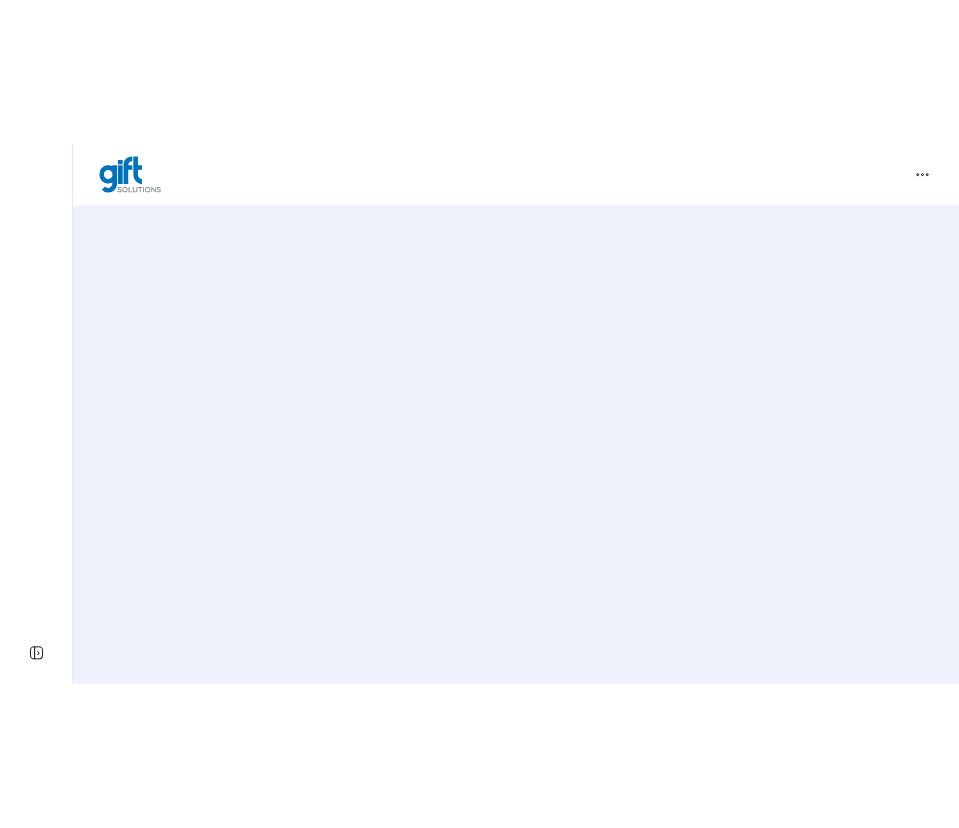 scroll, scrollTop: 0, scrollLeft: 0, axis: both 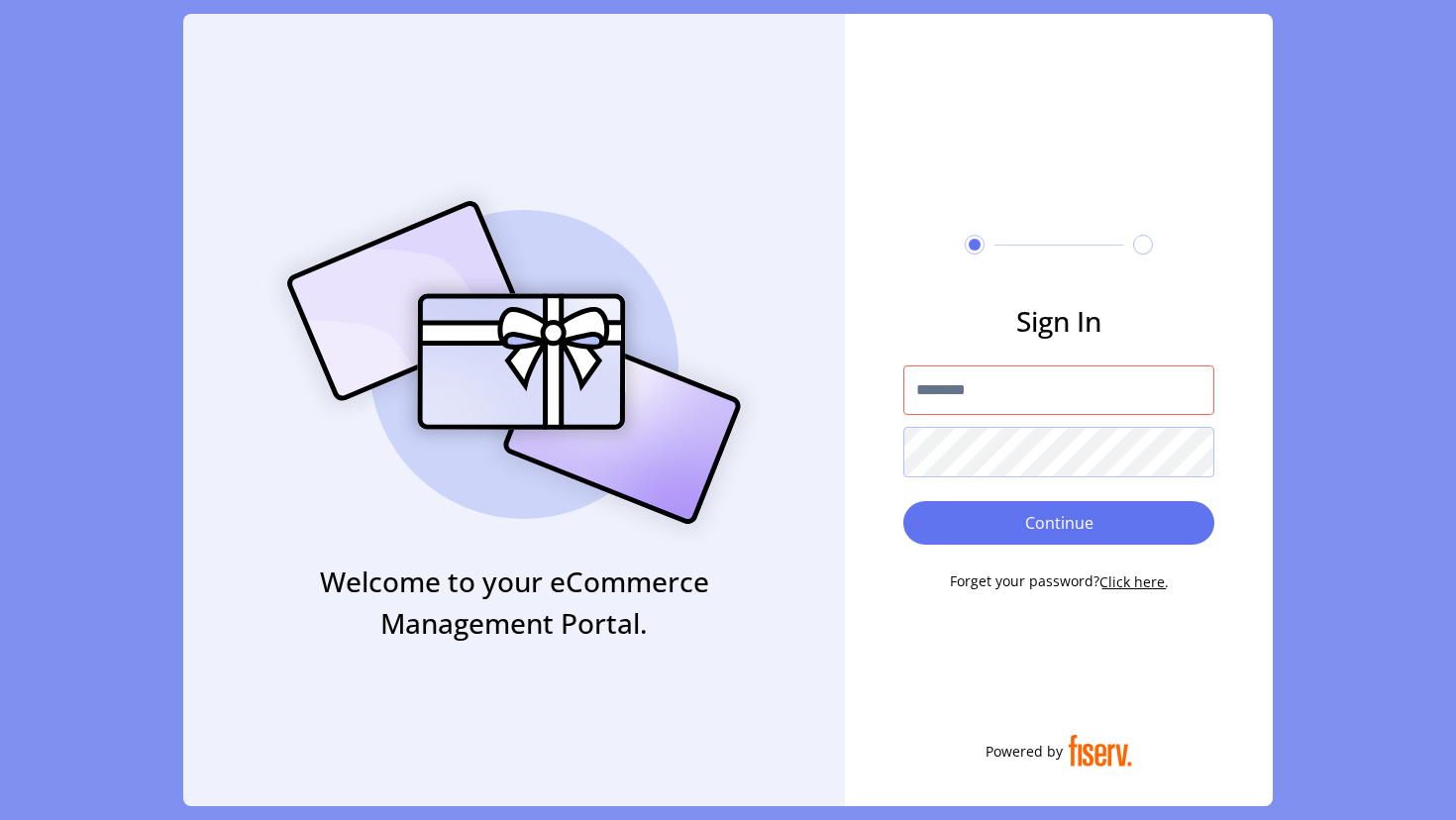 type on "**********" 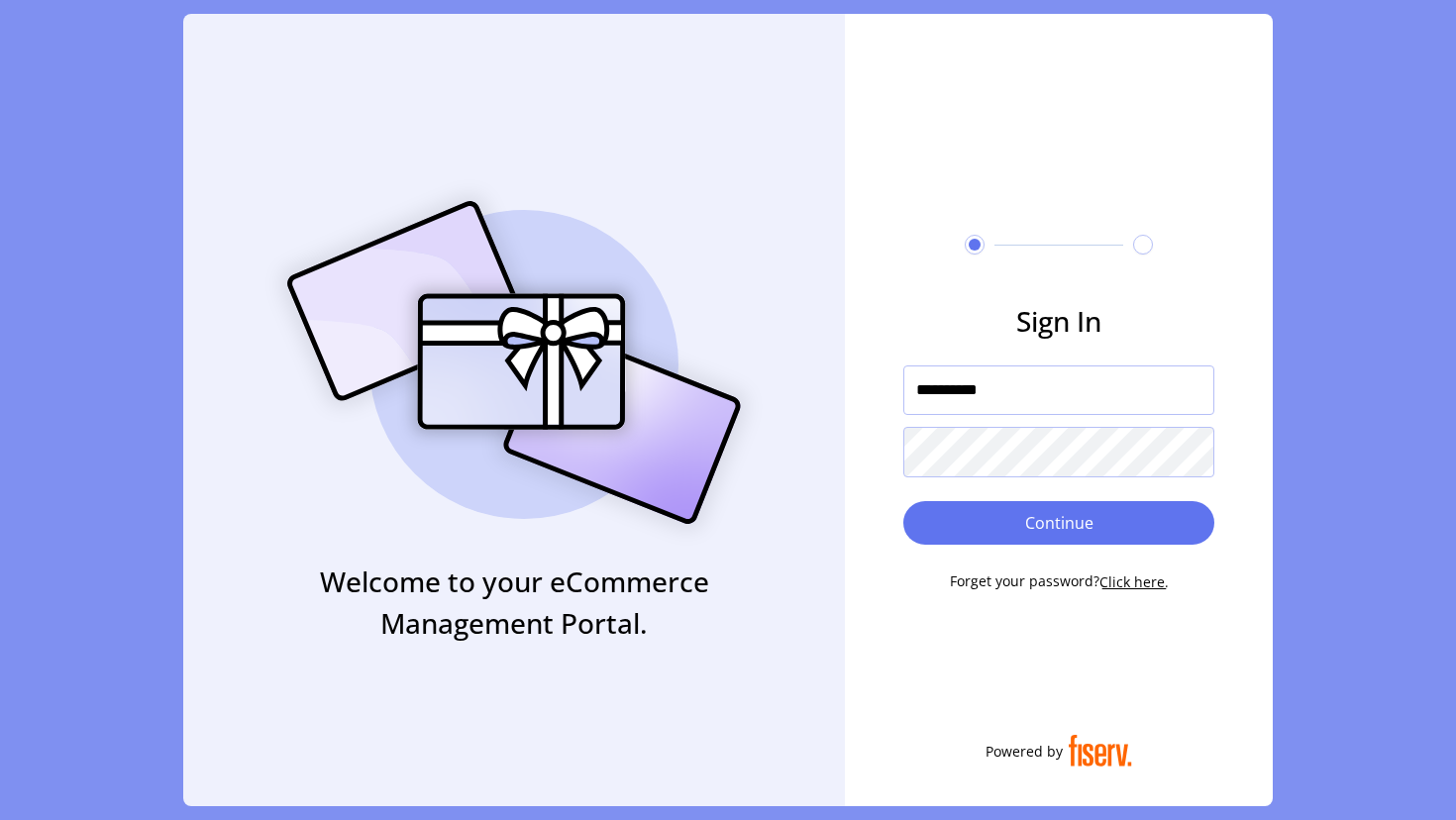 click on "Continue" at bounding box center (1059, 523) 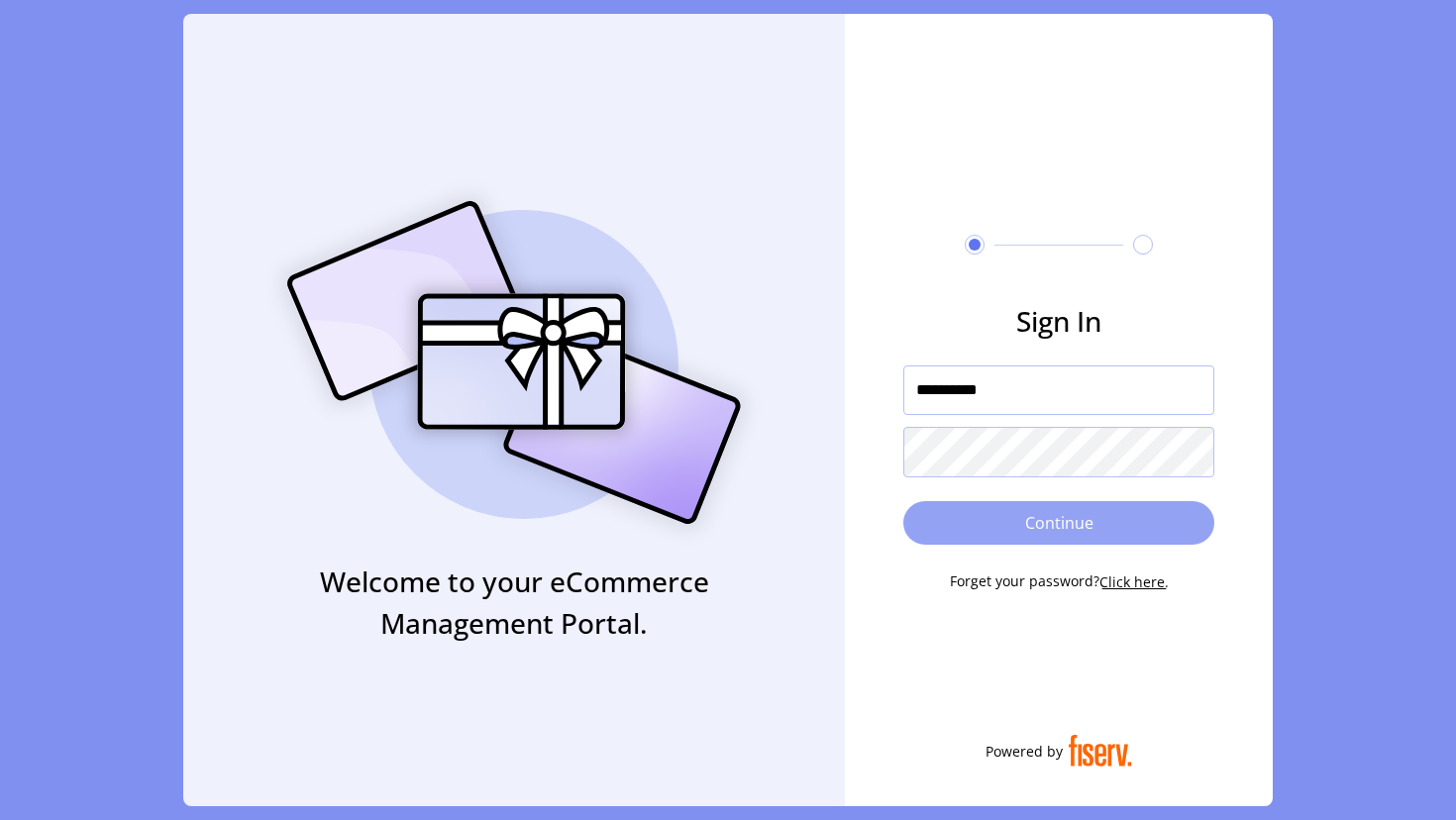 click on "Continue" at bounding box center [1059, 523] 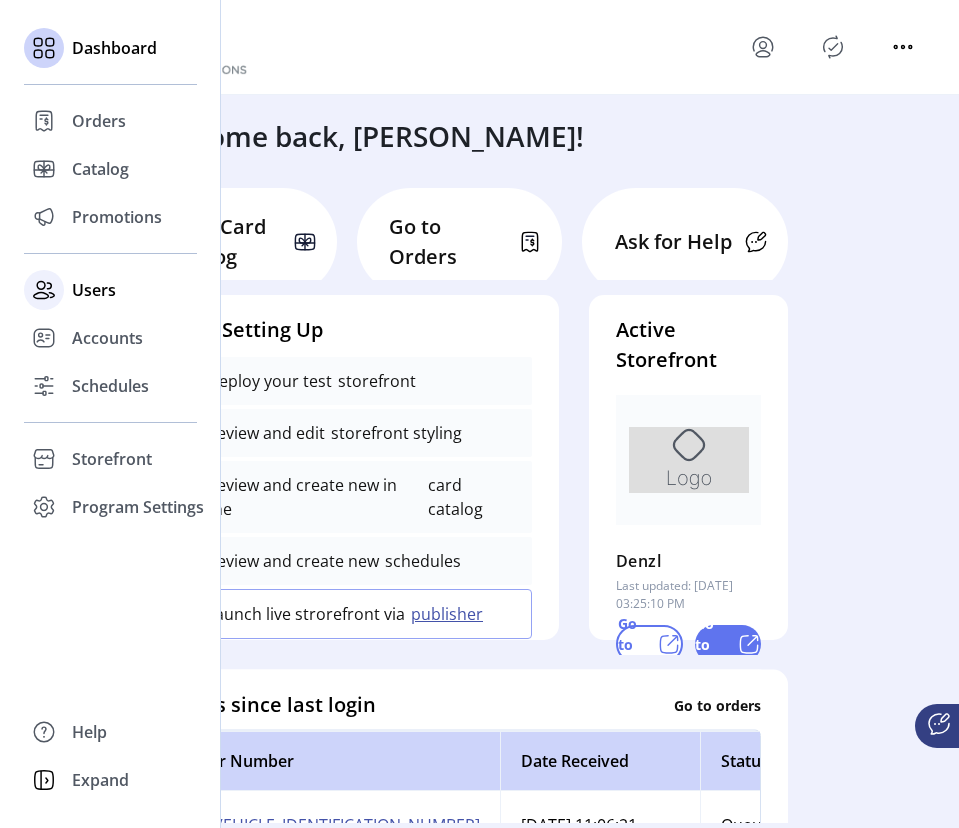 click on "Users" 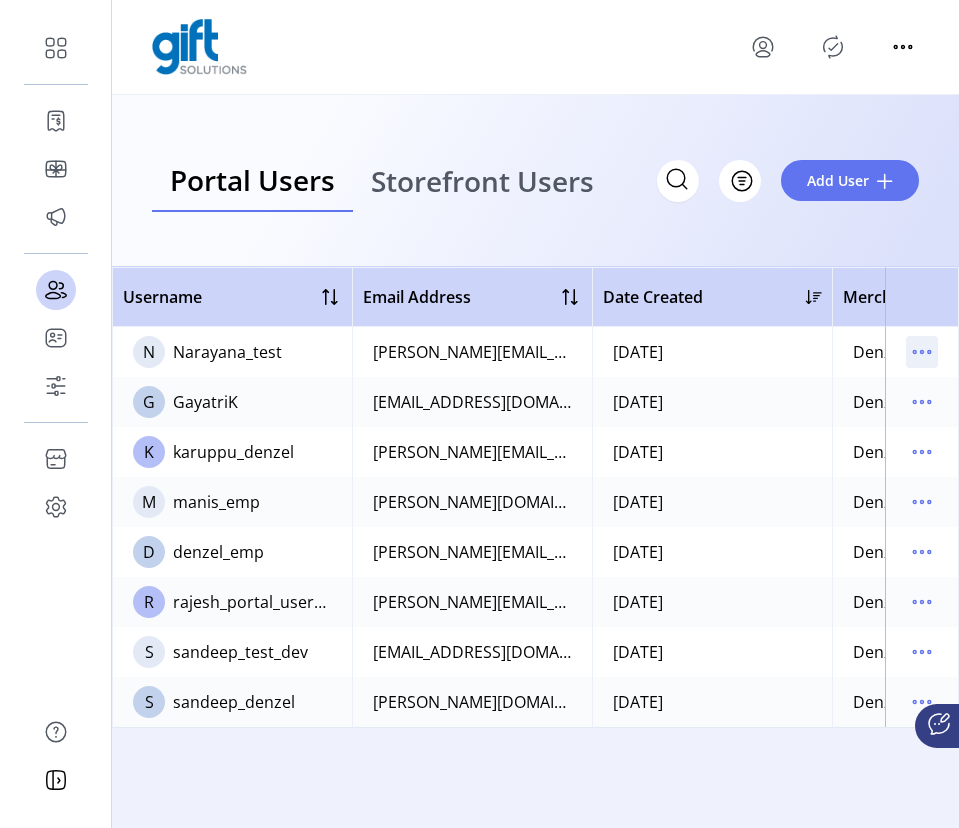 click 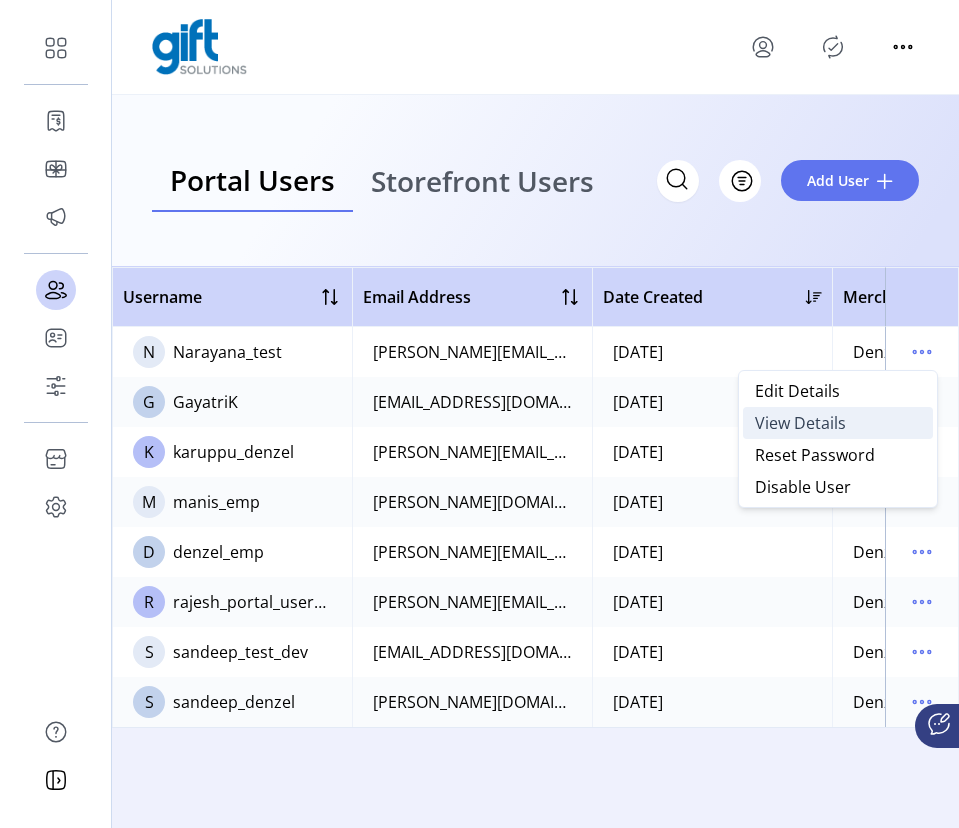 click on "View Details" at bounding box center [838, 423] 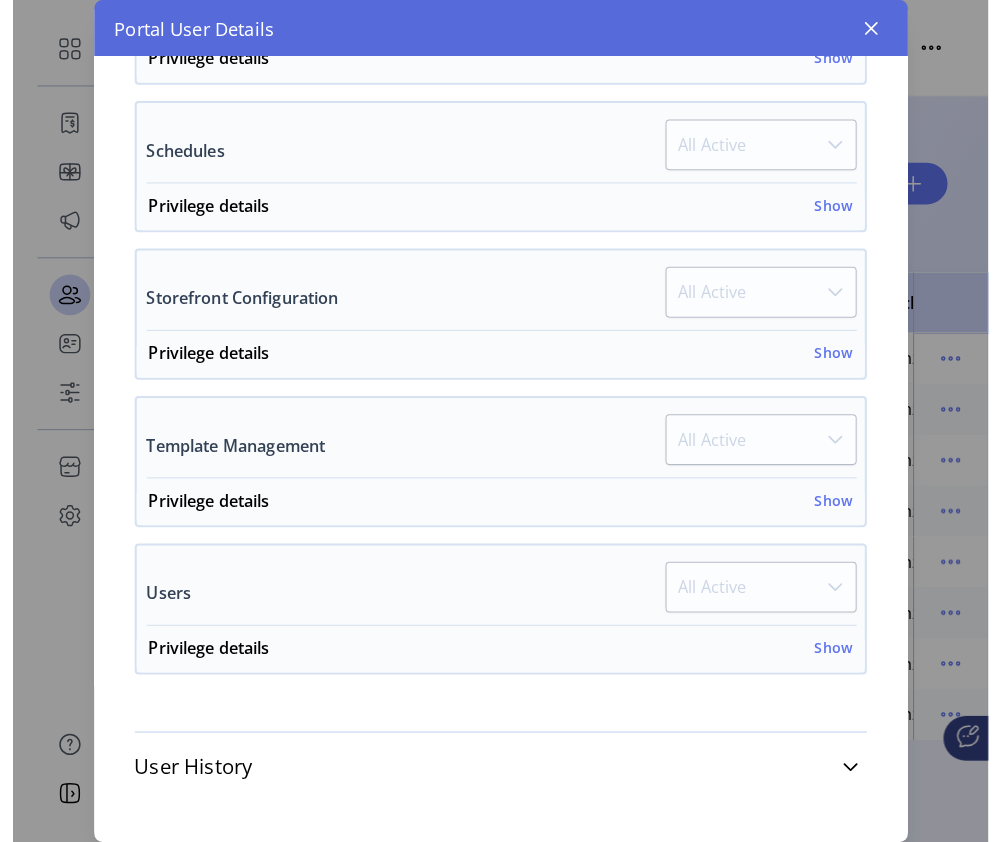 scroll, scrollTop: 1381, scrollLeft: 0, axis: vertical 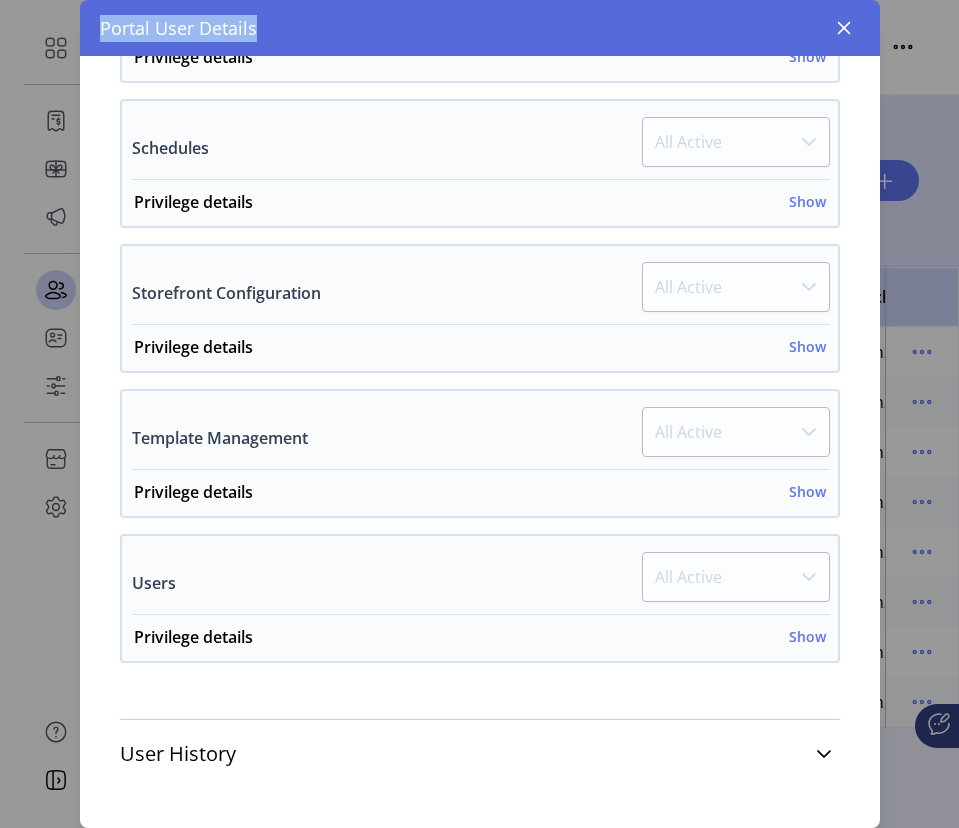 drag, startPoint x: 312, startPoint y: 34, endPoint x: 393, endPoint y: -57, distance: 121.82774 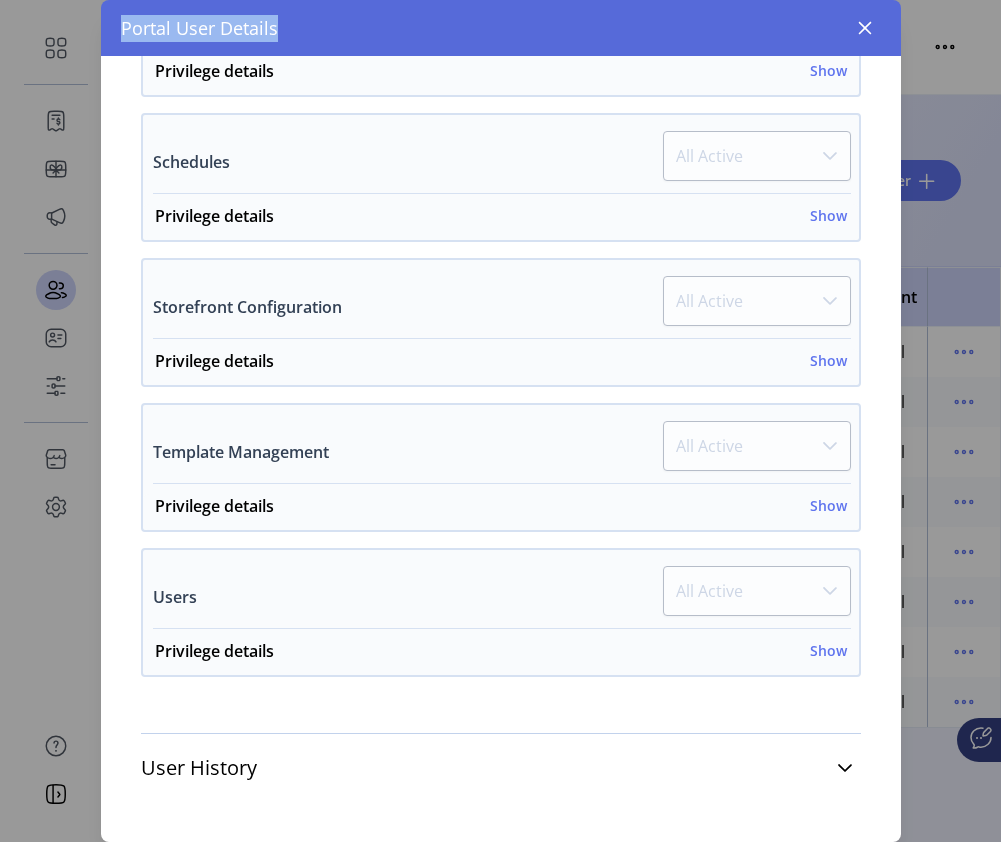 scroll, scrollTop: 1367, scrollLeft: 0, axis: vertical 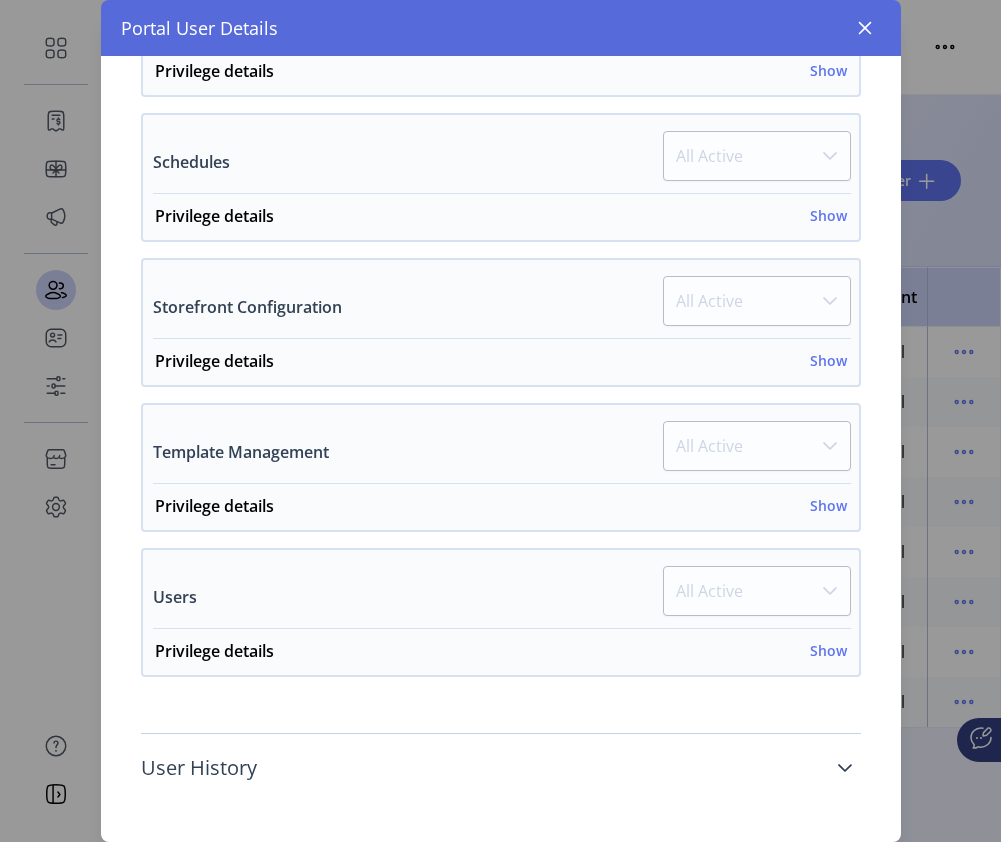 drag, startPoint x: 103, startPoint y: 841, endPoint x: 146, endPoint y: 766, distance: 86.4523 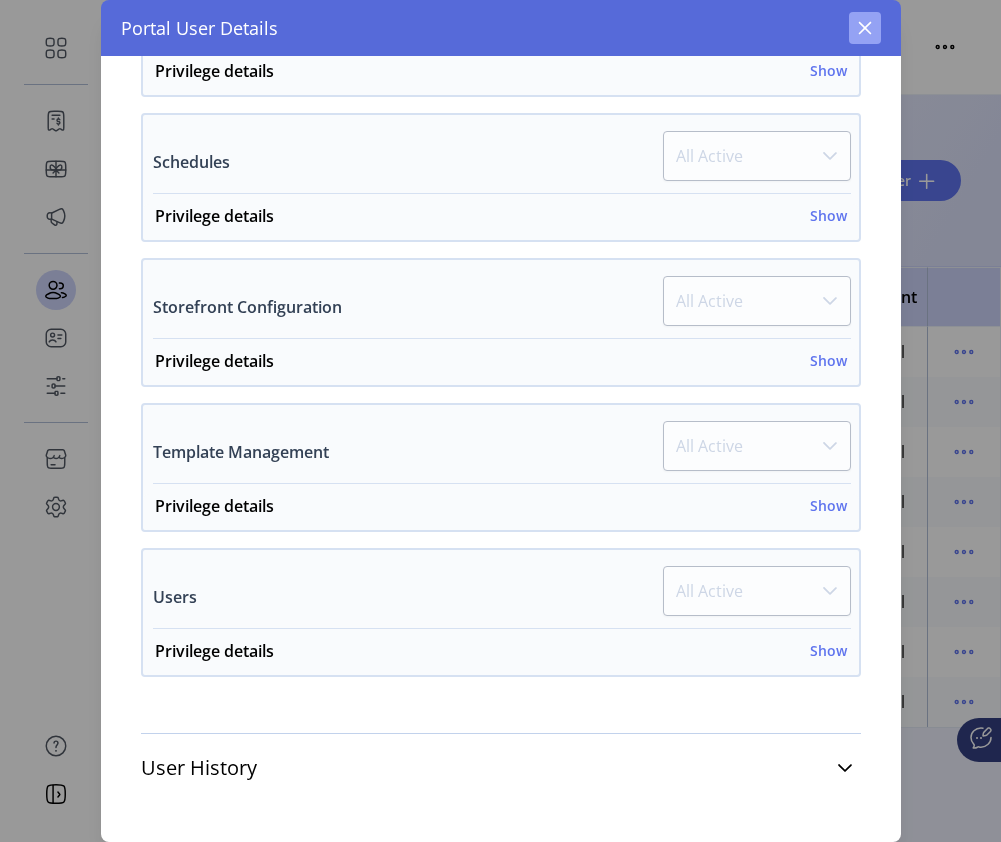 click 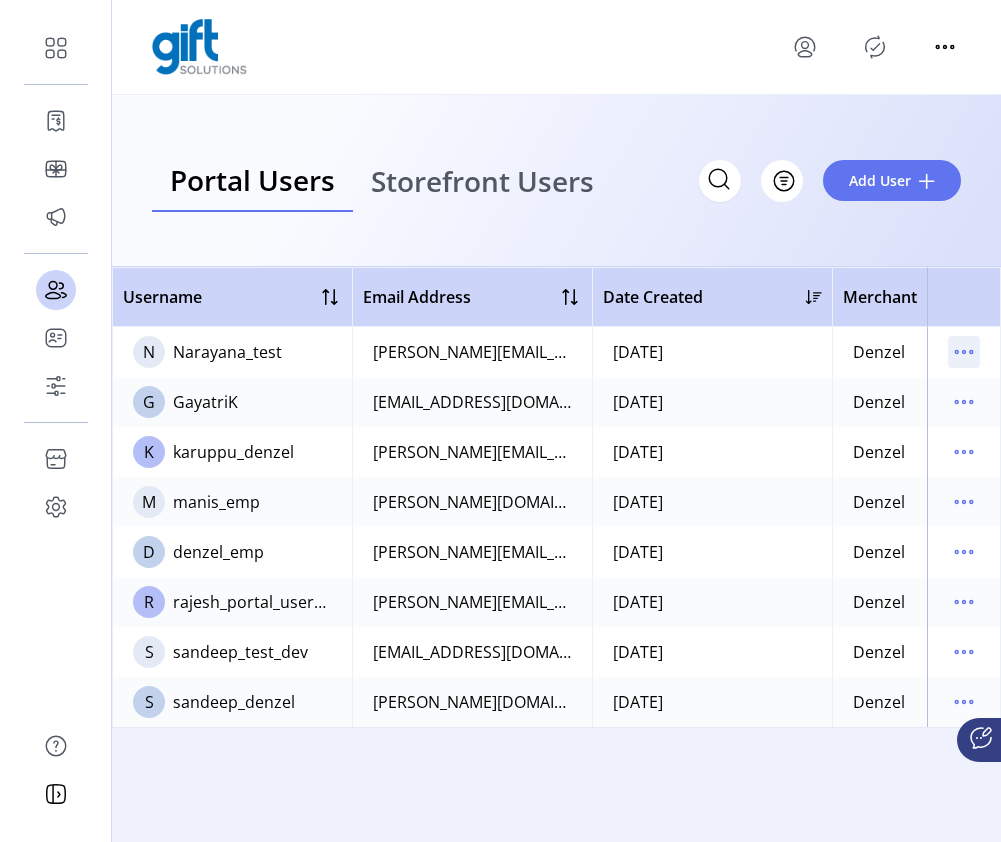 click 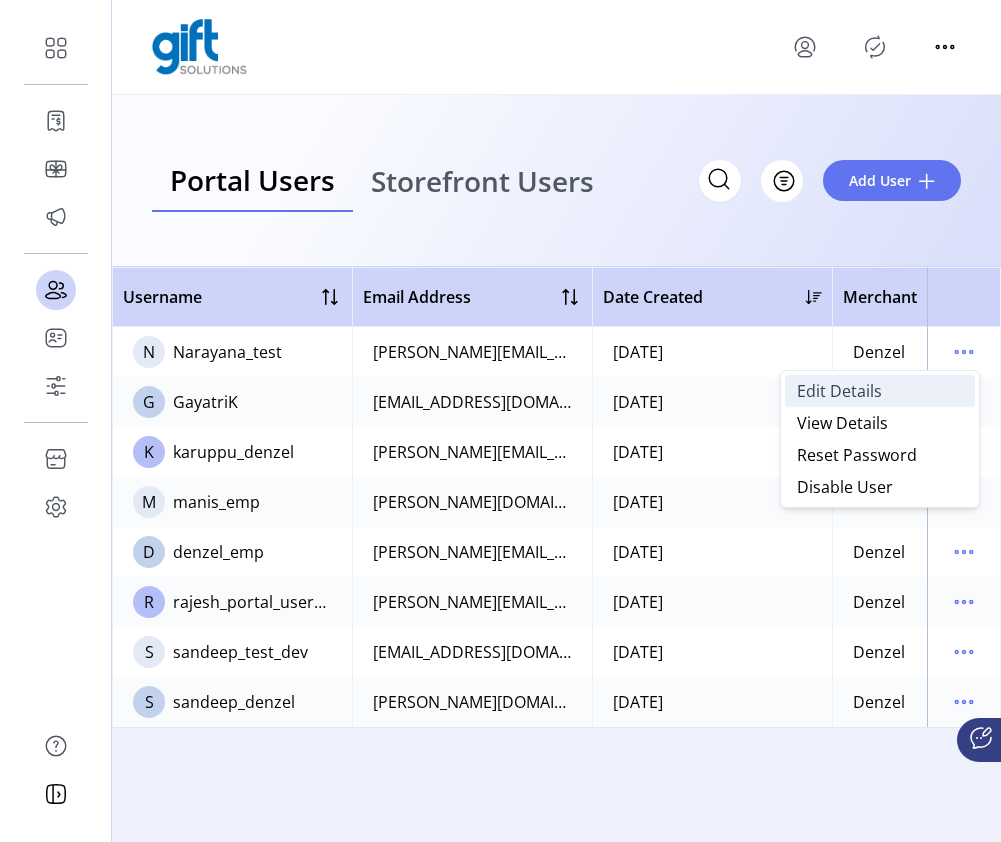 click on "Edit Details" at bounding box center (880, 391) 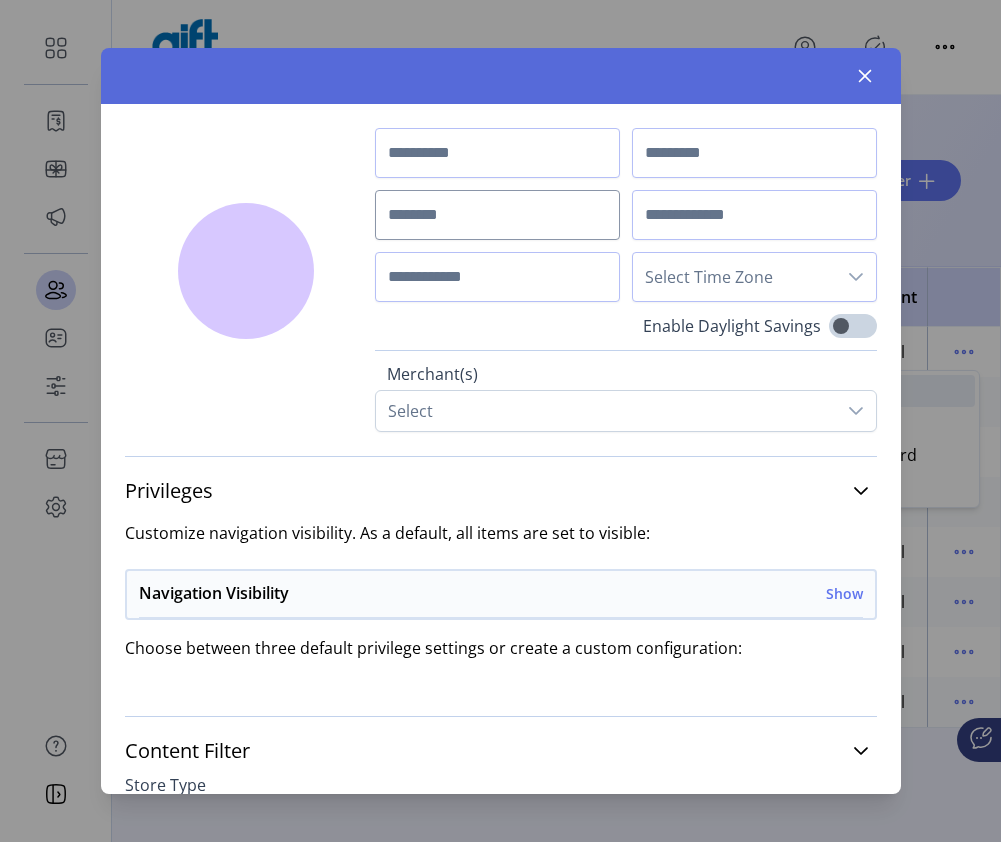 type on "********" 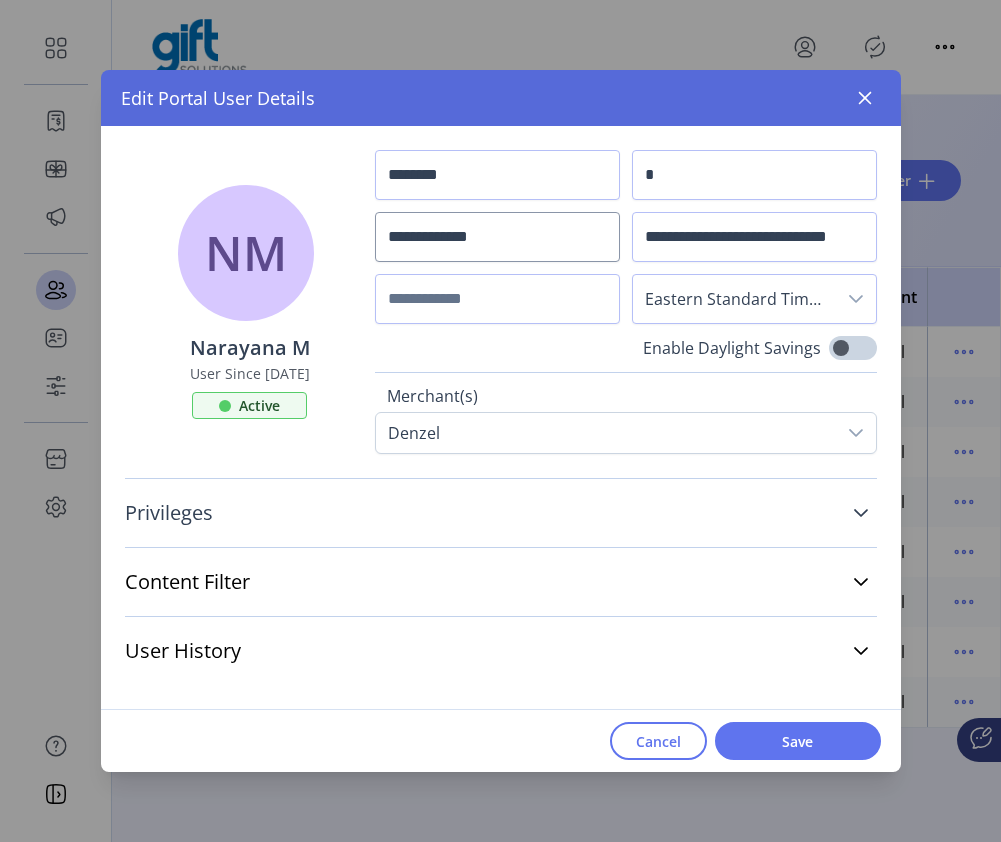 click 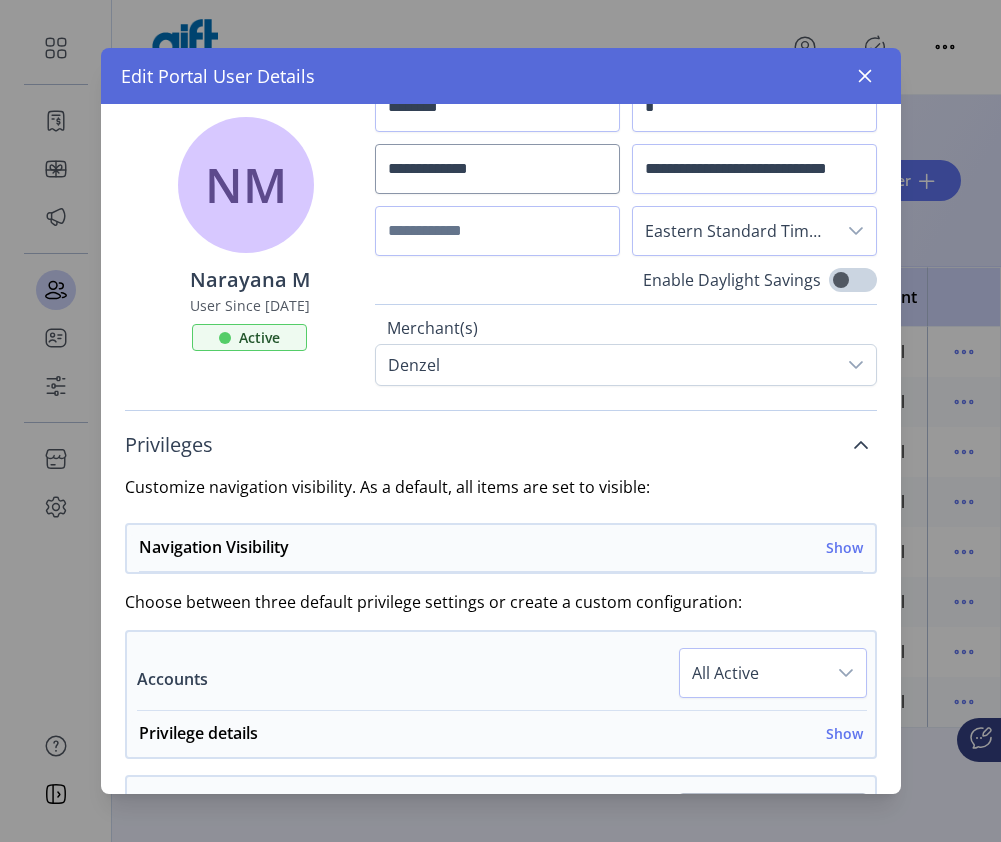 scroll, scrollTop: 14, scrollLeft: 0, axis: vertical 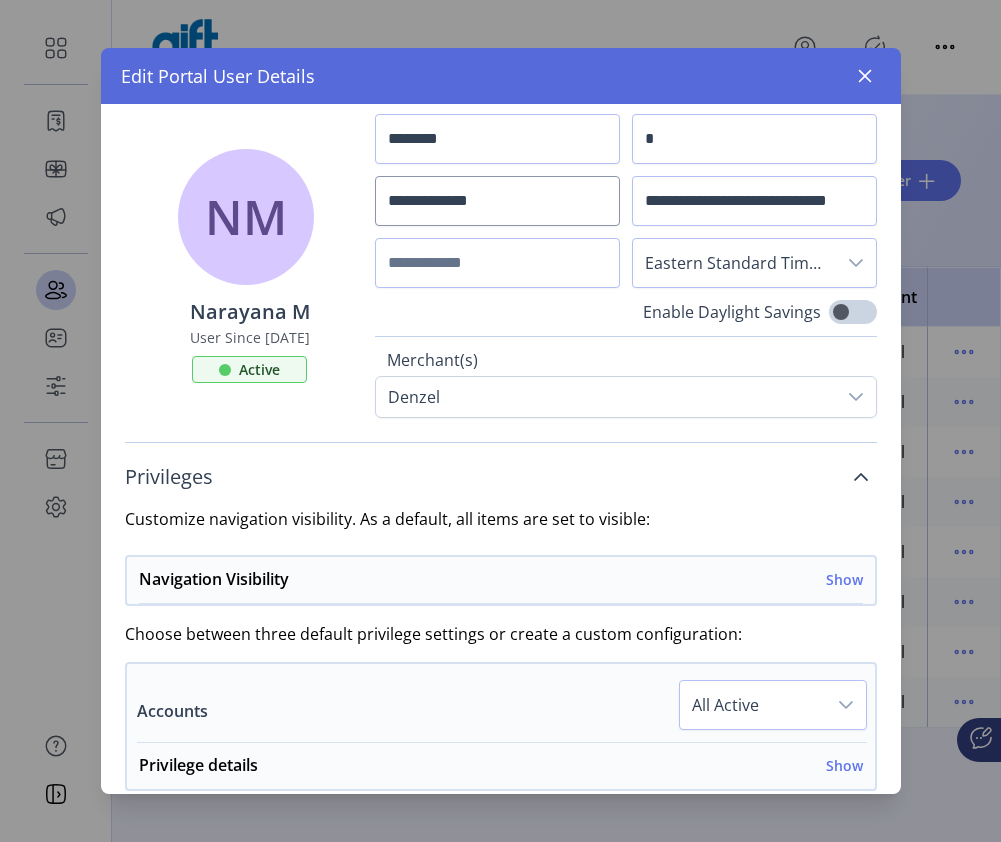 click 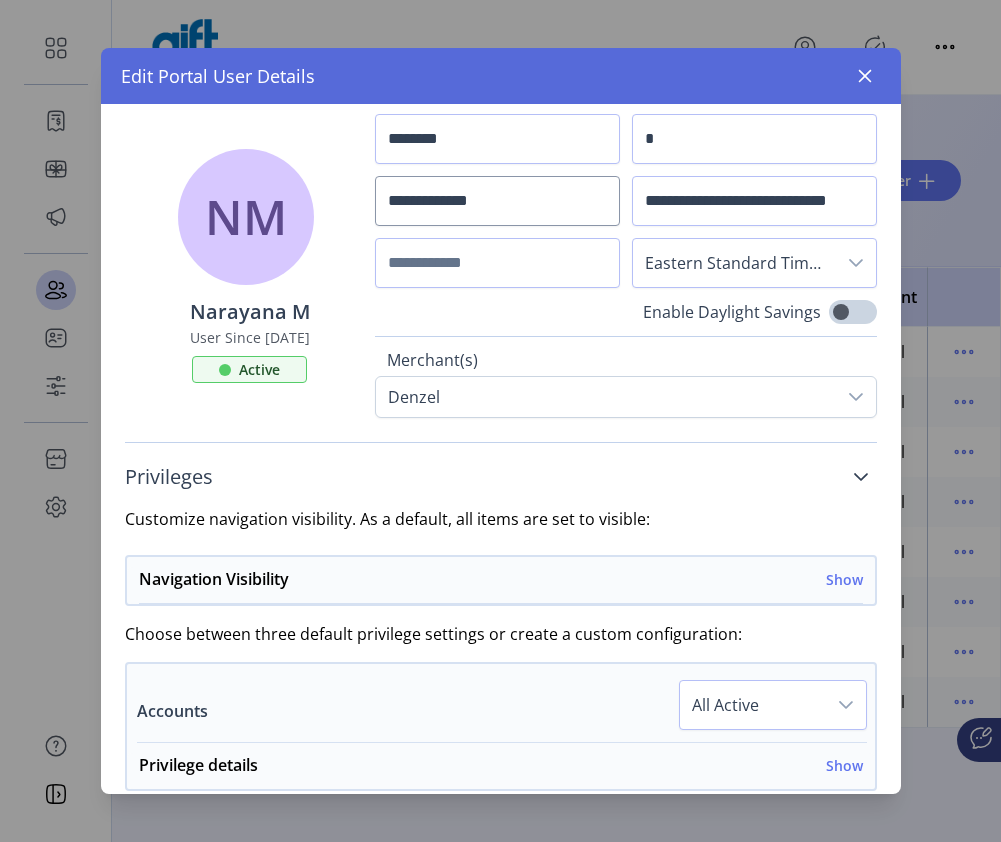 scroll, scrollTop: 0, scrollLeft: 0, axis: both 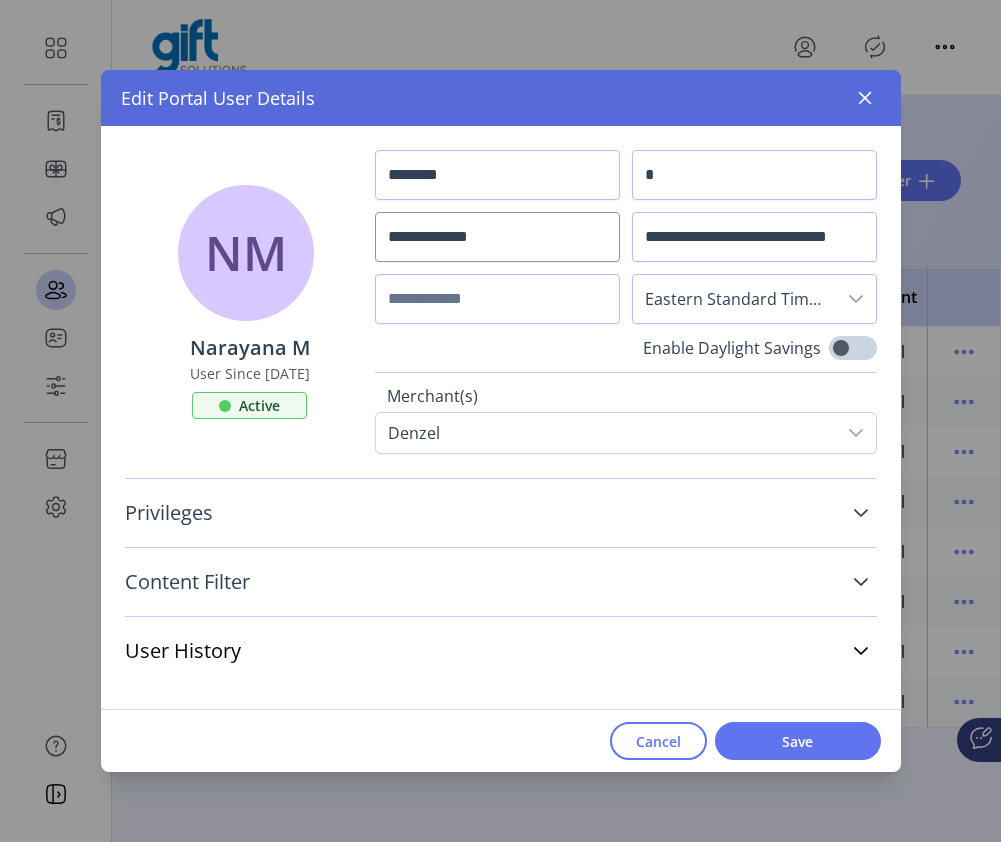 click 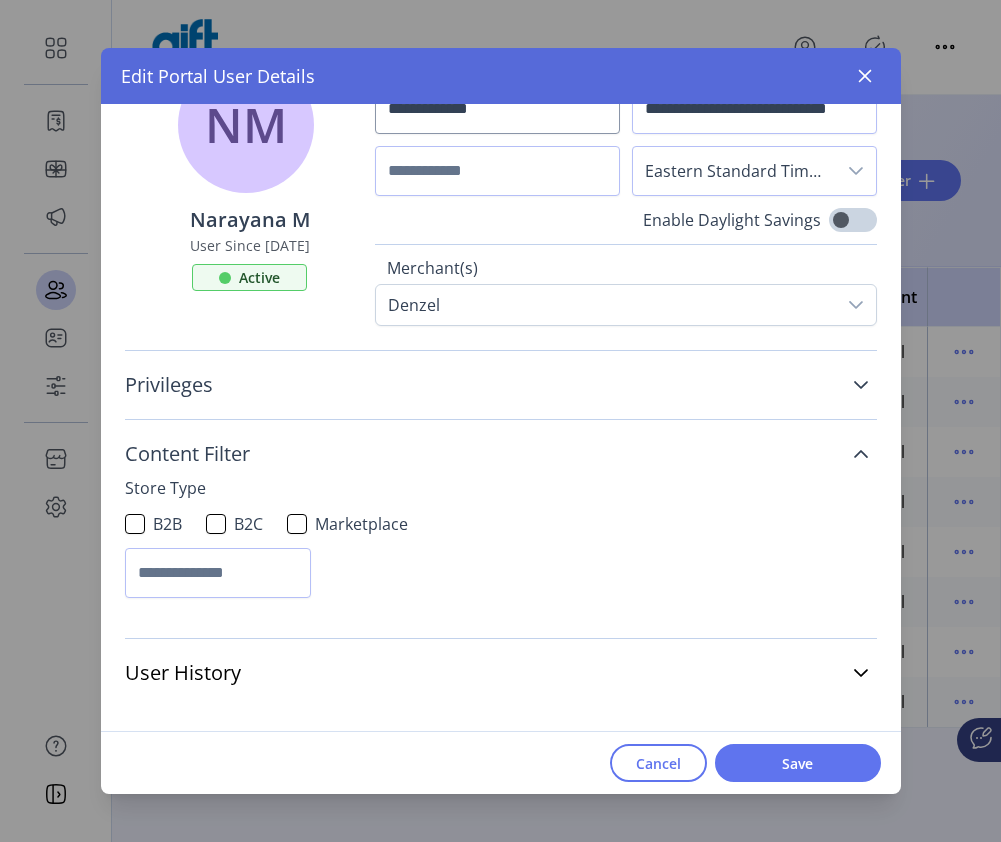 scroll, scrollTop: 106, scrollLeft: 0, axis: vertical 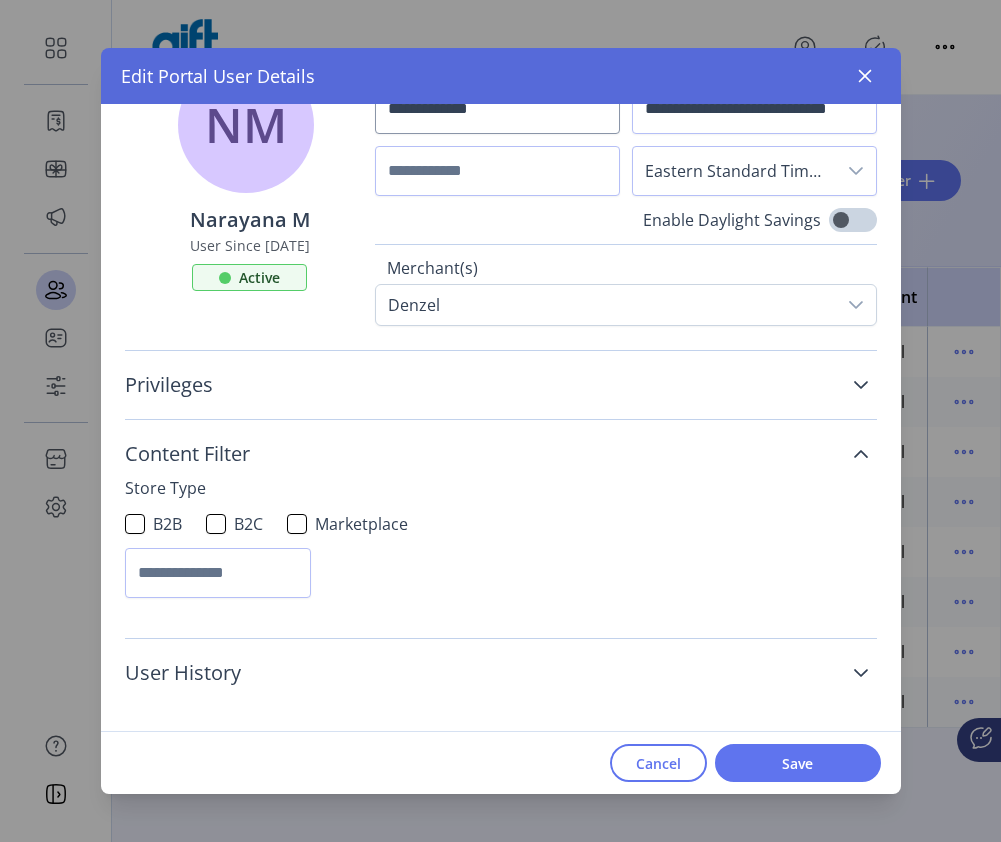 click 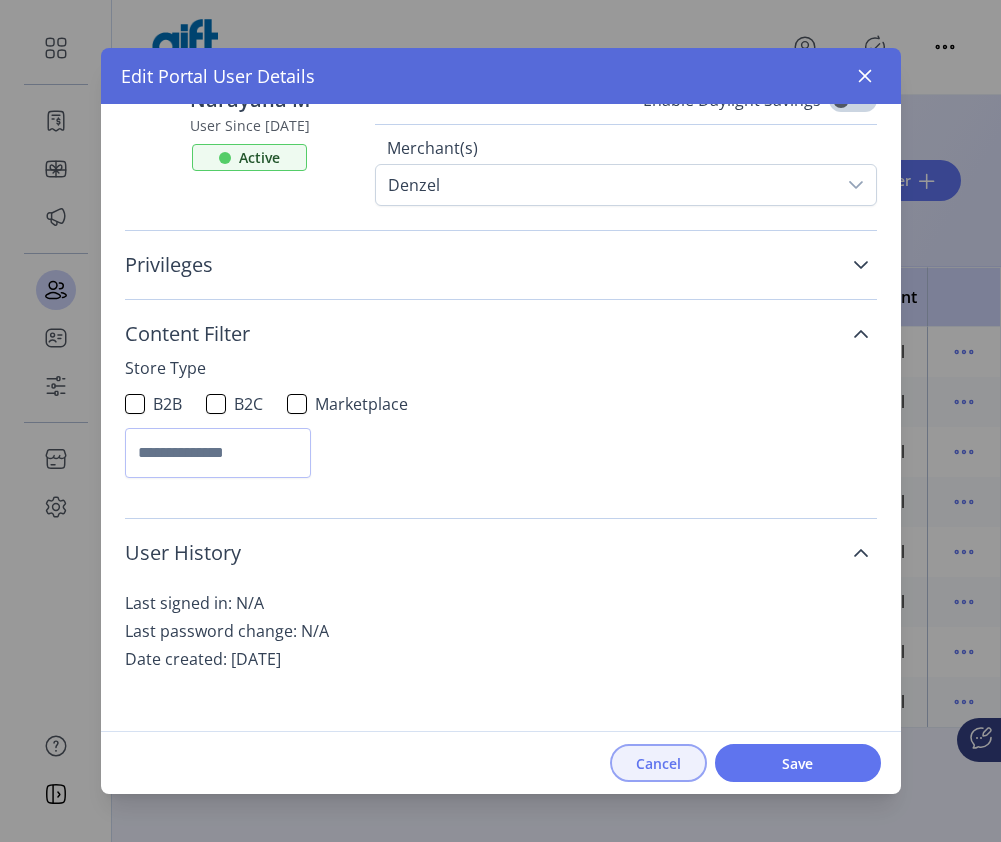 scroll, scrollTop: 226, scrollLeft: 0, axis: vertical 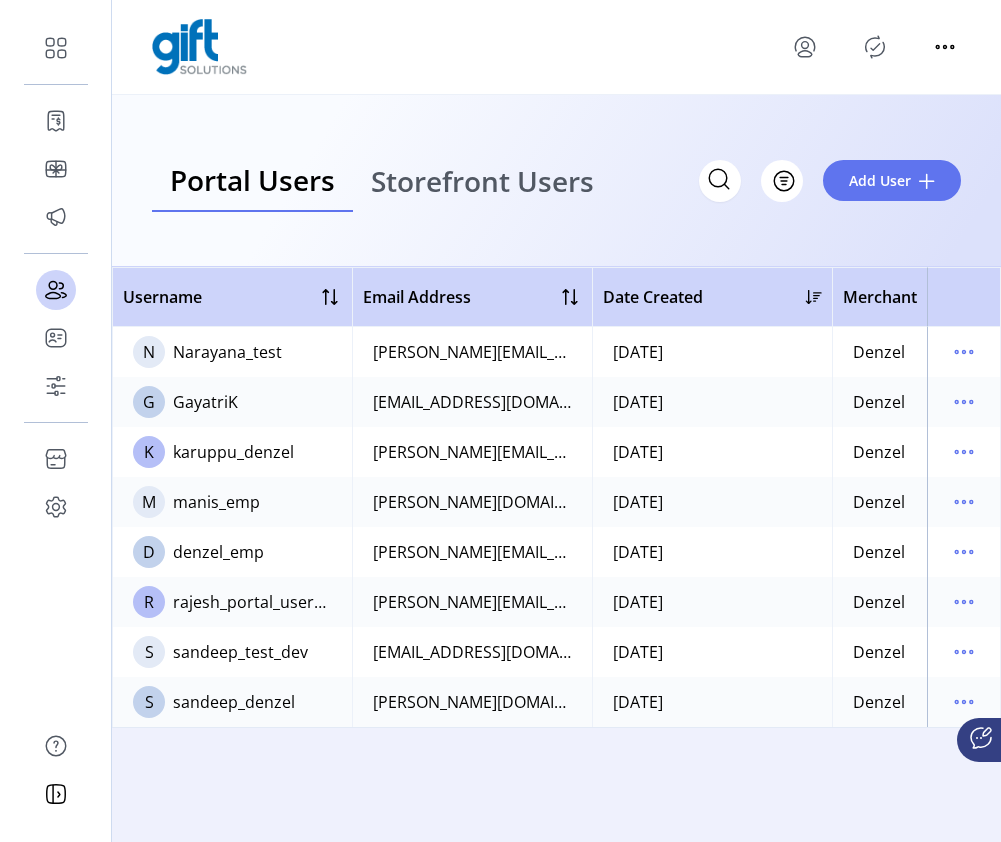 click on "Storefront Users" at bounding box center (482, 181) 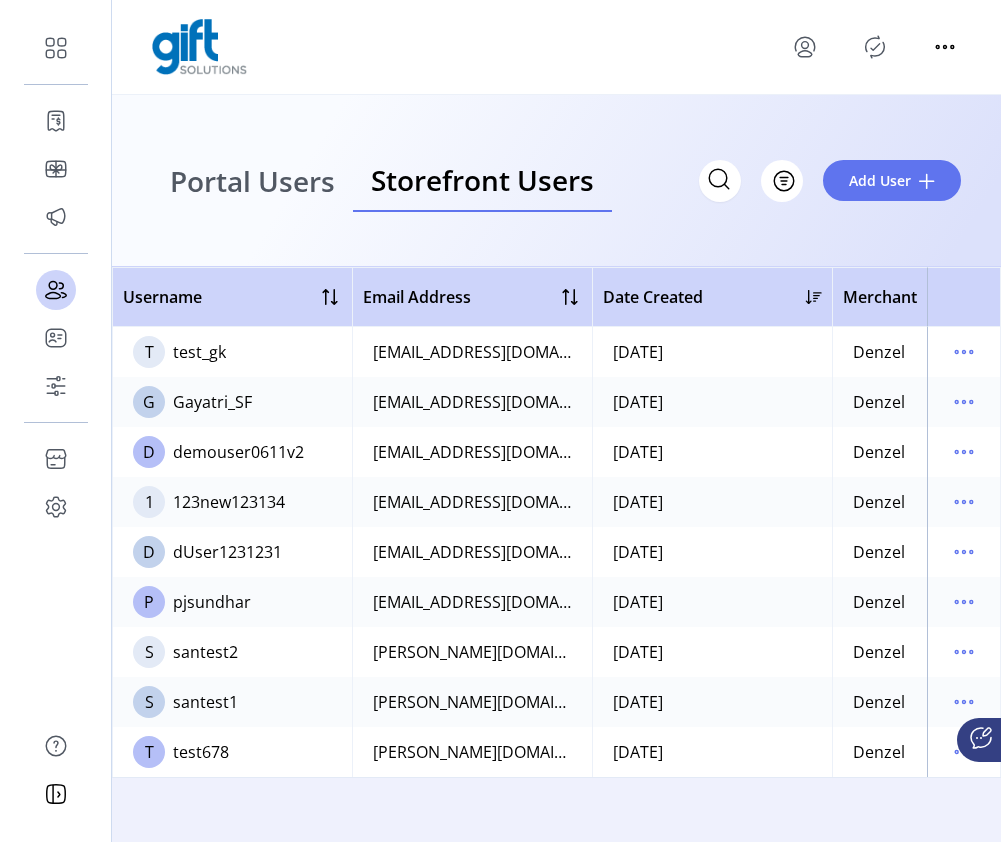 scroll, scrollTop: 0, scrollLeft: 0, axis: both 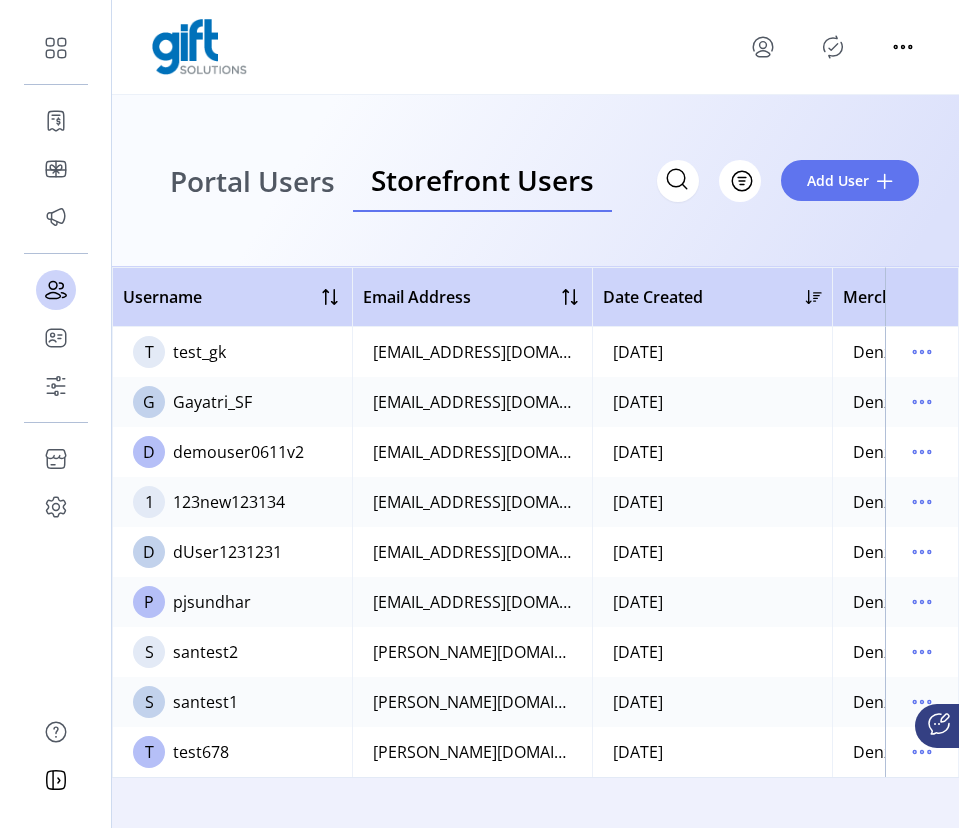 click 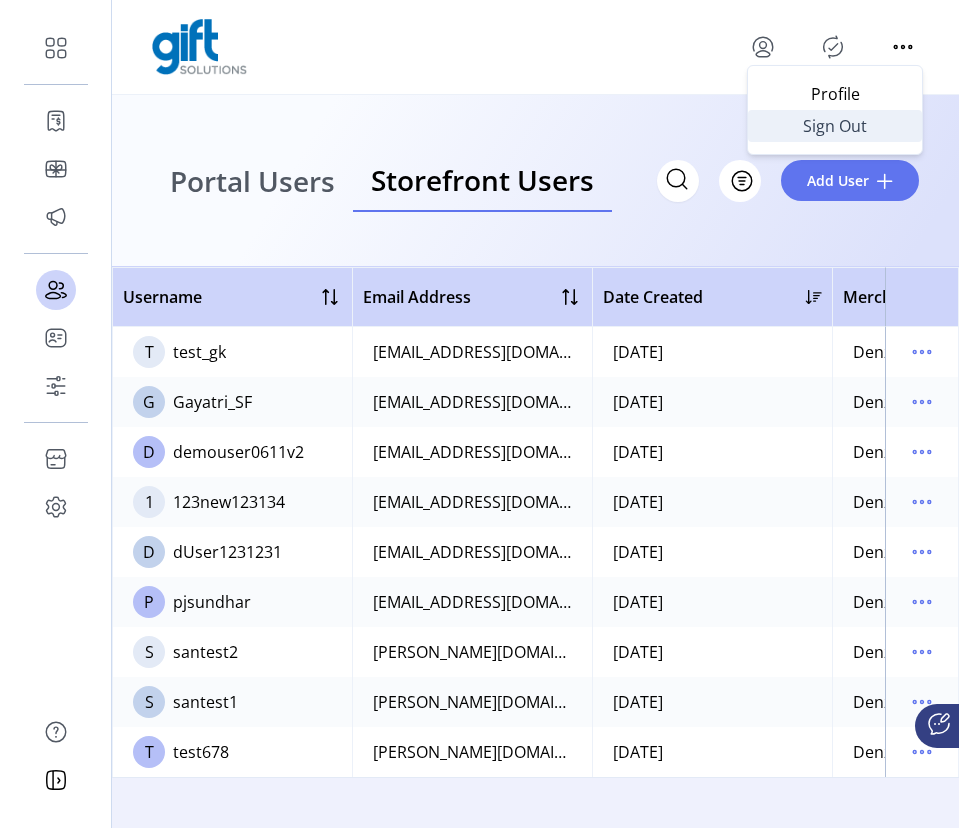 click on "Sign Out" at bounding box center (835, 126) 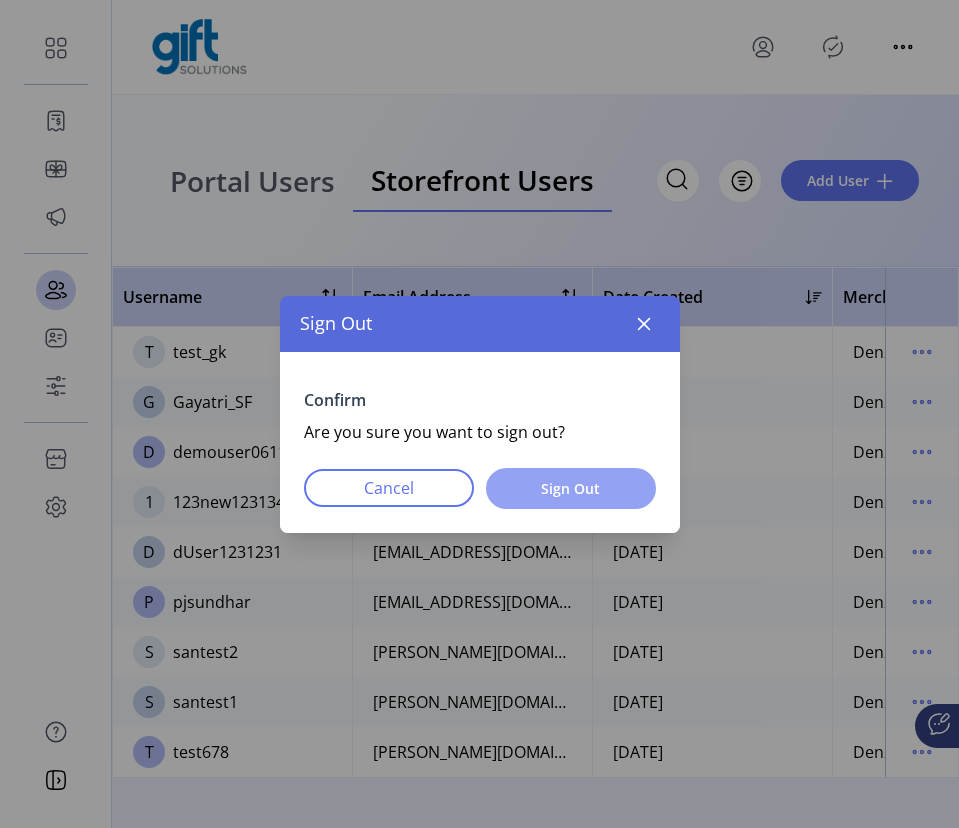 click on "Sign Out" at bounding box center (571, 488) 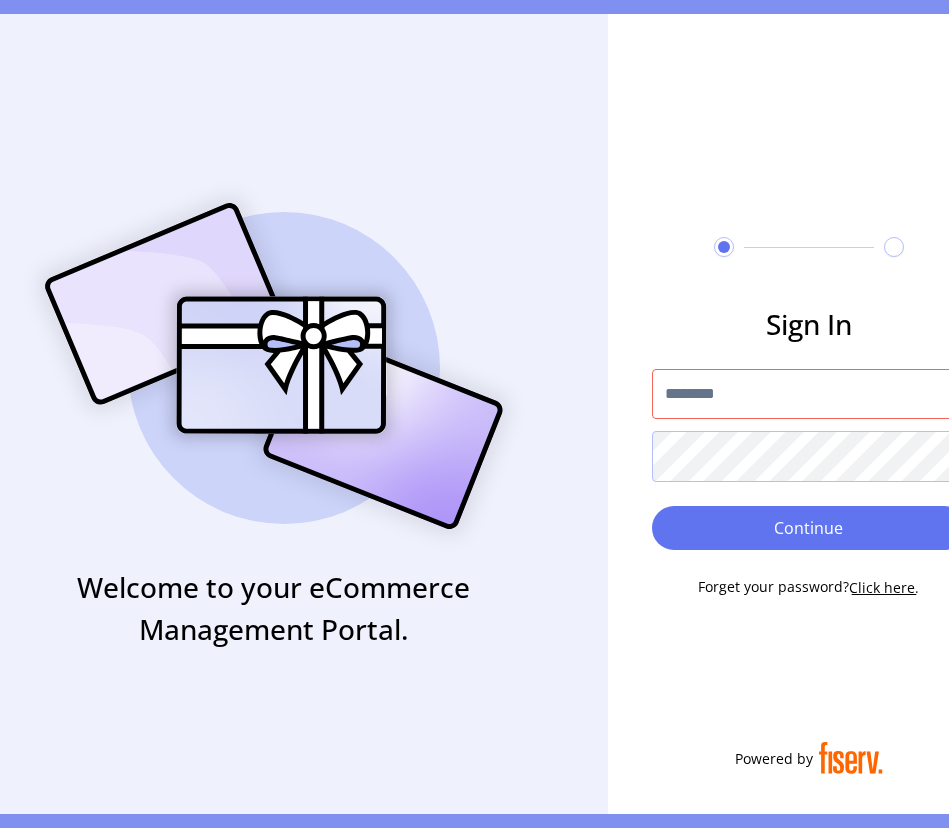 type on "**********" 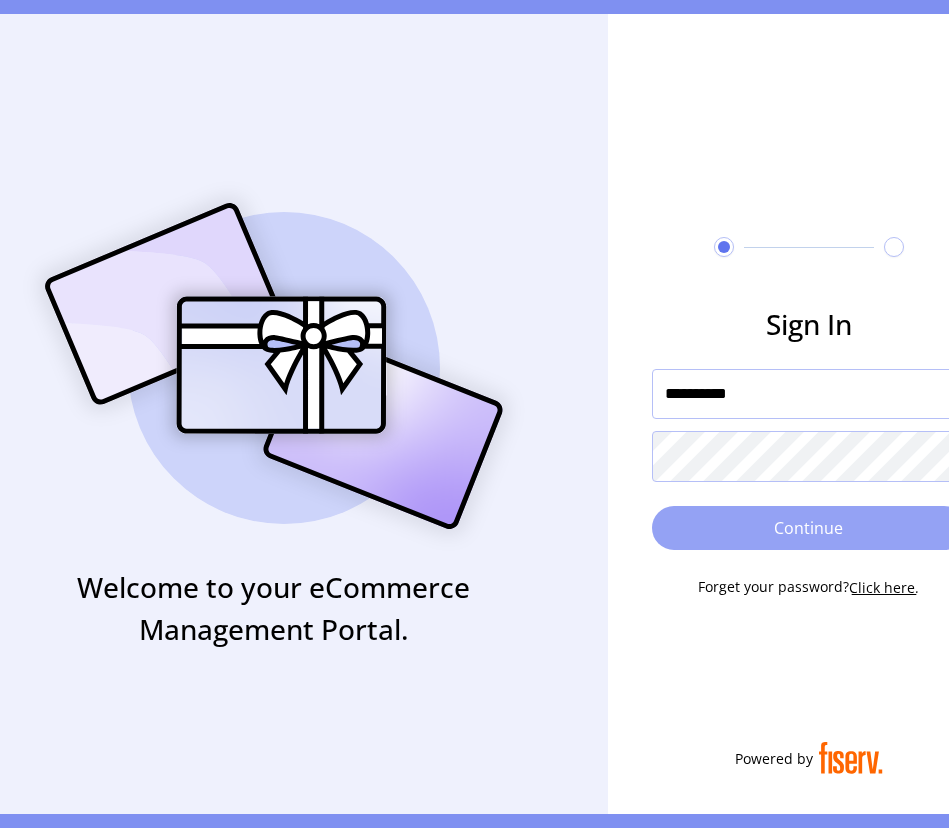 click on "Continue" at bounding box center [809, 528] 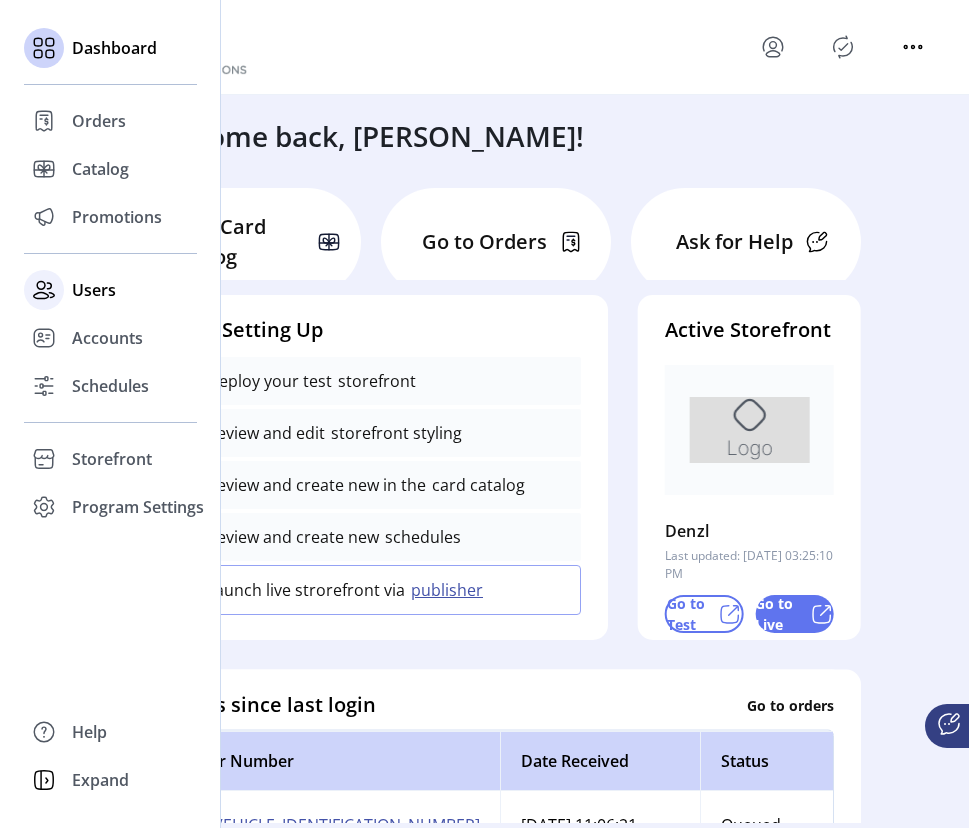 click on "Users" 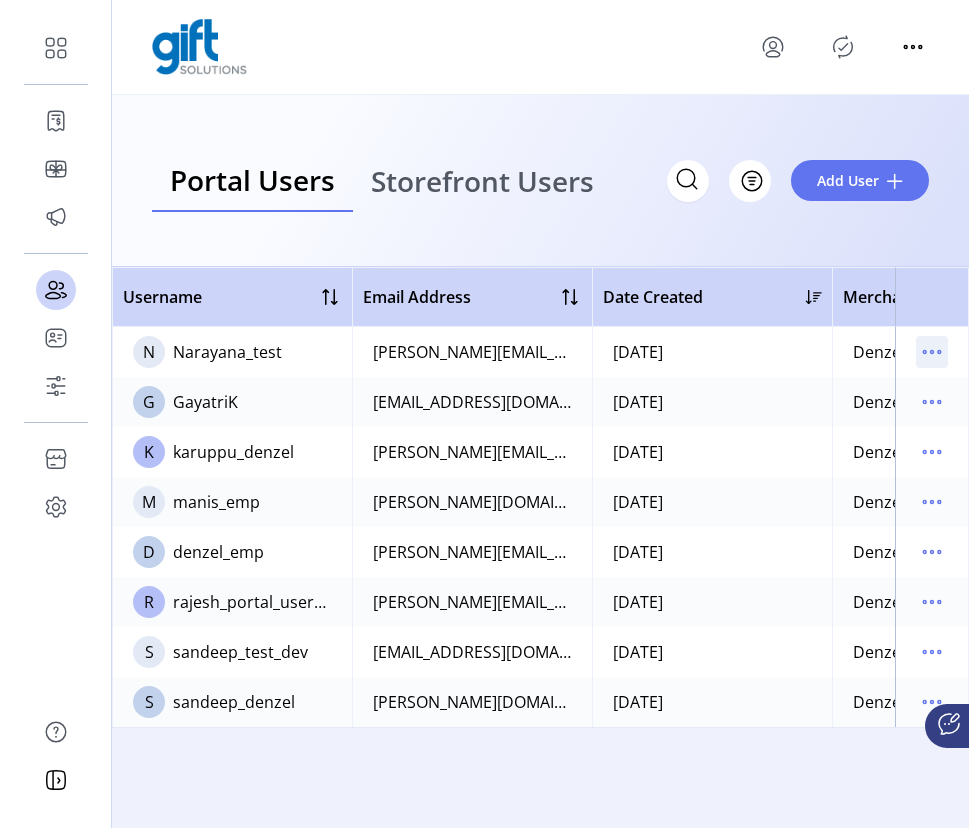 click 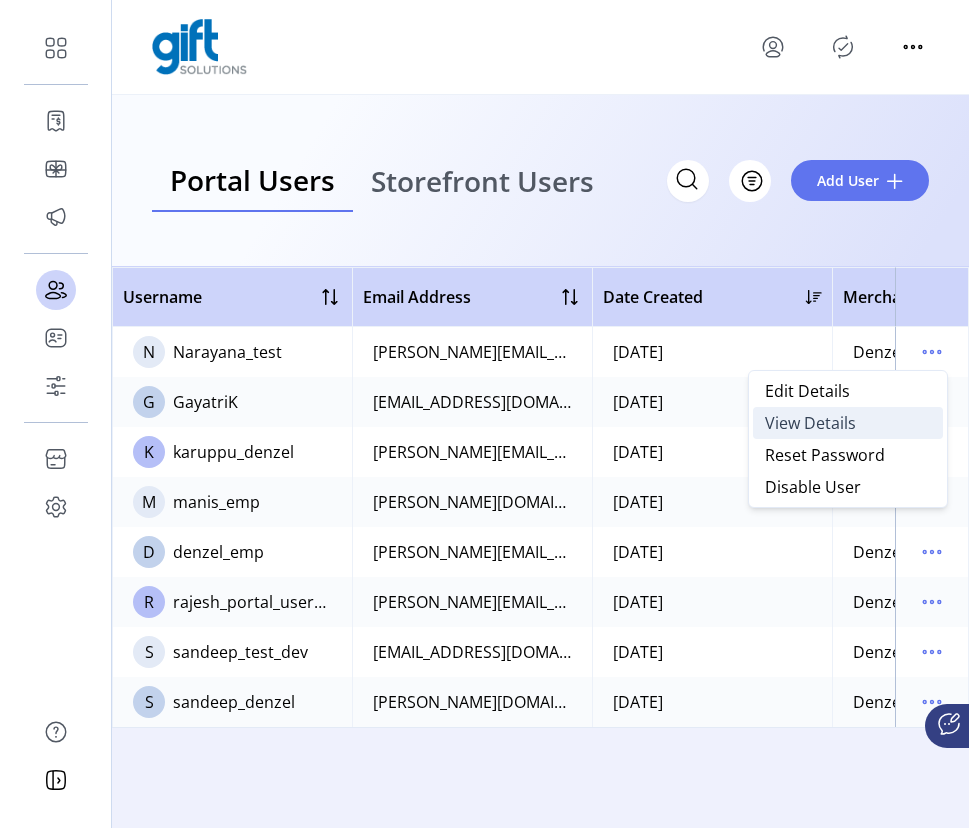 click on "View Details" at bounding box center (810, 423) 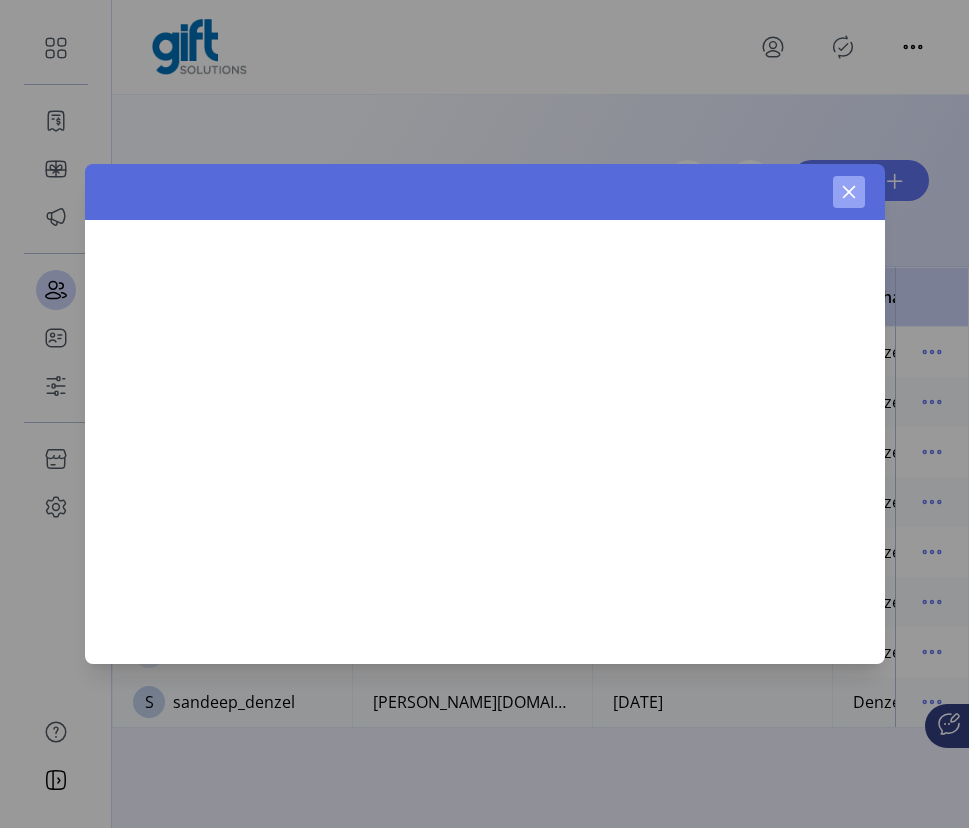 click 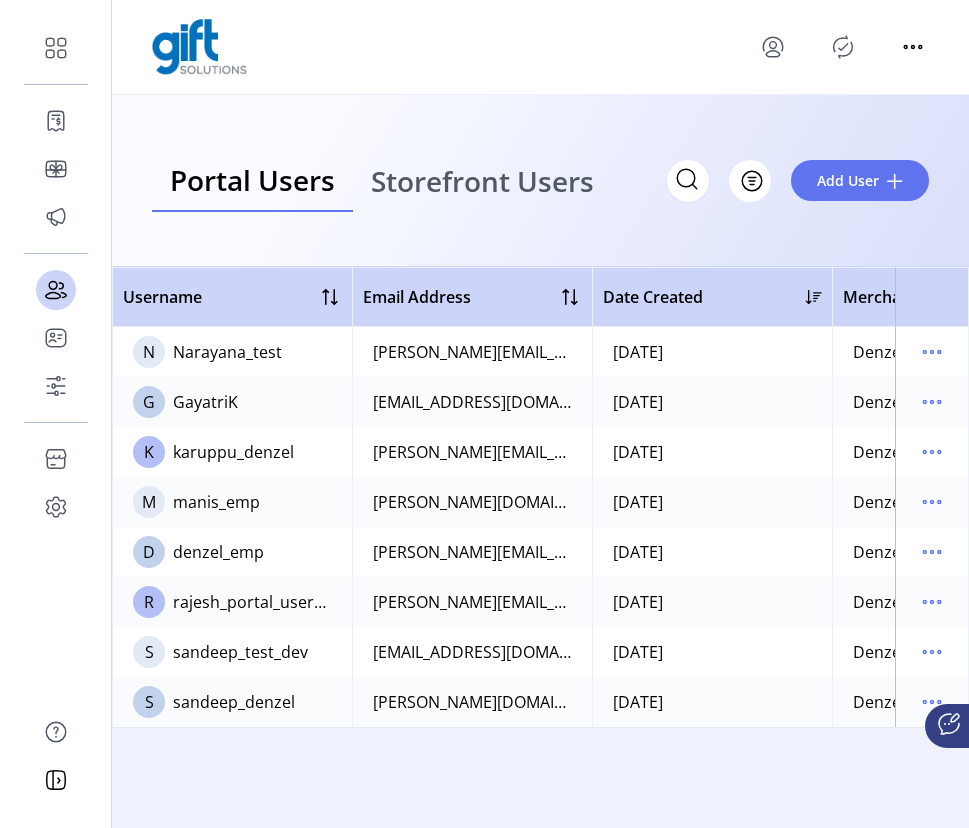 click on "Portal Users Storefront Users
Filter Add User" 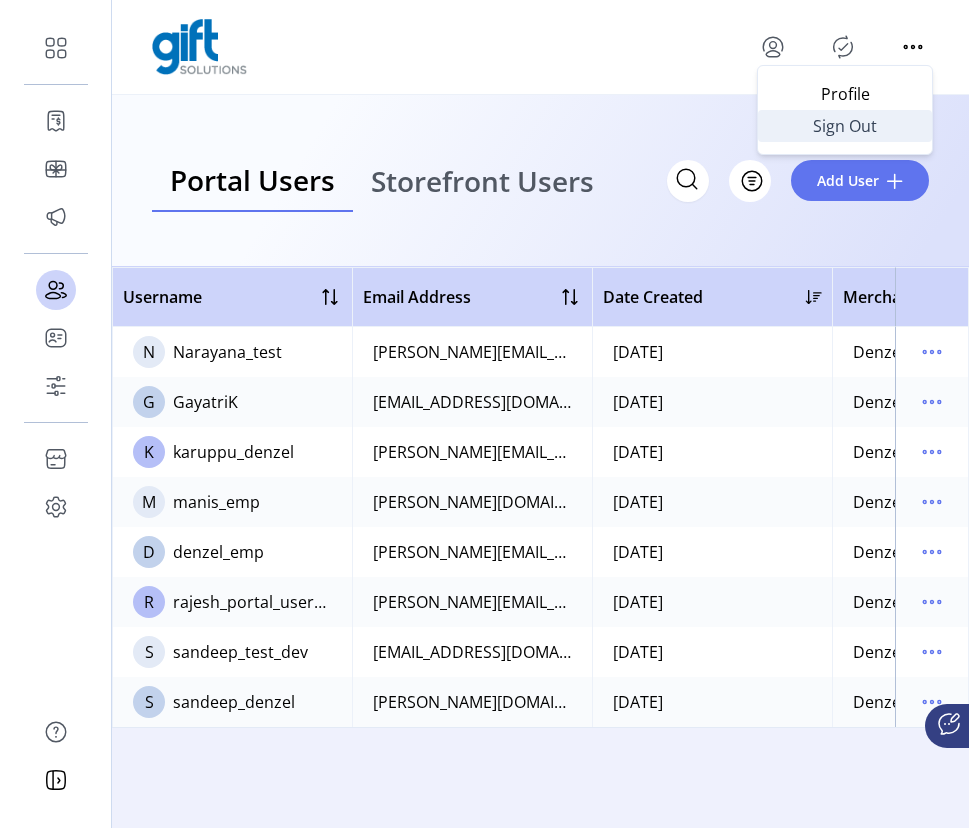 click on "Sign Out" at bounding box center (845, 126) 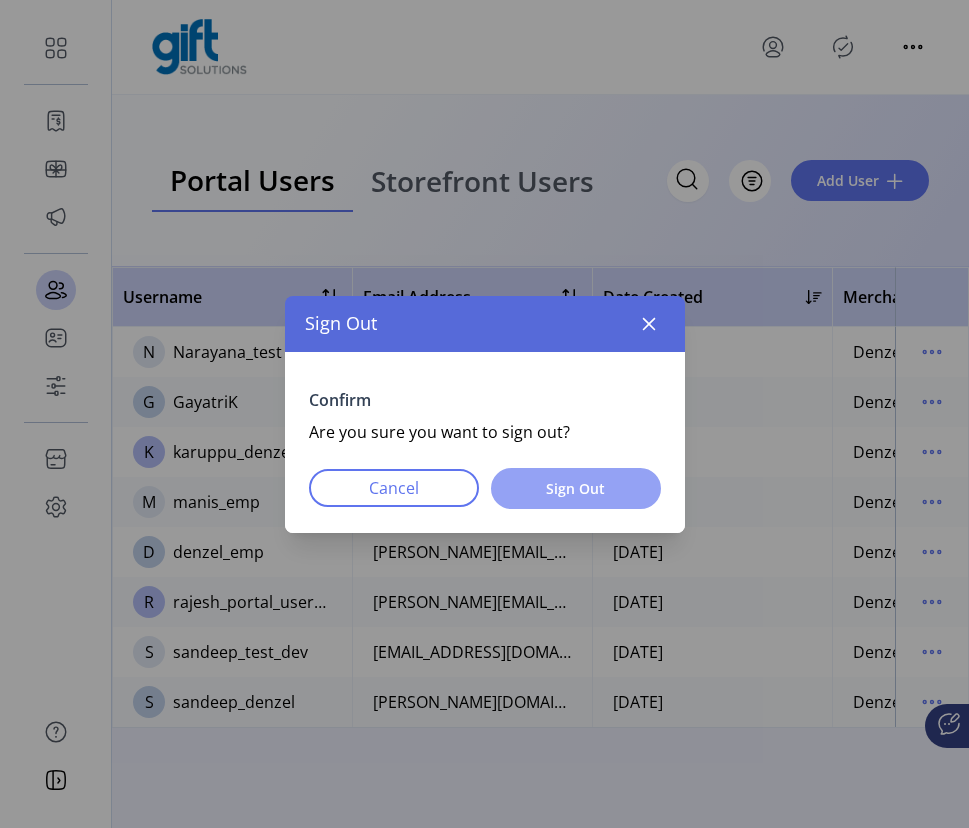 click on "Sign Out" at bounding box center [576, 488] 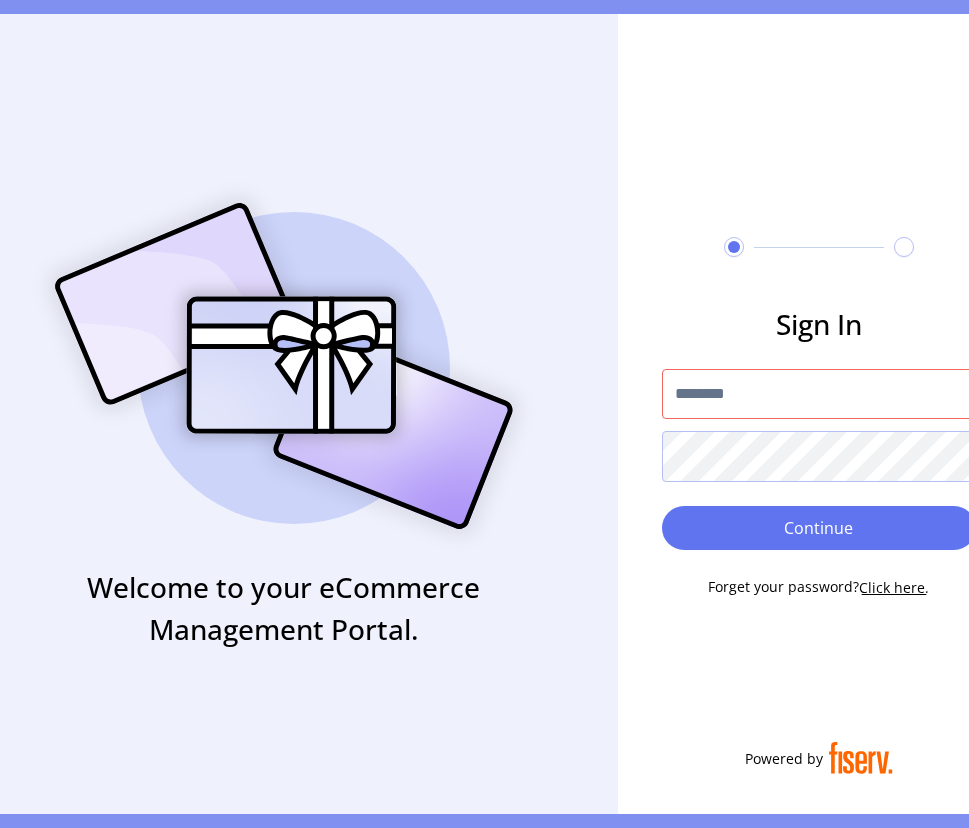 type on "**********" 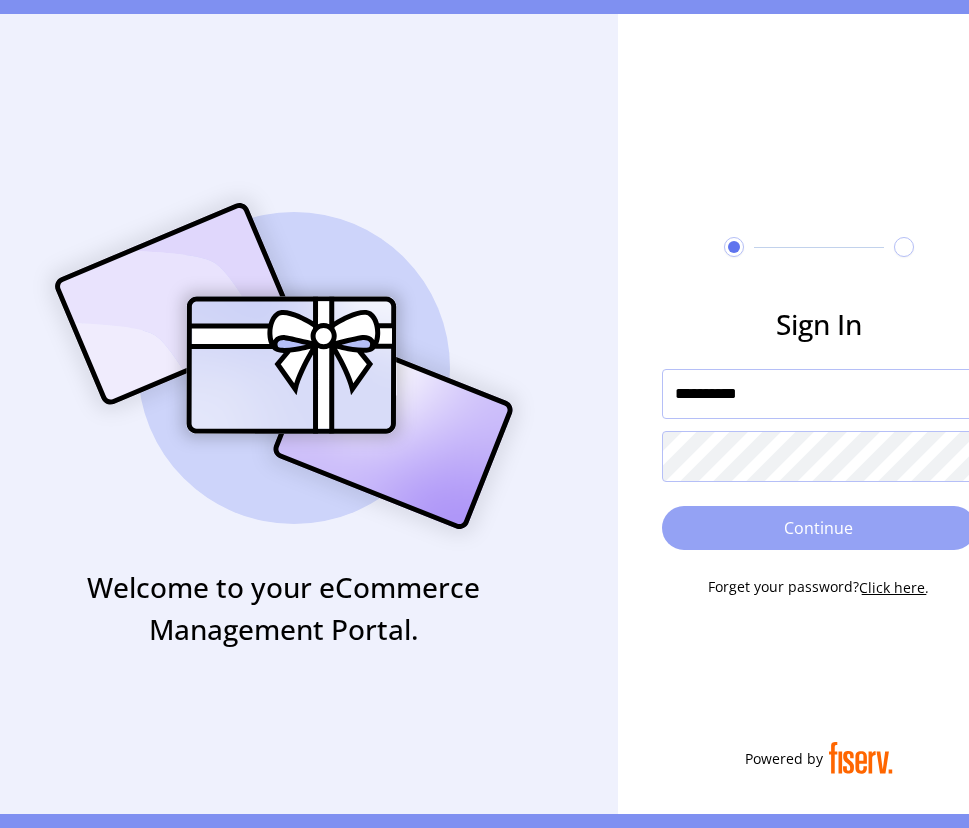 click on "Continue" at bounding box center [819, 528] 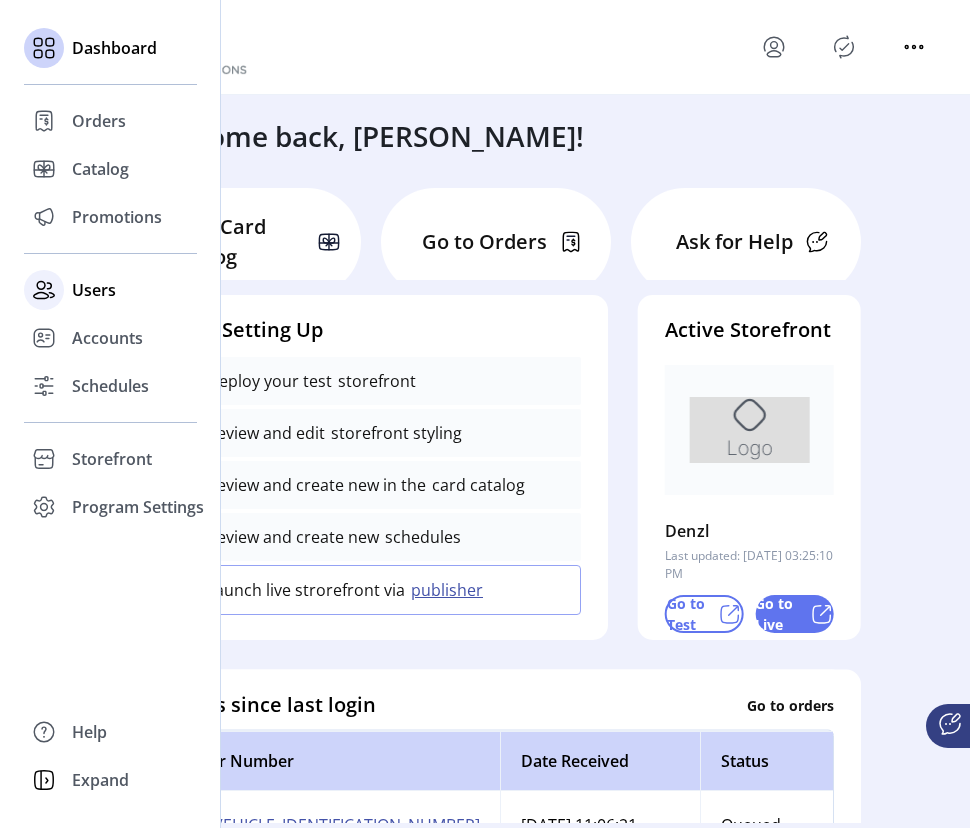 click on "Users" 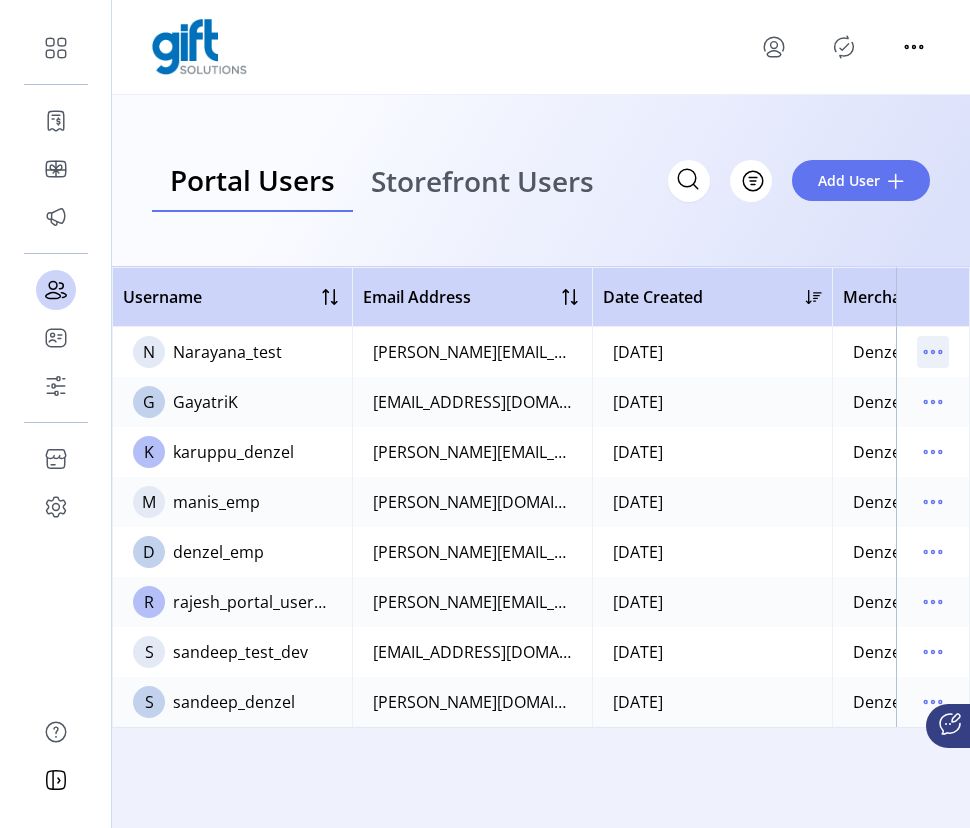 click 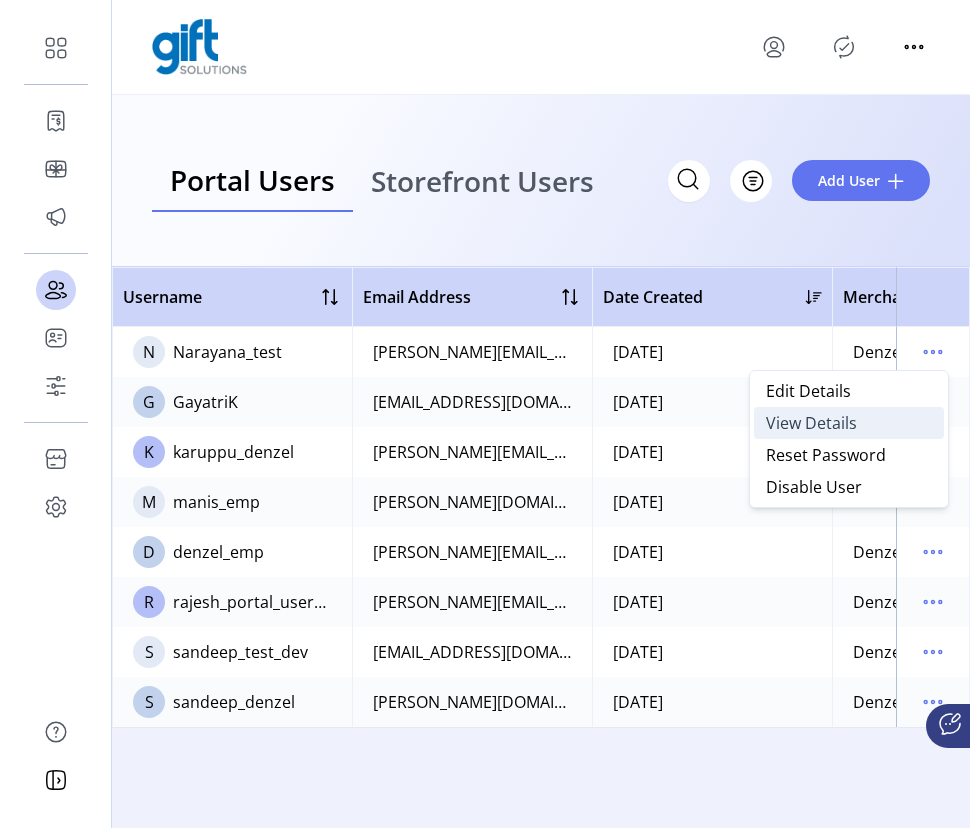 click on "View Details" at bounding box center [811, 423] 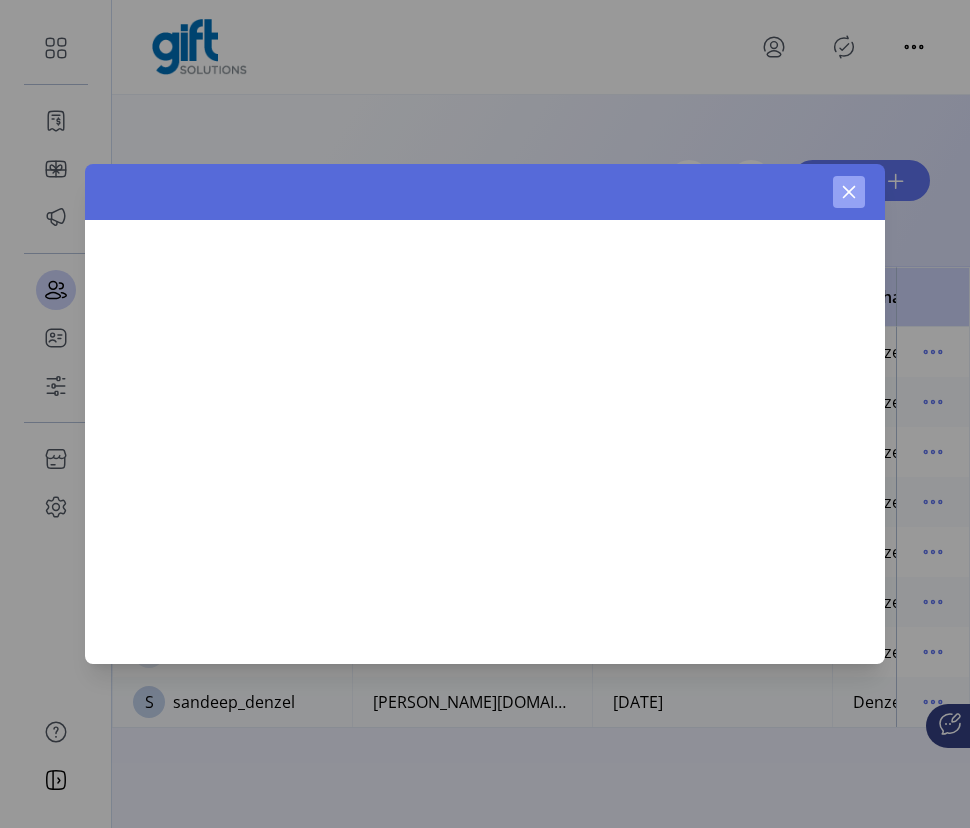 click 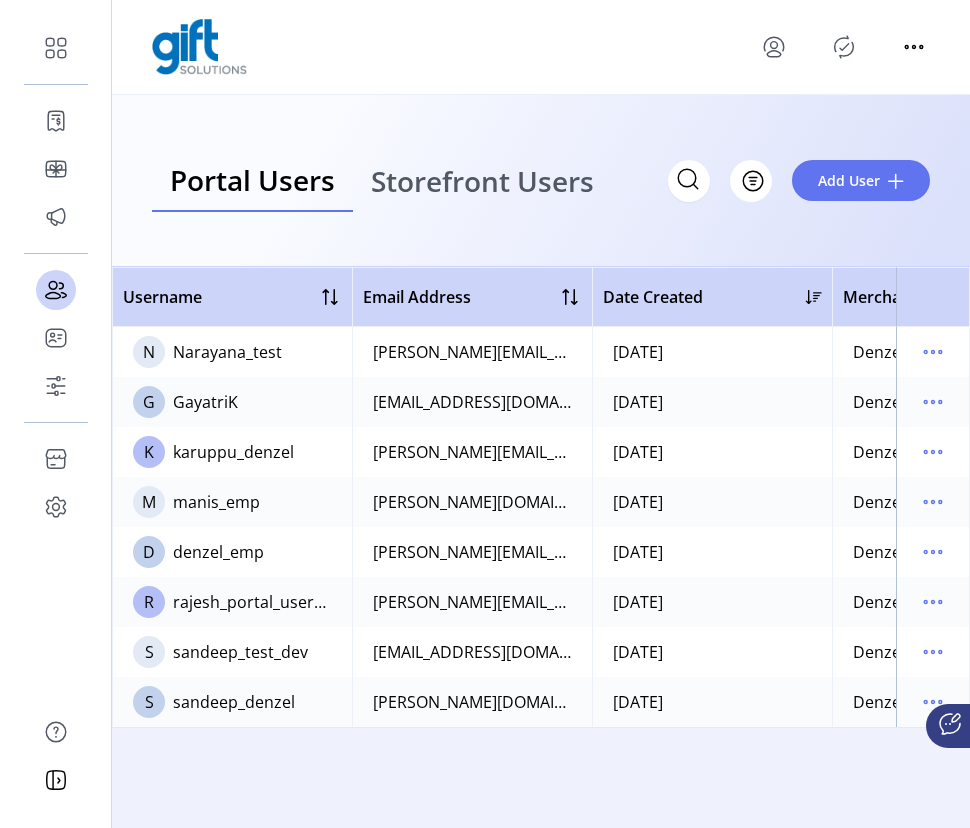 click on "Portal Users Storefront Users
Filter Add User" 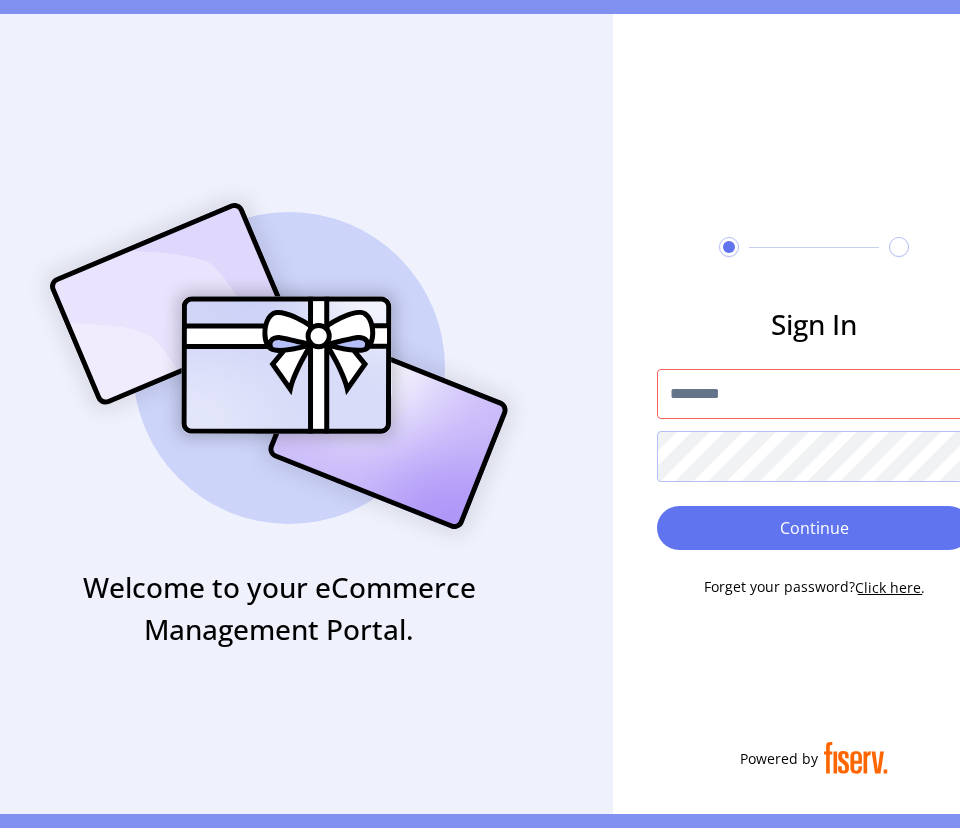 type on "**********" 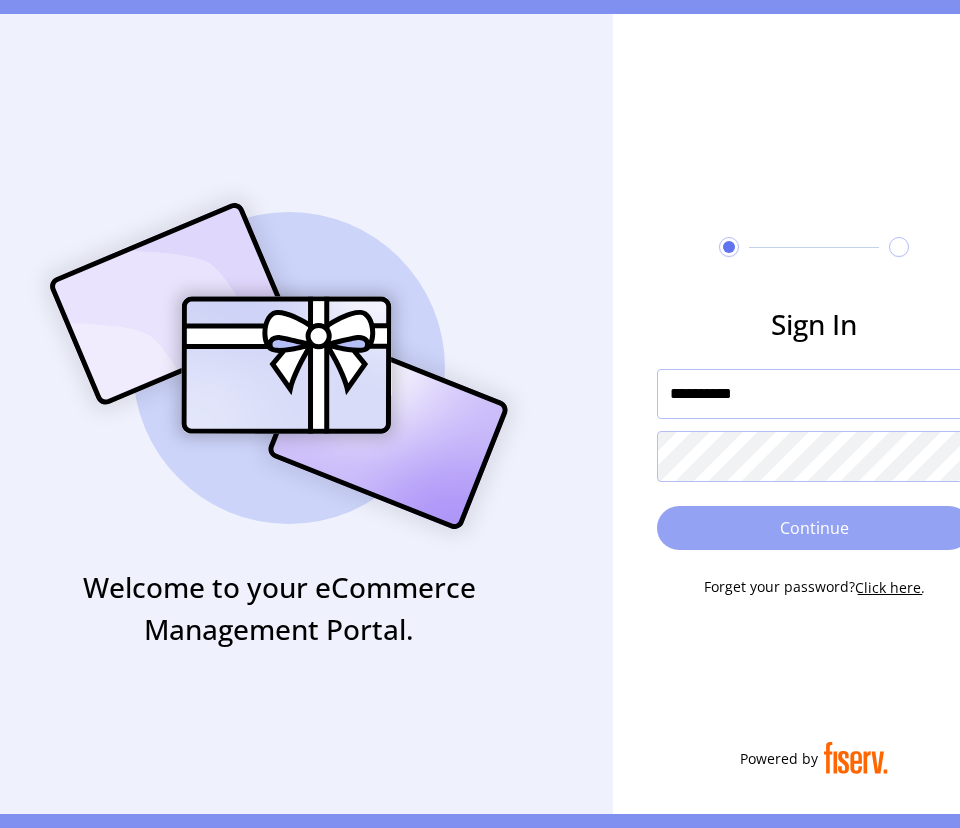 click on "Continue" at bounding box center (814, 528) 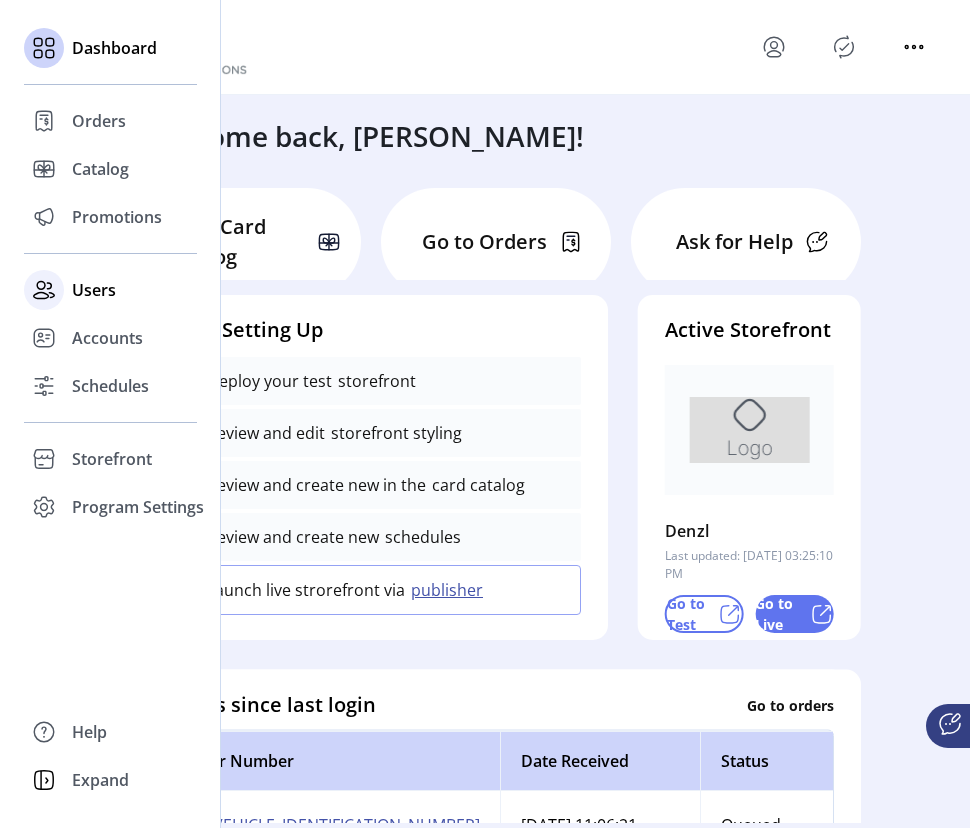 click on "Users" 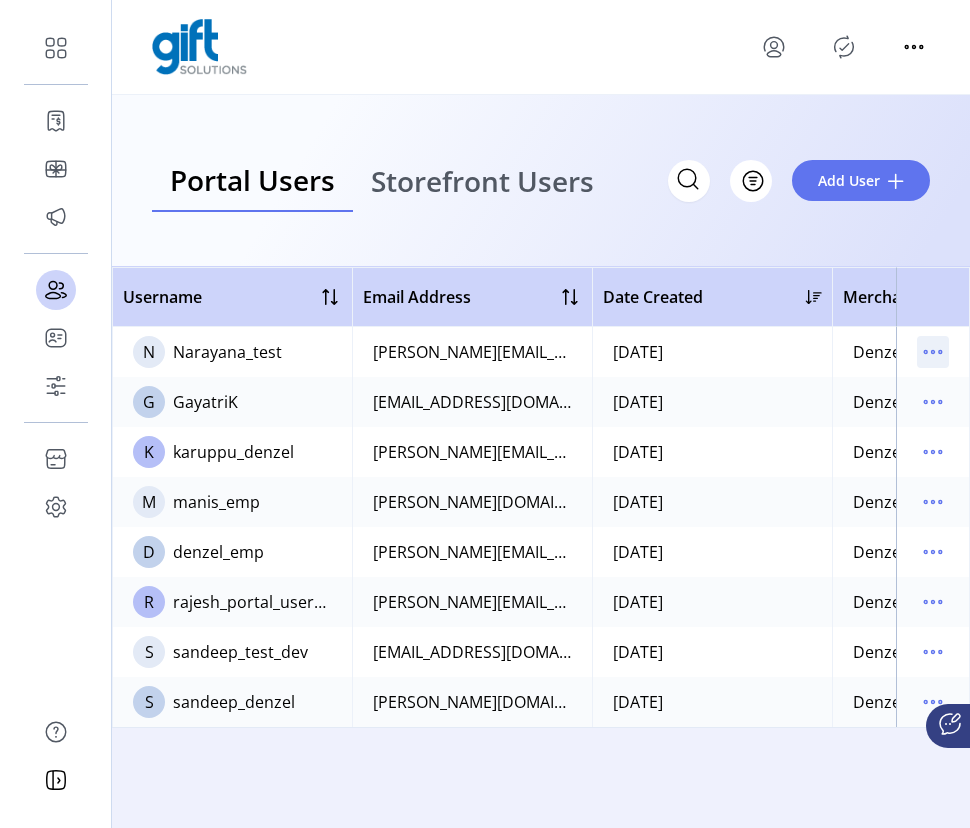 click 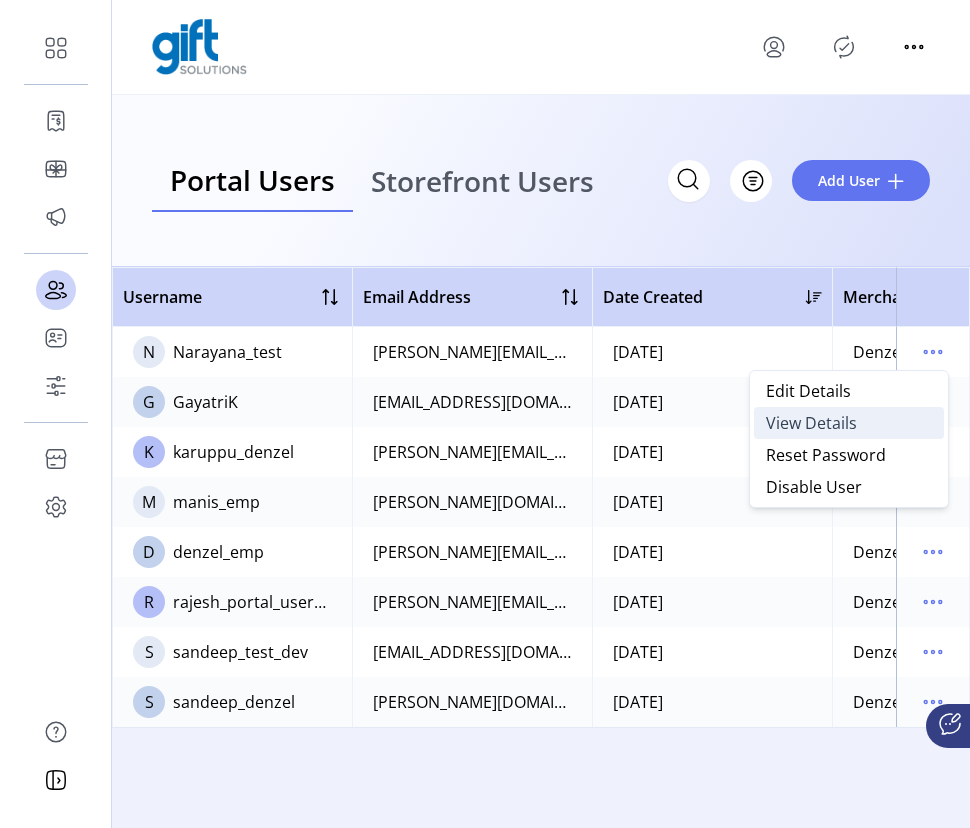 click on "View Details" at bounding box center [811, 423] 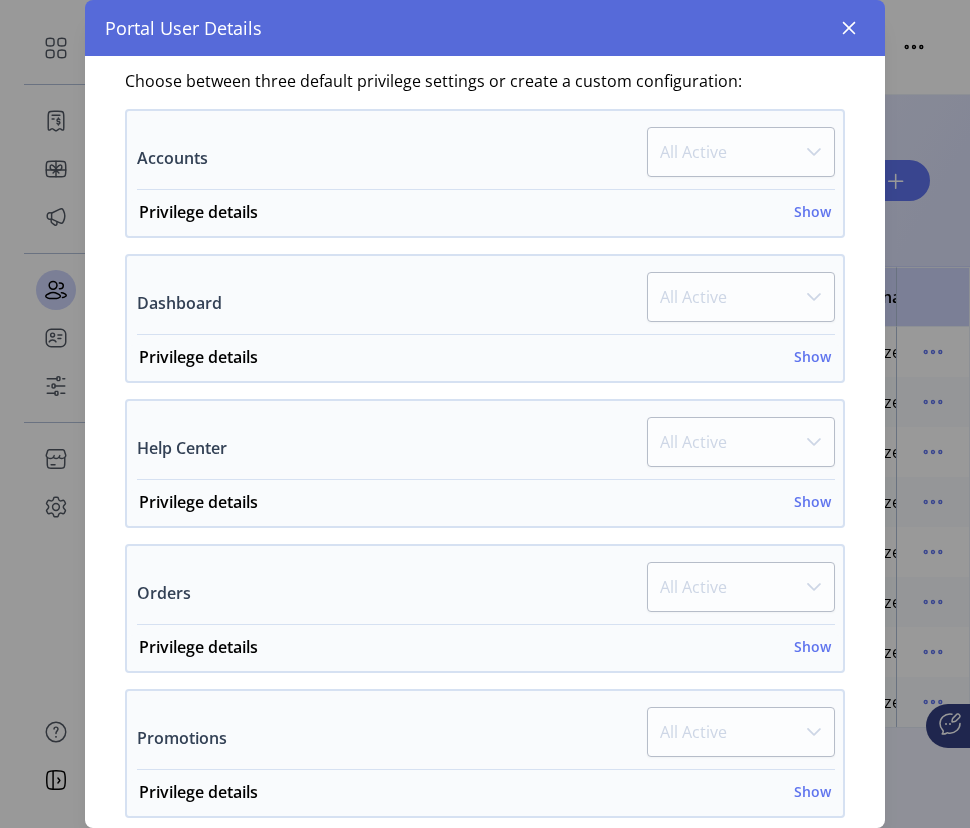 scroll, scrollTop: 455, scrollLeft: 0, axis: vertical 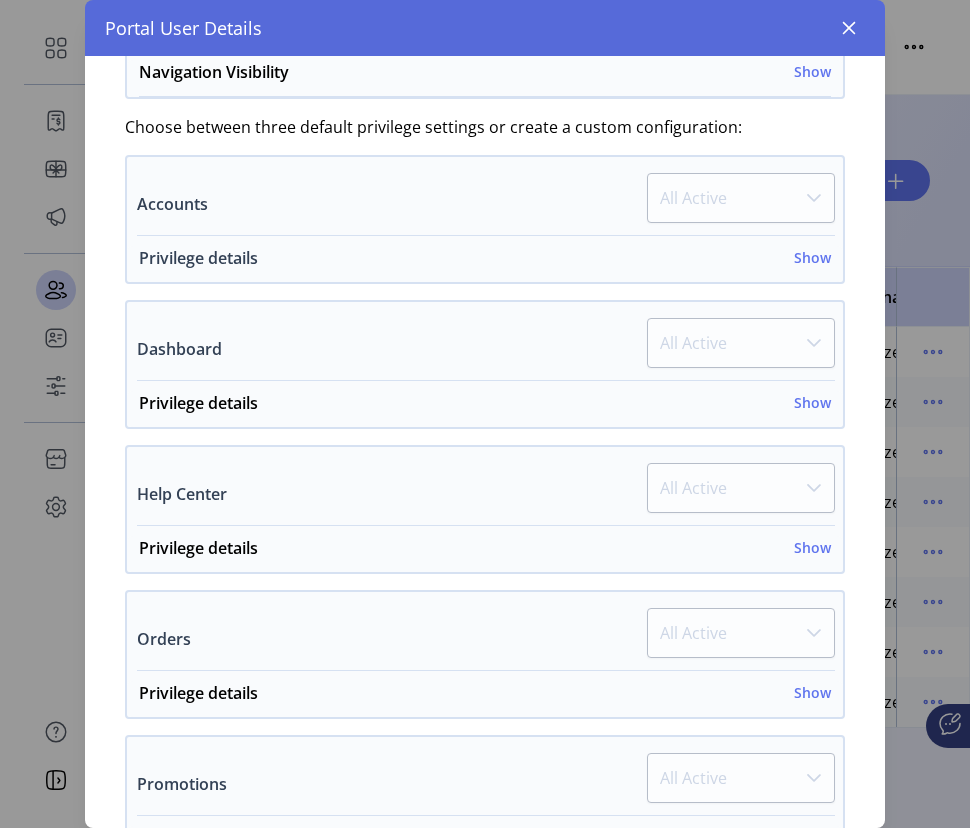 click on "Show" at bounding box center (812, 257) 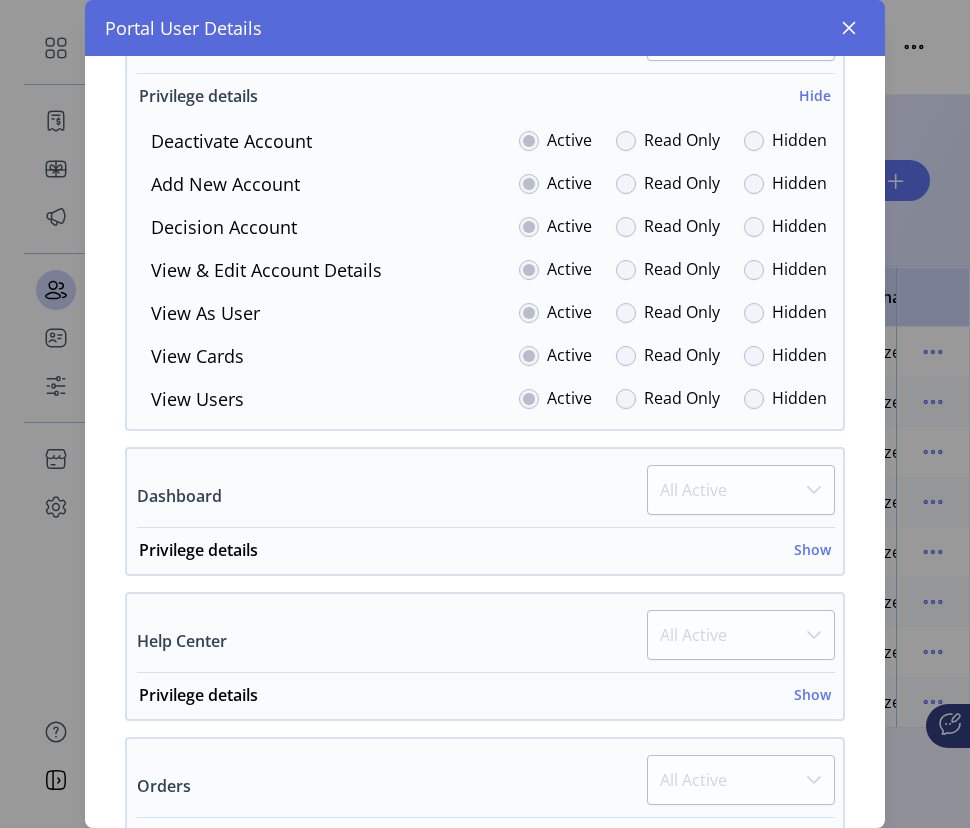 scroll, scrollTop: 749, scrollLeft: 0, axis: vertical 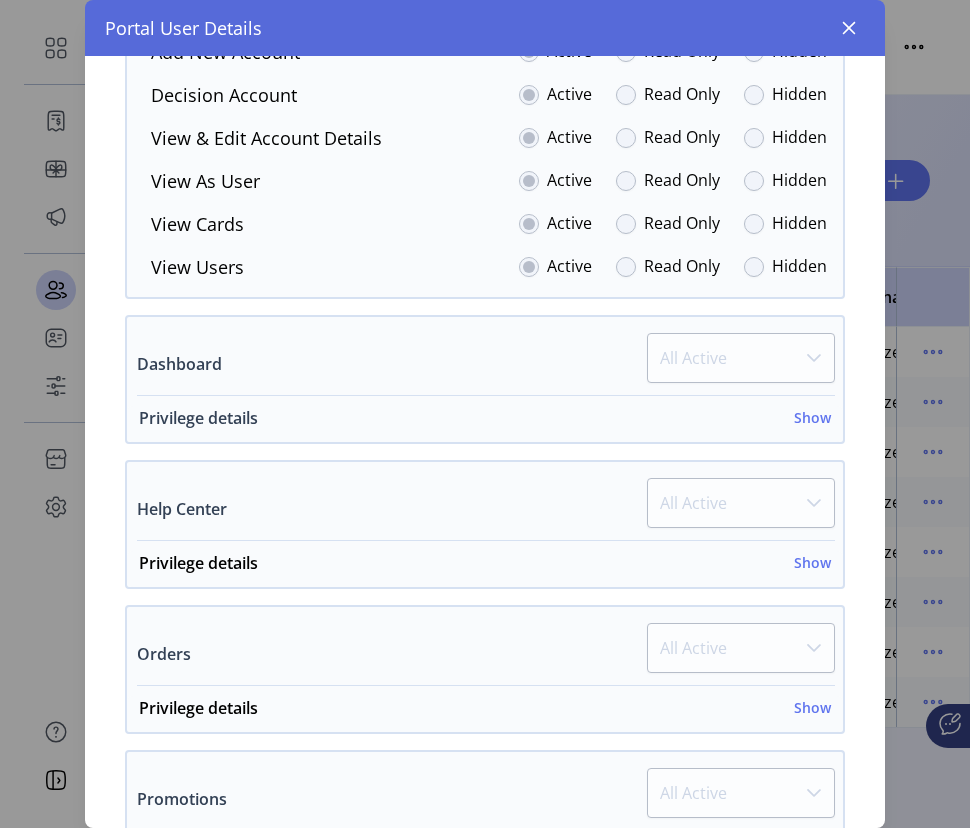 click on "Show" at bounding box center [812, 417] 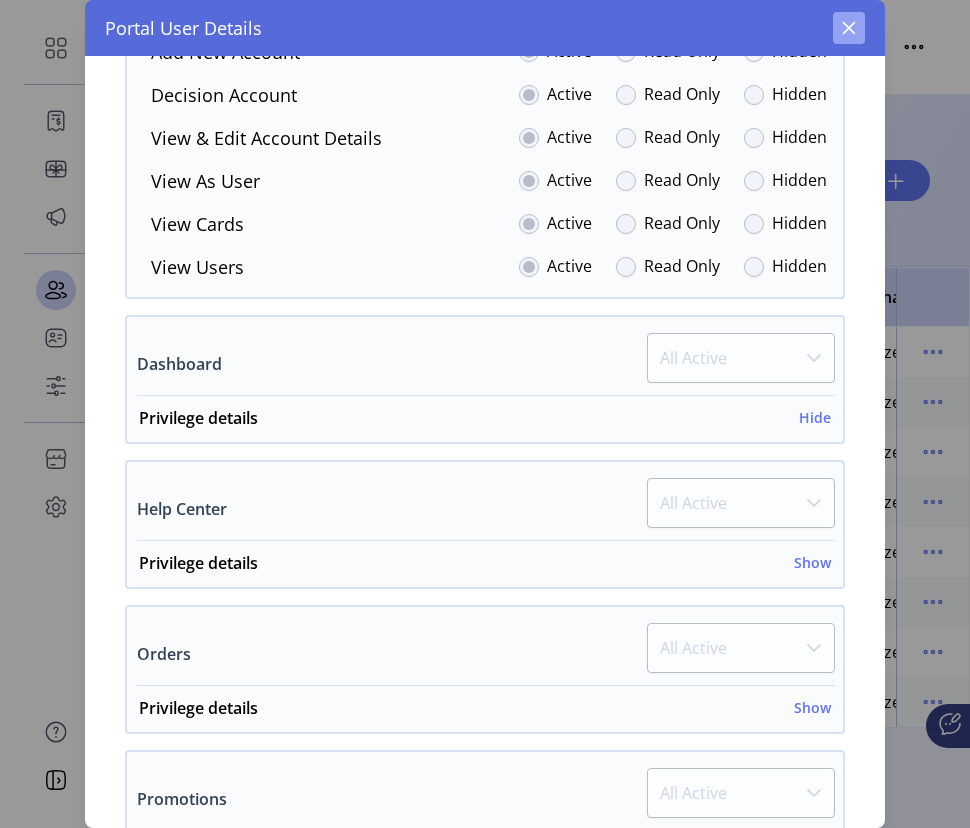 click 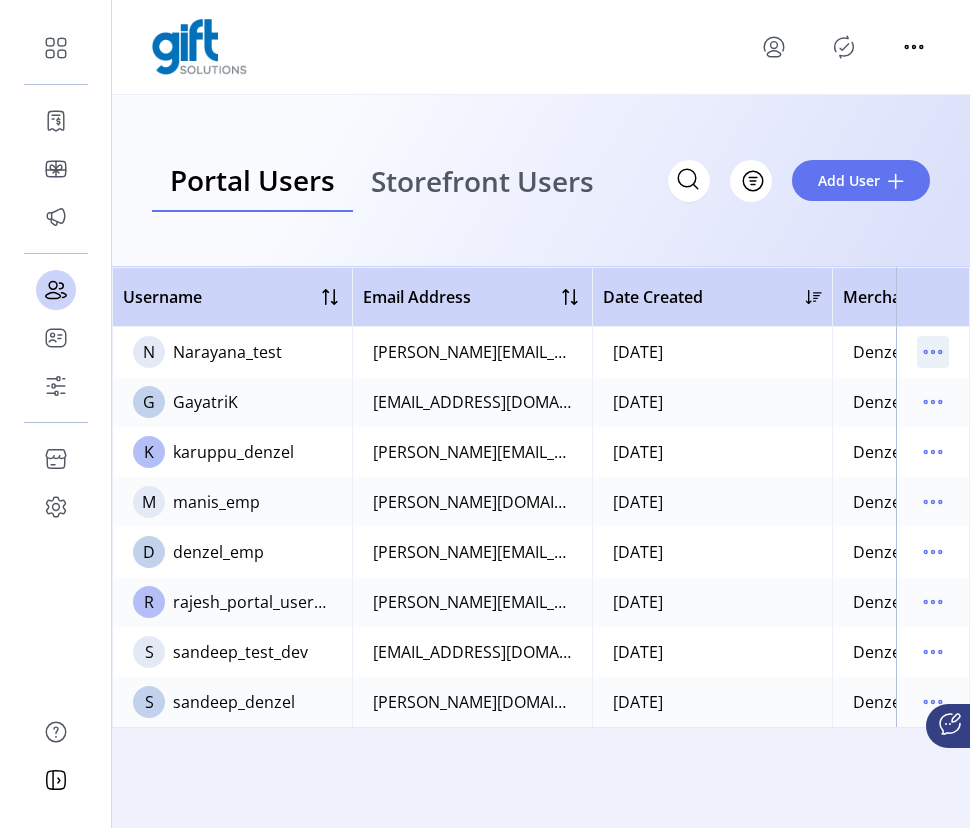 click 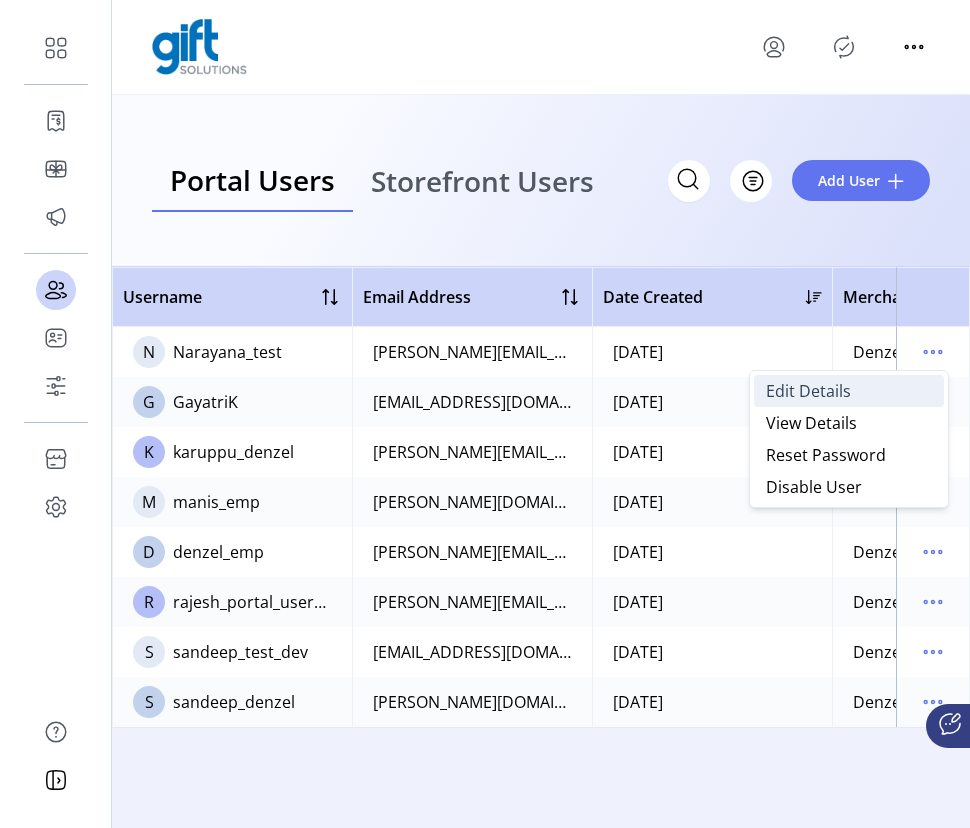 click on "Edit Details" at bounding box center [808, 391] 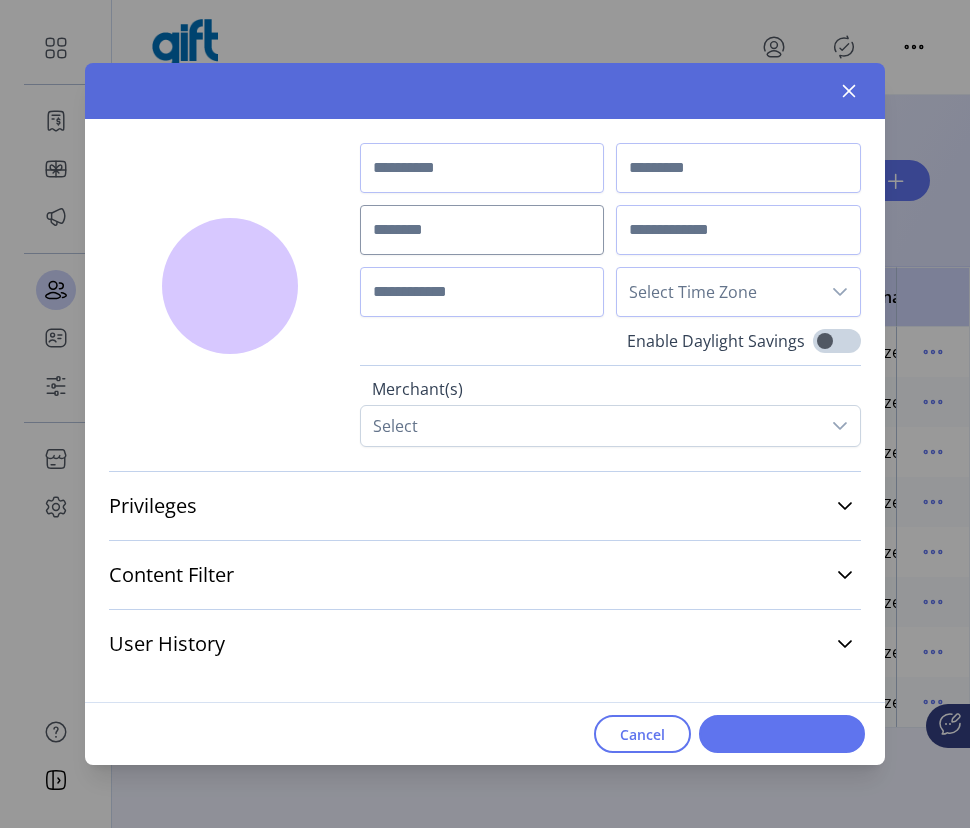 type on "********" 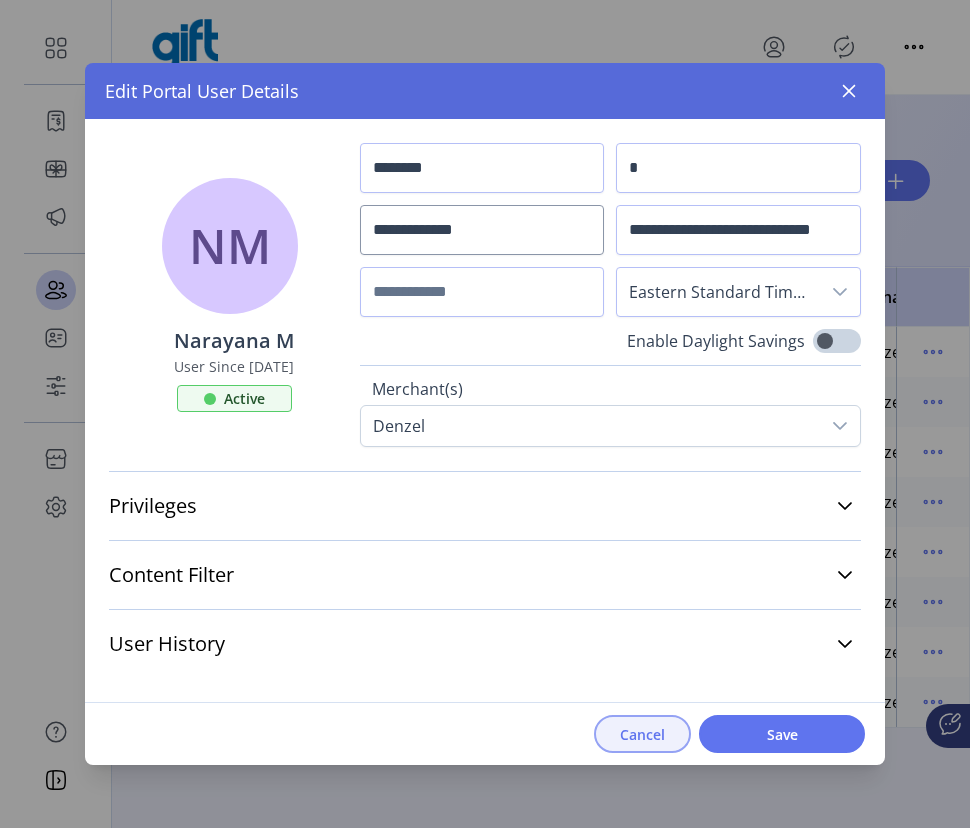 click on "Cancel" at bounding box center [642, 734] 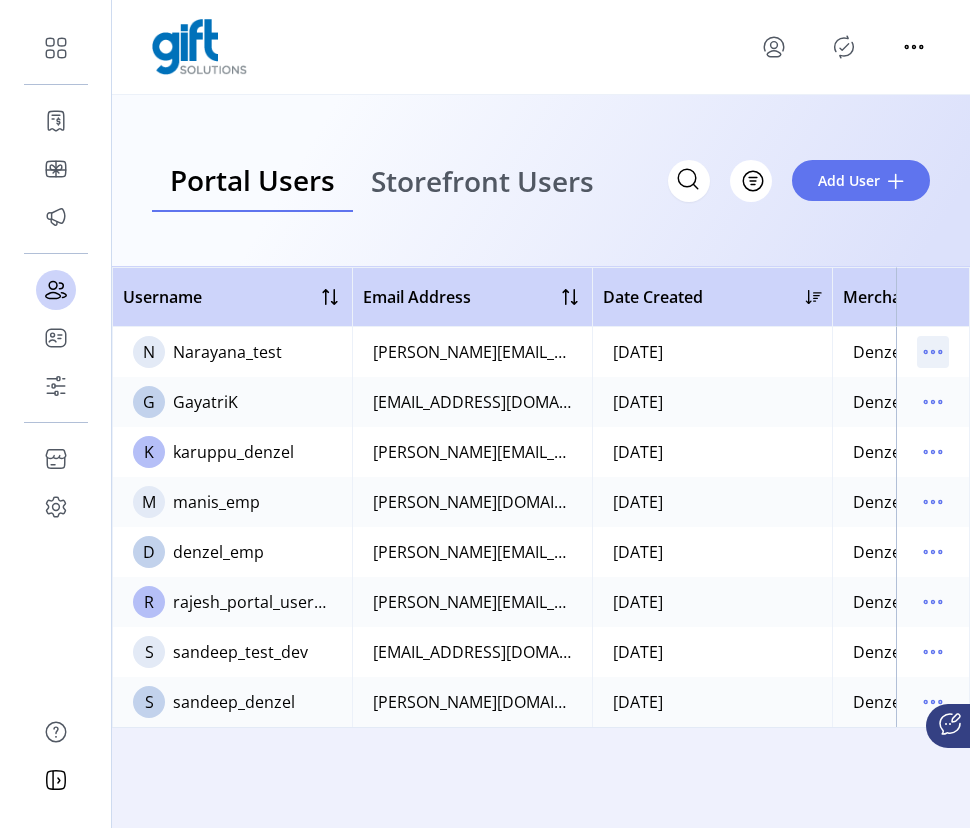 click 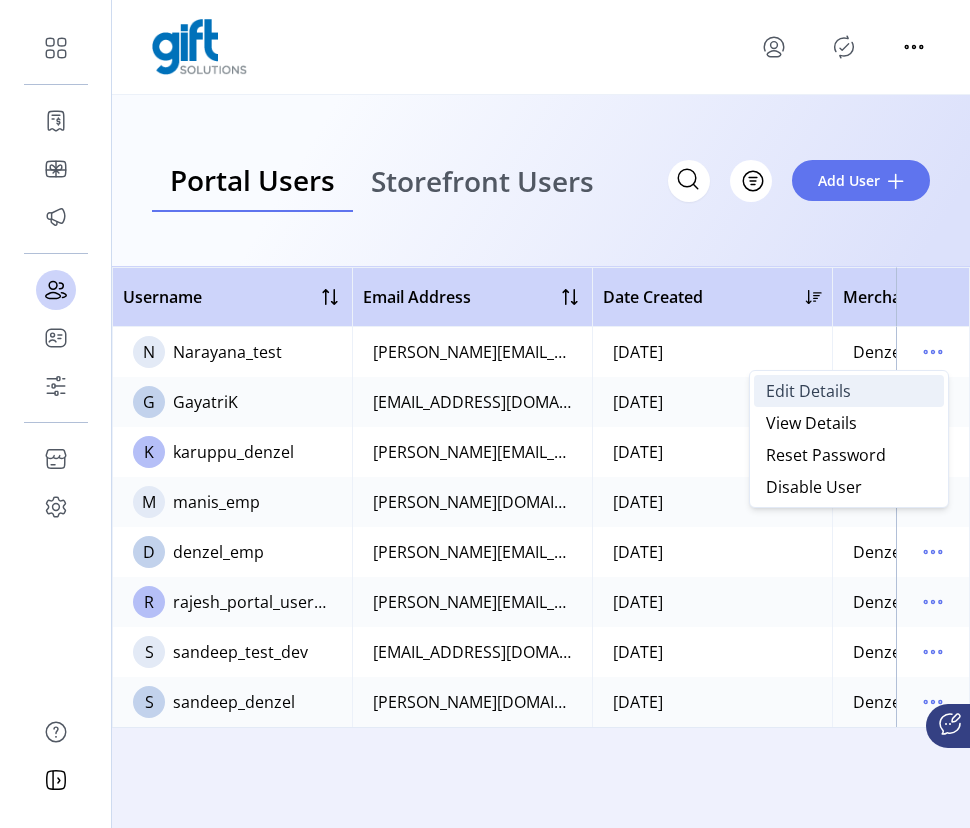 click on "Edit Details" at bounding box center [808, 391] 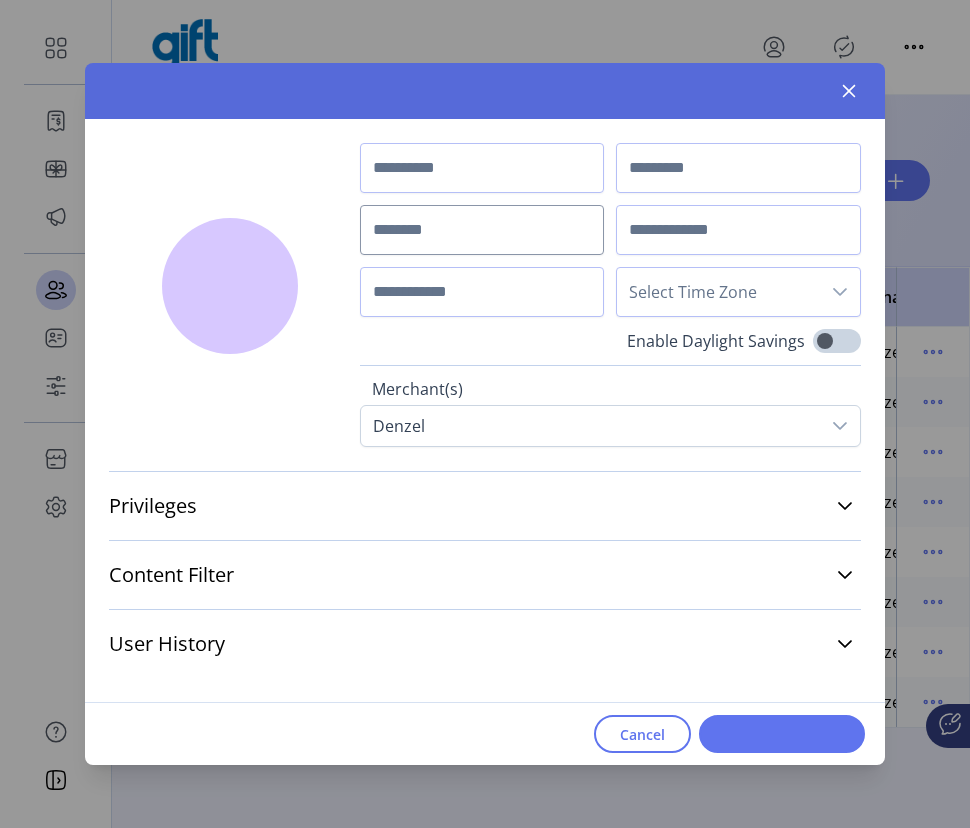 type on "********" 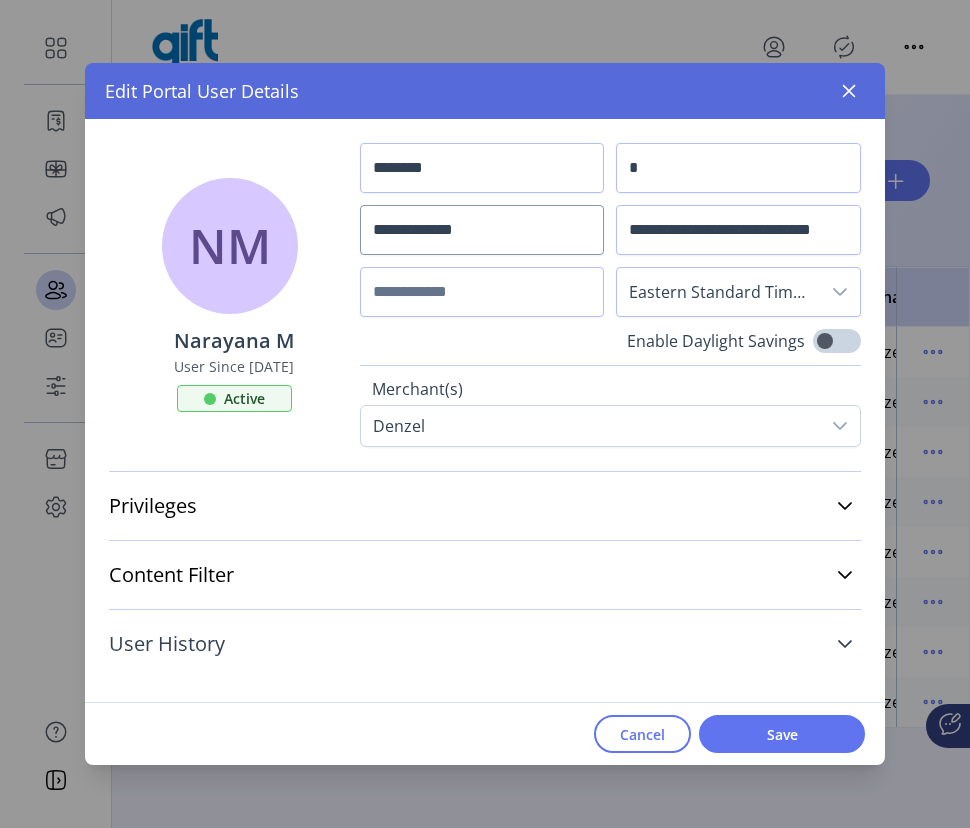 click 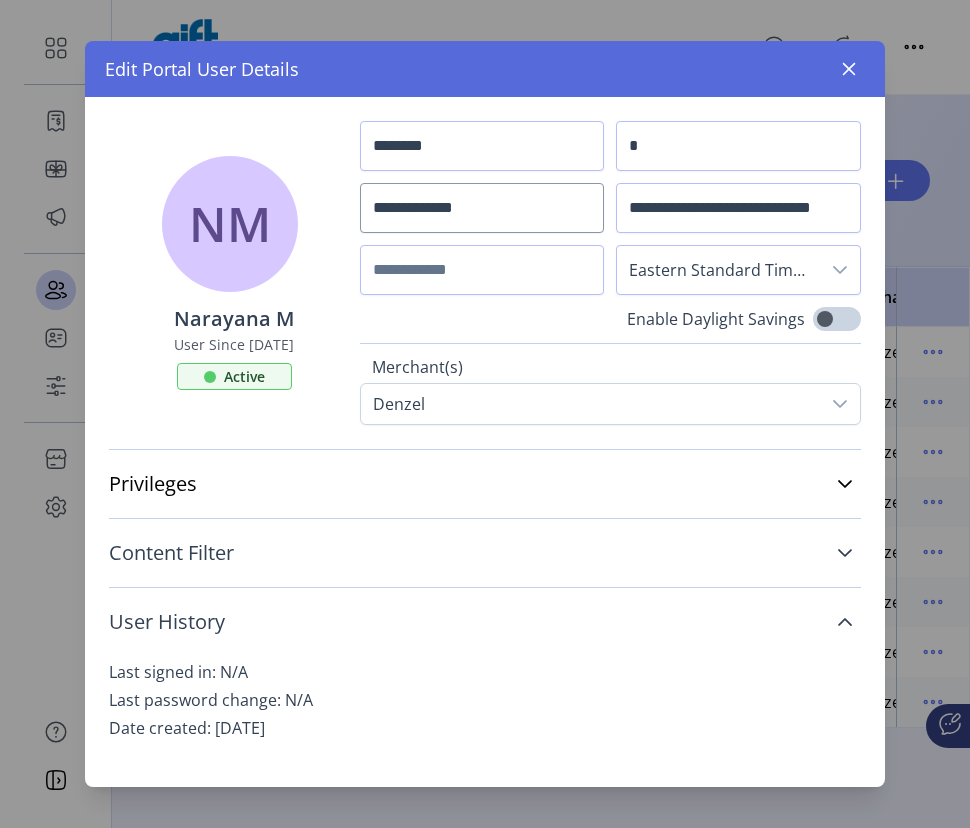 click 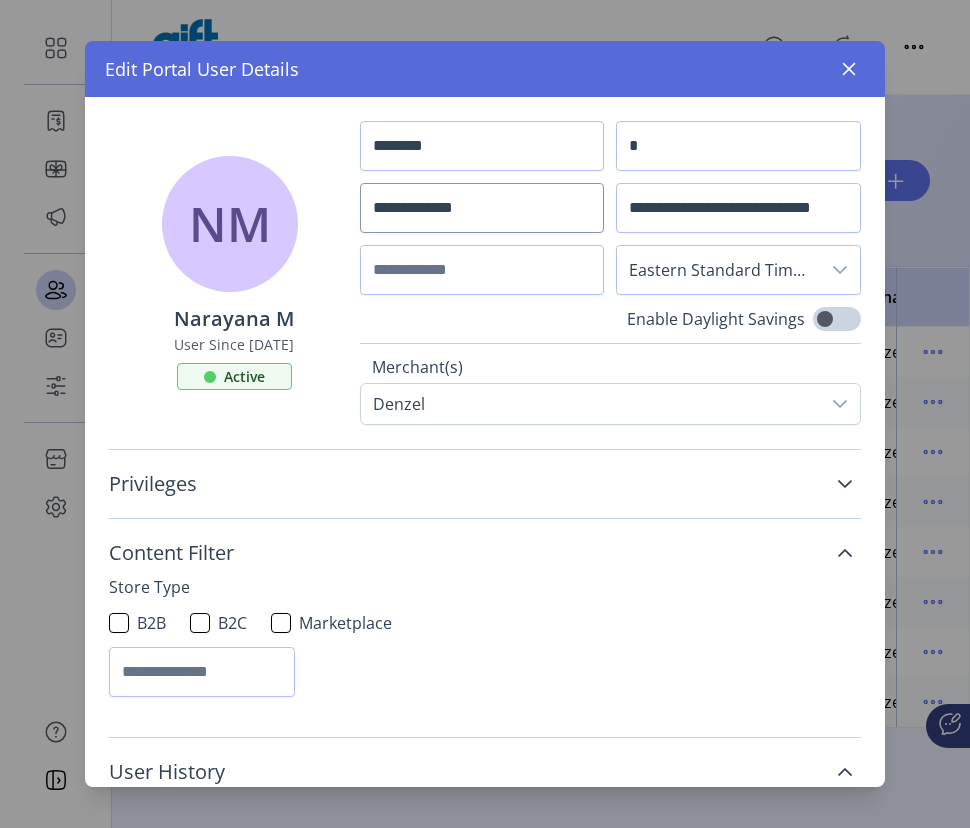 click on "Privileges" at bounding box center [485, 484] 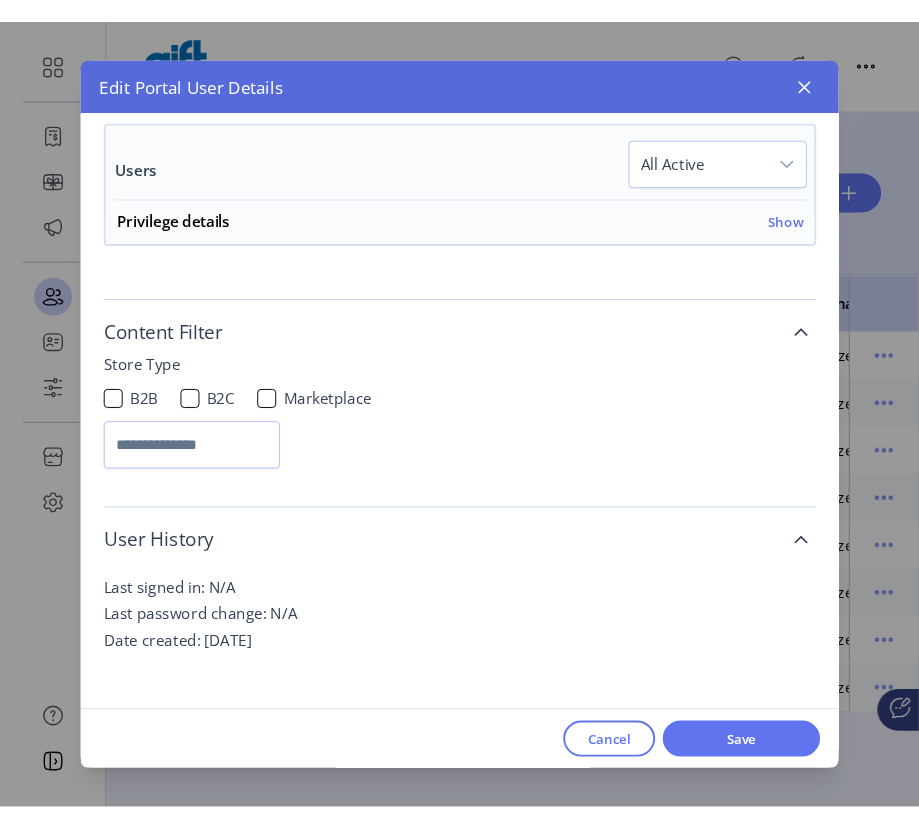 scroll, scrollTop: 2012, scrollLeft: 0, axis: vertical 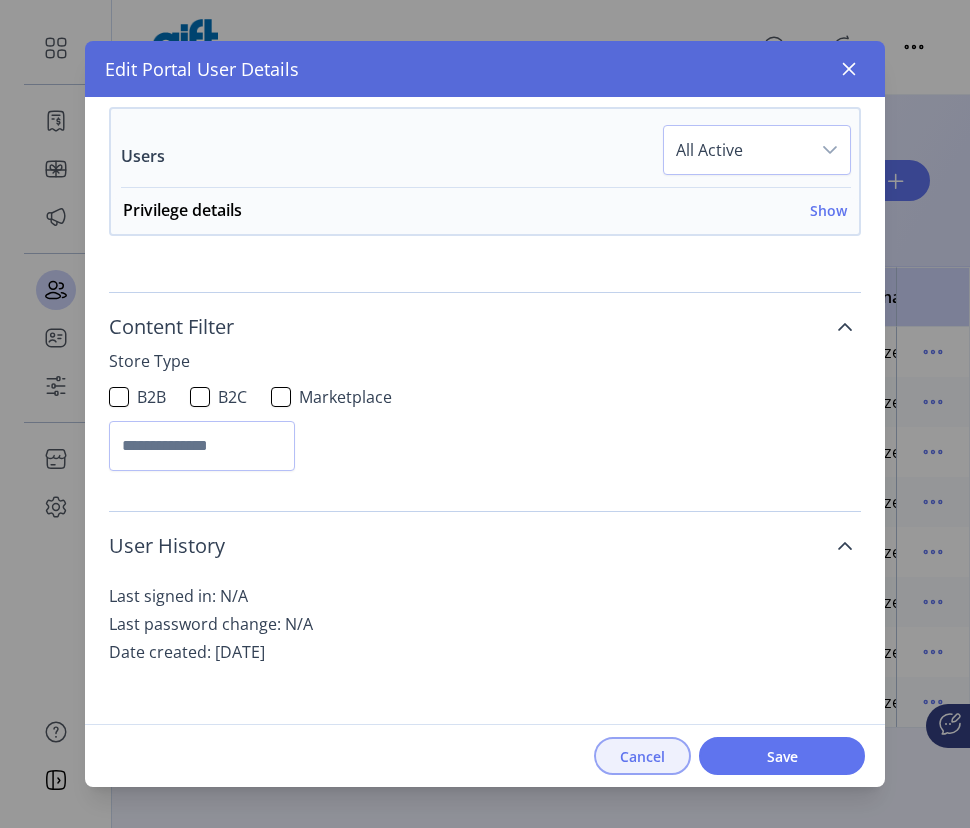 click on "Cancel" at bounding box center [642, 756] 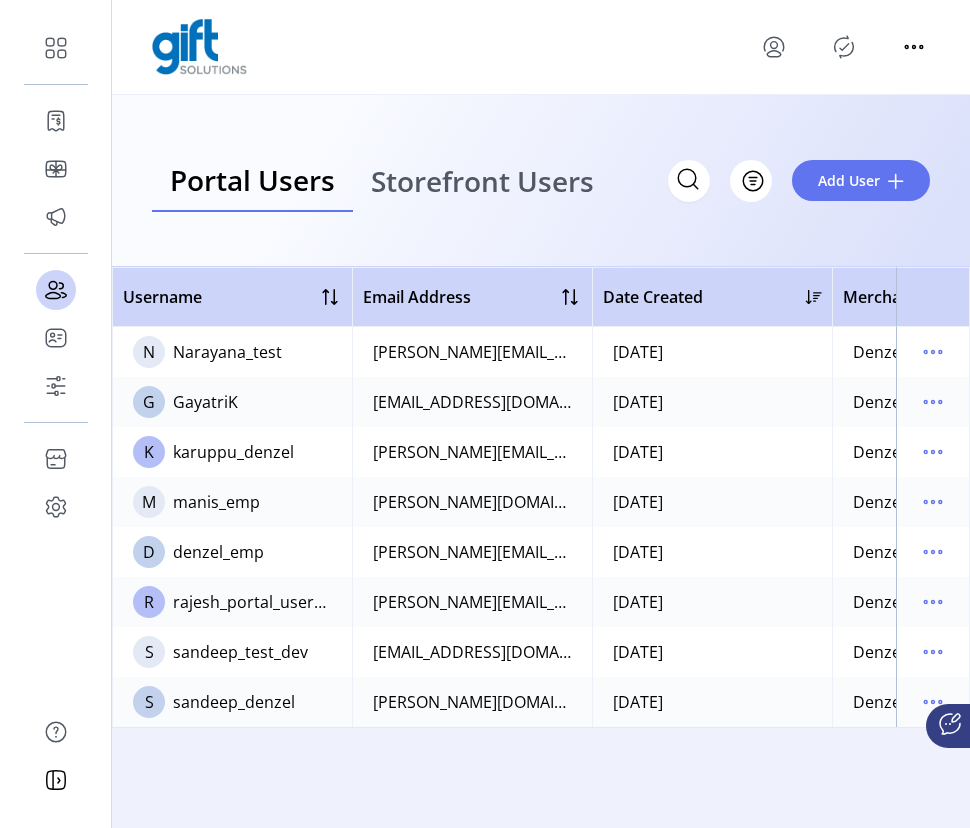 click on "Storefront Users" at bounding box center (482, 181) 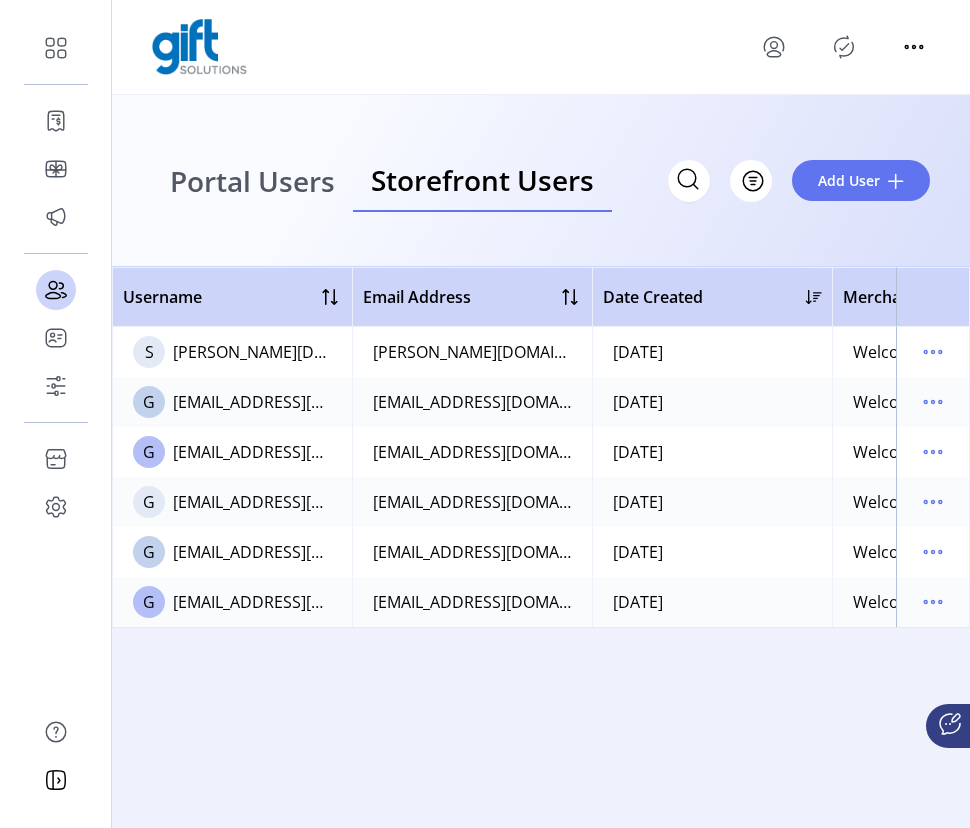 click 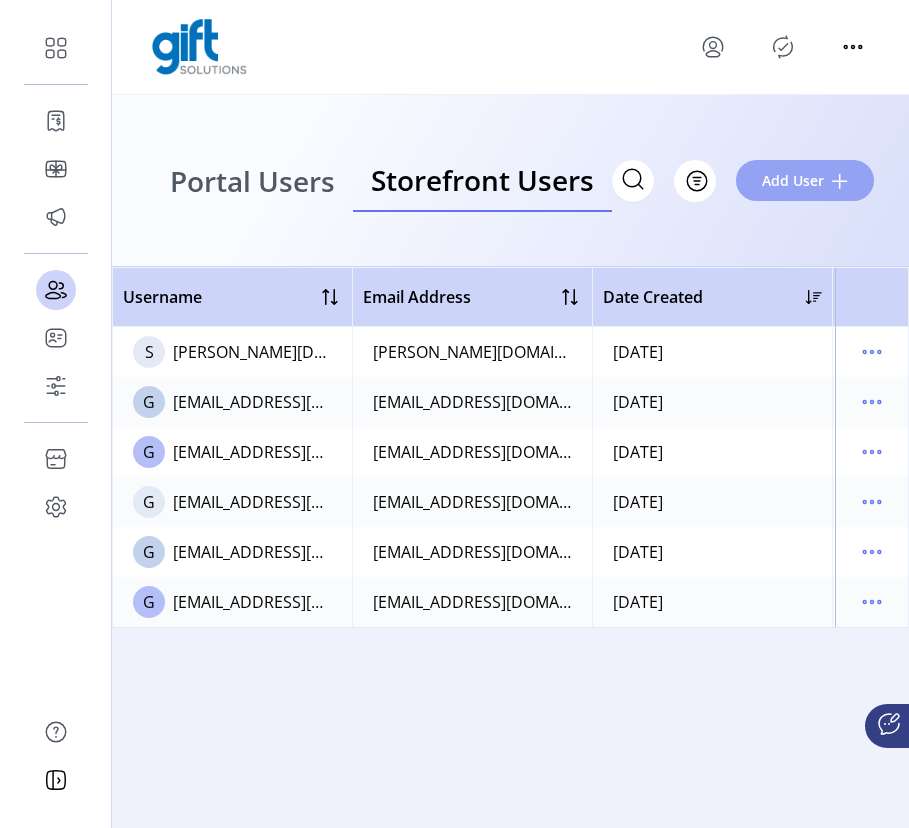 click on "Add User" 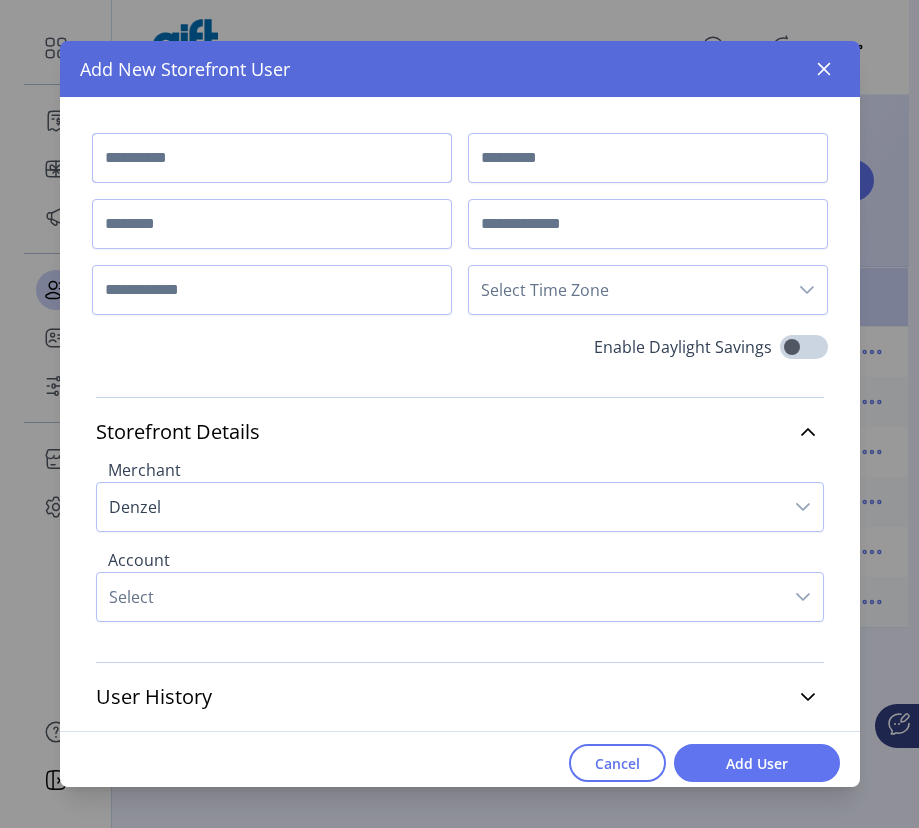 click at bounding box center [272, 158] 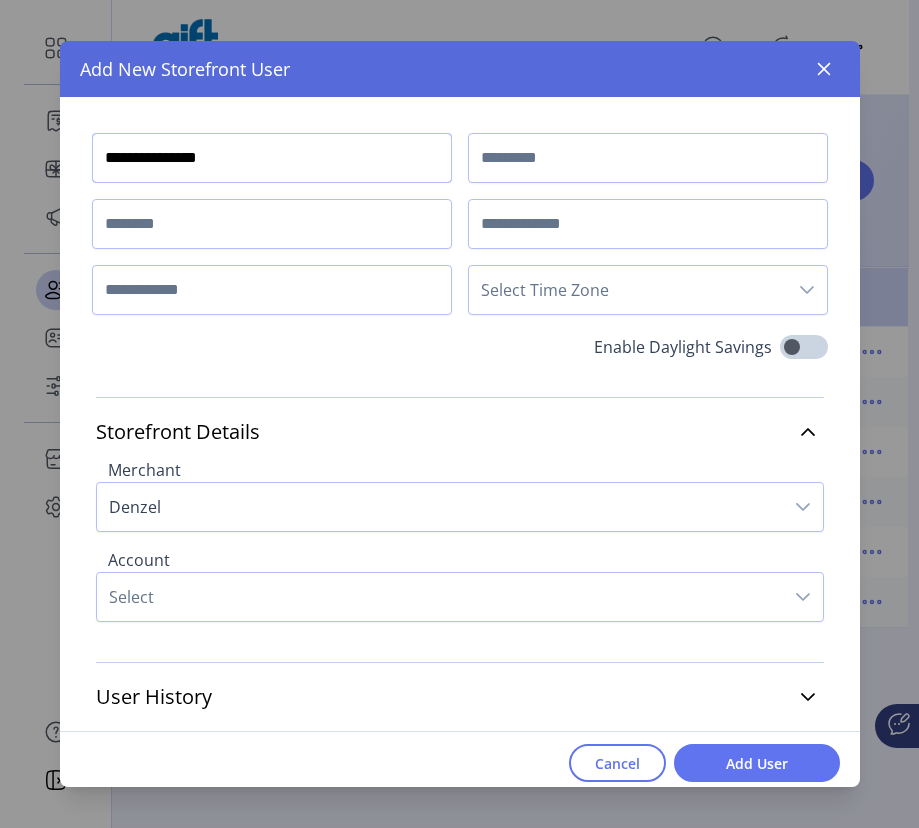 type on "**********" 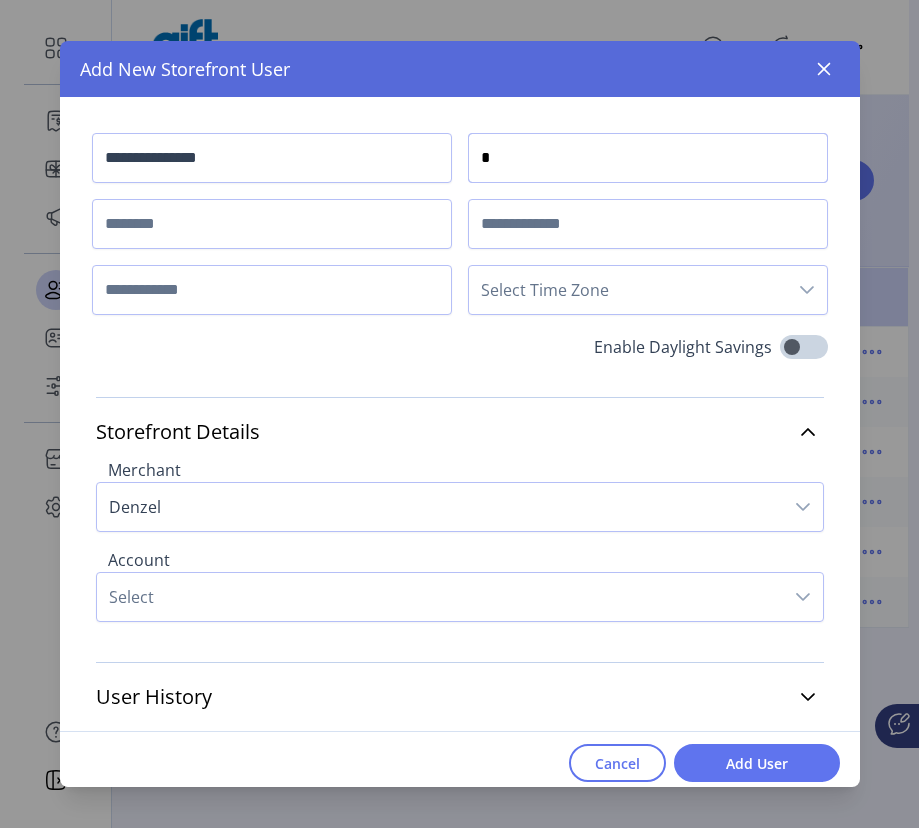 type on "*" 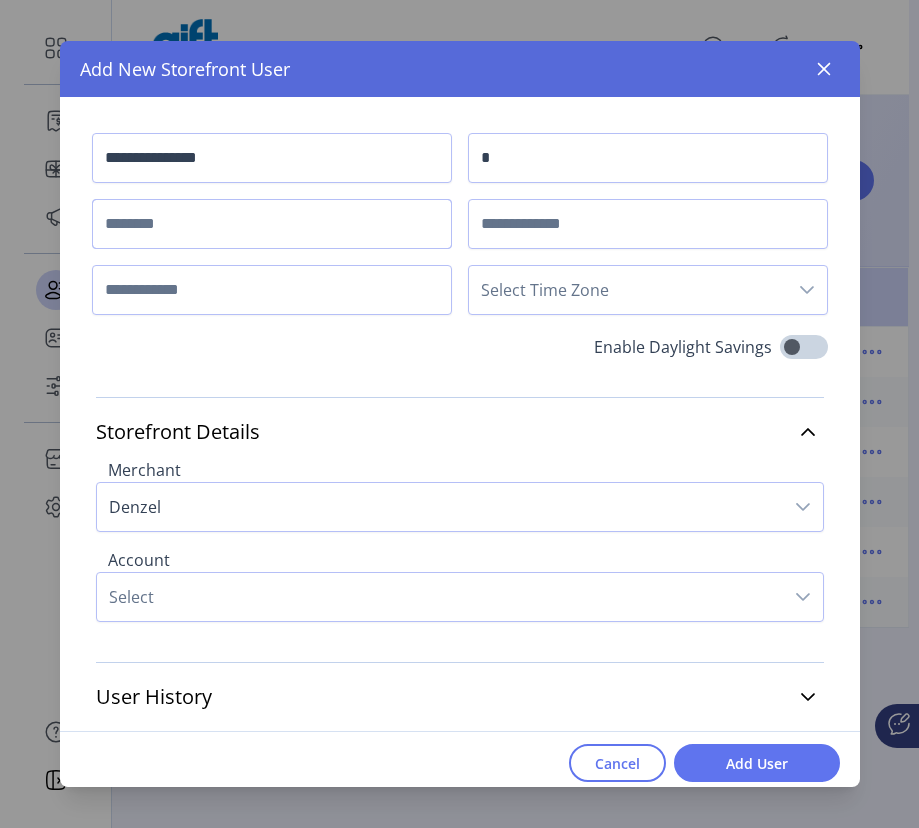 click at bounding box center [272, 224] 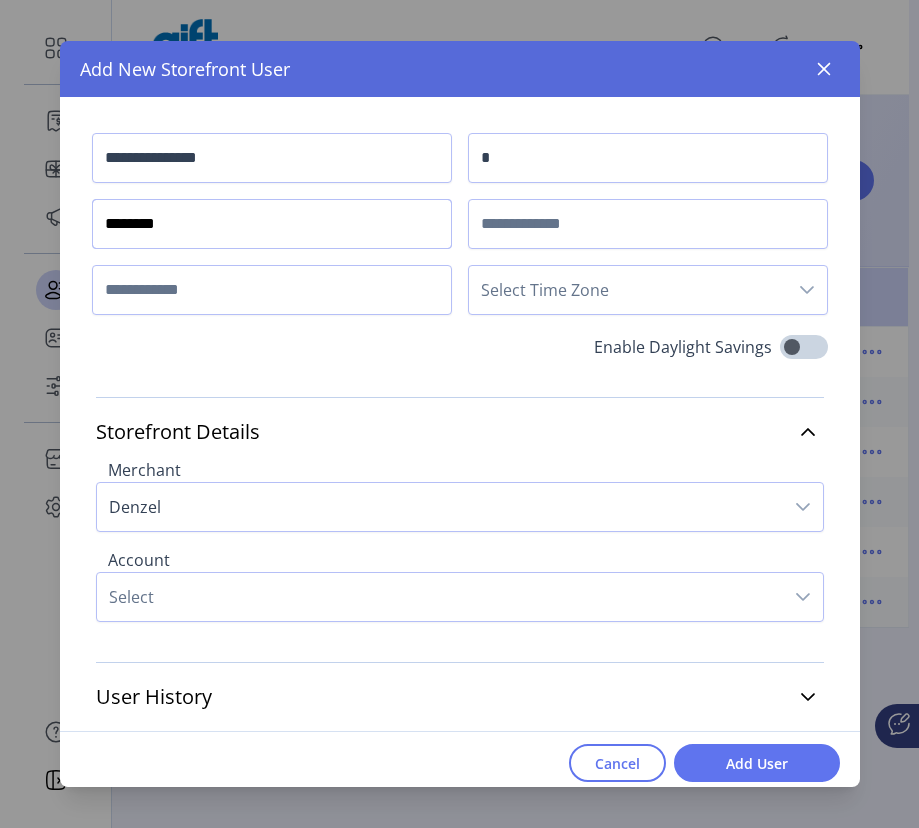 type on "********" 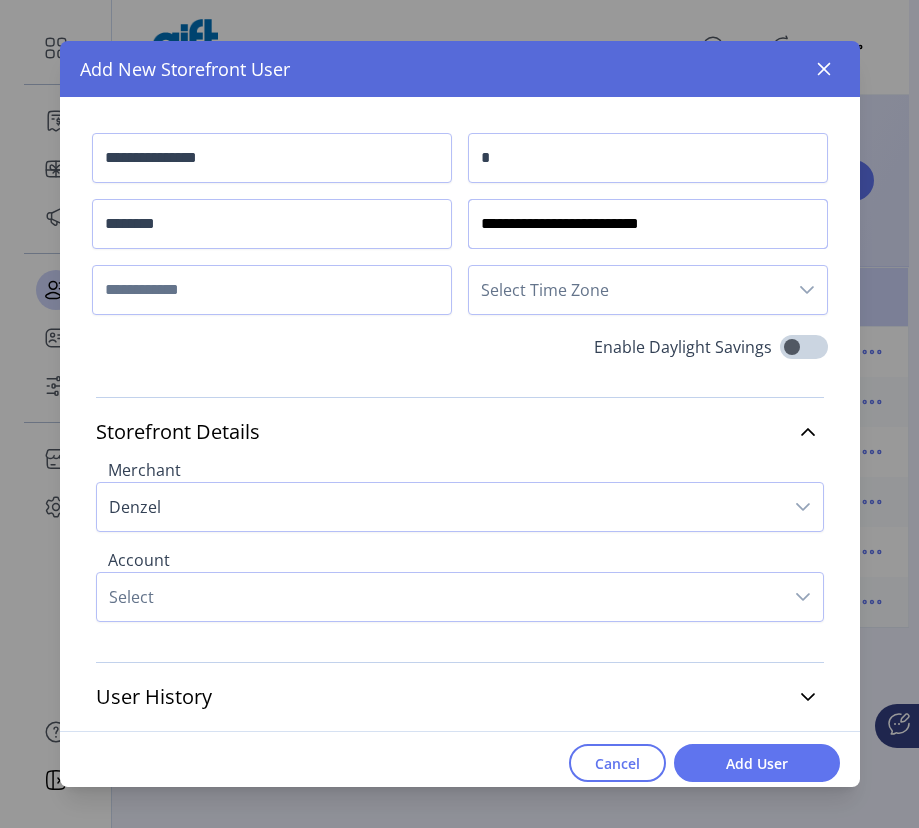 type on "**********" 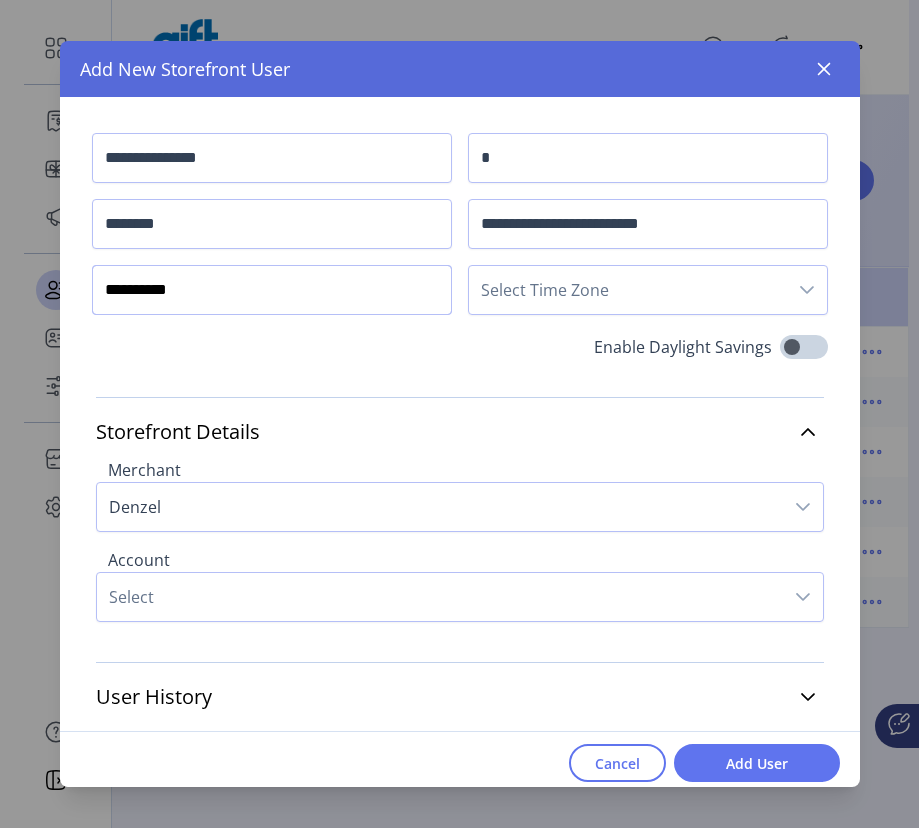 type on "**********" 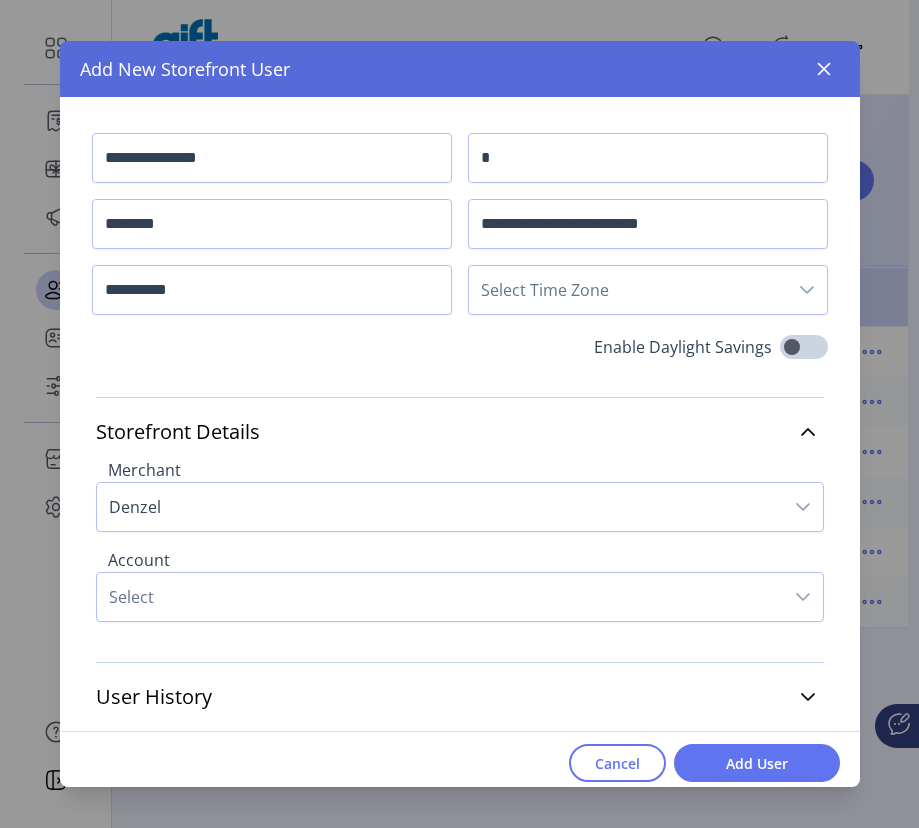 click on "Select Time Zone" at bounding box center [628, 290] 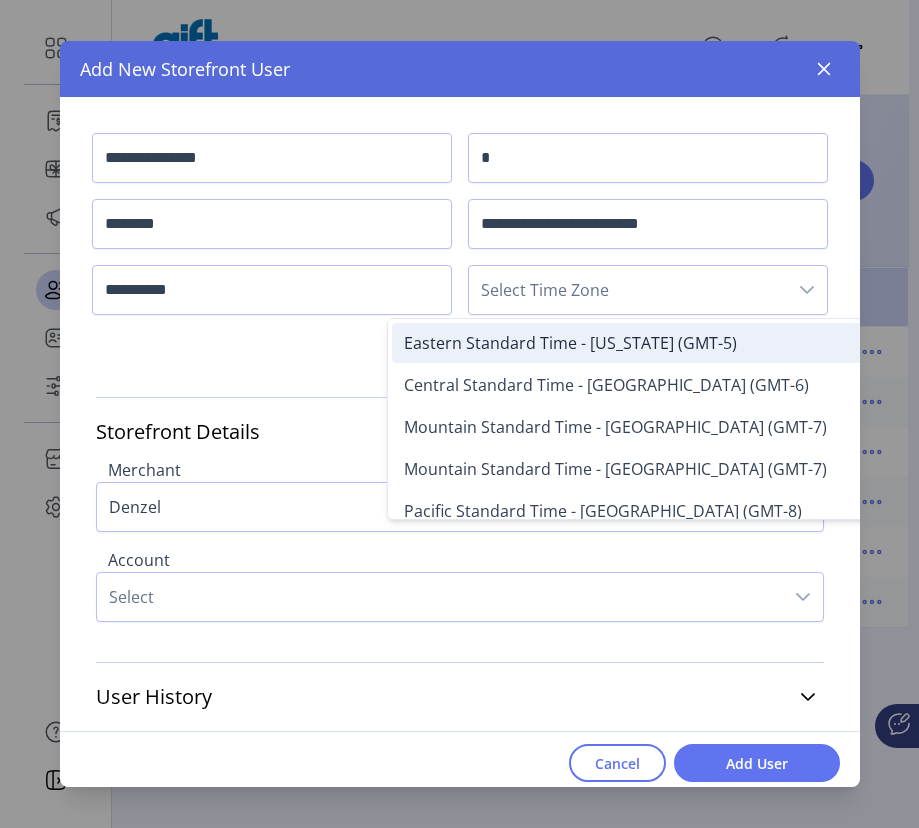 click on "Eastern Standard Time - New York (GMT-5)" at bounding box center [570, 343] 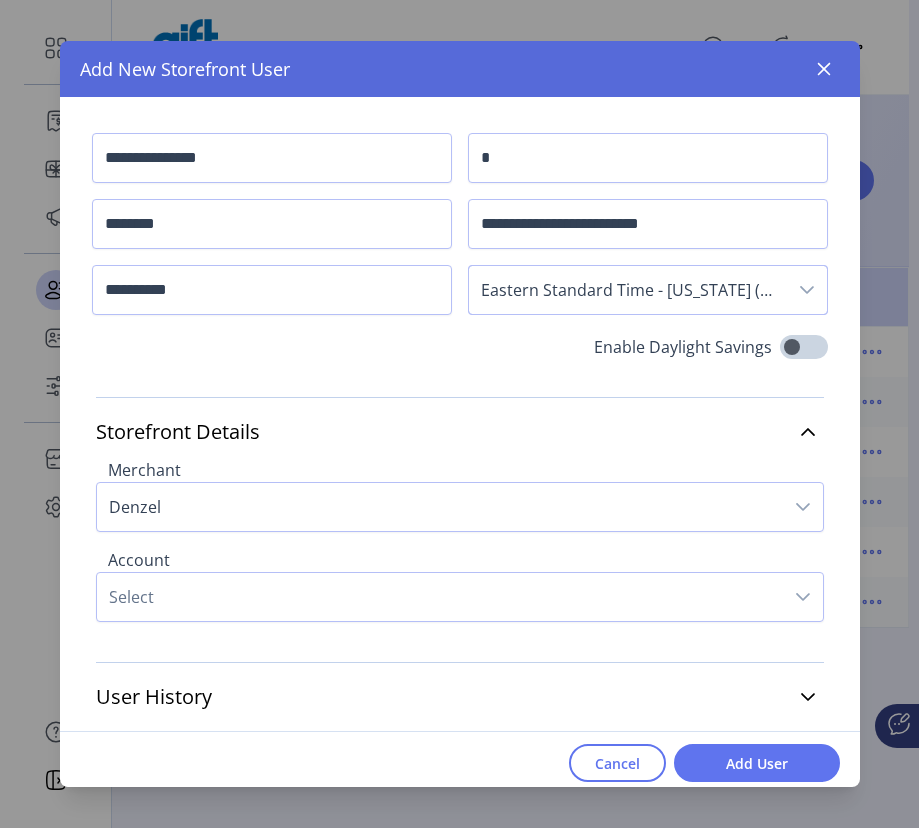 click on "Select" at bounding box center (440, 597) 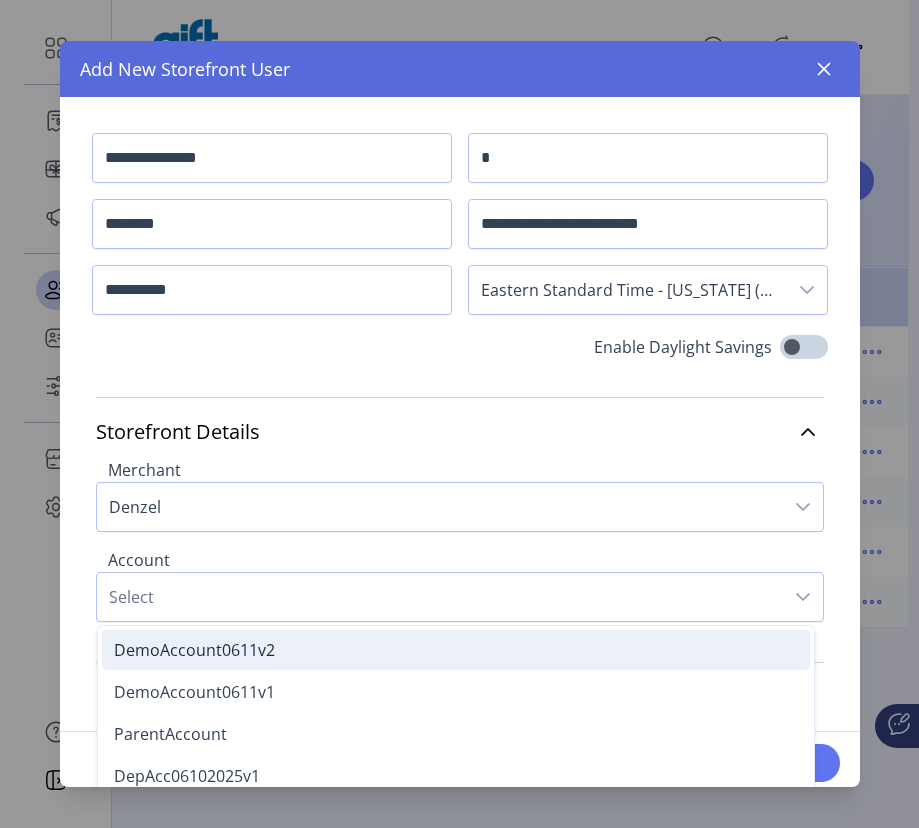 click on "DemoAccount0611v2" at bounding box center (456, 650) 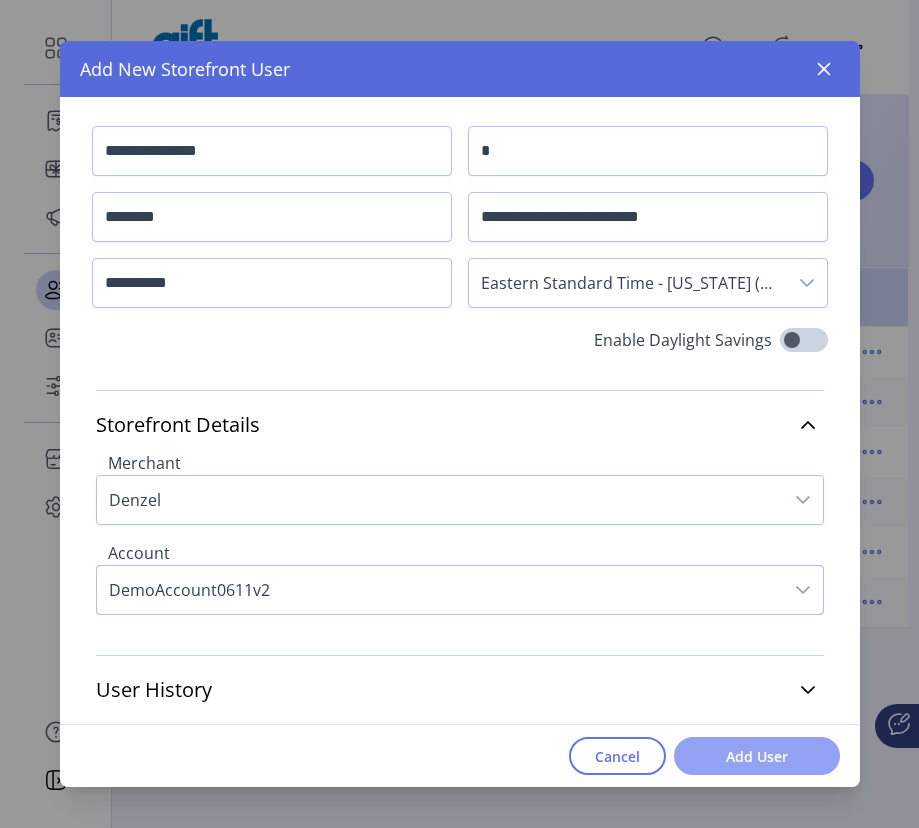 scroll, scrollTop: 7, scrollLeft: 0, axis: vertical 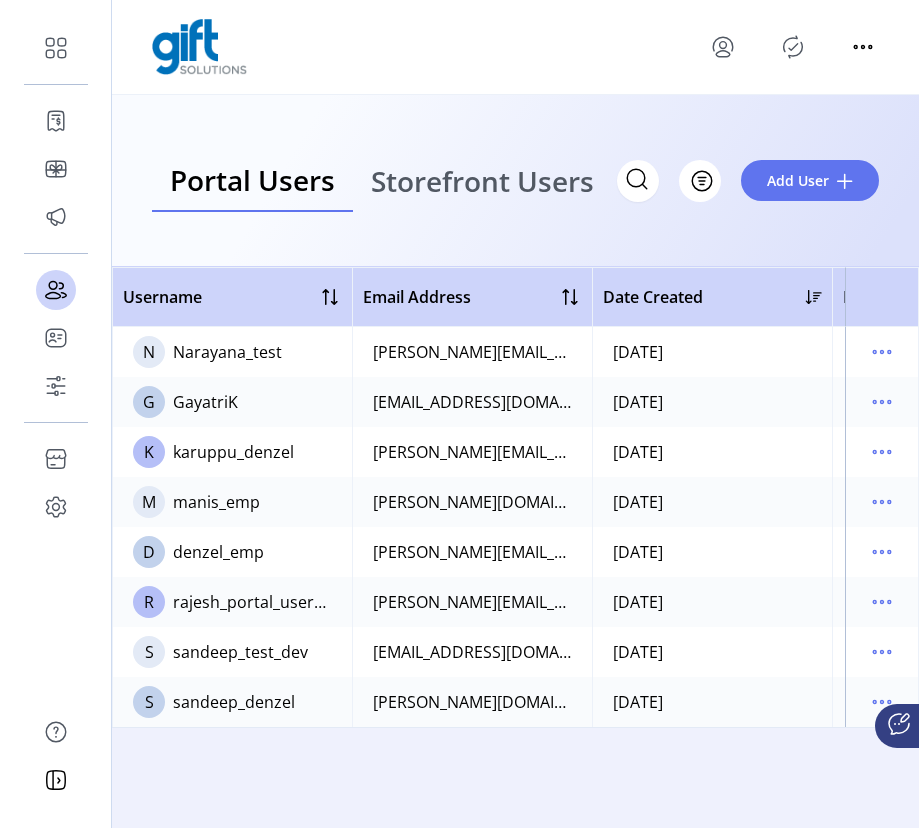 click on "Storefront Users" at bounding box center [482, 181] 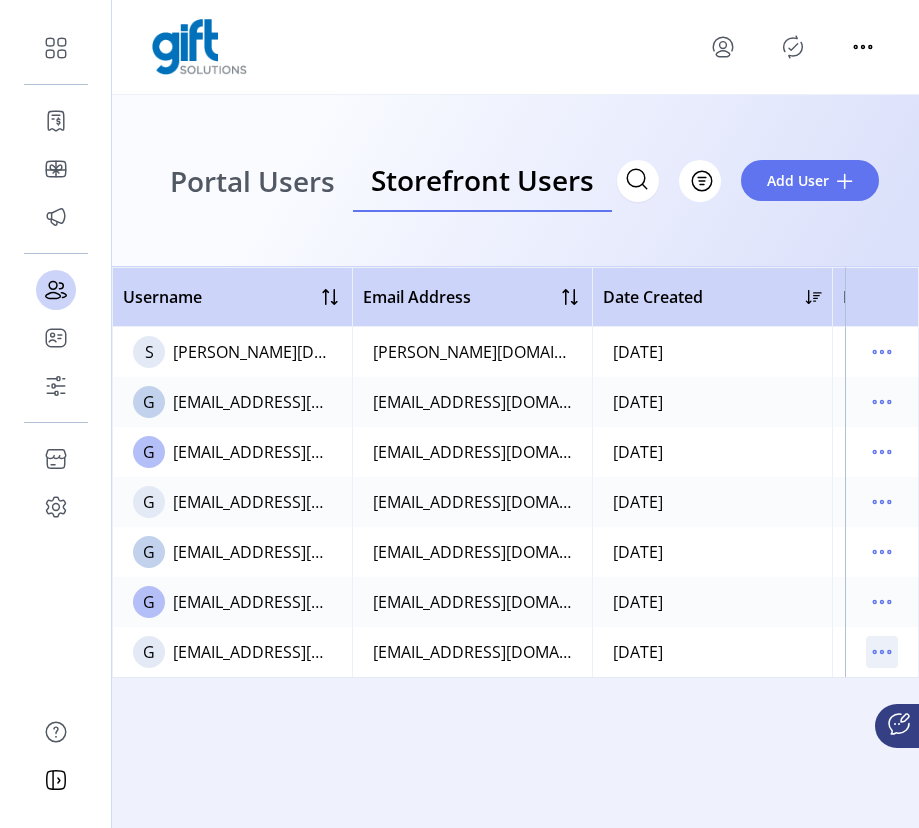 click 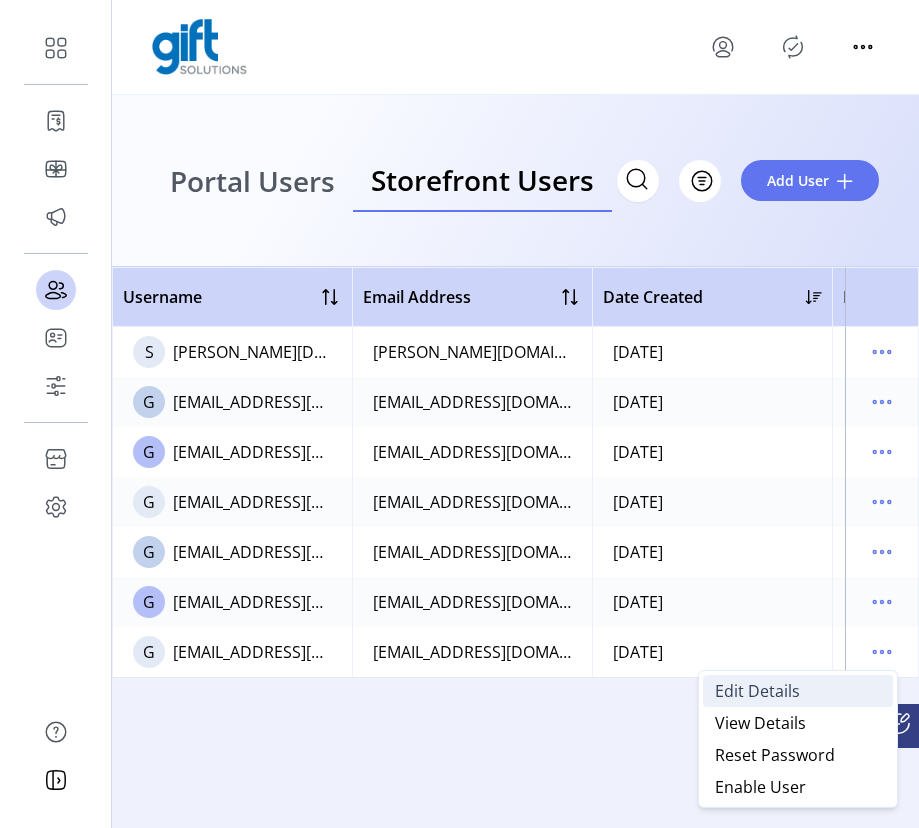 click on "Edit Details" at bounding box center [757, 691] 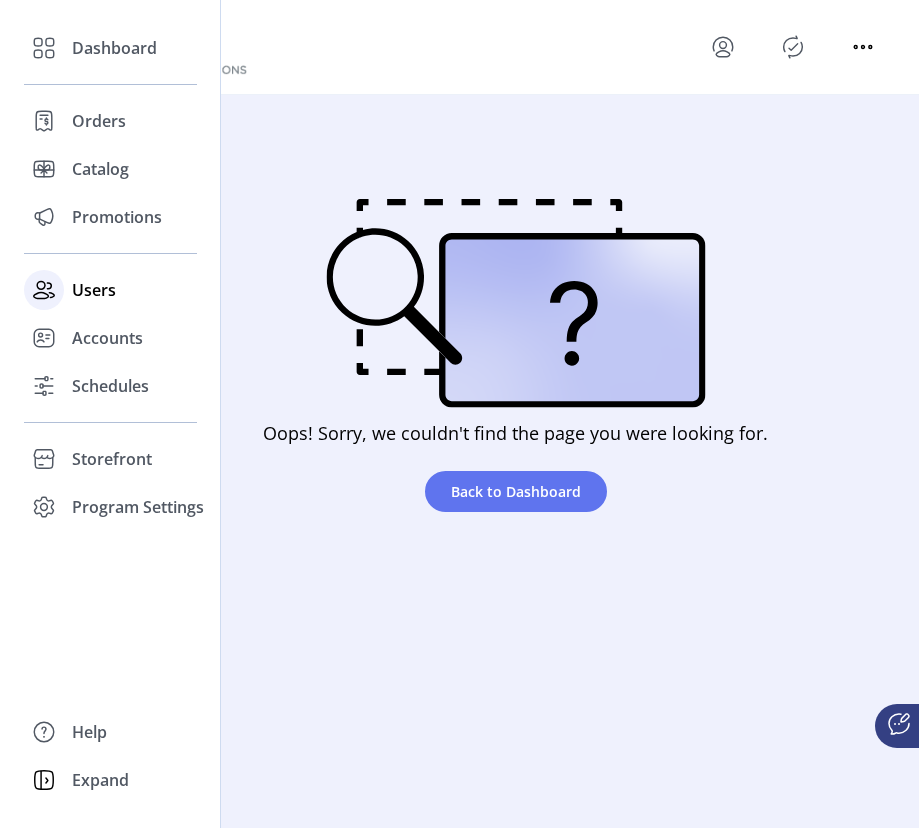 click on "Users" 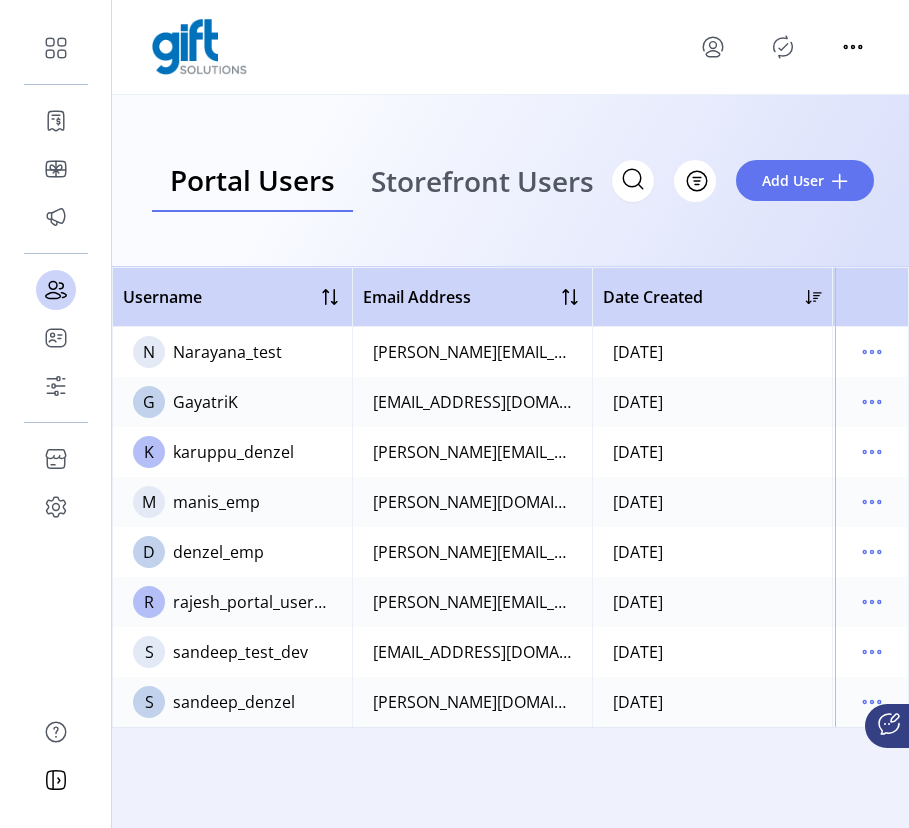 click on "Storefront Users" at bounding box center (482, 181) 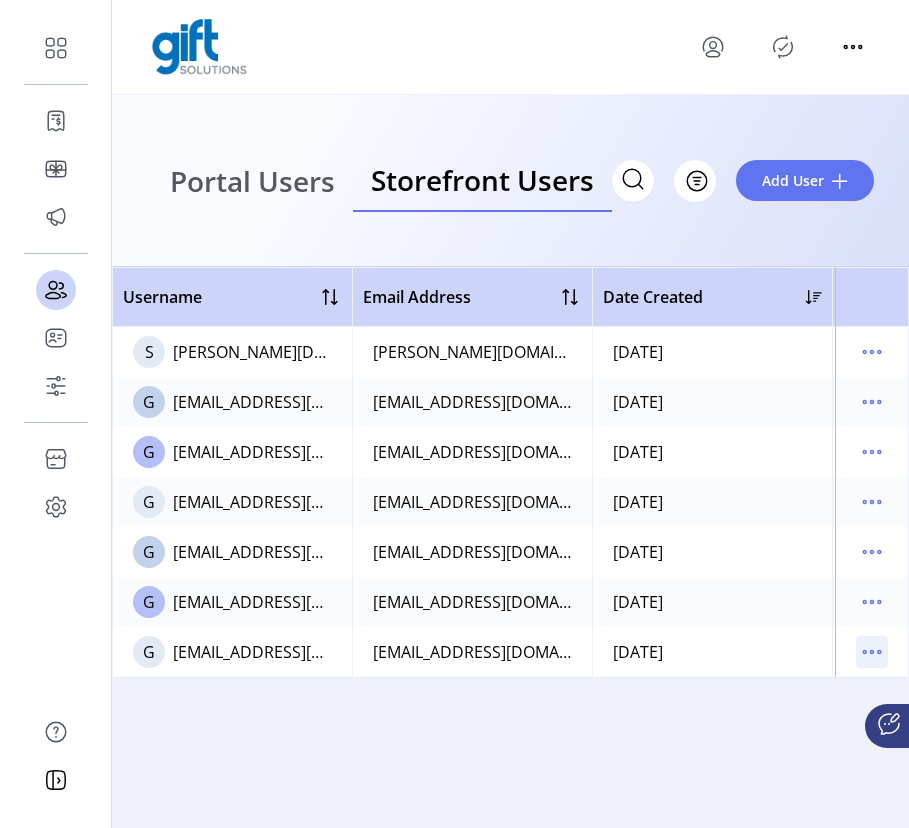 click 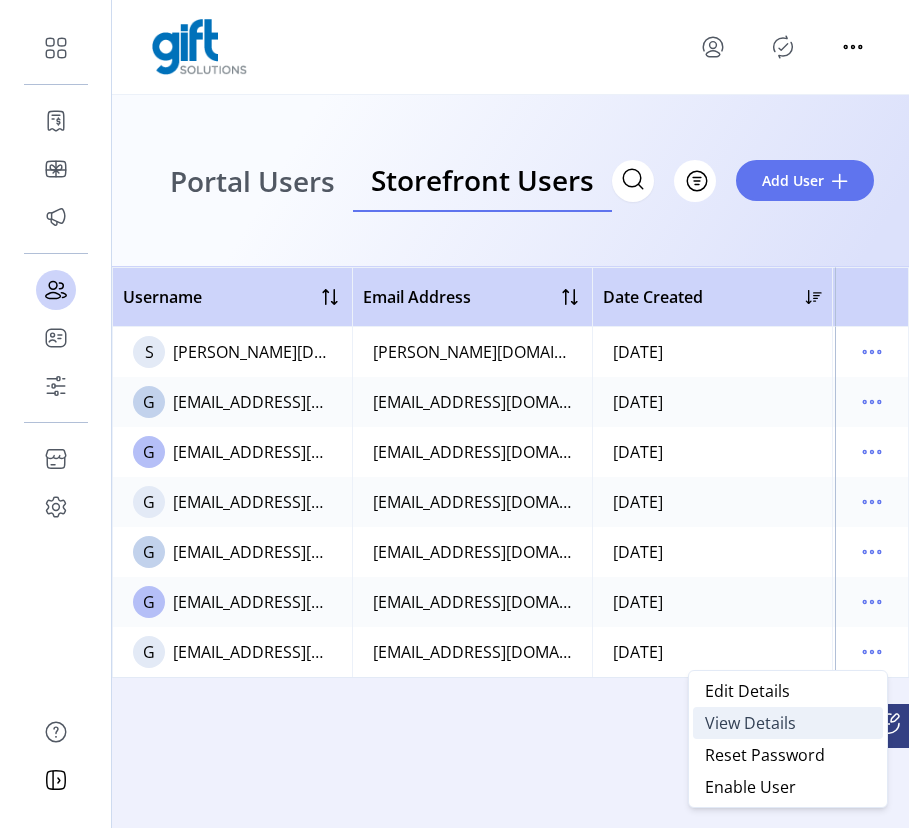 click on "View Details" at bounding box center [750, 723] 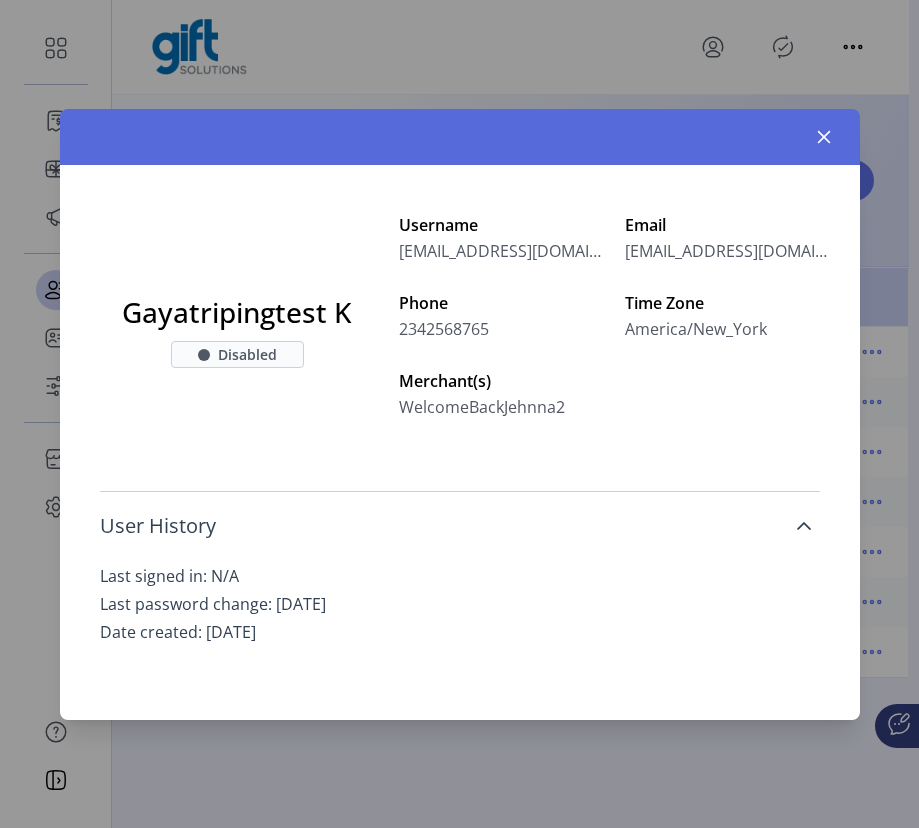 click 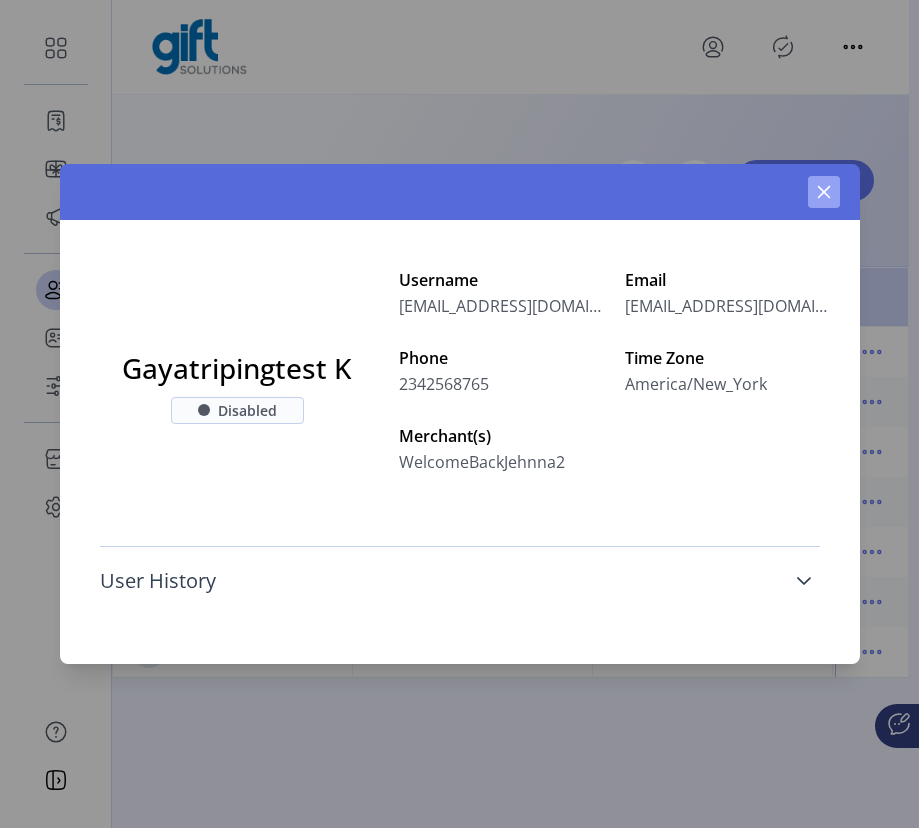 click 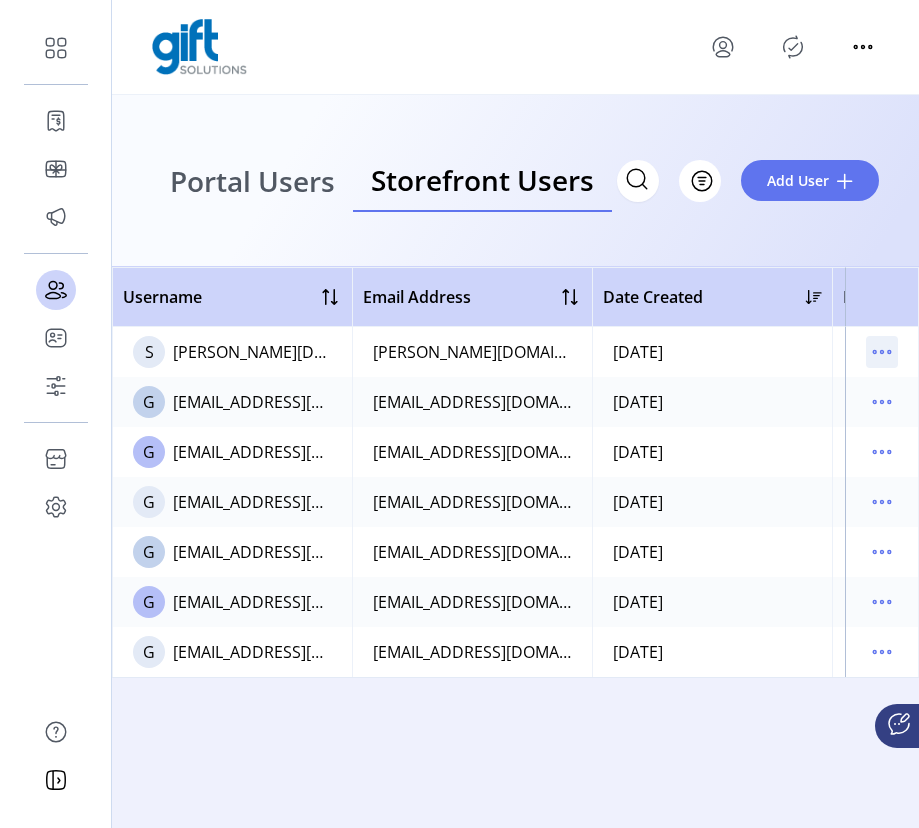click 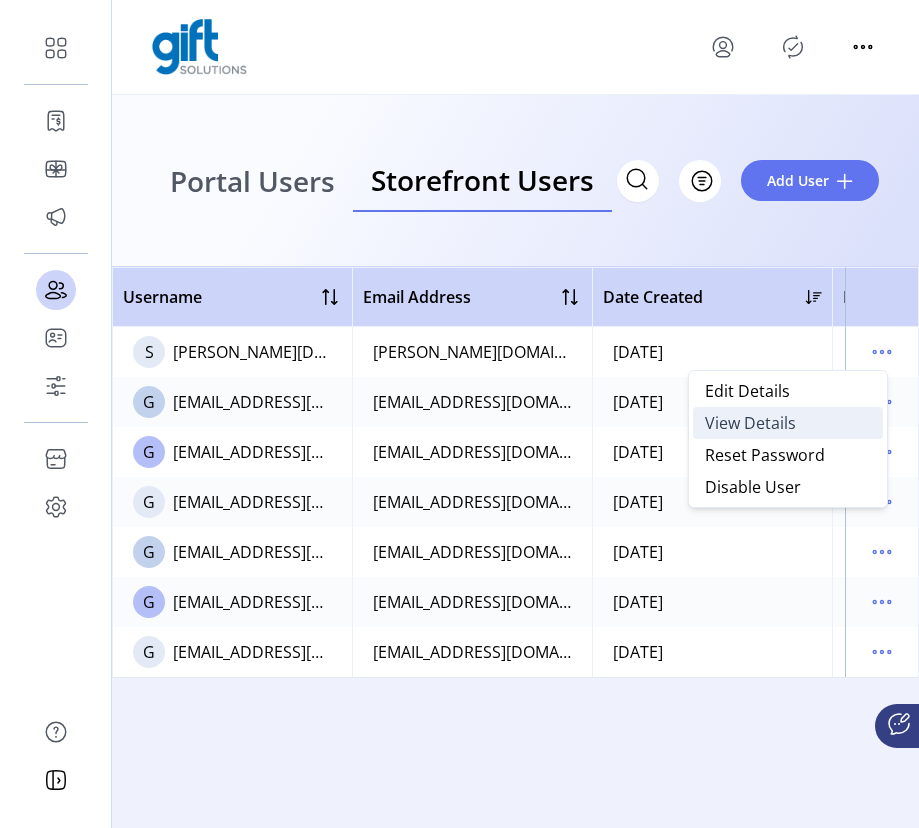click on "View Details" at bounding box center [750, 423] 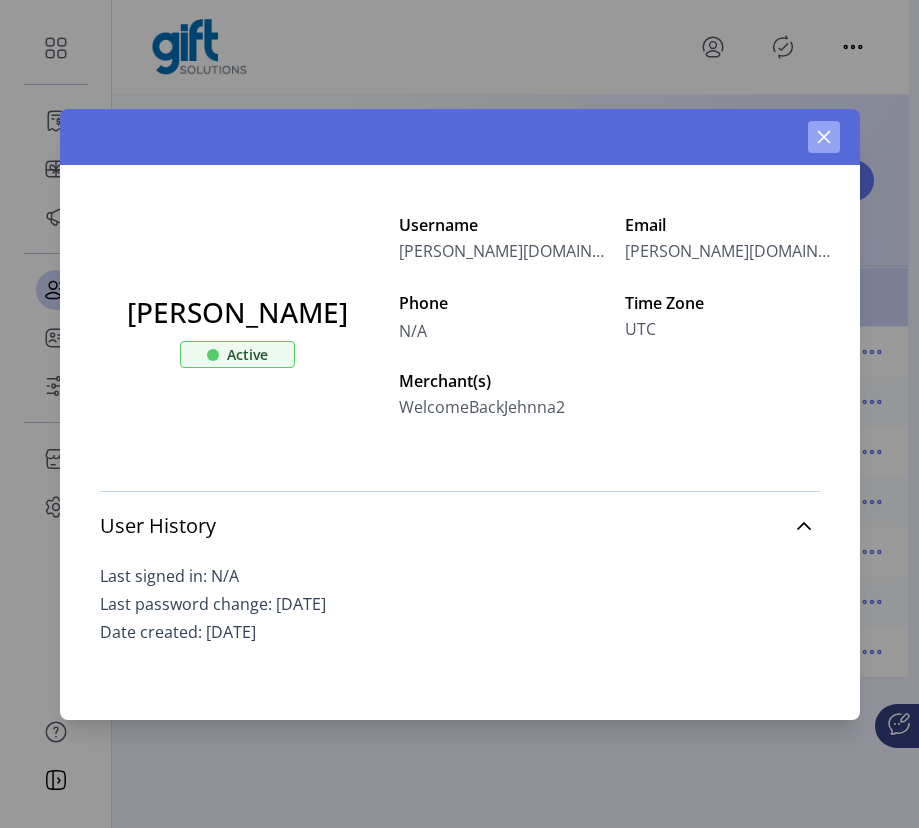 click 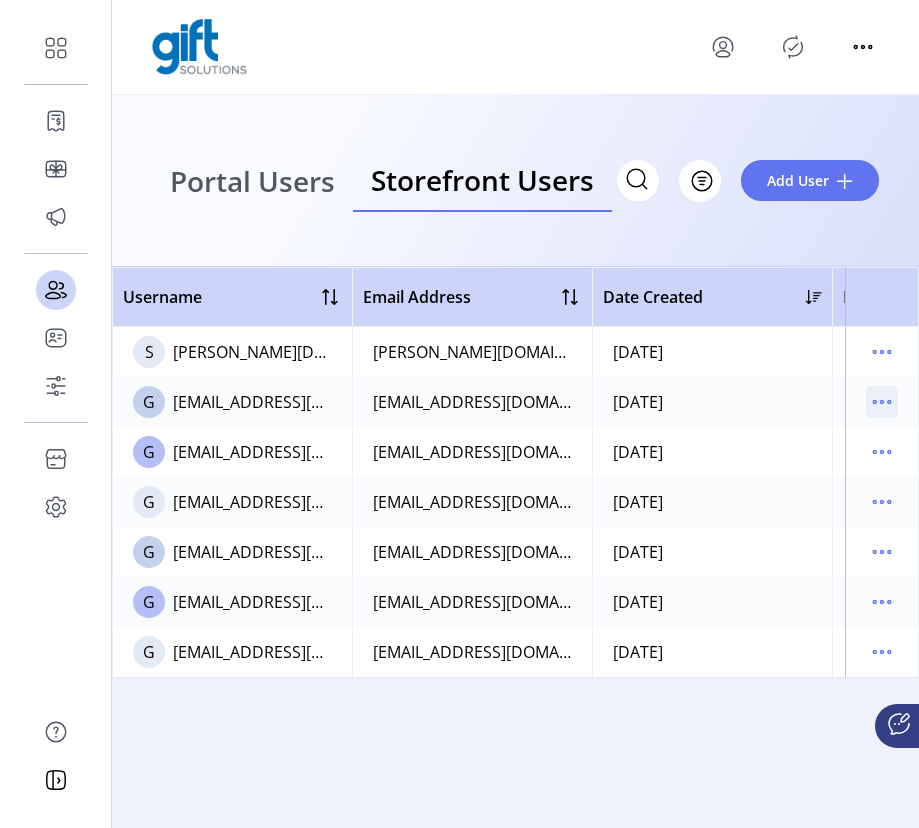 click 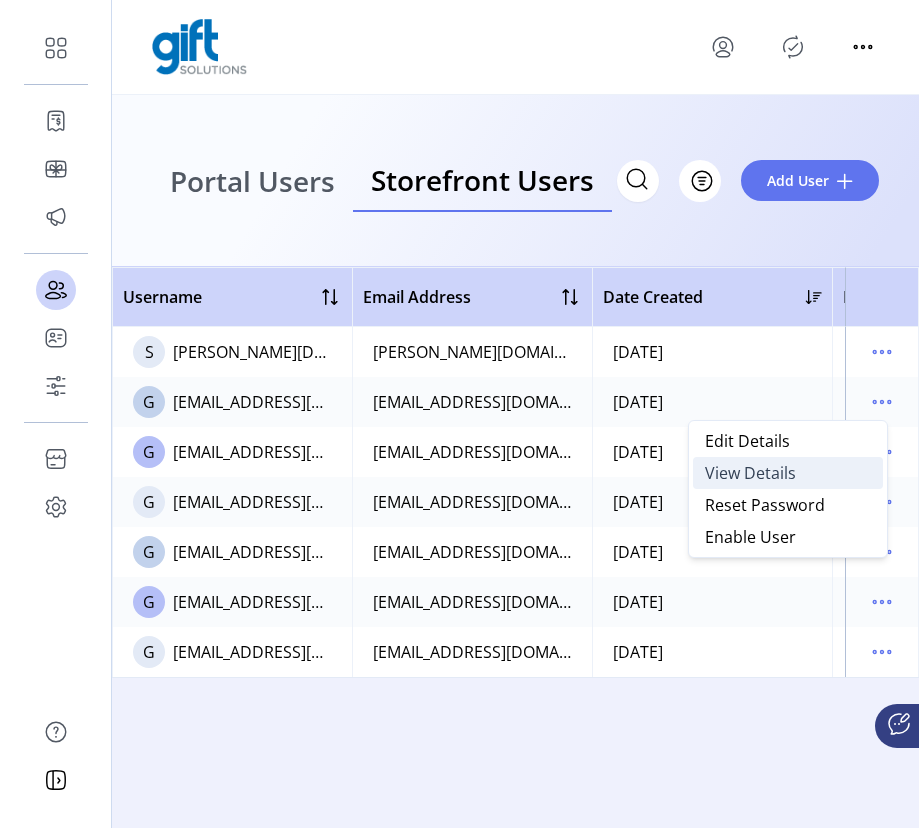 click on "View Details" at bounding box center [750, 473] 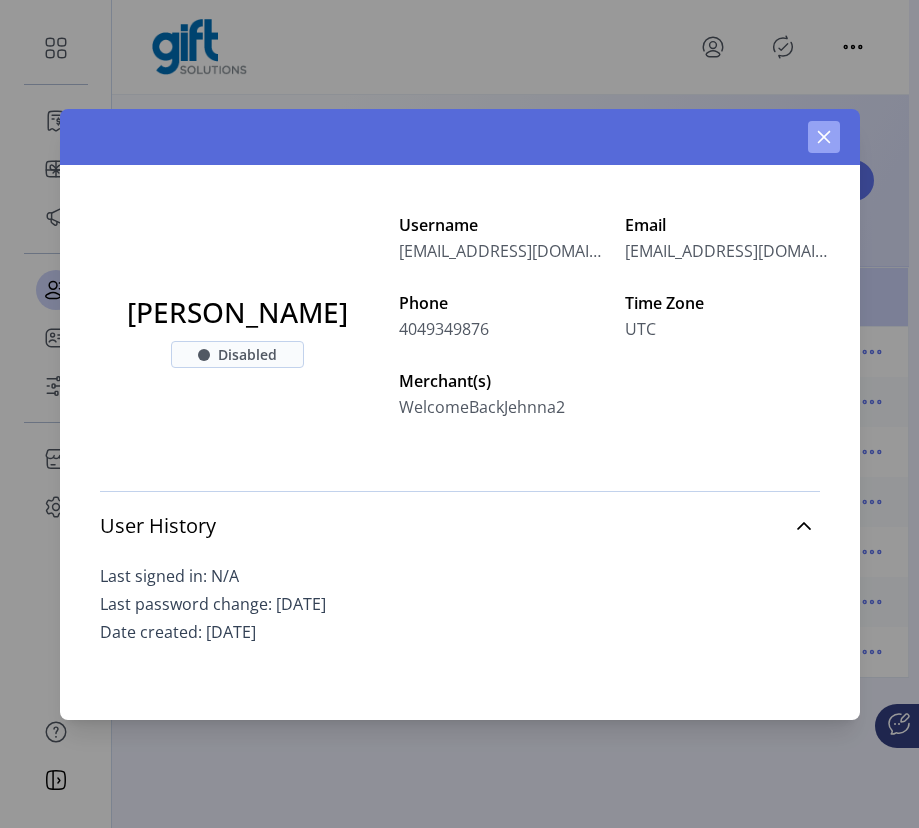 click 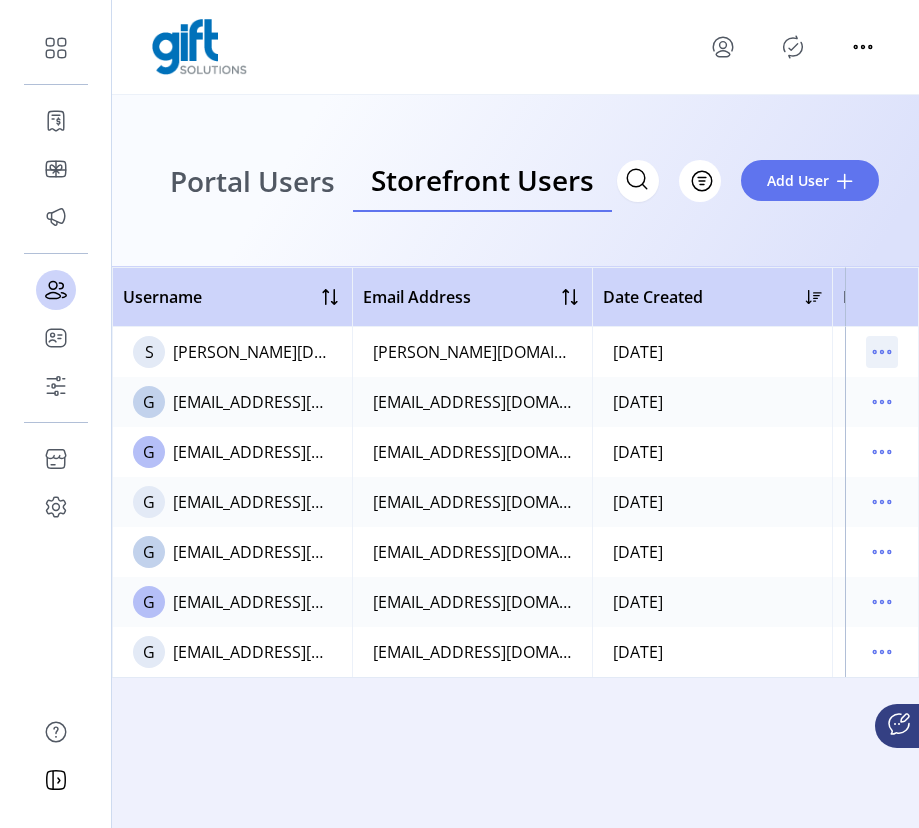 click 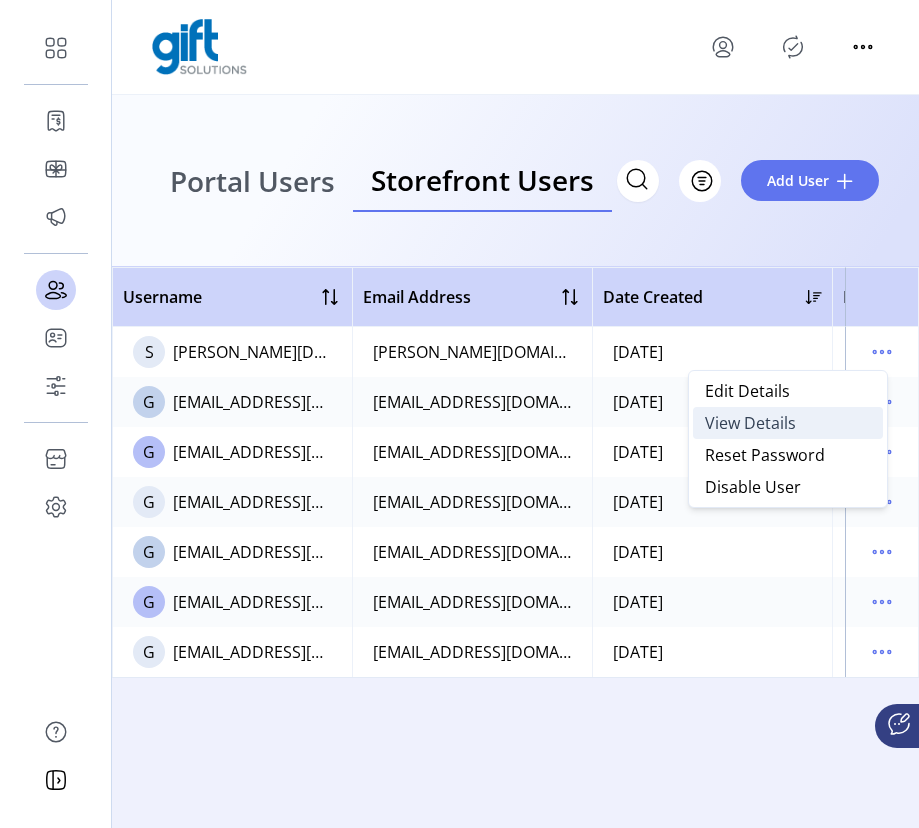 click on "View Details" at bounding box center (750, 423) 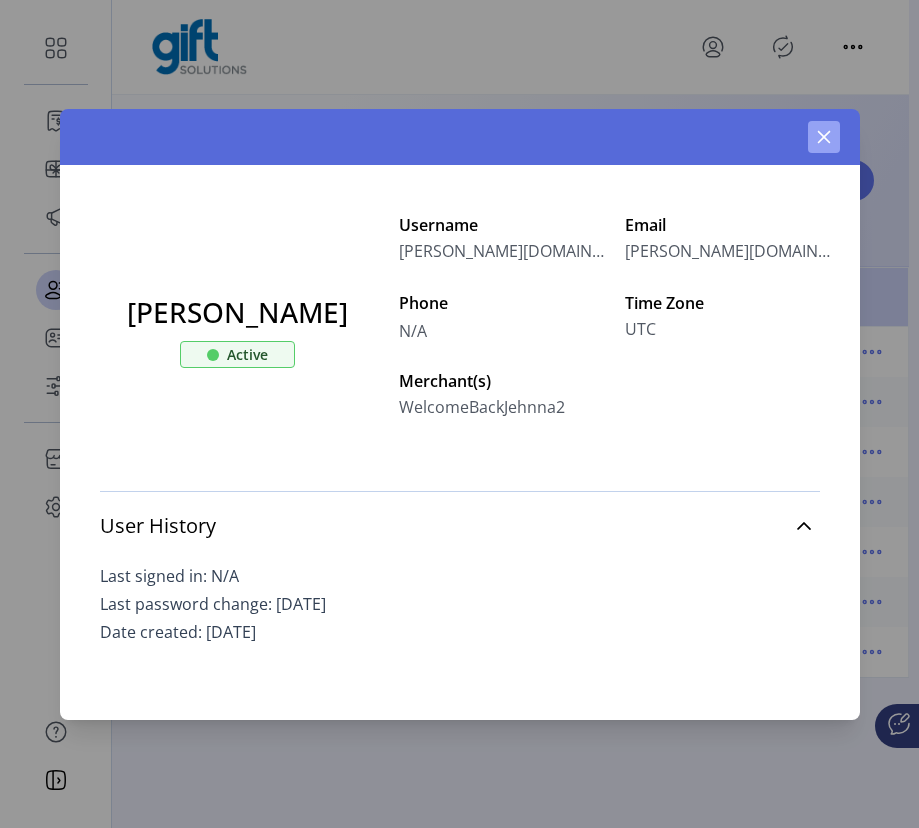 click 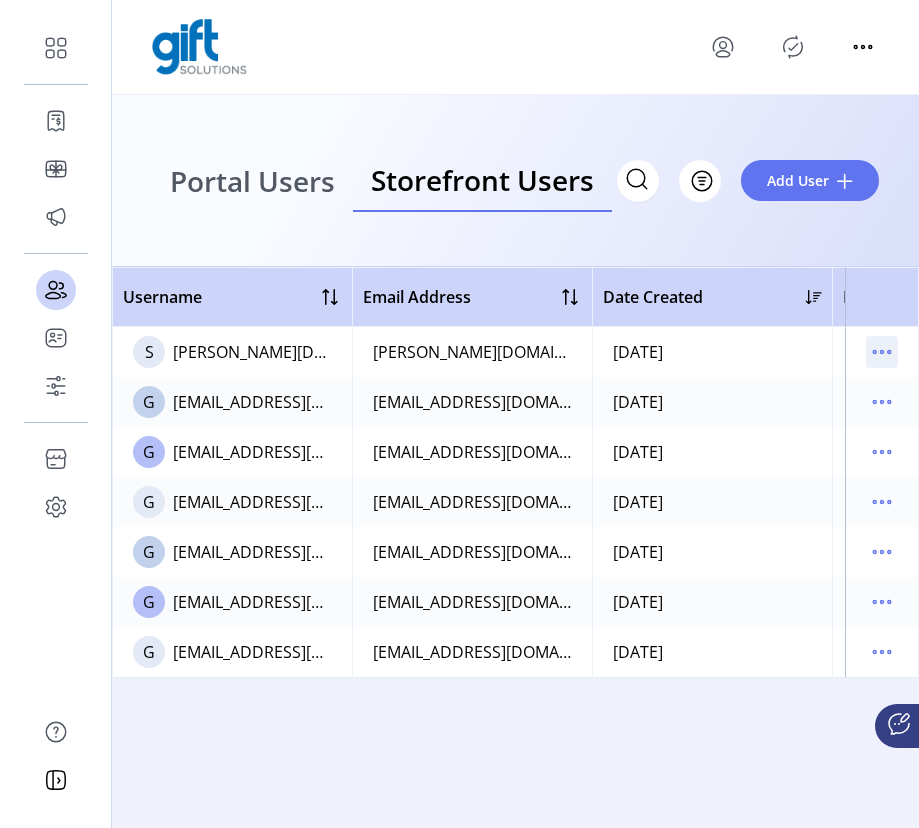 click 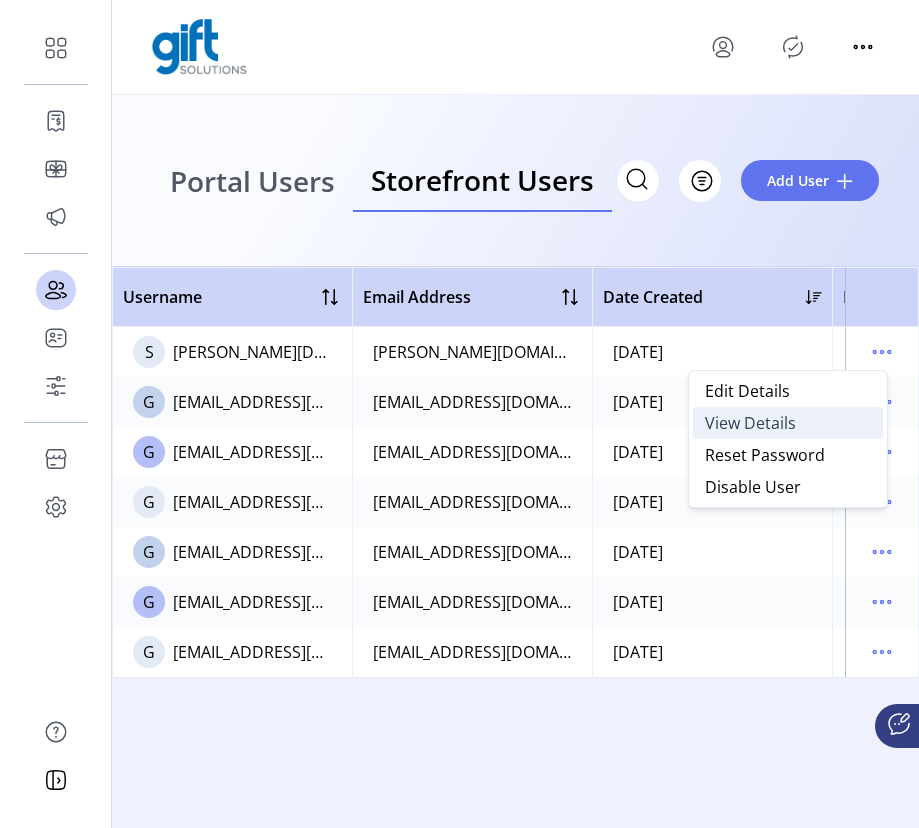 click on "View Details" at bounding box center [750, 423] 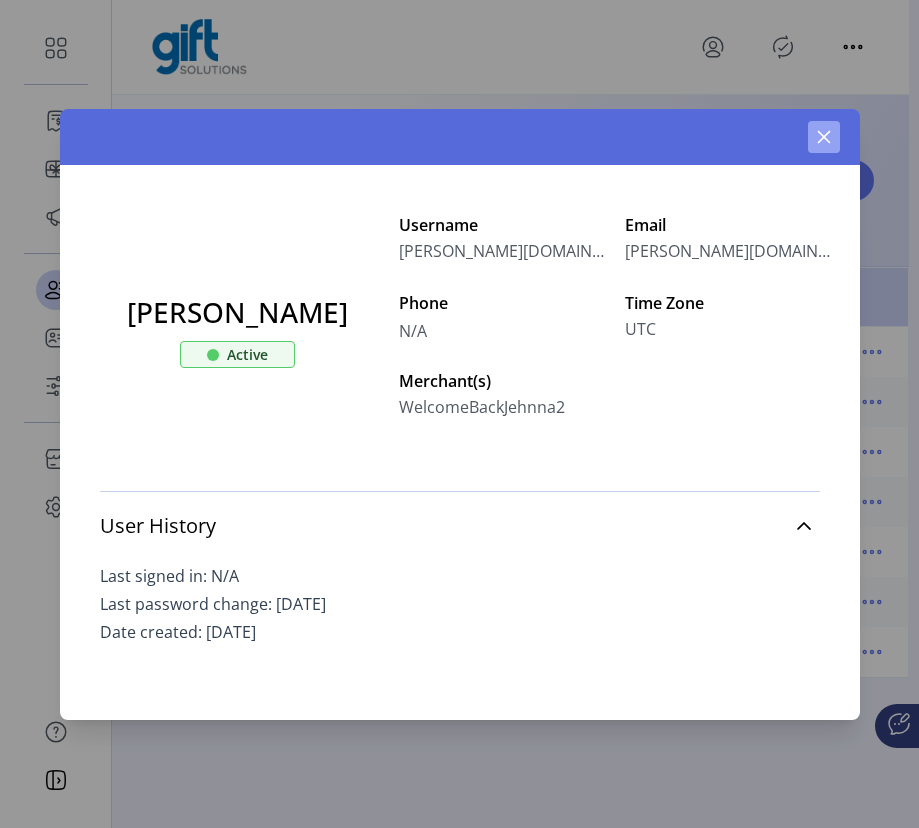 click 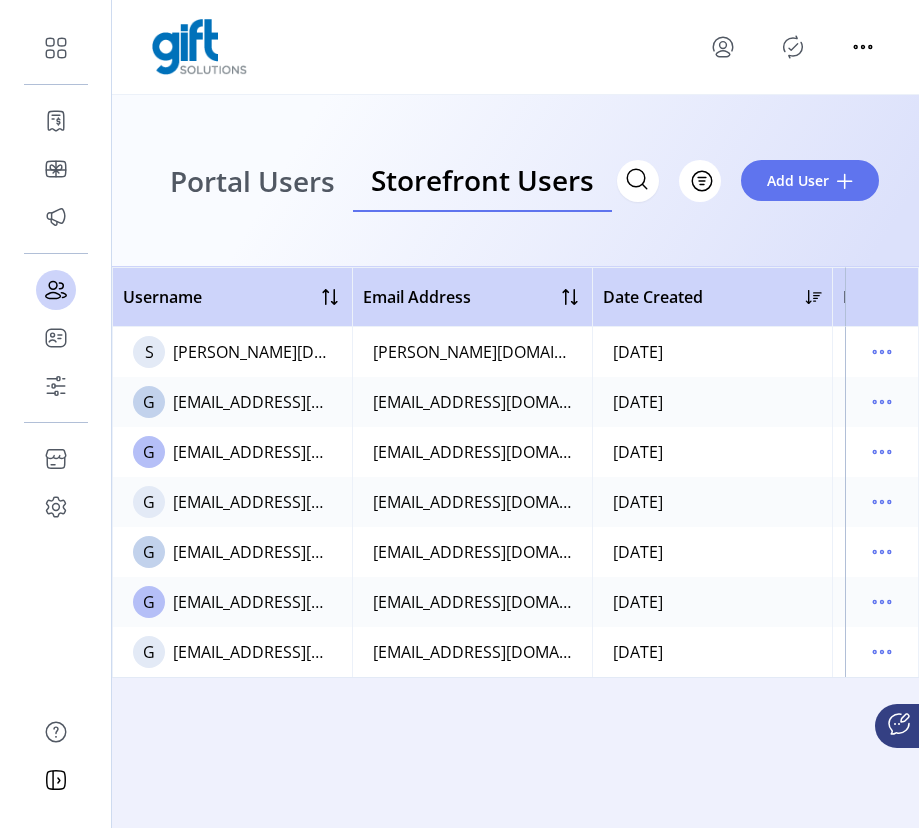 click on "Portal Users" at bounding box center [252, 181] 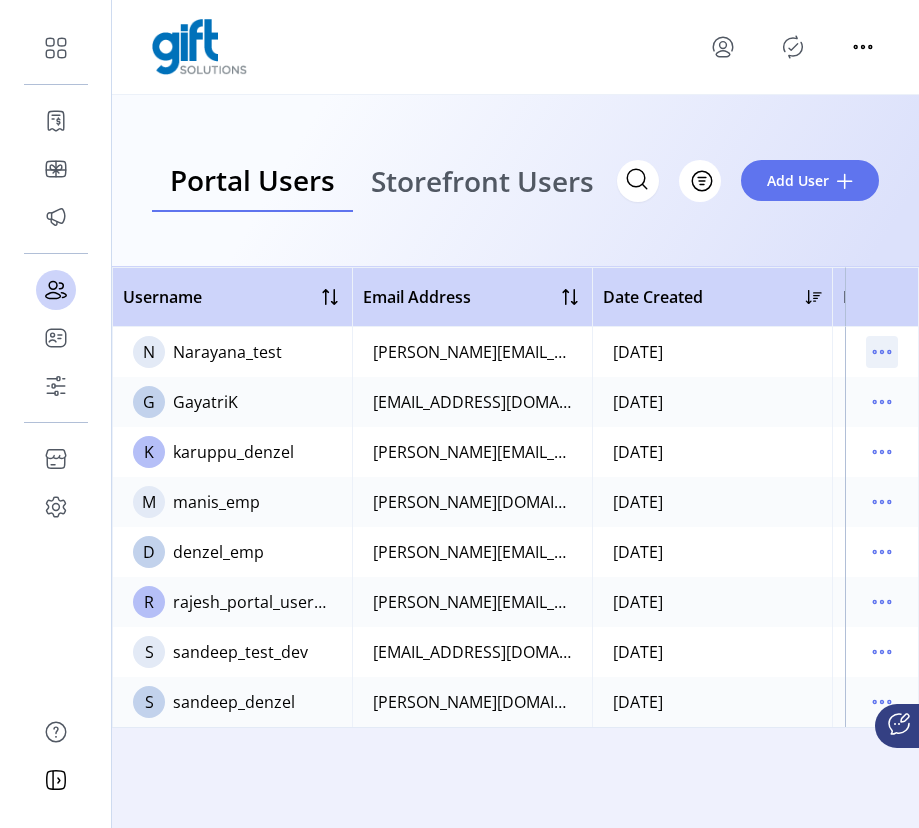 click 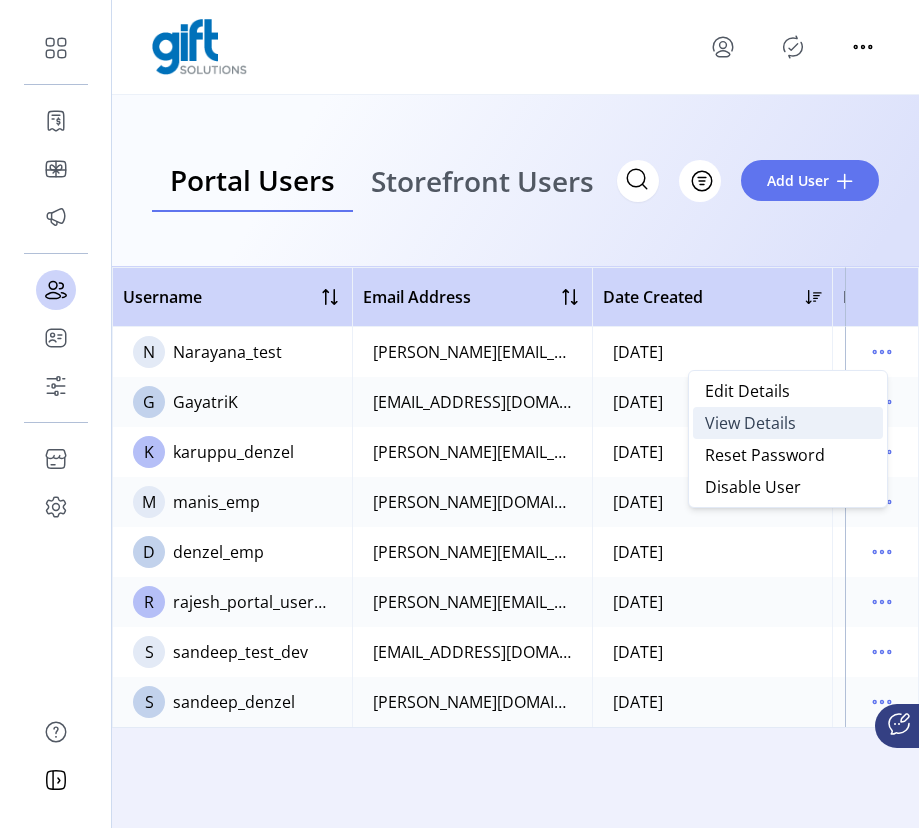 click on "View Details" at bounding box center [750, 423] 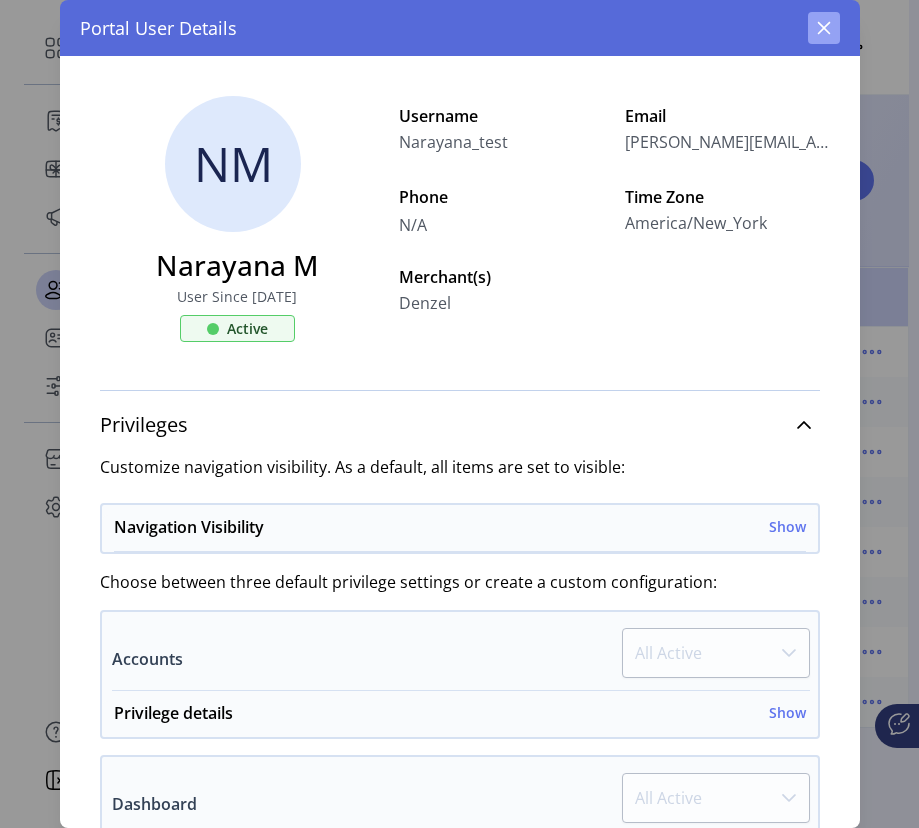 click 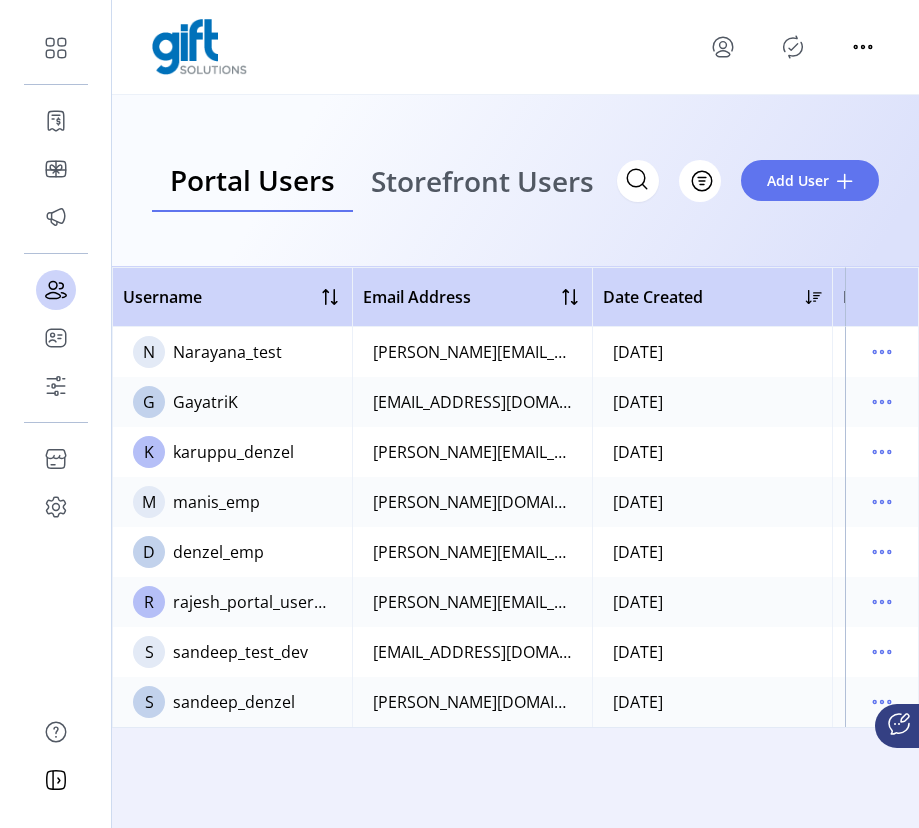 click on "Storefront Users" at bounding box center (482, 181) 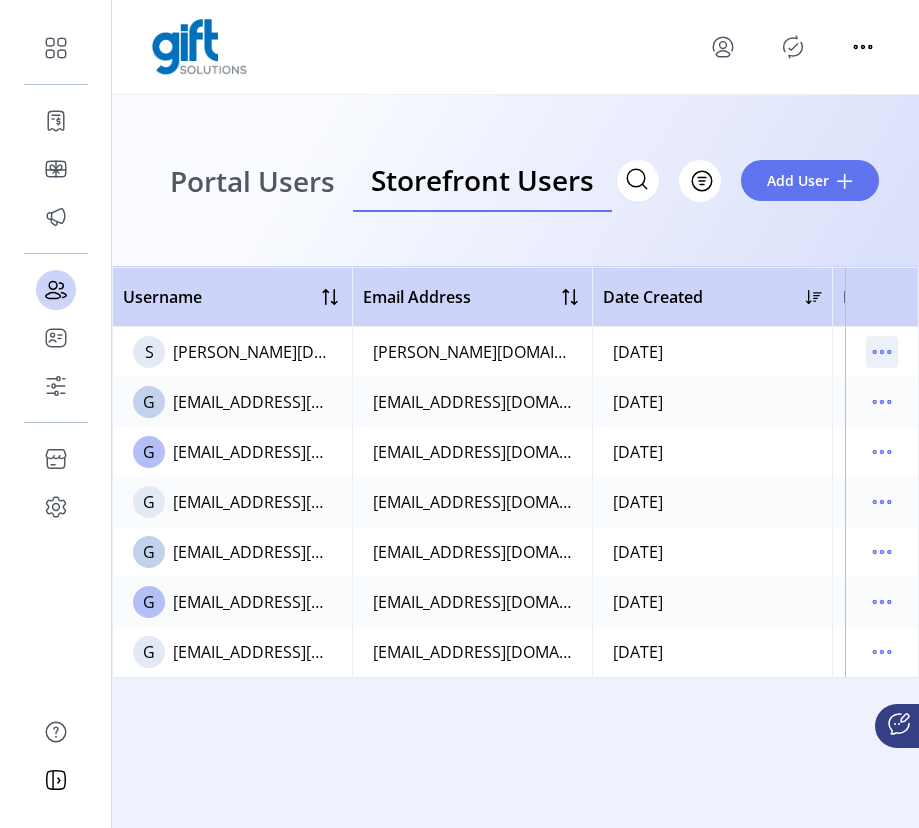 click 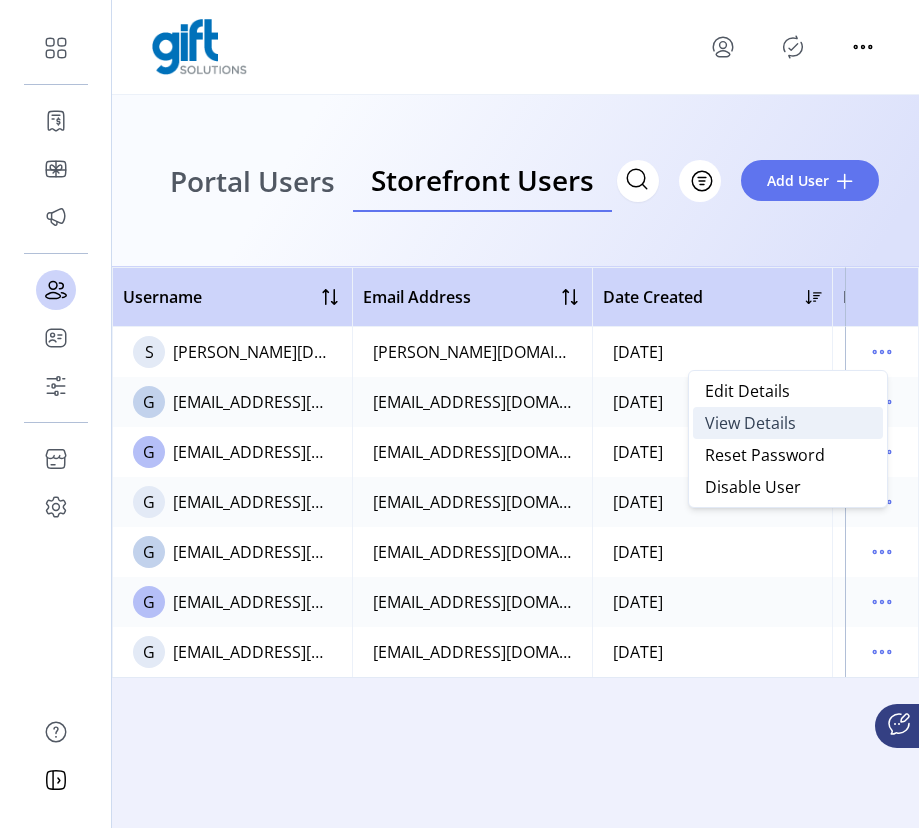 click on "View Details" at bounding box center (750, 423) 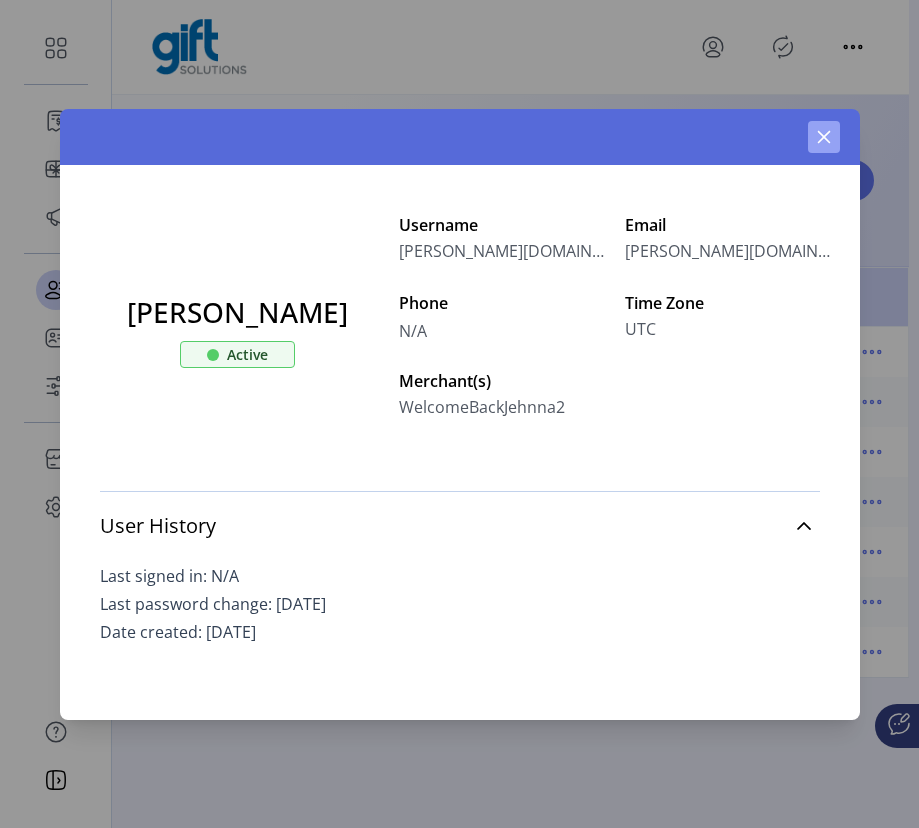 click 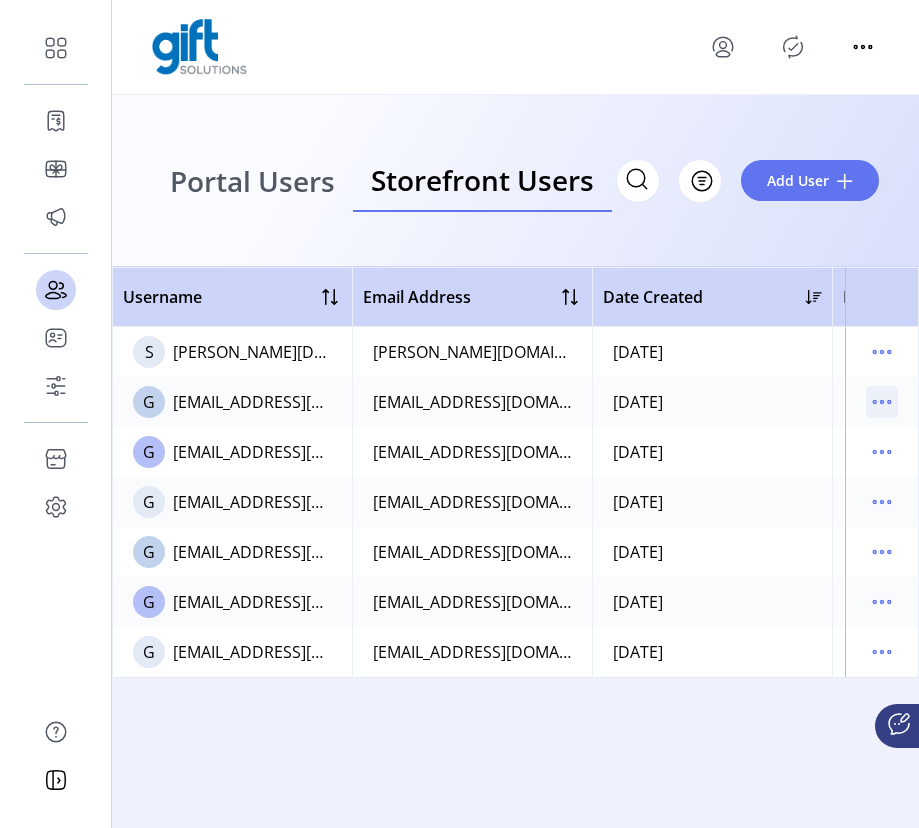 click 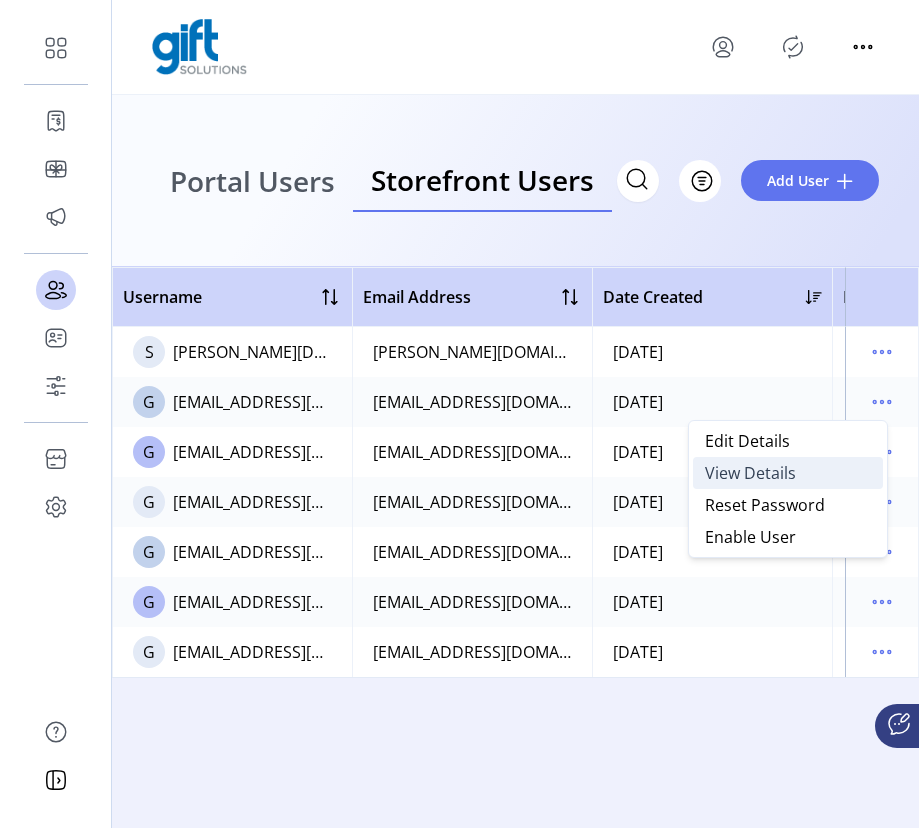click on "View Details" at bounding box center [750, 473] 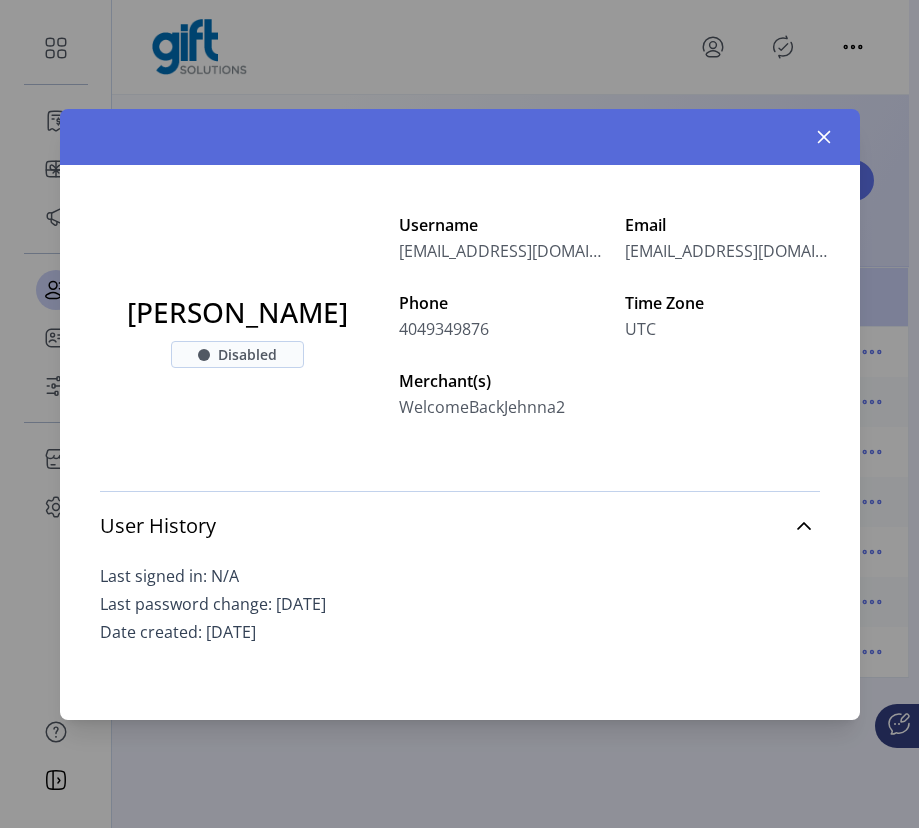 drag, startPoint x: 423, startPoint y: 598, endPoint x: 387, endPoint y: 594, distance: 36.221542 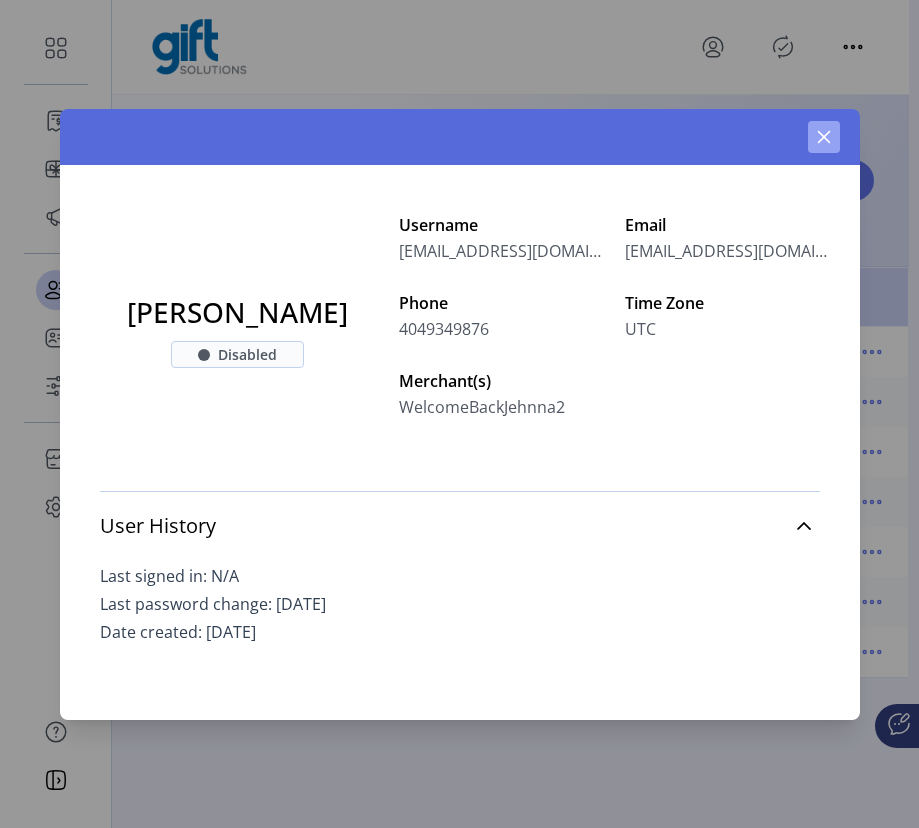 click 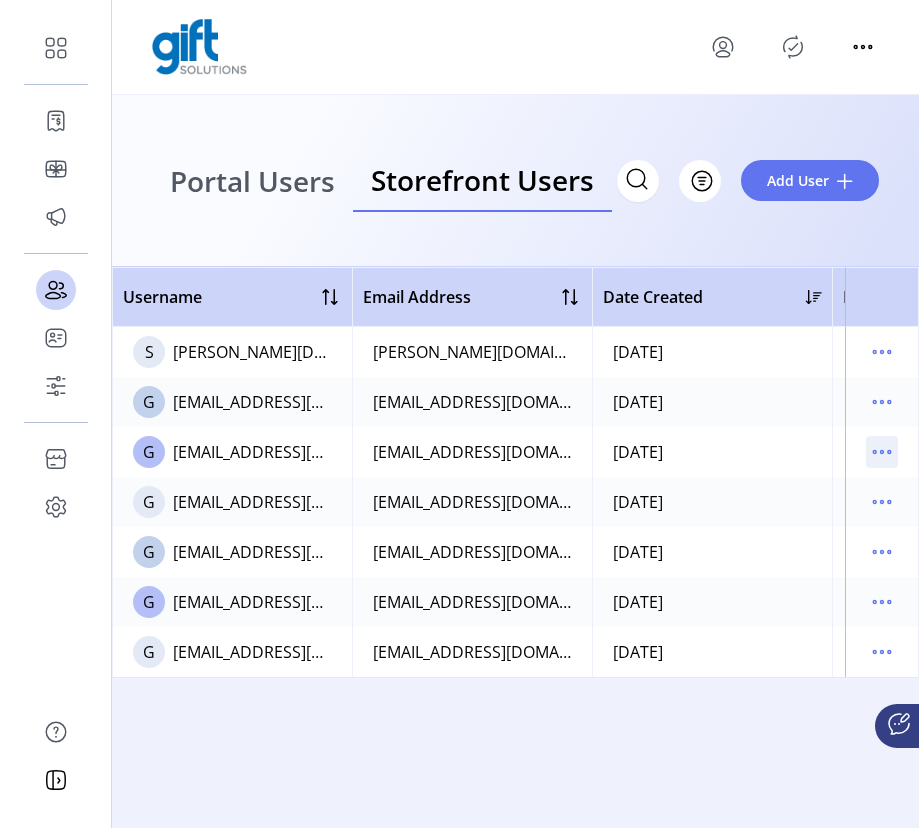 click 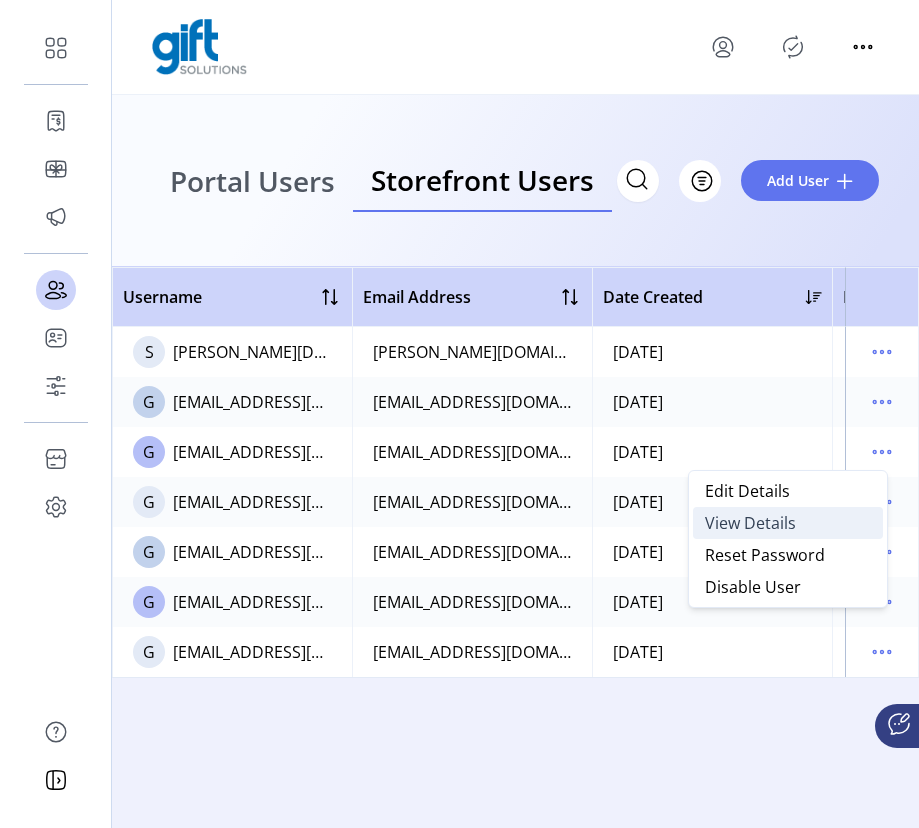 click on "View Details" at bounding box center [750, 523] 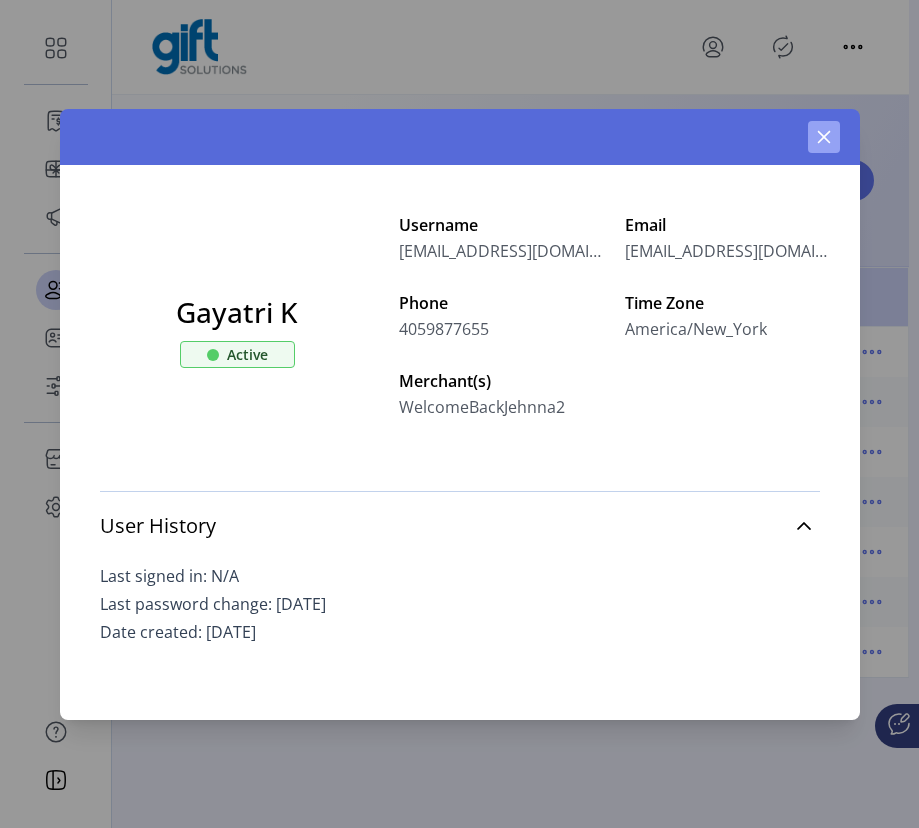 click 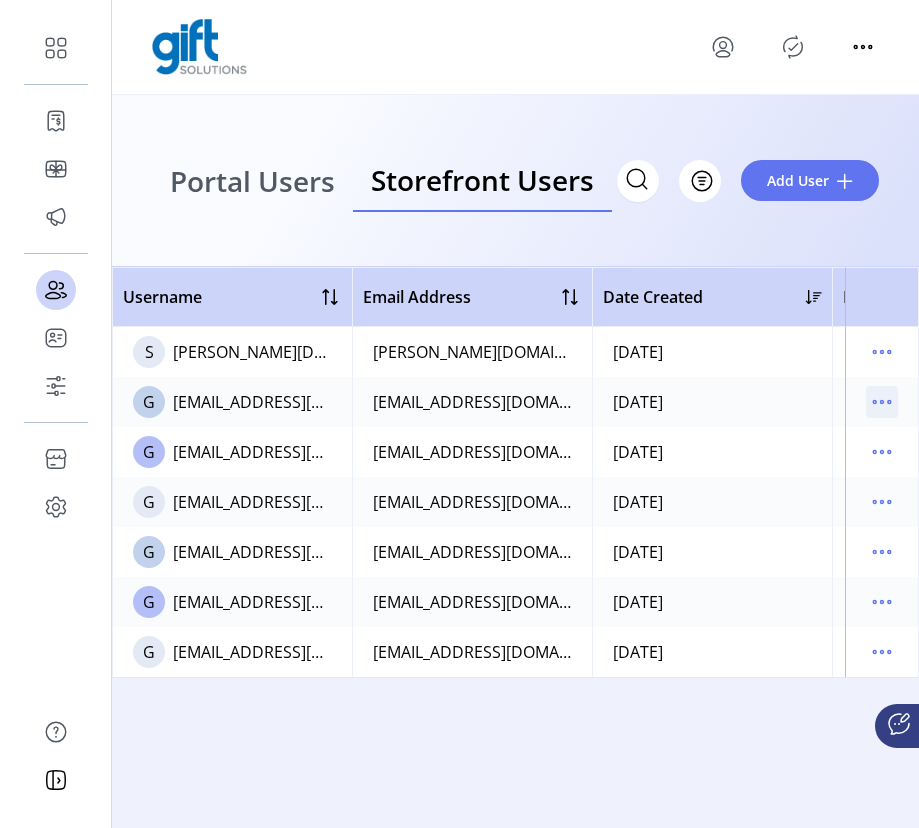 click 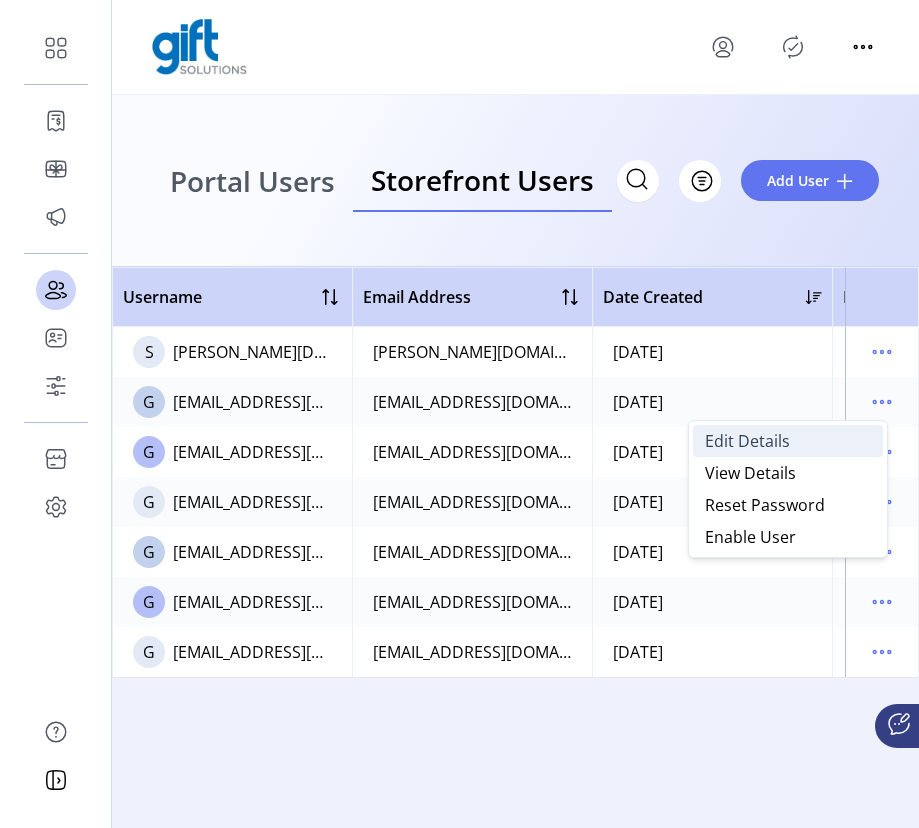 click on "Edit Details" at bounding box center (788, 441) 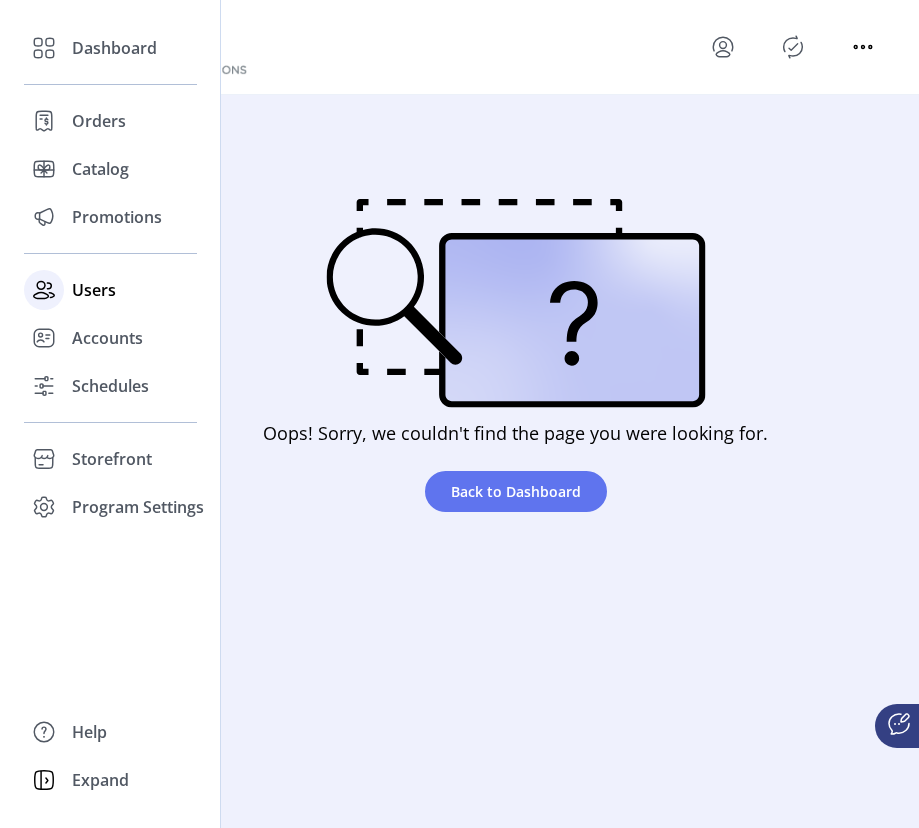 click on "Users" 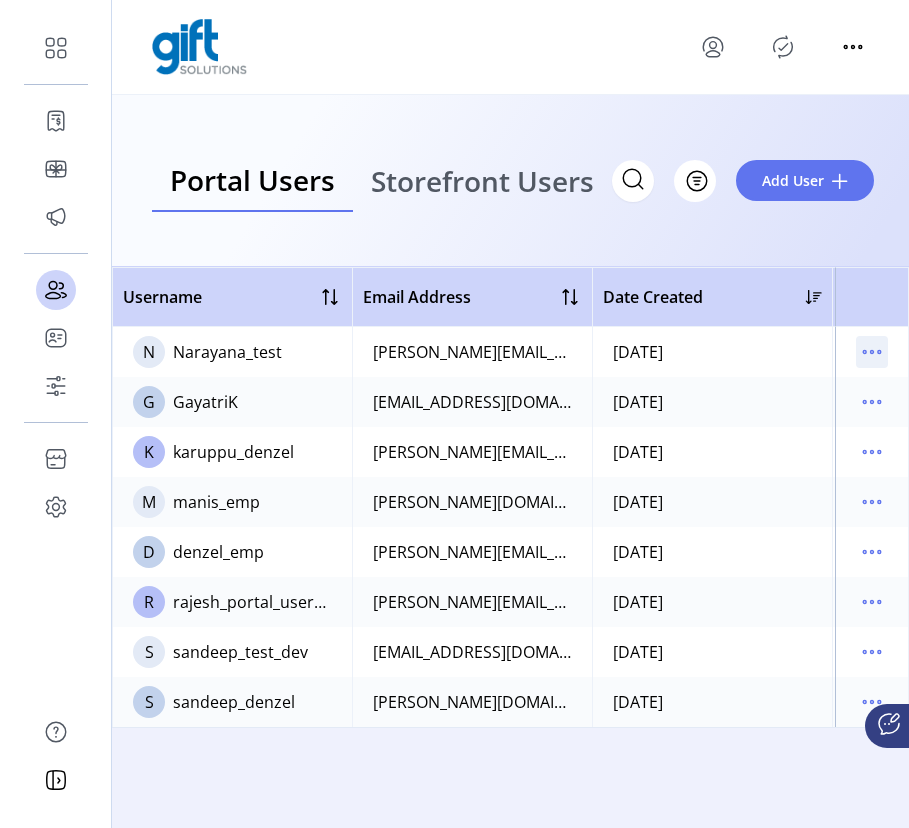 click 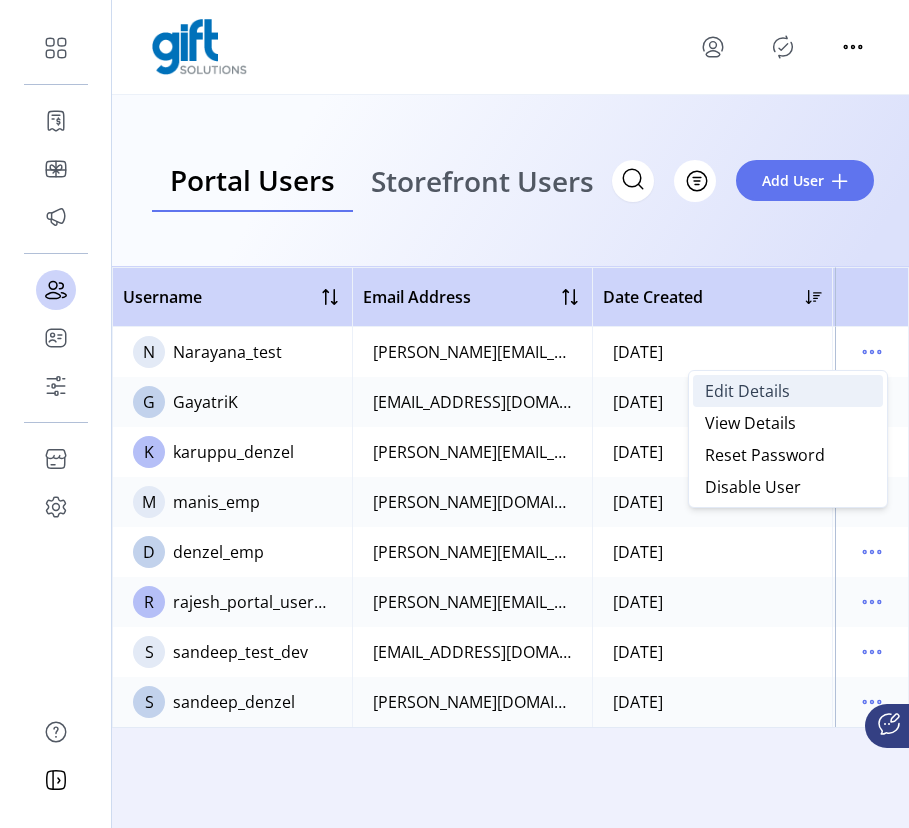 click on "Edit Details" at bounding box center (788, 391) 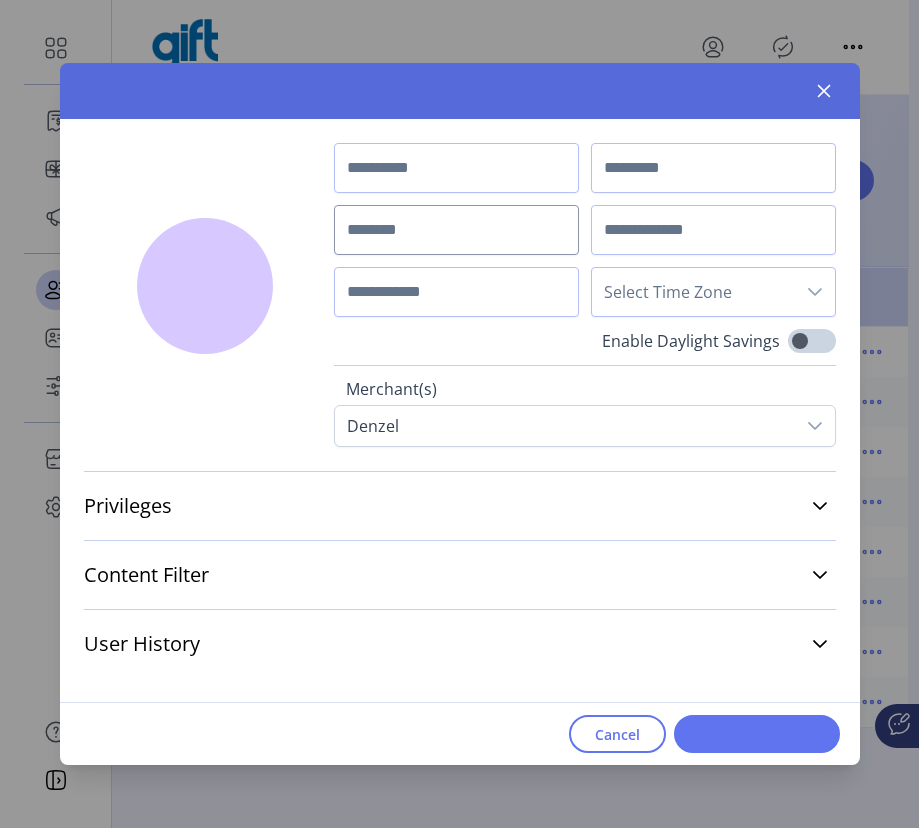 type on "********" 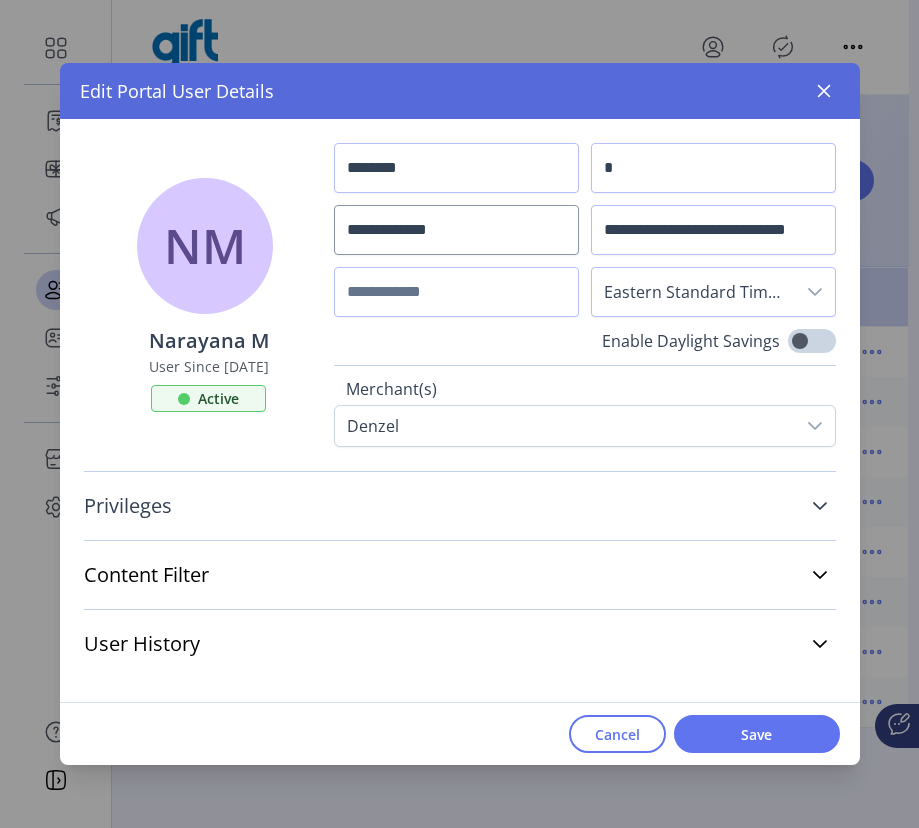 click 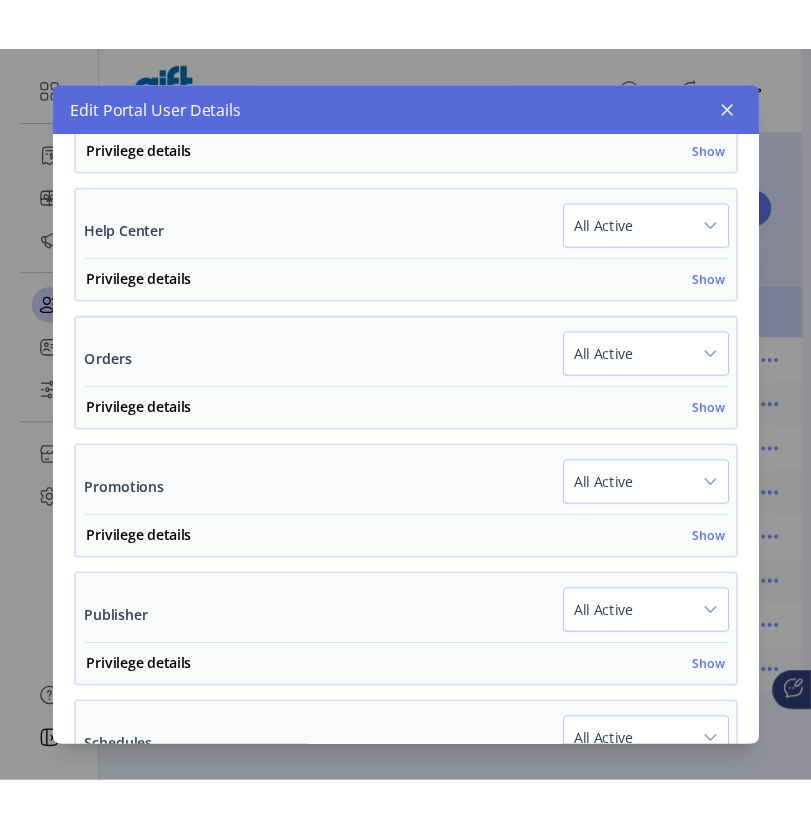 scroll, scrollTop: 955, scrollLeft: 0, axis: vertical 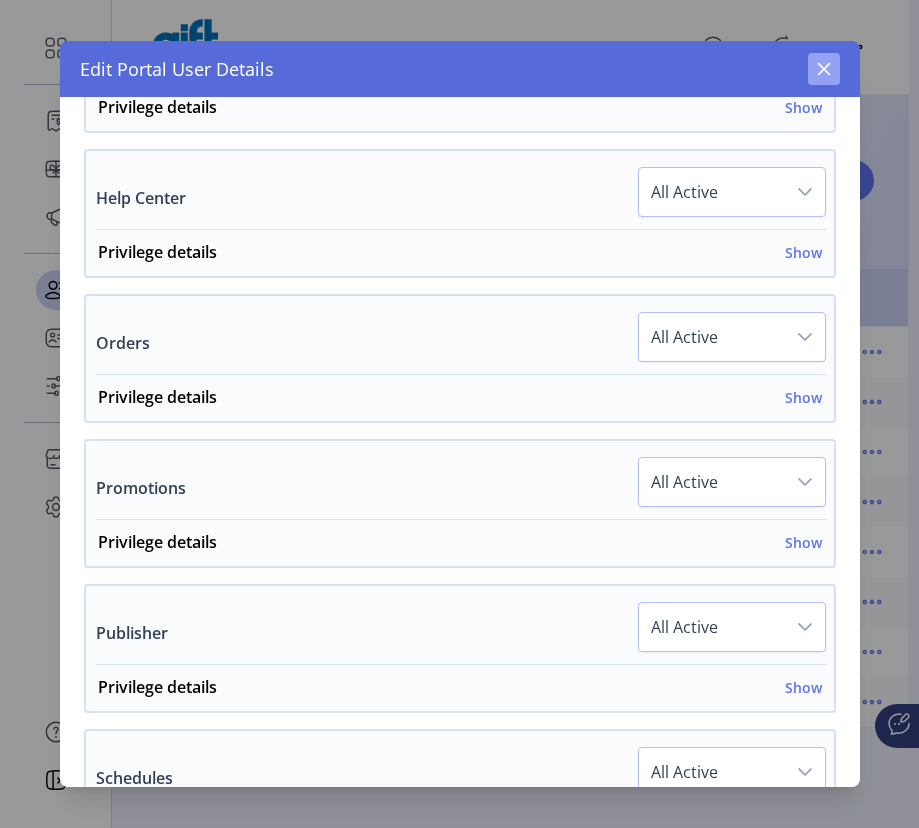click 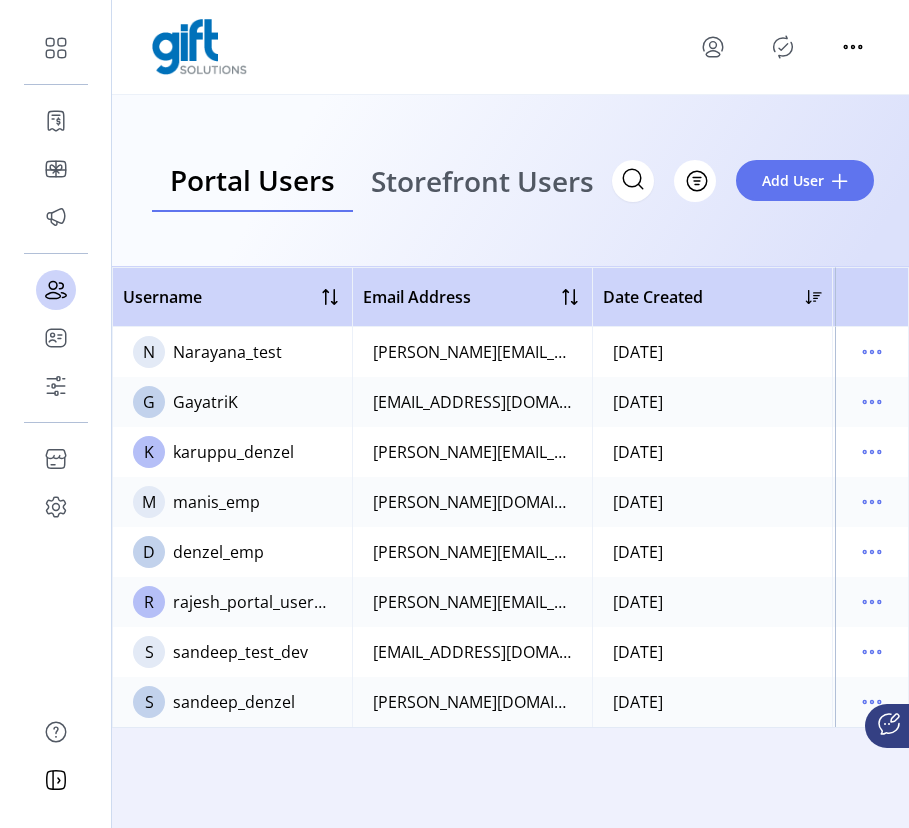 click on "Storefront Users" at bounding box center (482, 181) 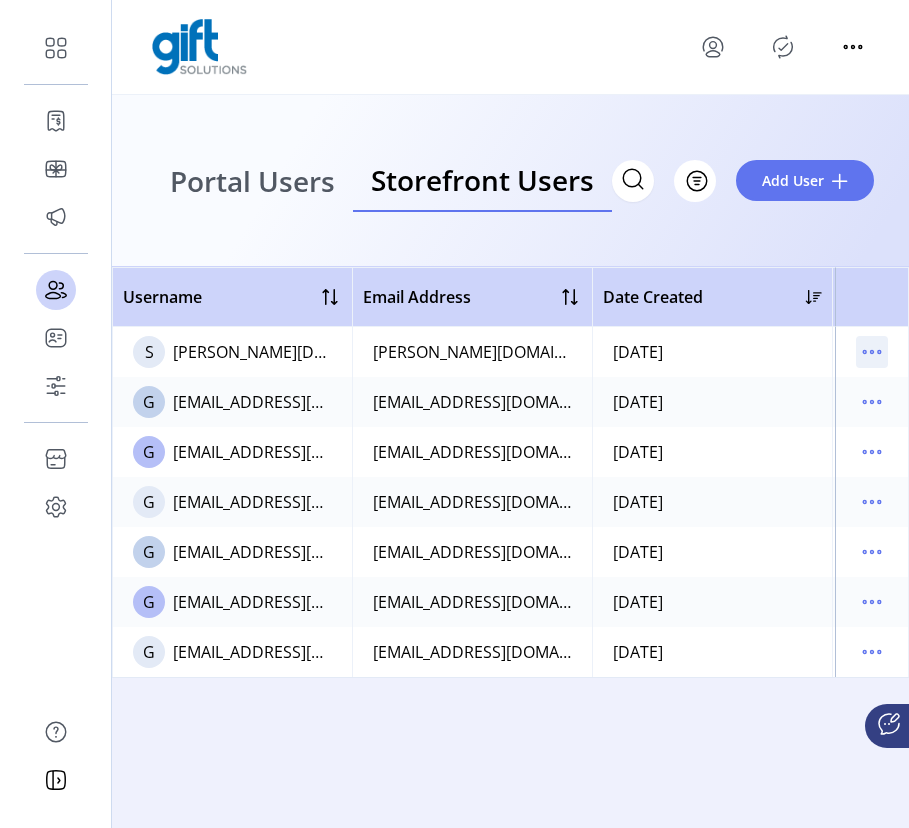 click 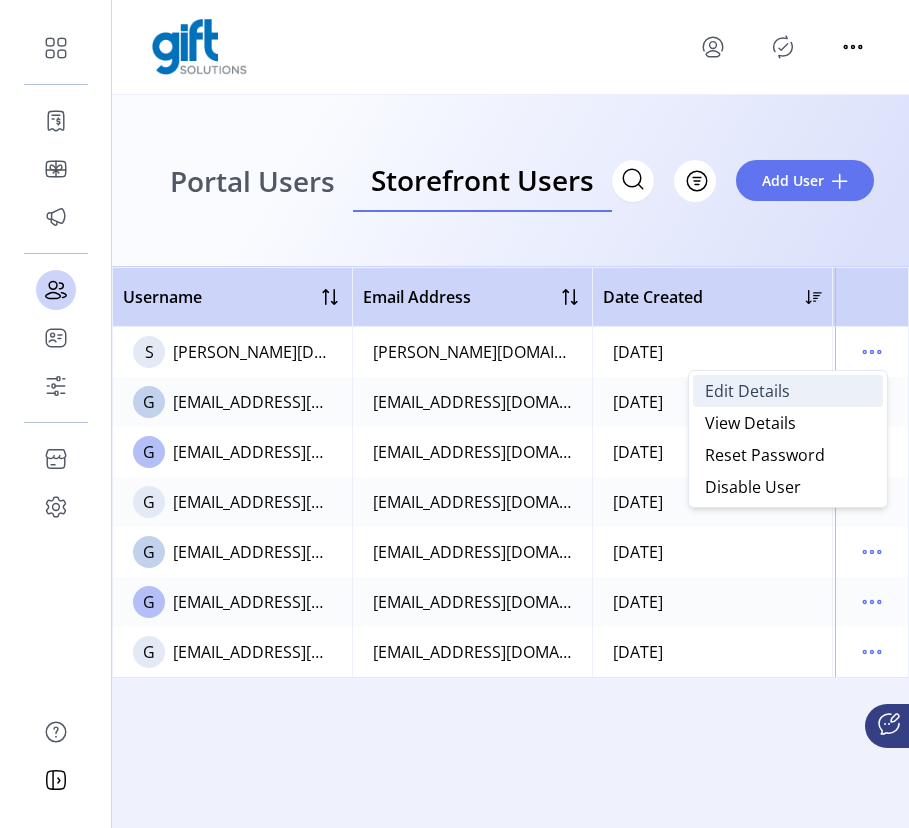 click on "Edit Details" at bounding box center (788, 391) 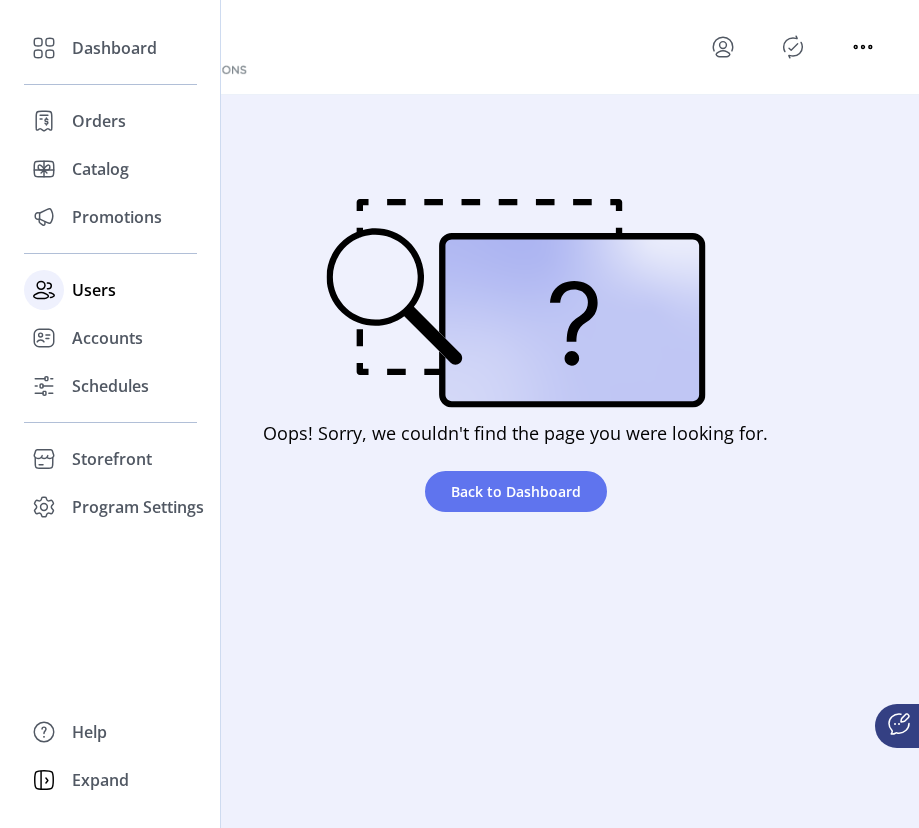 click on "Users" 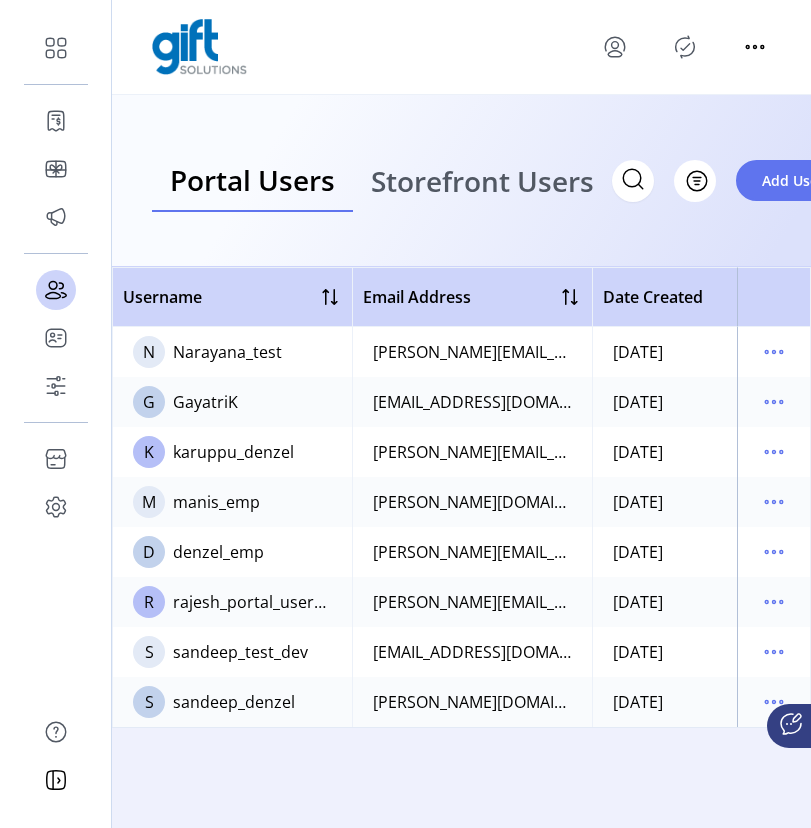 click on "Storefront Users" at bounding box center [482, 181] 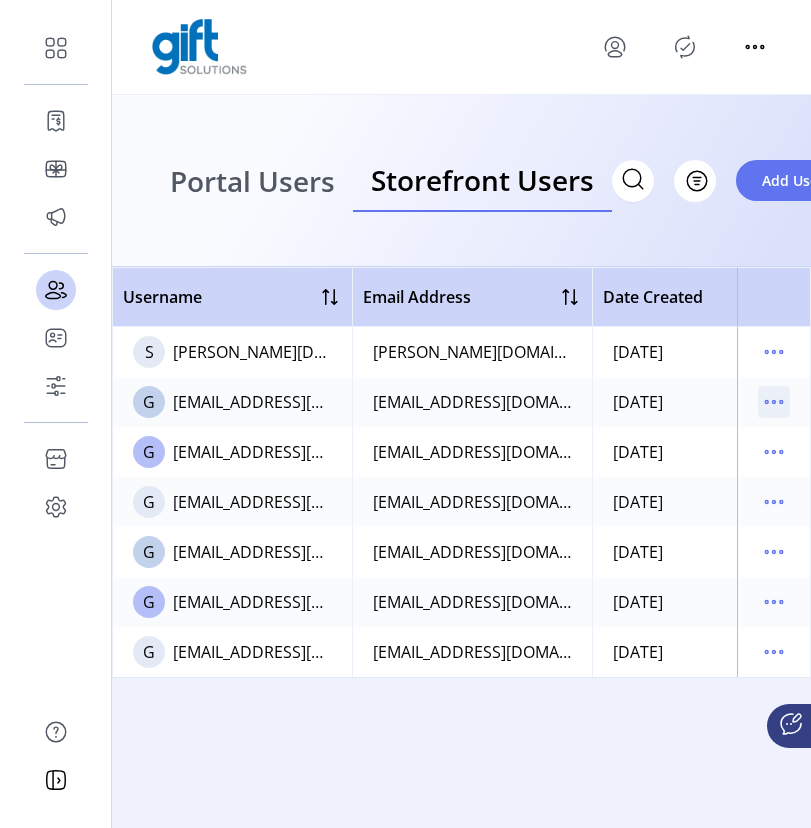 click 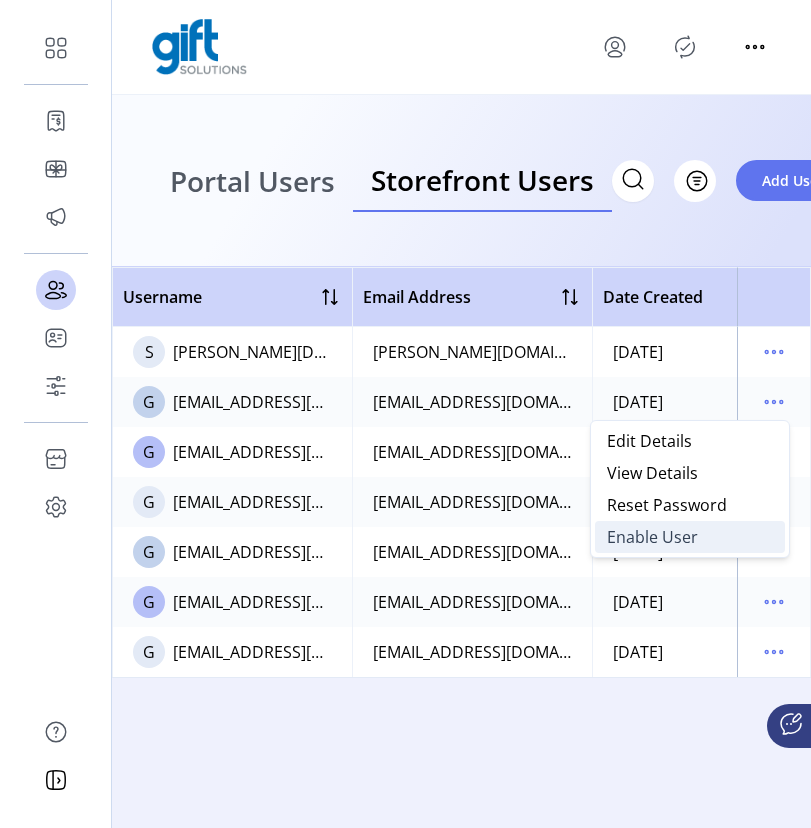click on "Enable User" at bounding box center (652, 537) 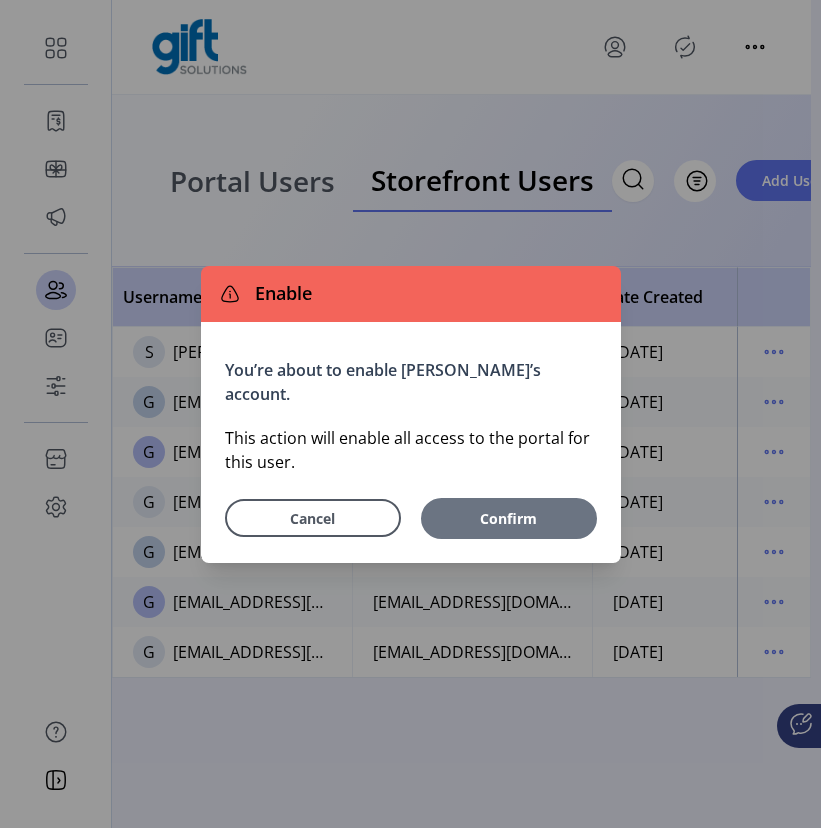 click on "Confirm" at bounding box center [509, 518] 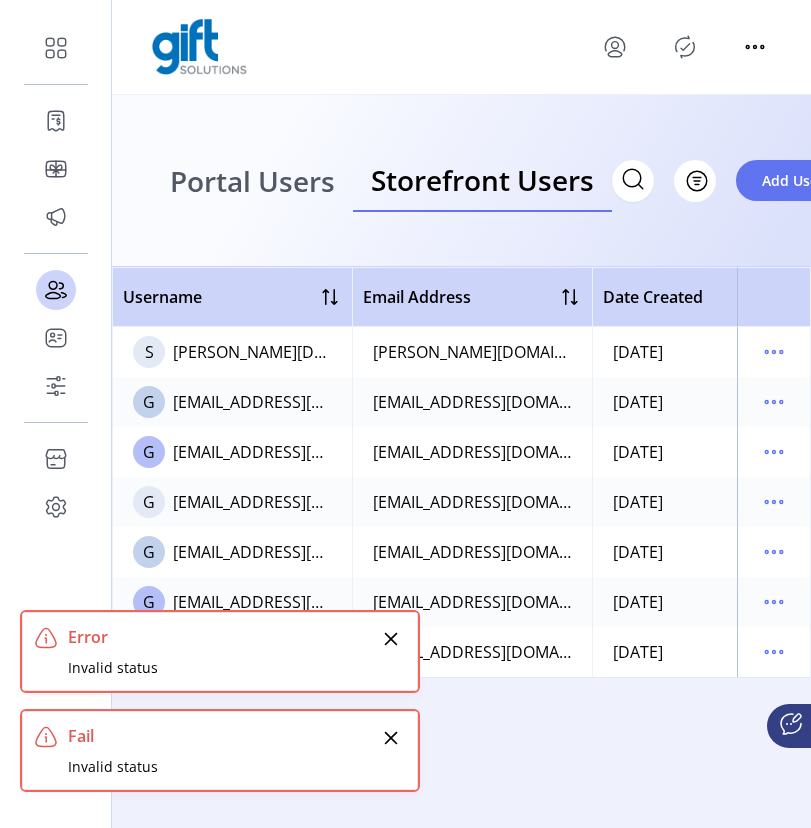 click 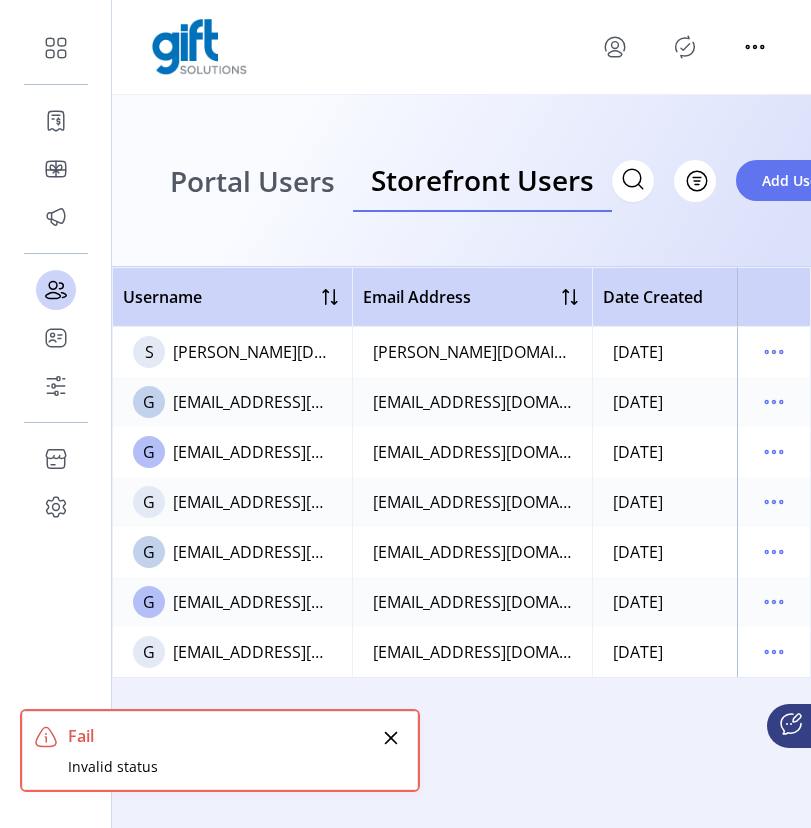 click 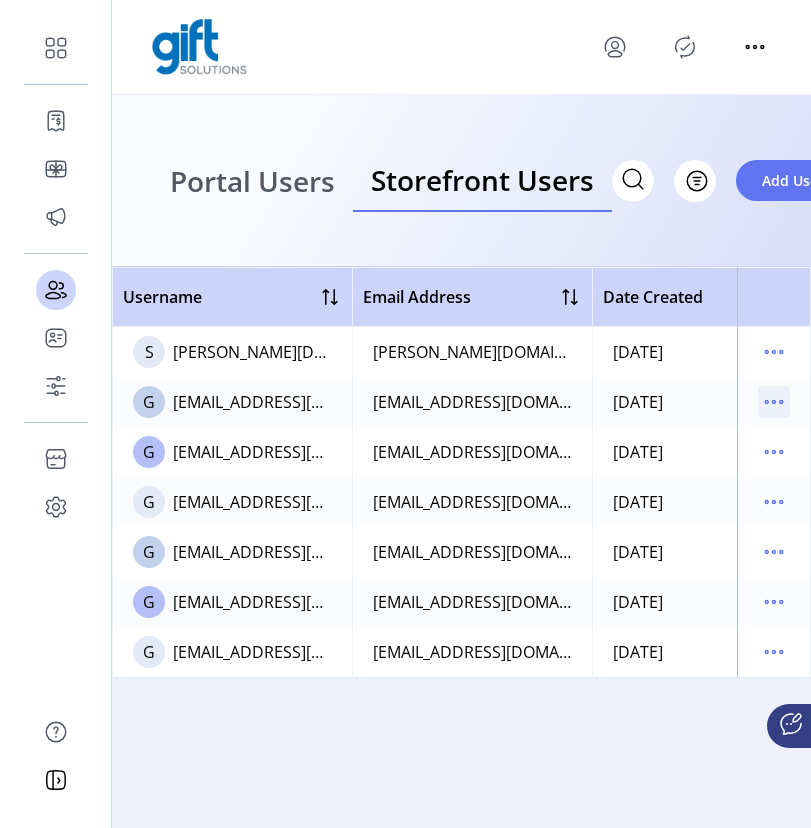 click 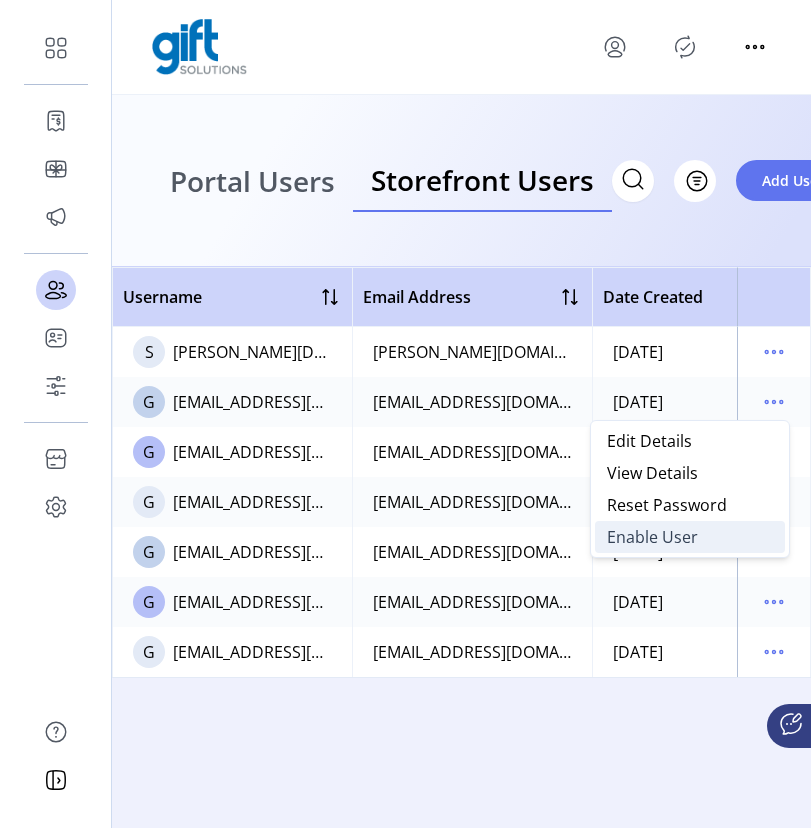 click on "Enable User" at bounding box center (690, 537) 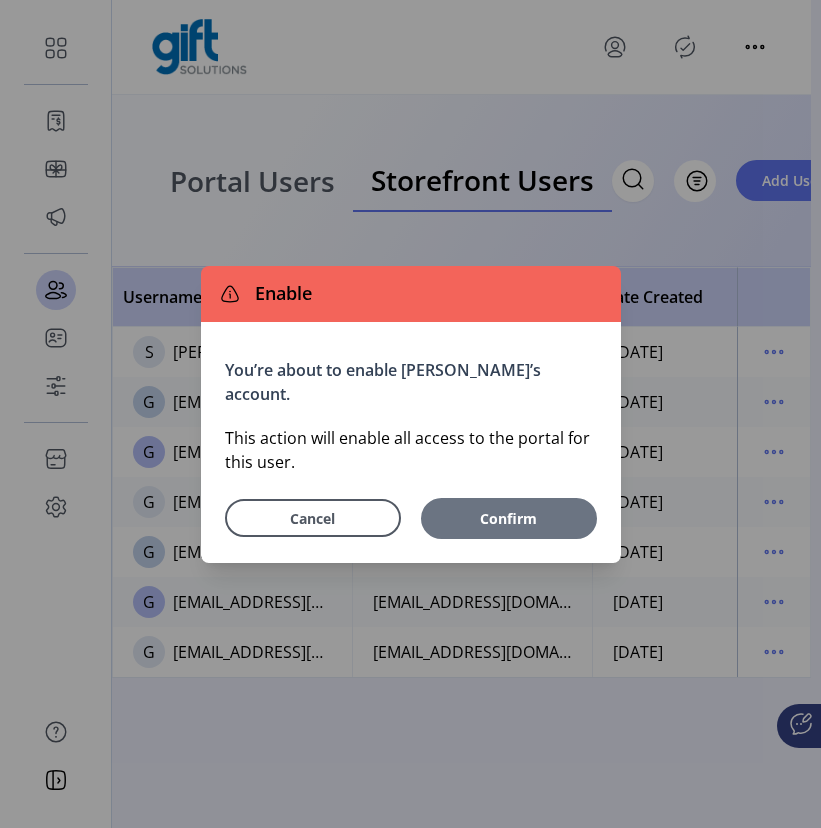 click on "Confirm" at bounding box center (509, 518) 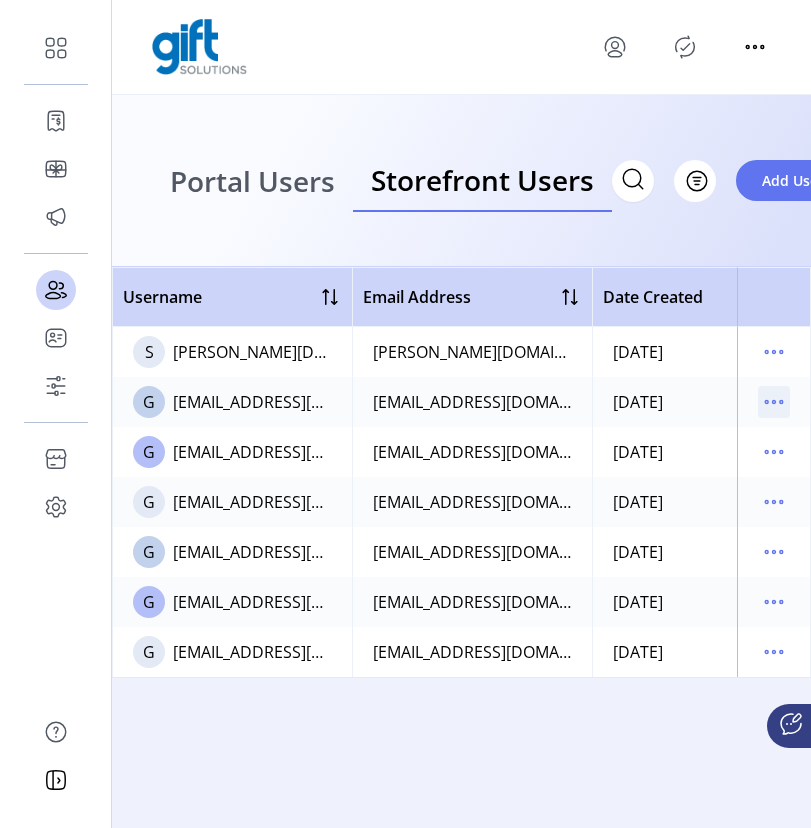 click 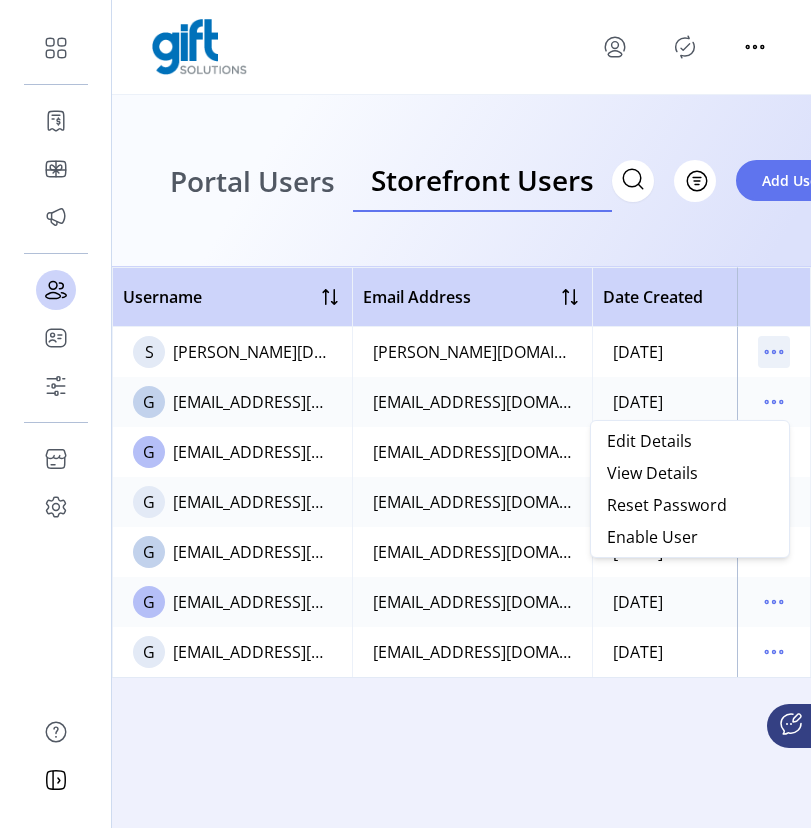 click 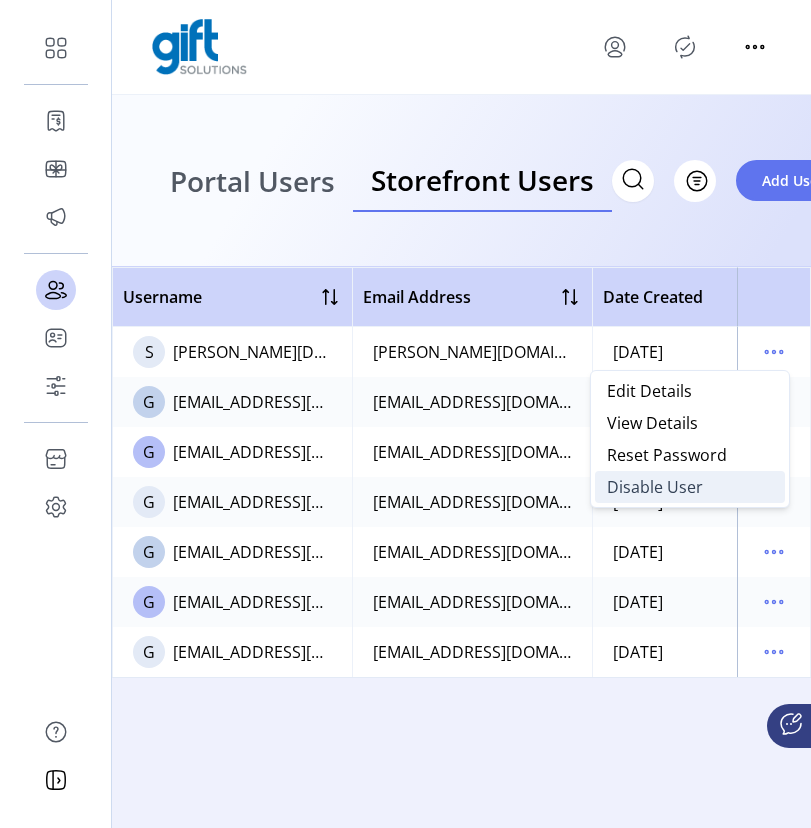 click on "Disable User" at bounding box center (655, 487) 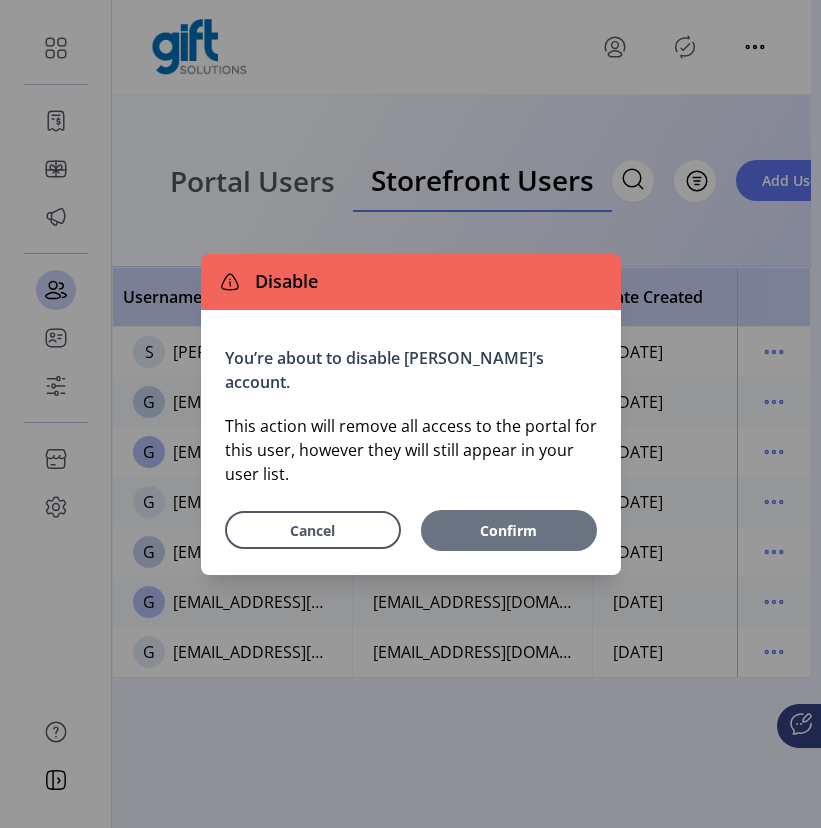 click on "Confirm" at bounding box center (509, 530) 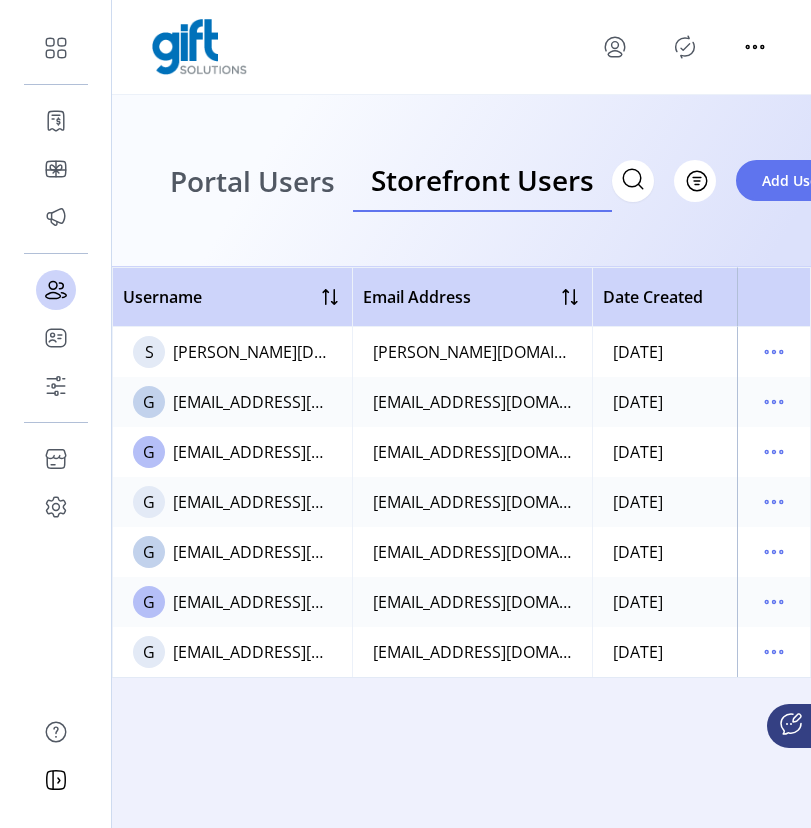 click on "Portal Users" at bounding box center (252, 181) 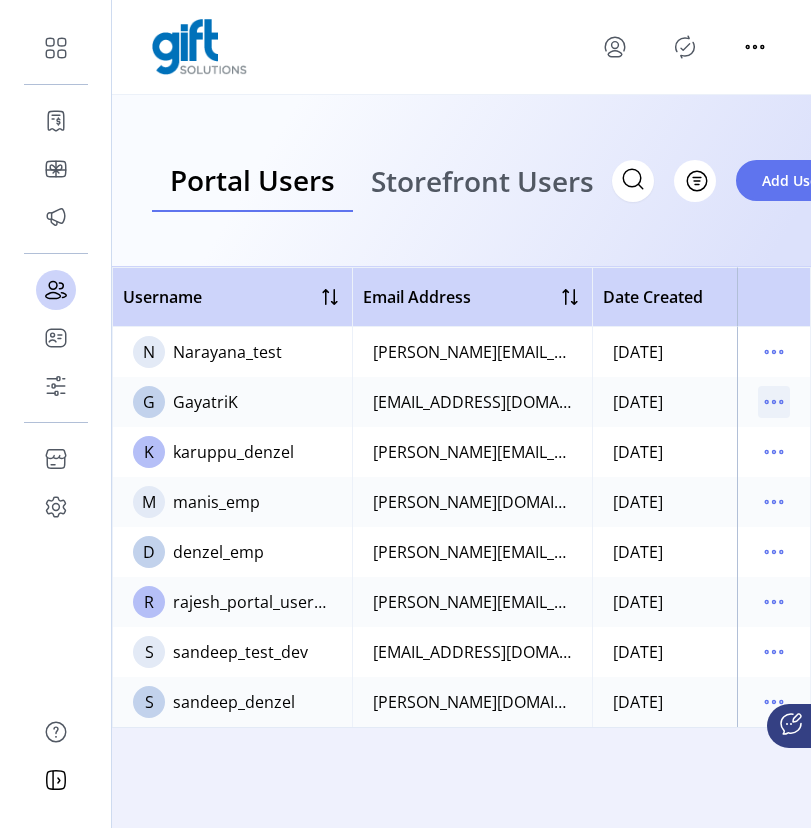 click 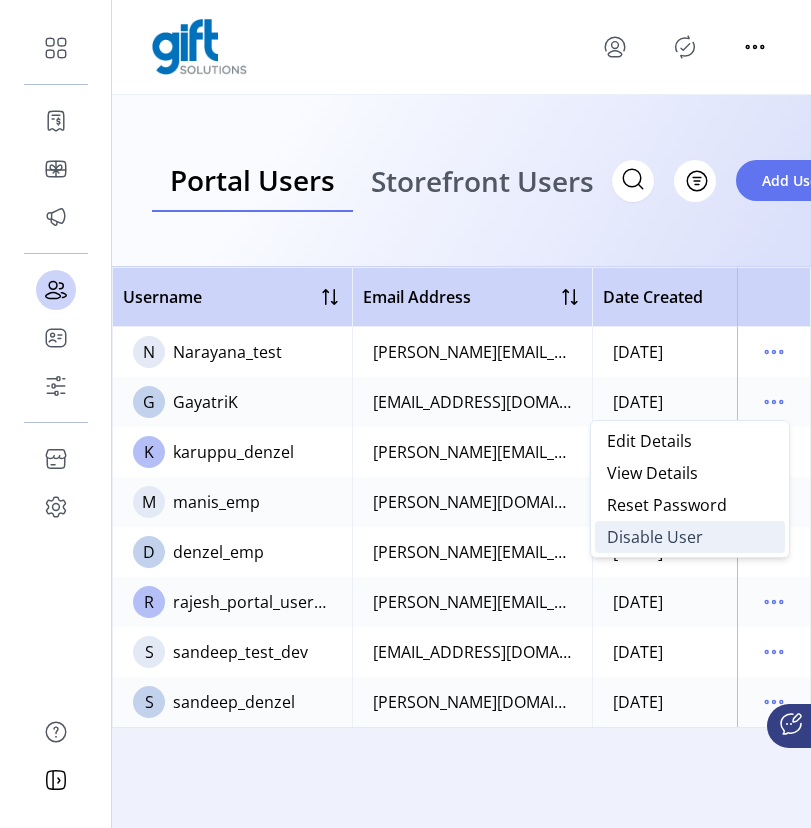 click on "Disable User" at bounding box center (655, 537) 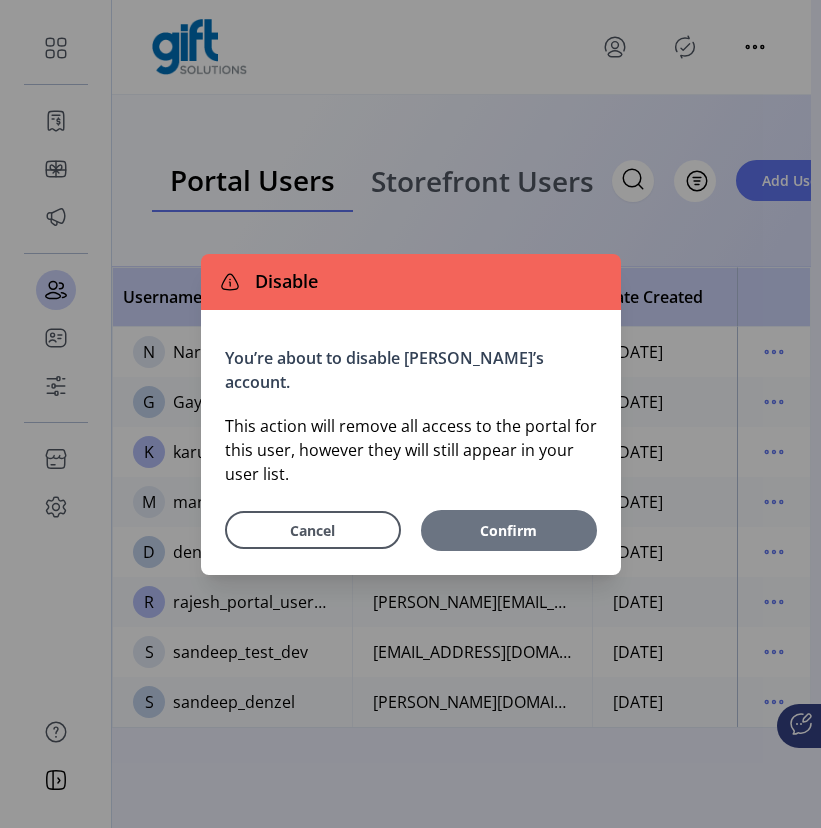 click on "Confirm" at bounding box center [509, 530] 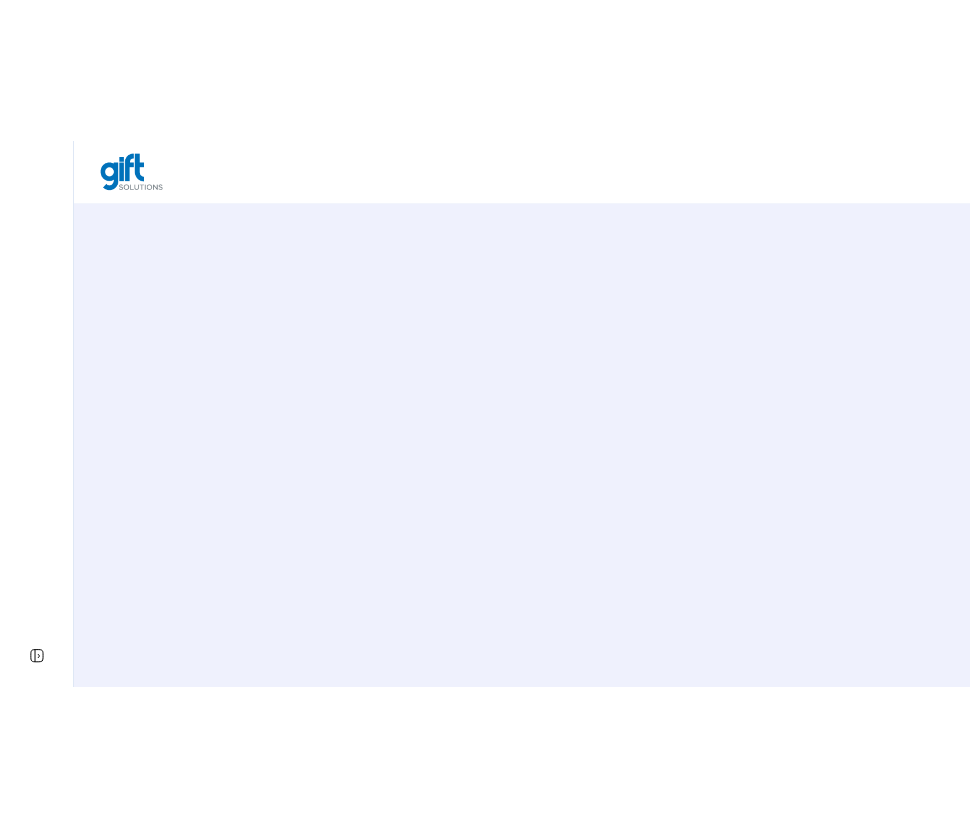 scroll, scrollTop: 0, scrollLeft: 0, axis: both 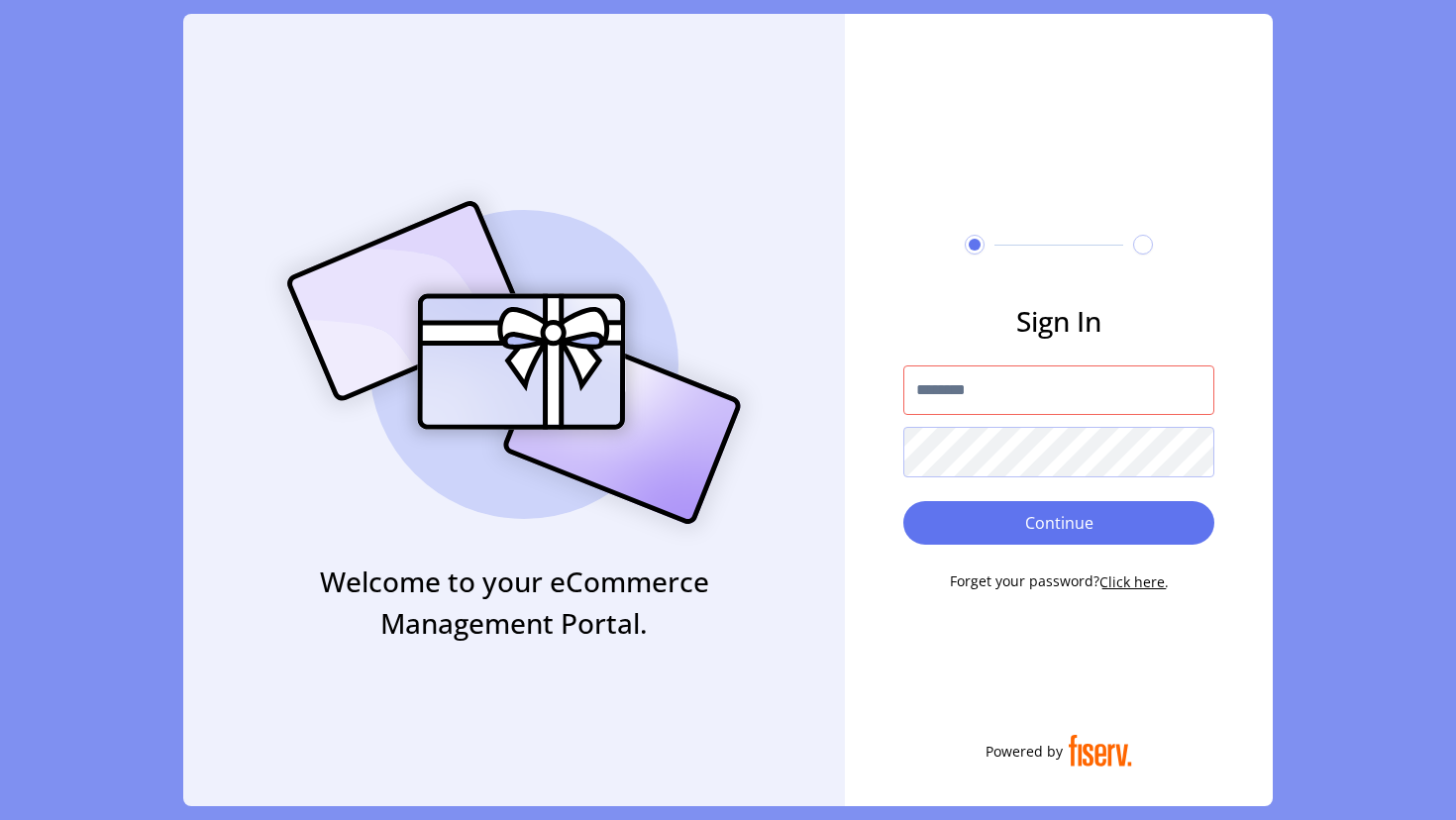 type on "*********" 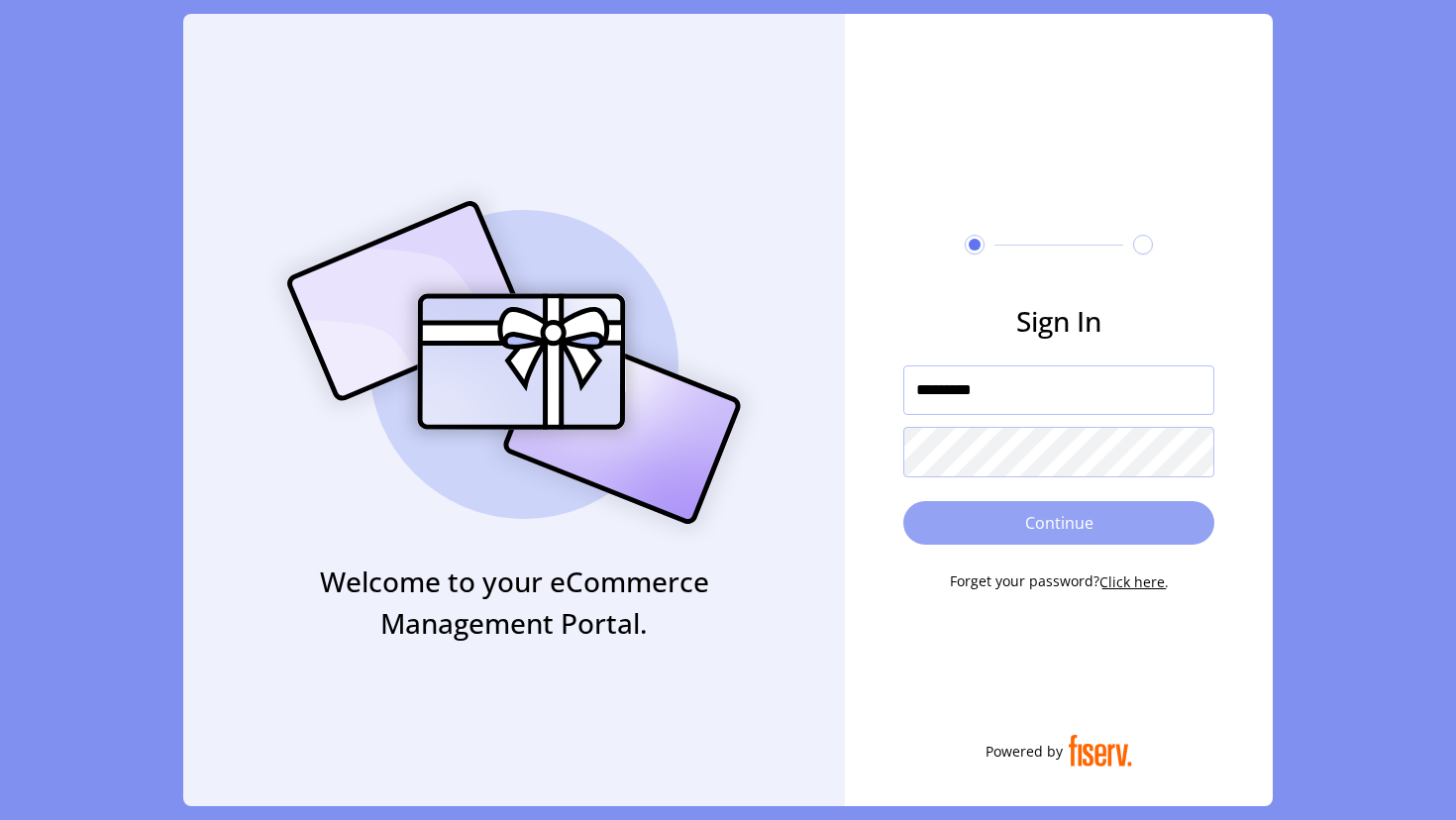 click on "Continue" at bounding box center [1059, 523] 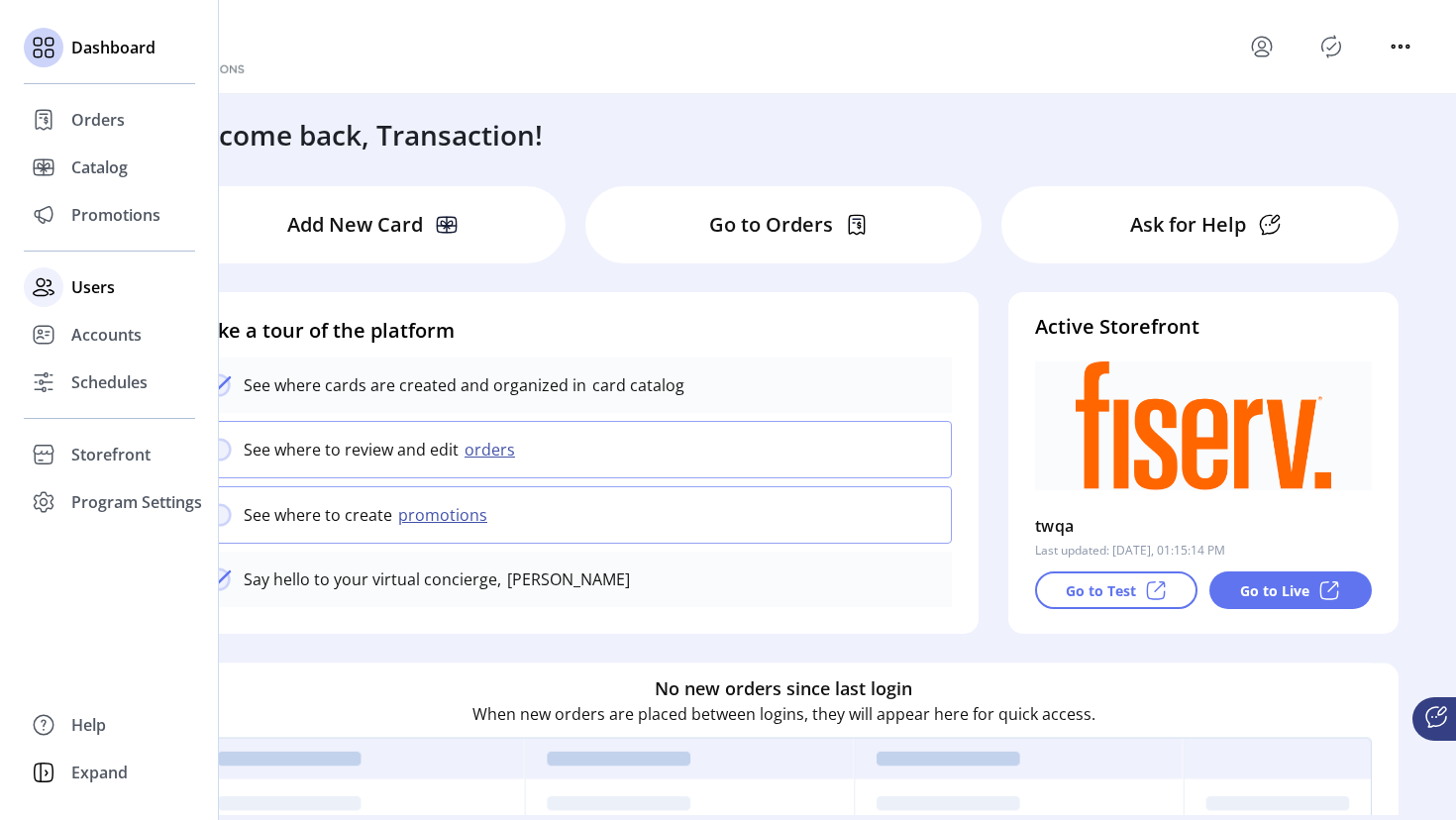 click on "Users" 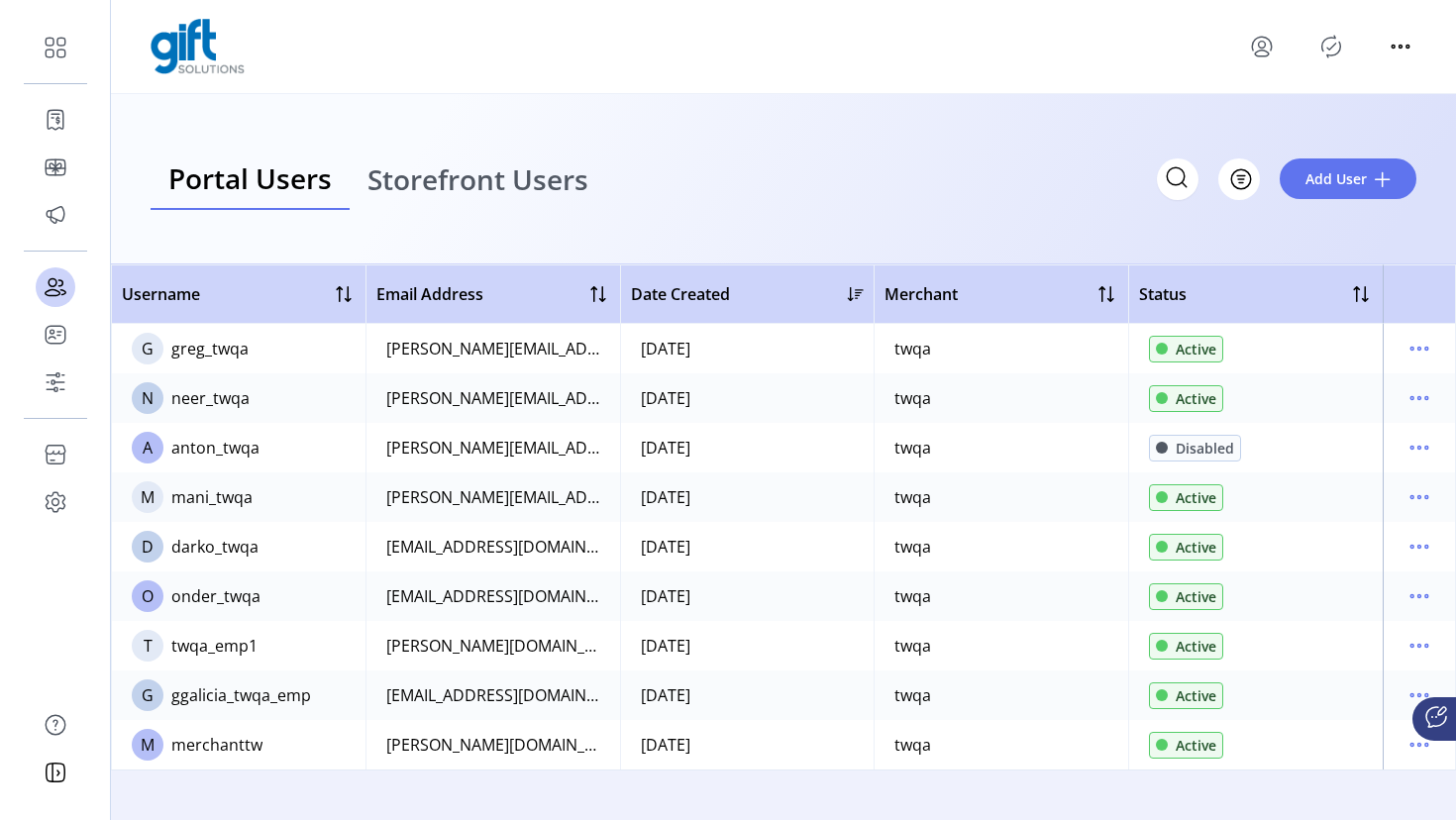 click on "Storefront Users" at bounding box center (477, 179) 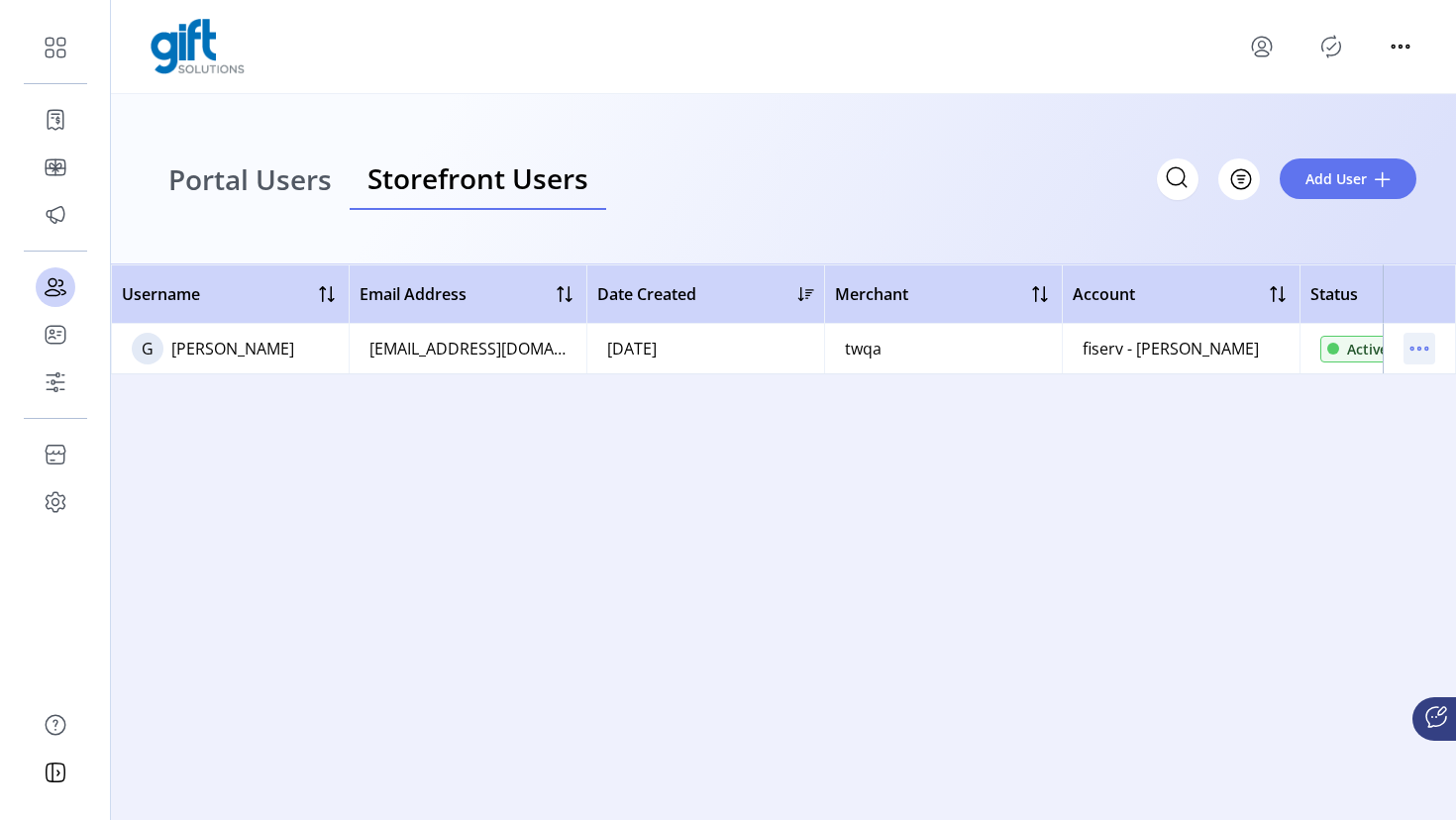 click 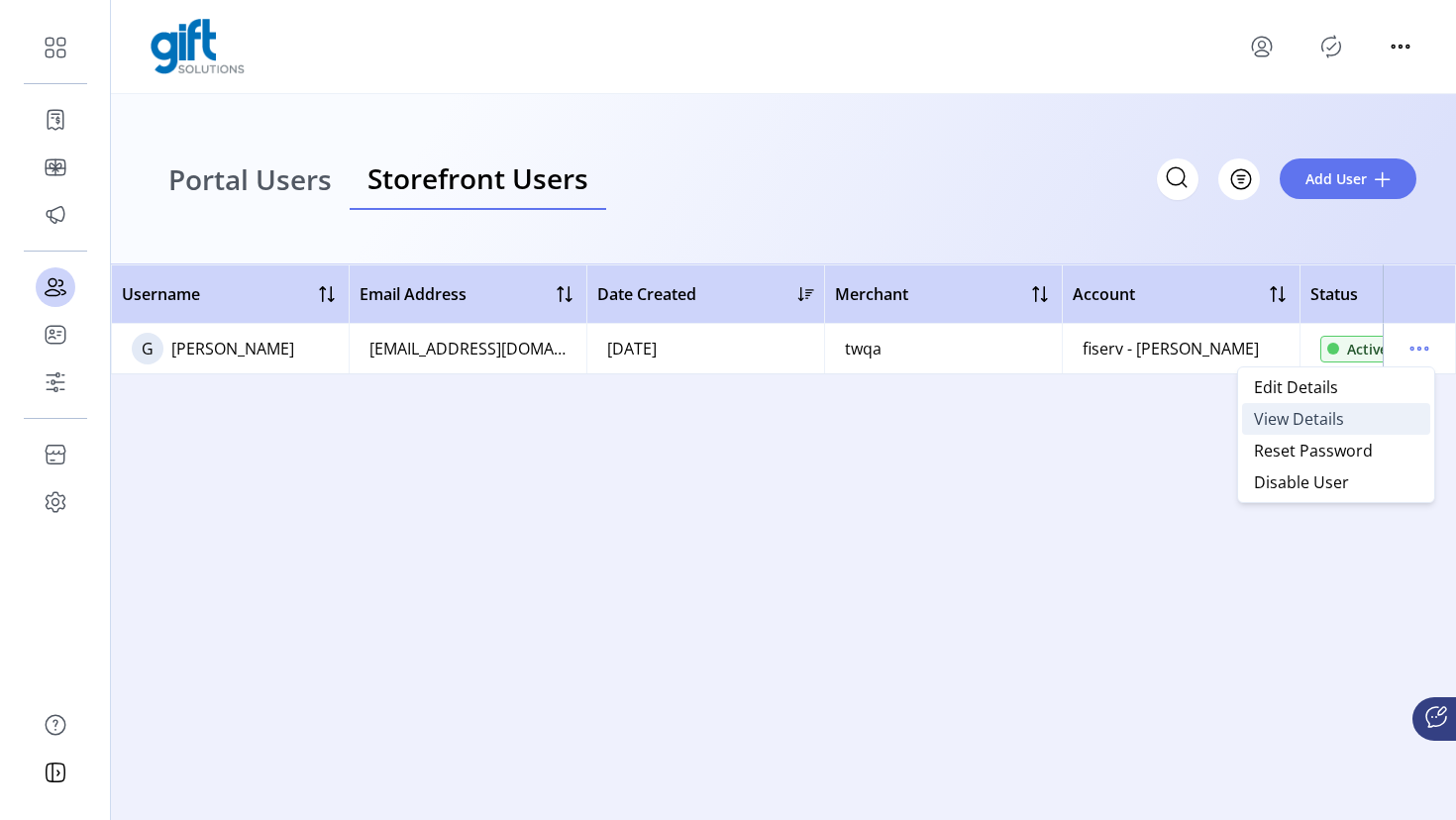 click on "View Details" at bounding box center [1299, 419] 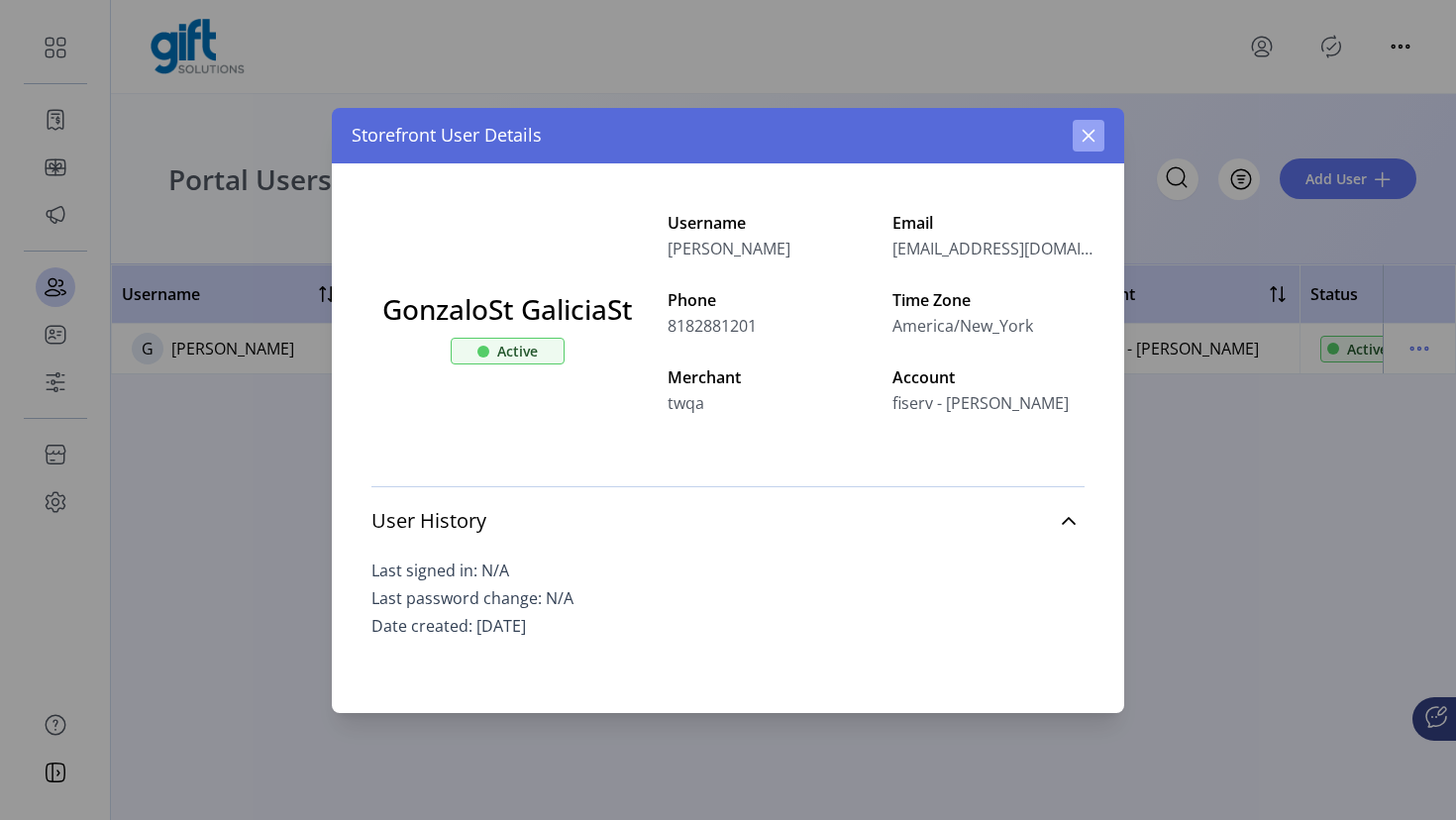 click 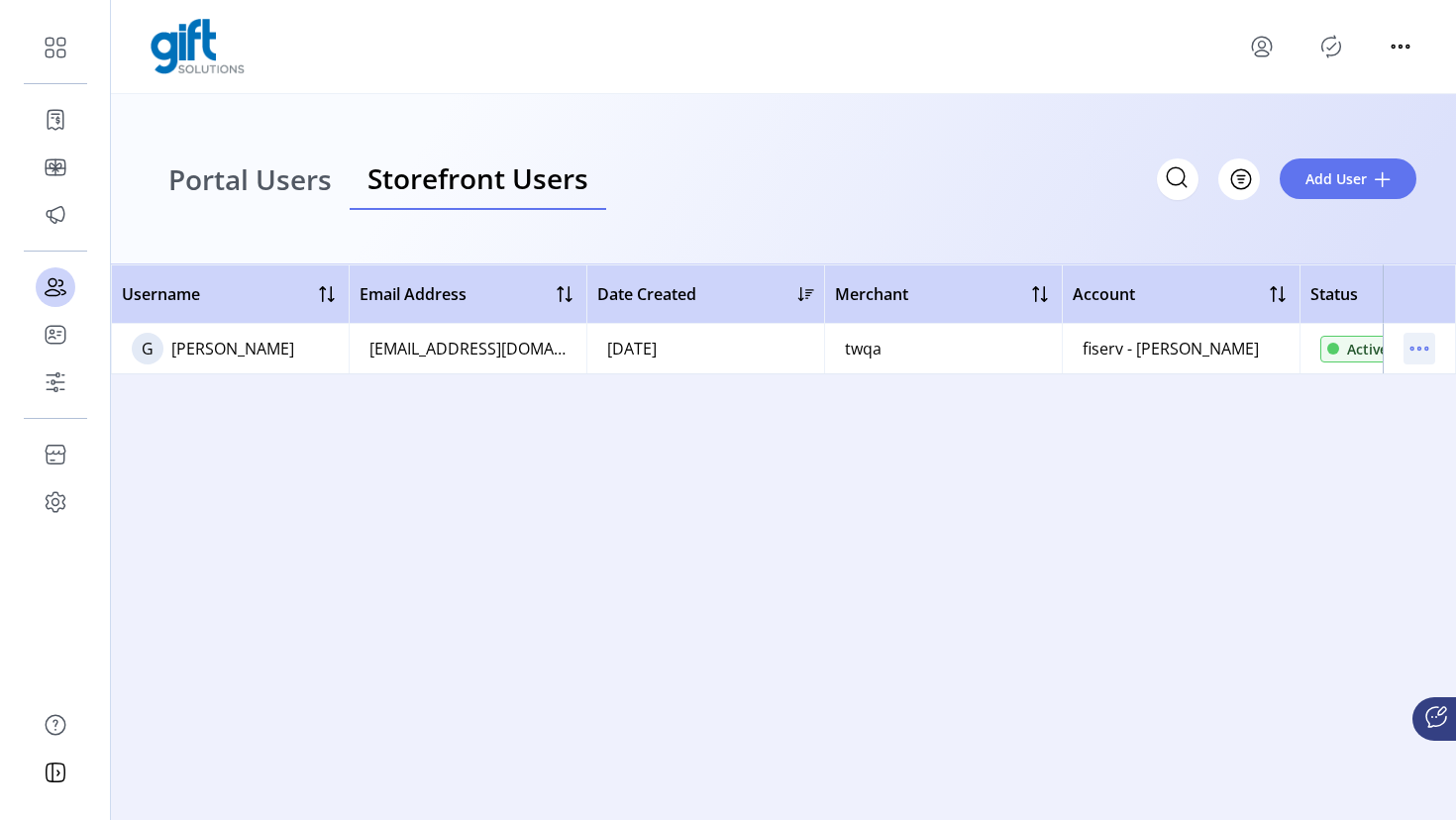 click 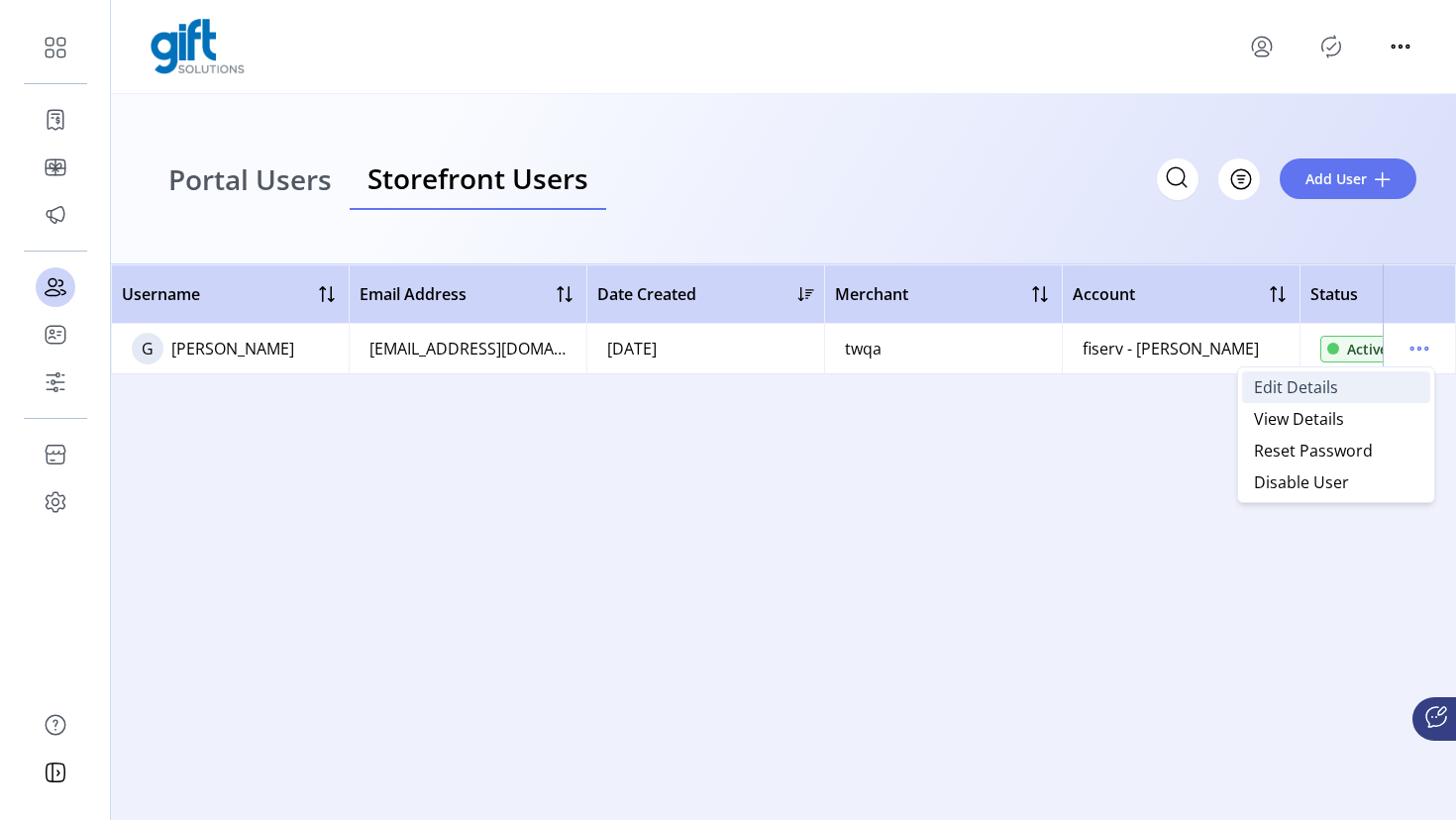 click on "Edit Details" at bounding box center (1296, 387) 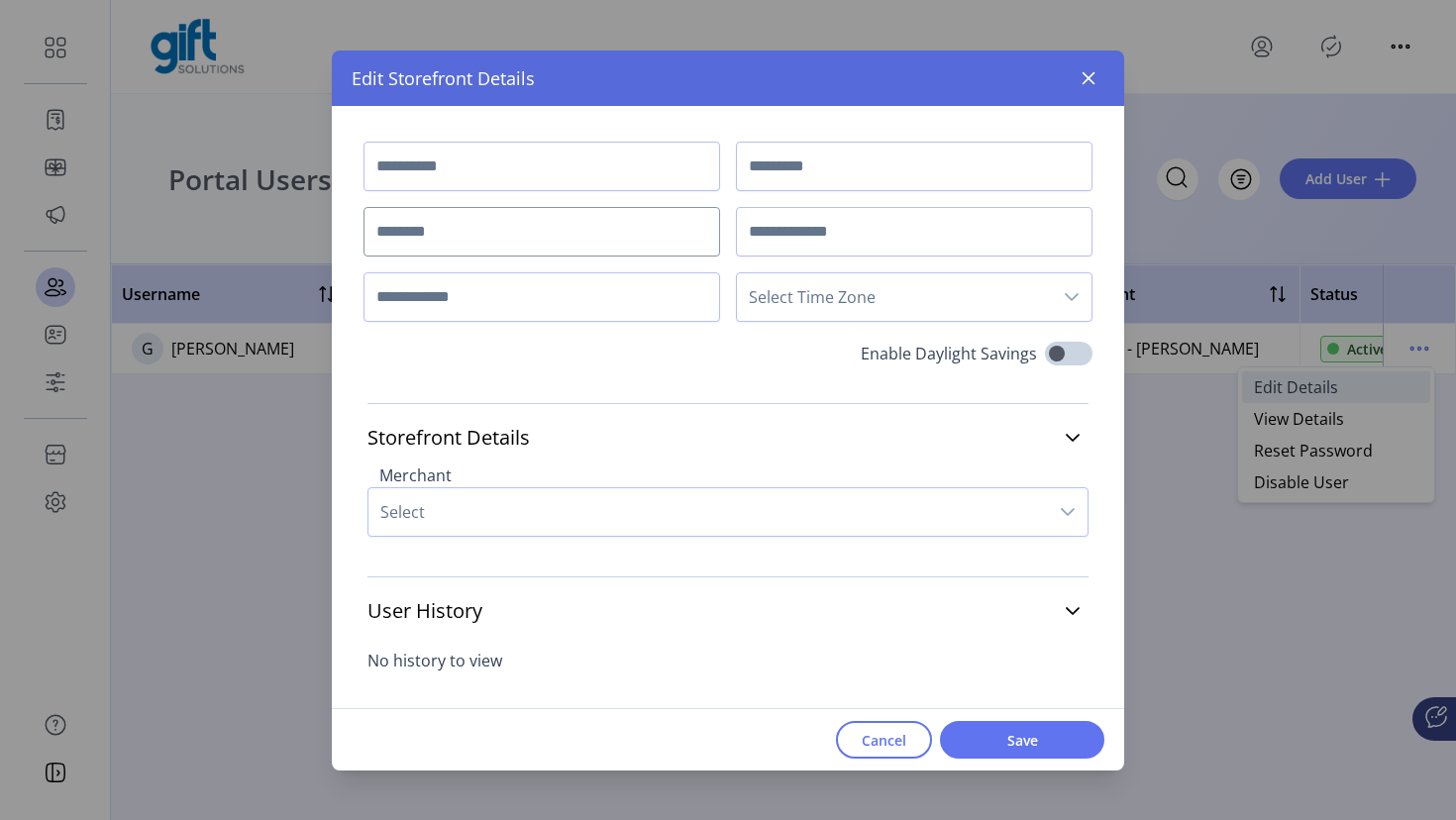 type on "*********" 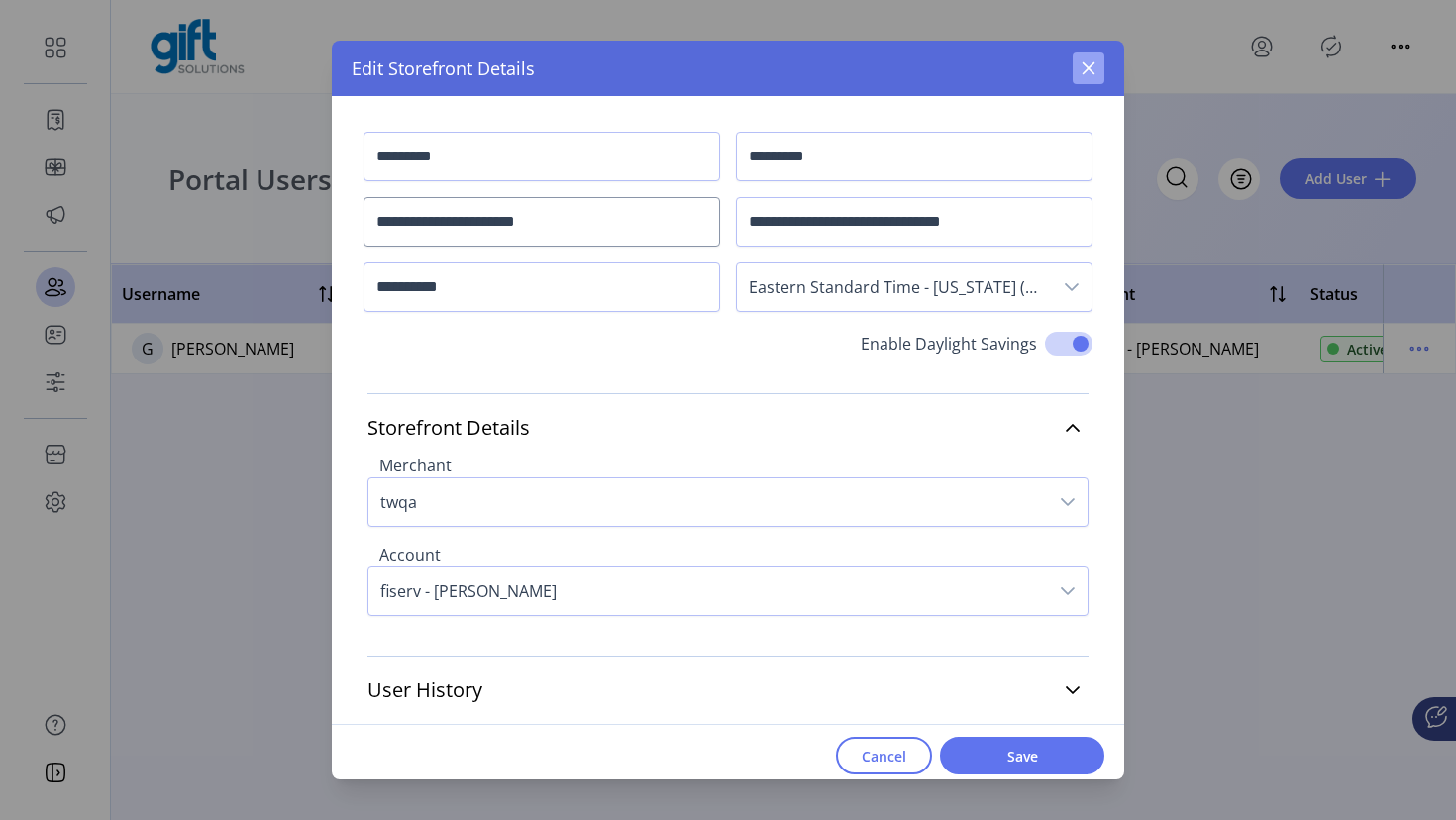 click 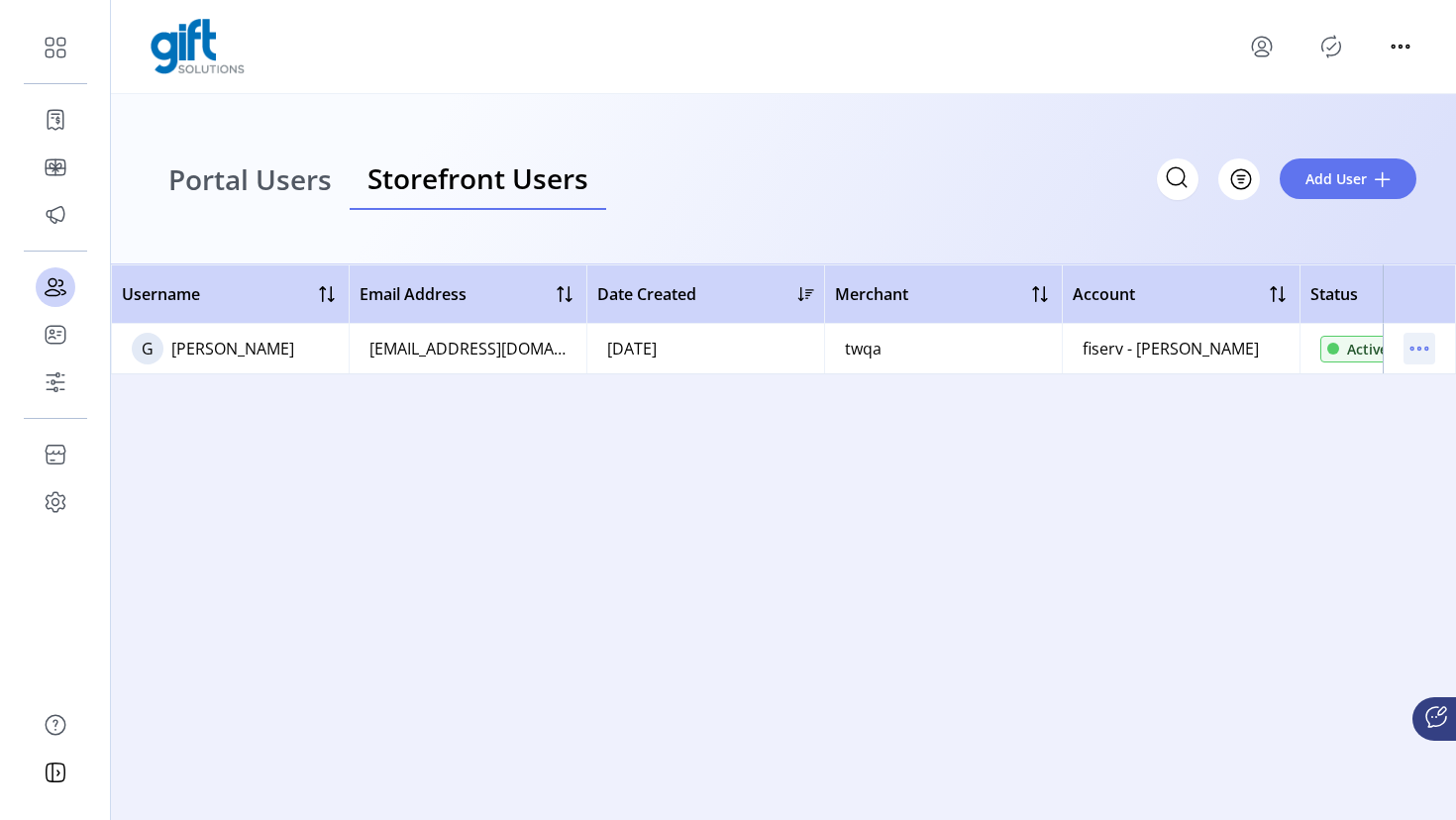 click 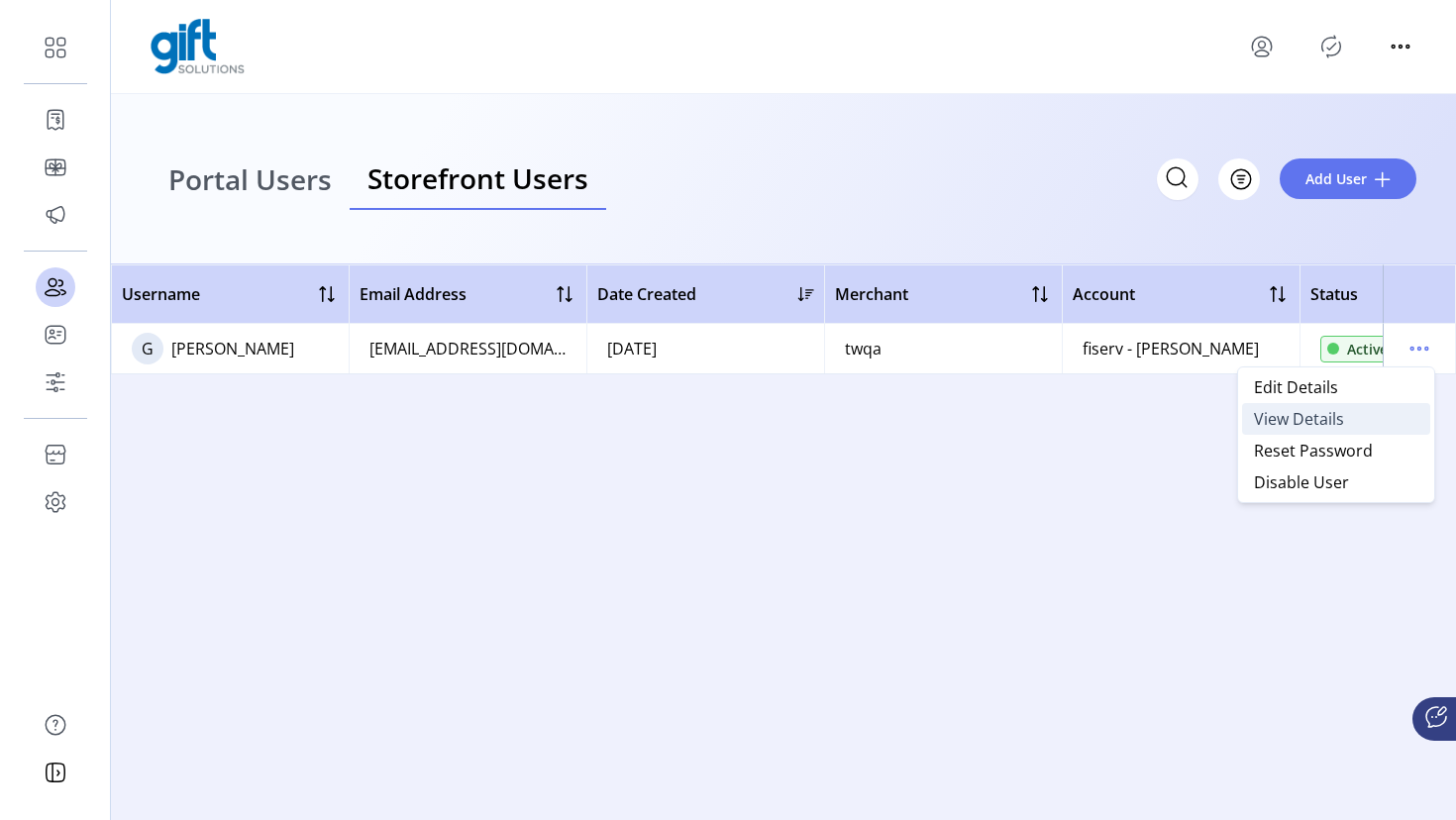 click on "View Details" at bounding box center [1299, 419] 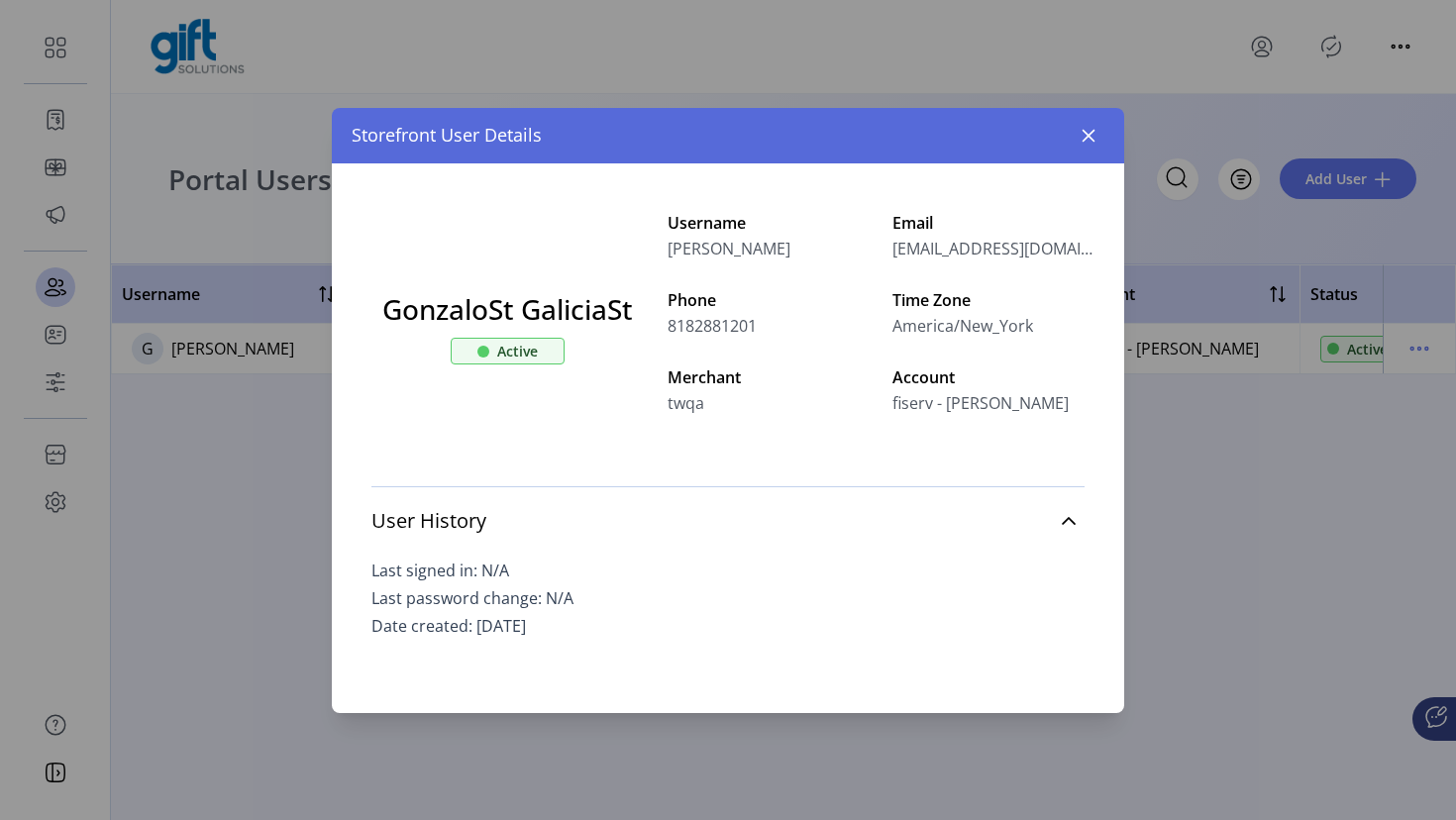 drag, startPoint x: 881, startPoint y: 366, endPoint x: 1044, endPoint y: 415, distance: 170.20576 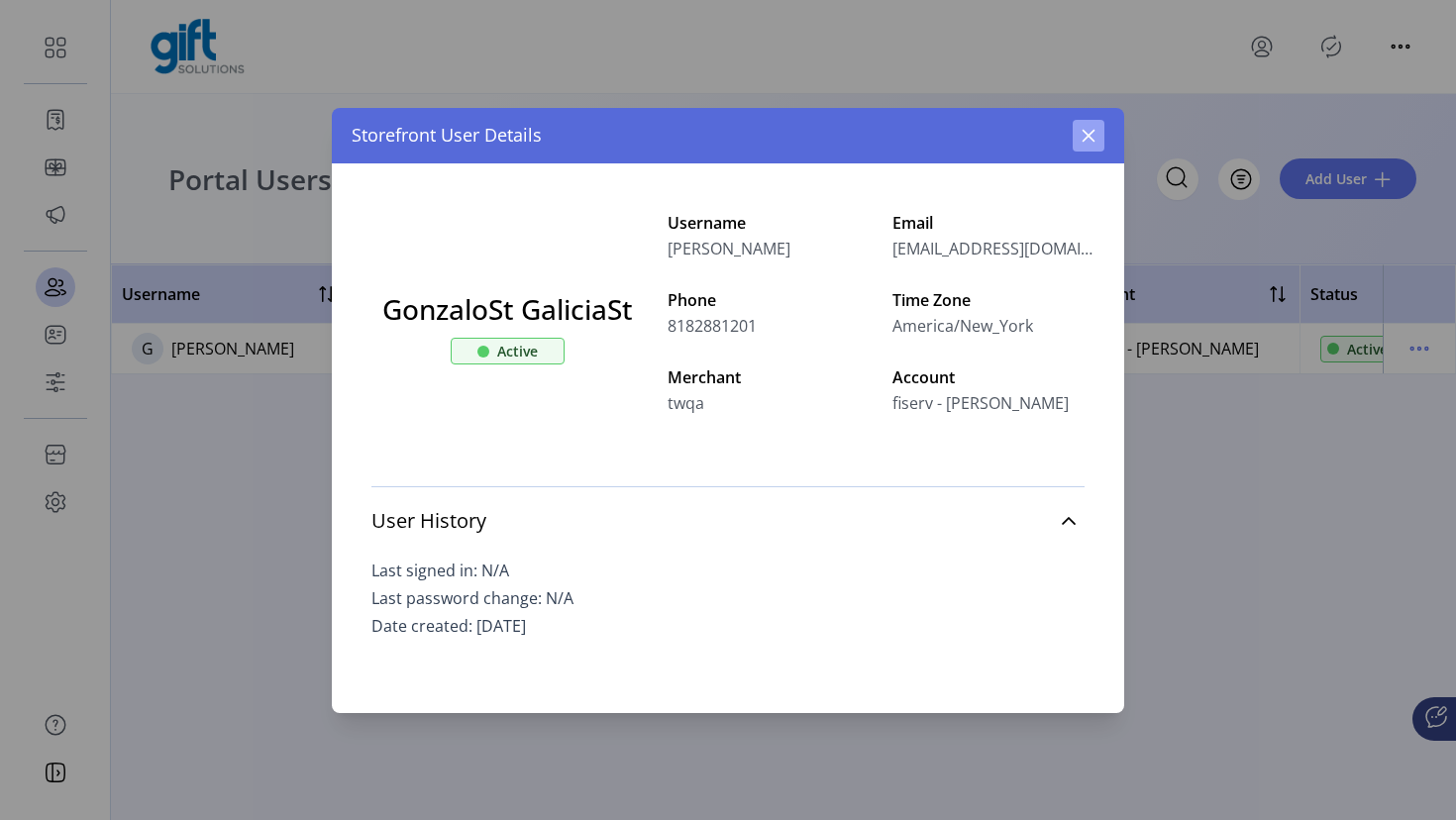 click 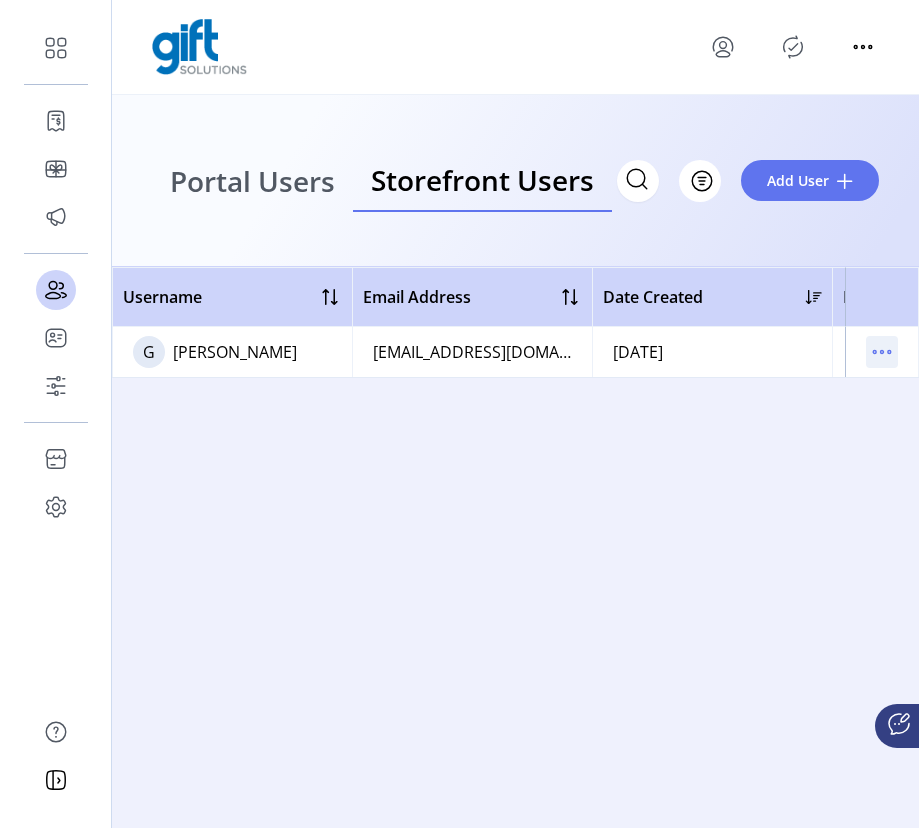 click 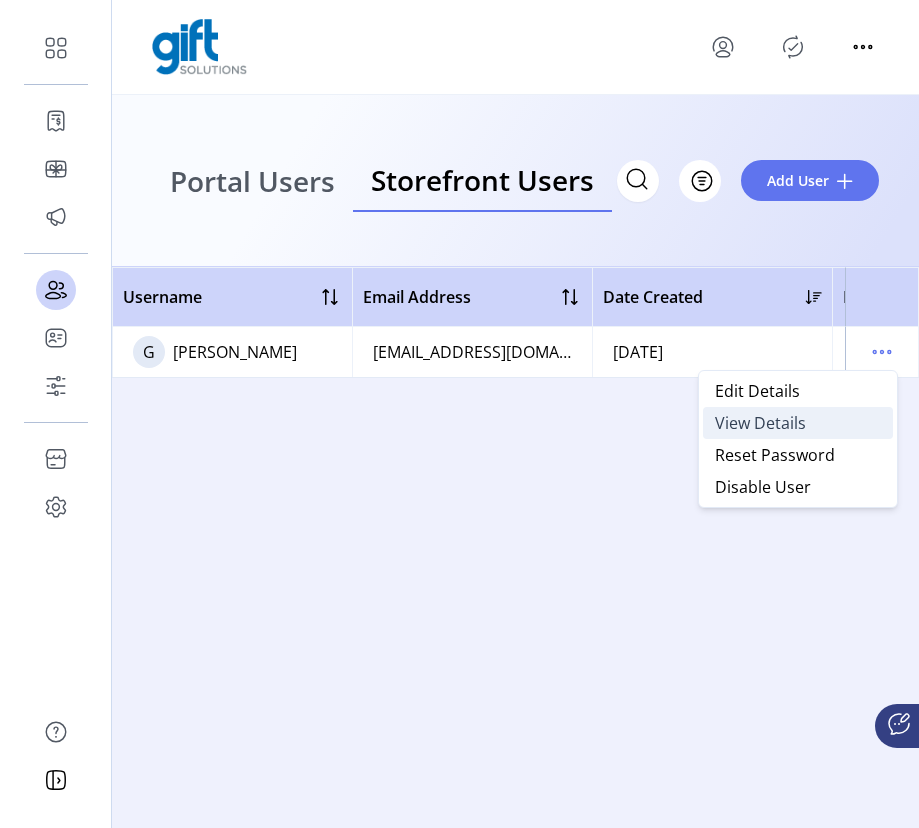 click on "View Details" at bounding box center (760, 423) 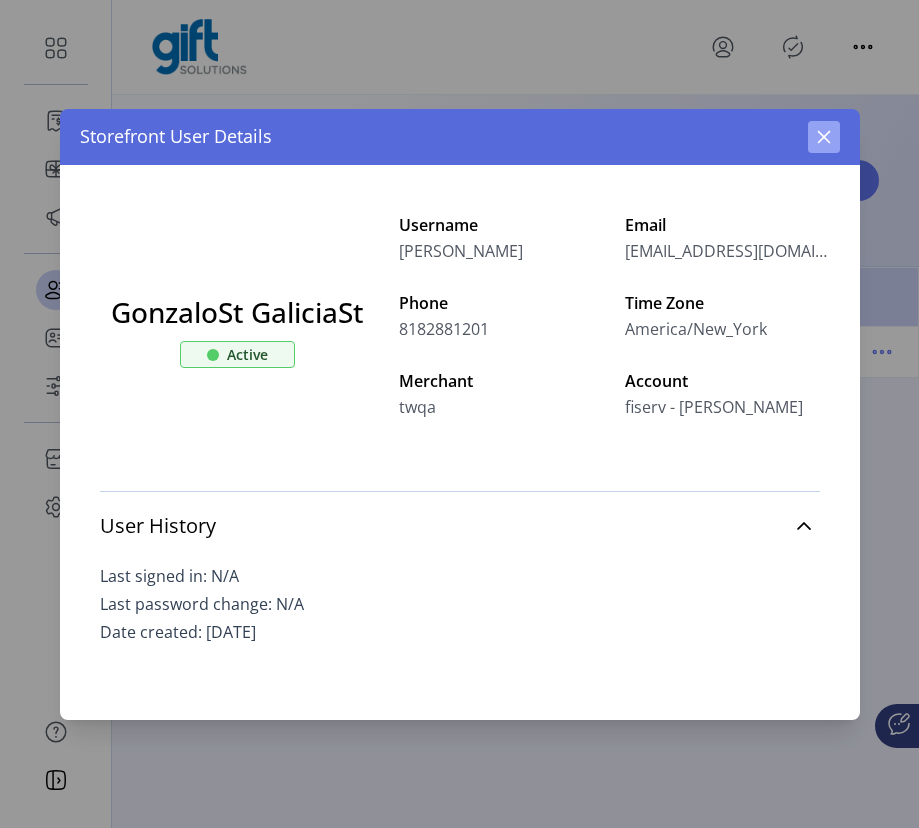 click 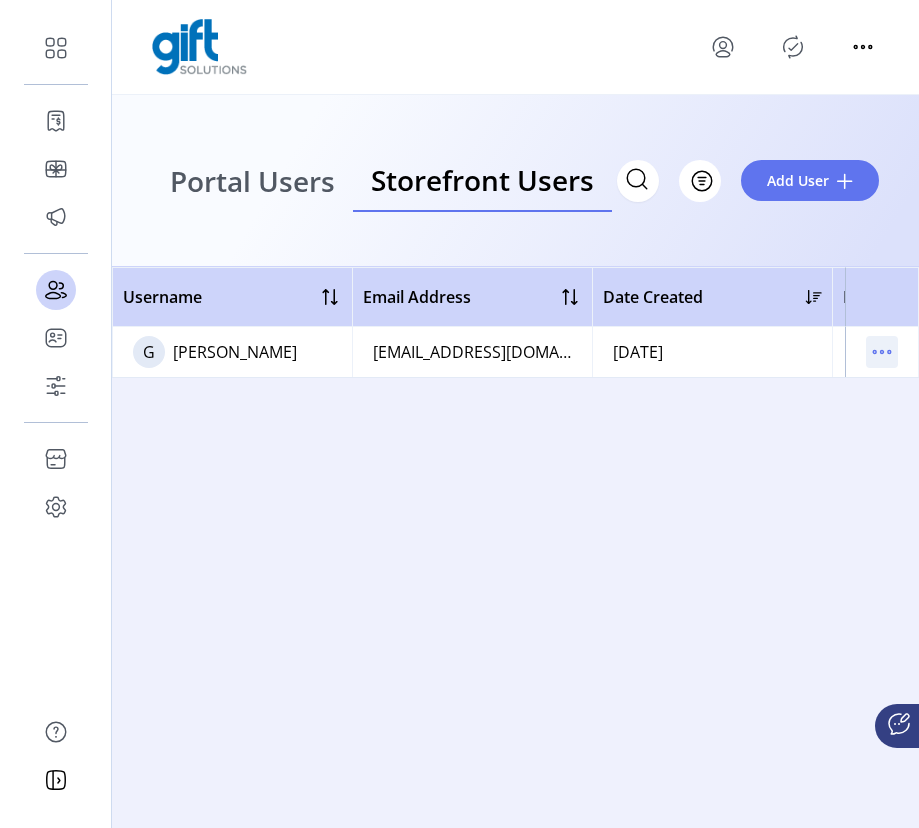 click 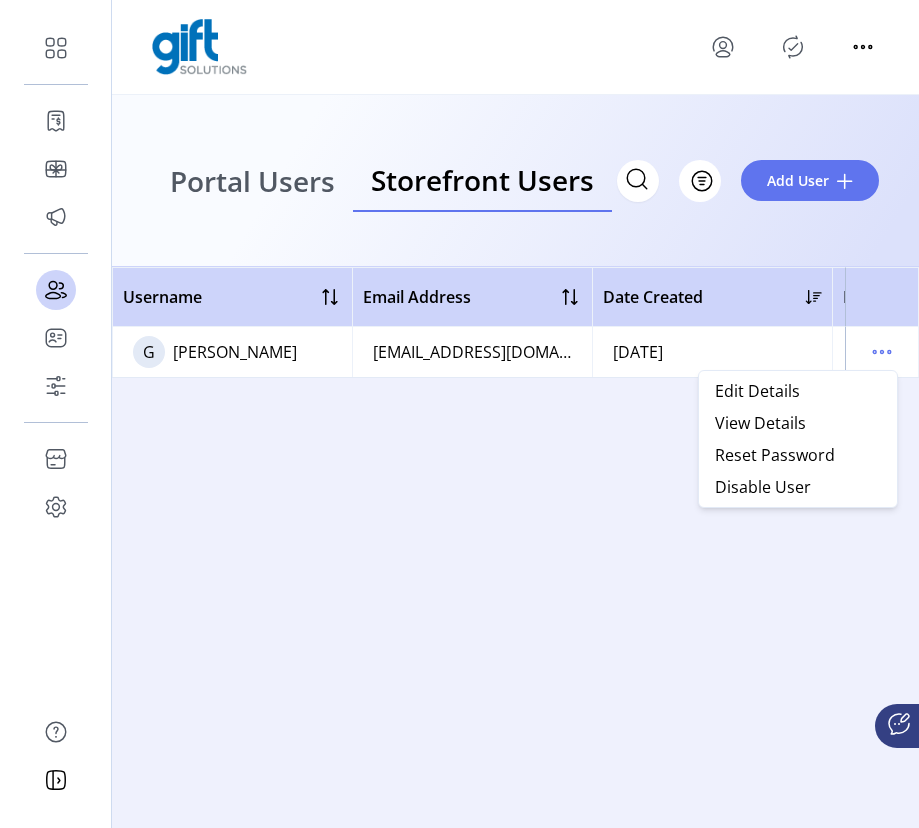 click on "Username   Email Address   Date Created   Merchant   Account   Status     G  gonzalo_storefront_twqa   ggalicia@transactionwireless.com   04/25/2025   twqa   fiserv - Gregory Seda   Active" 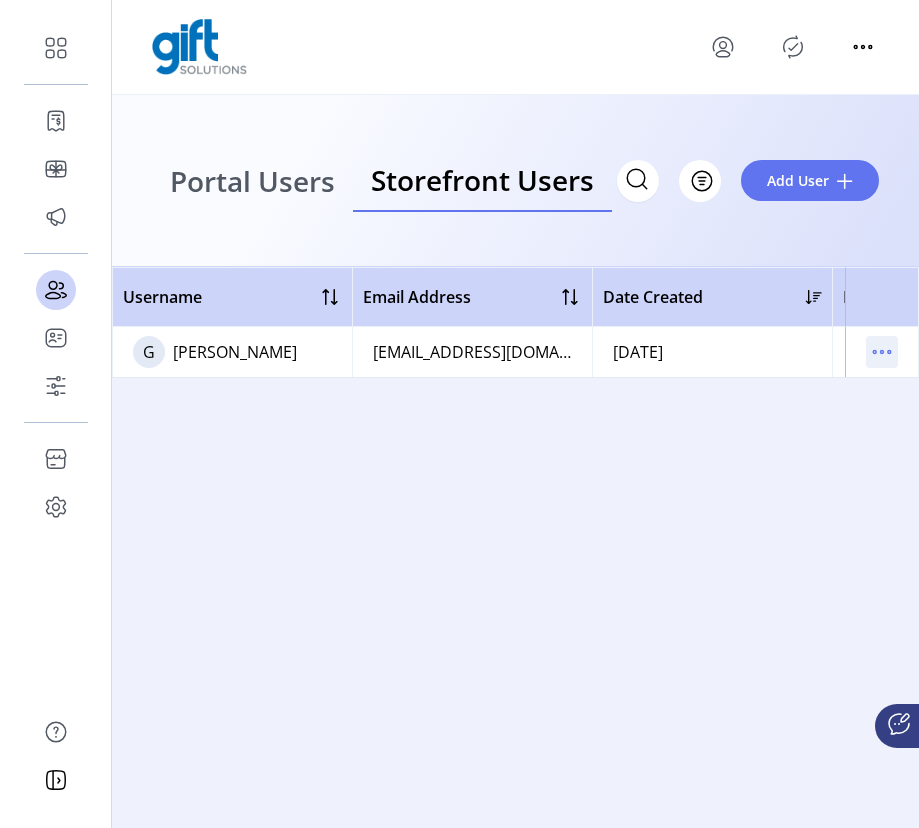 click 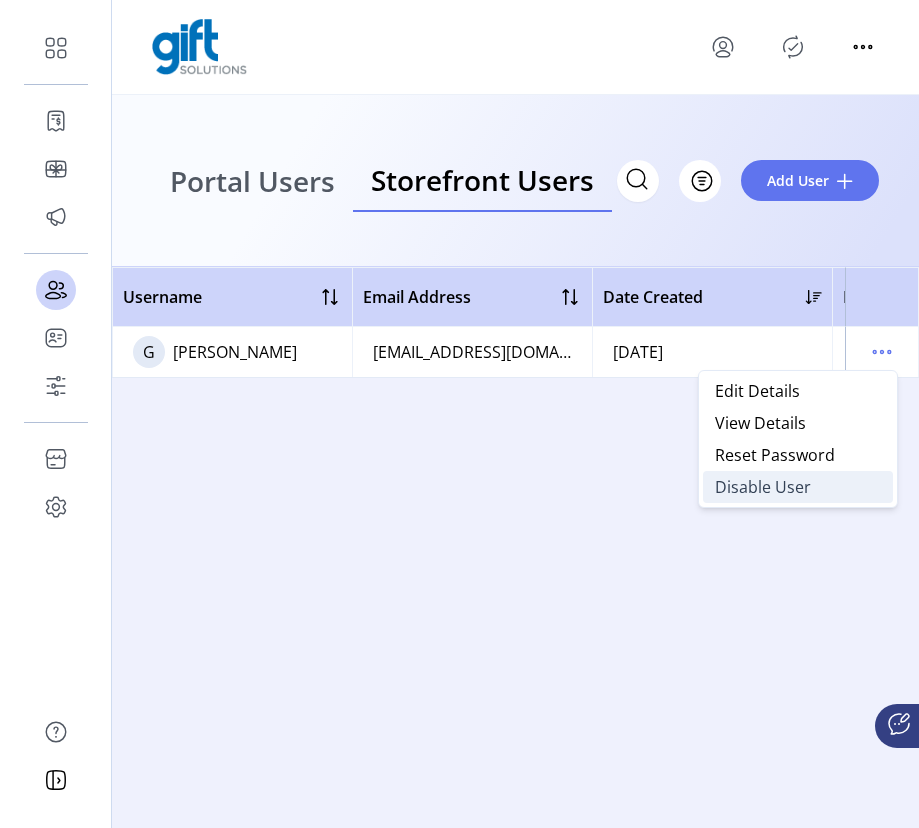 click on "Disable User" at bounding box center (763, 487) 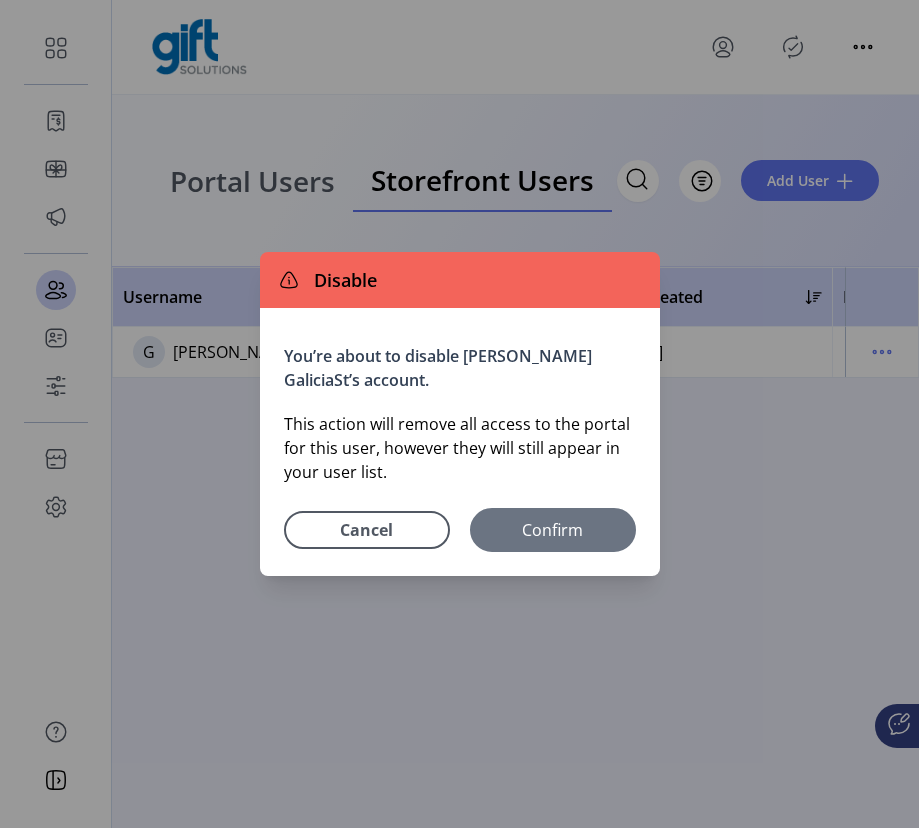 click on "Confirm" at bounding box center (553, 530) 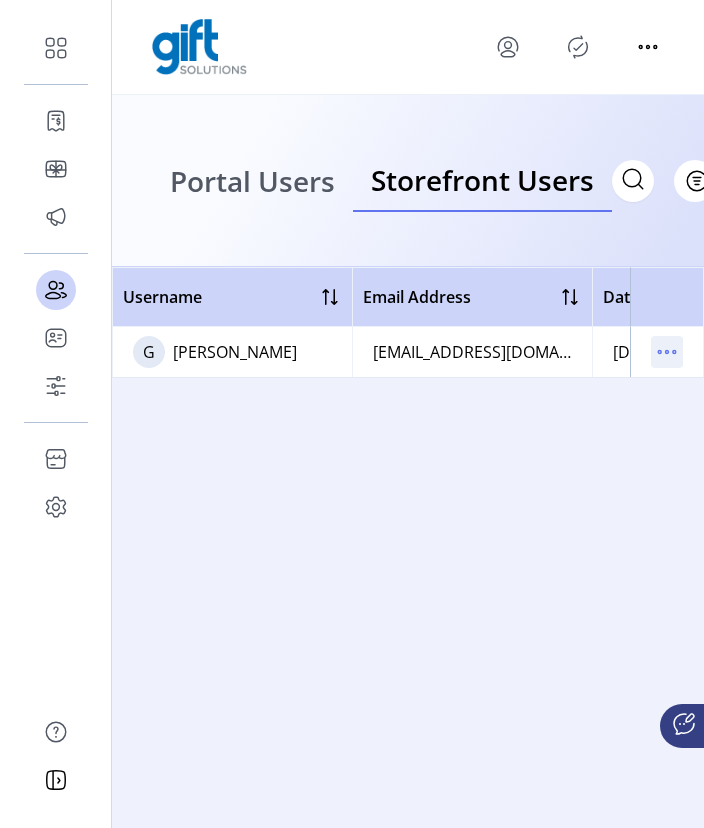 click 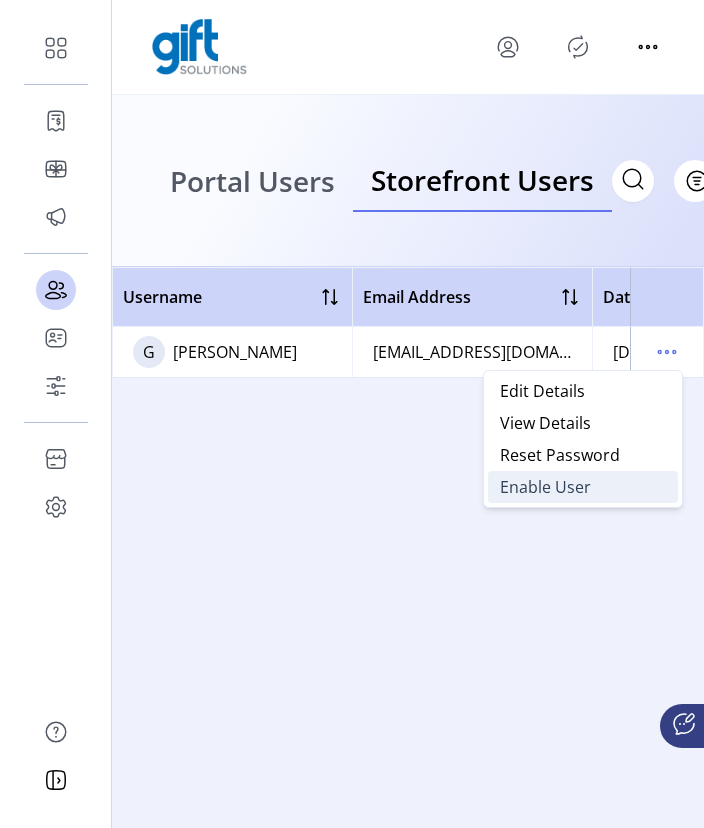 click on "Enable User" at bounding box center (545, 487) 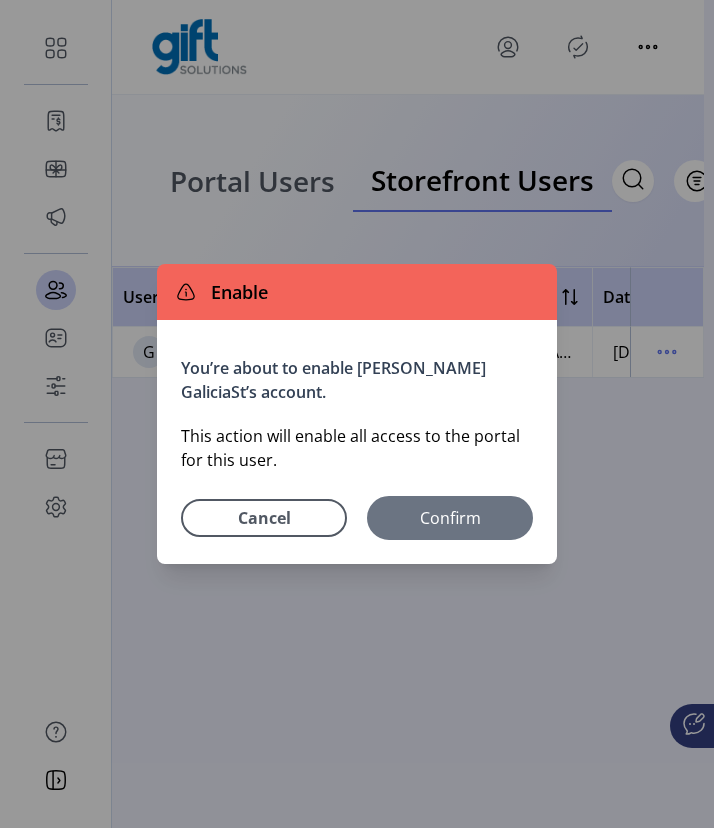 click on "Confirm" at bounding box center [450, 518] 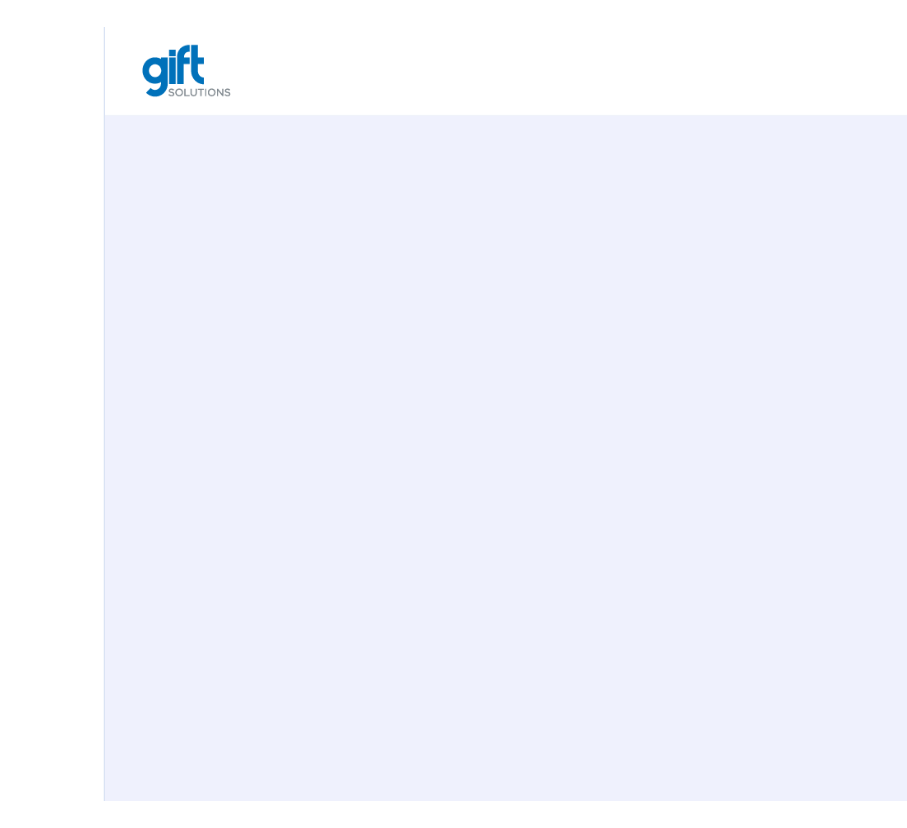 scroll, scrollTop: 0, scrollLeft: 0, axis: both 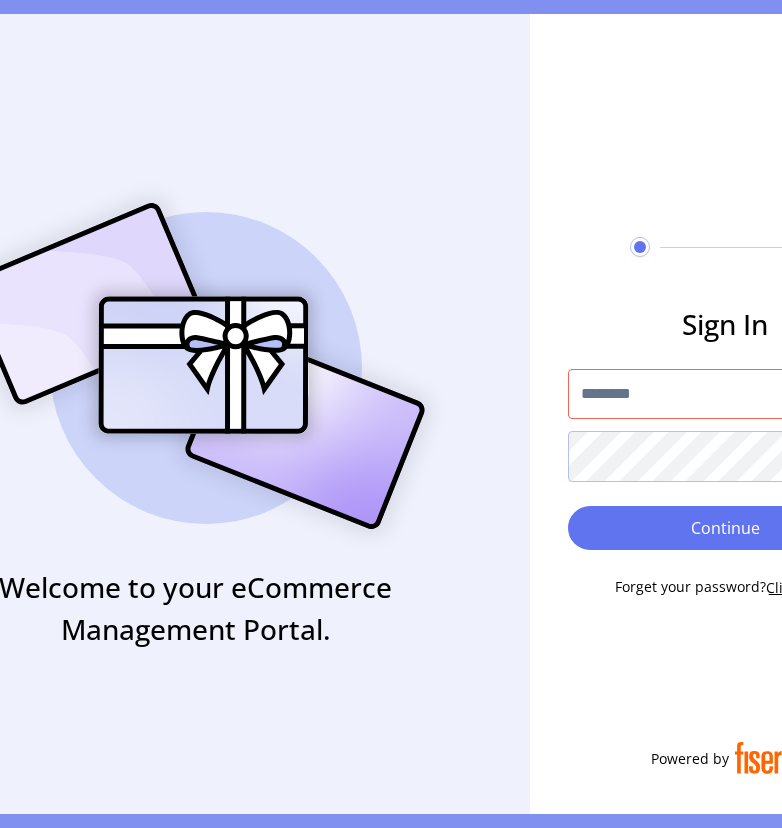 type on "*********" 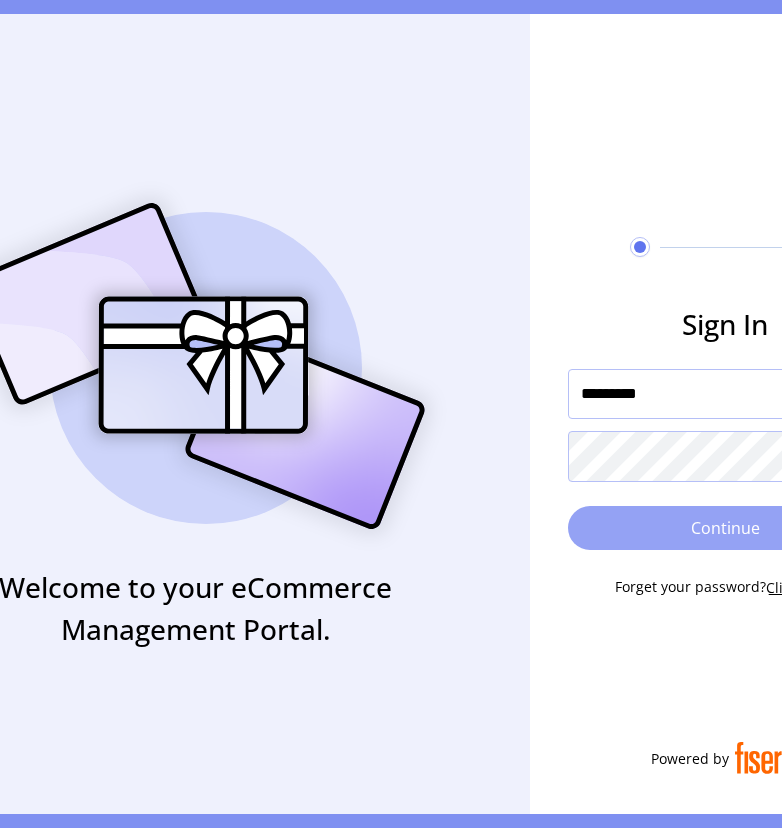 click on "Continue" at bounding box center [725, 528] 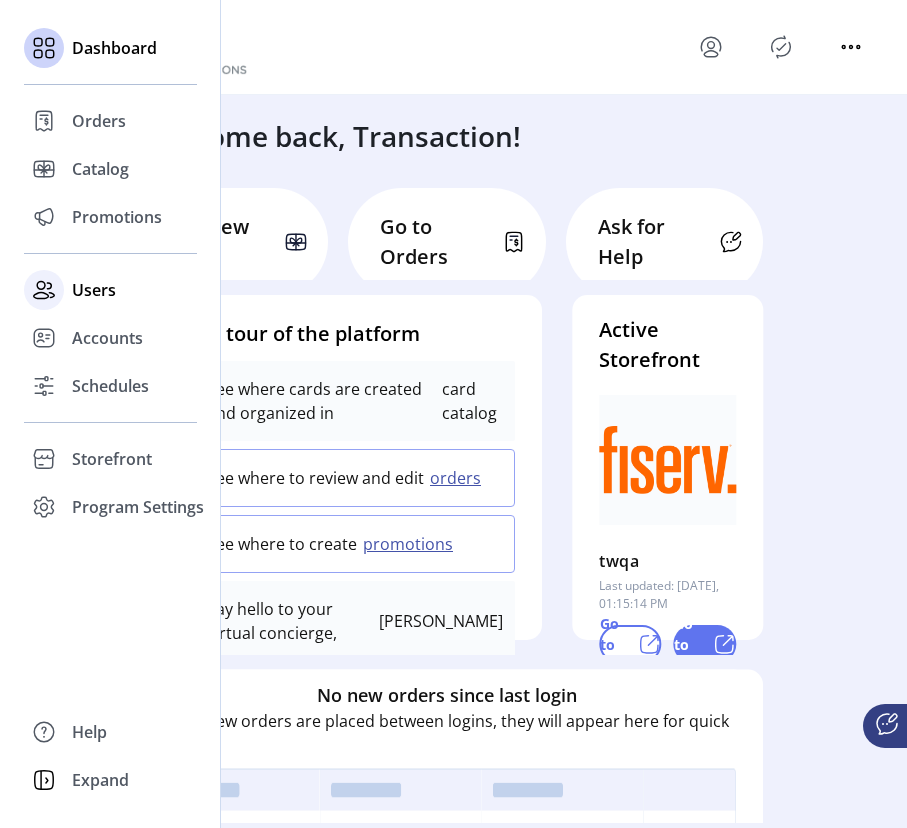 click on "Users" 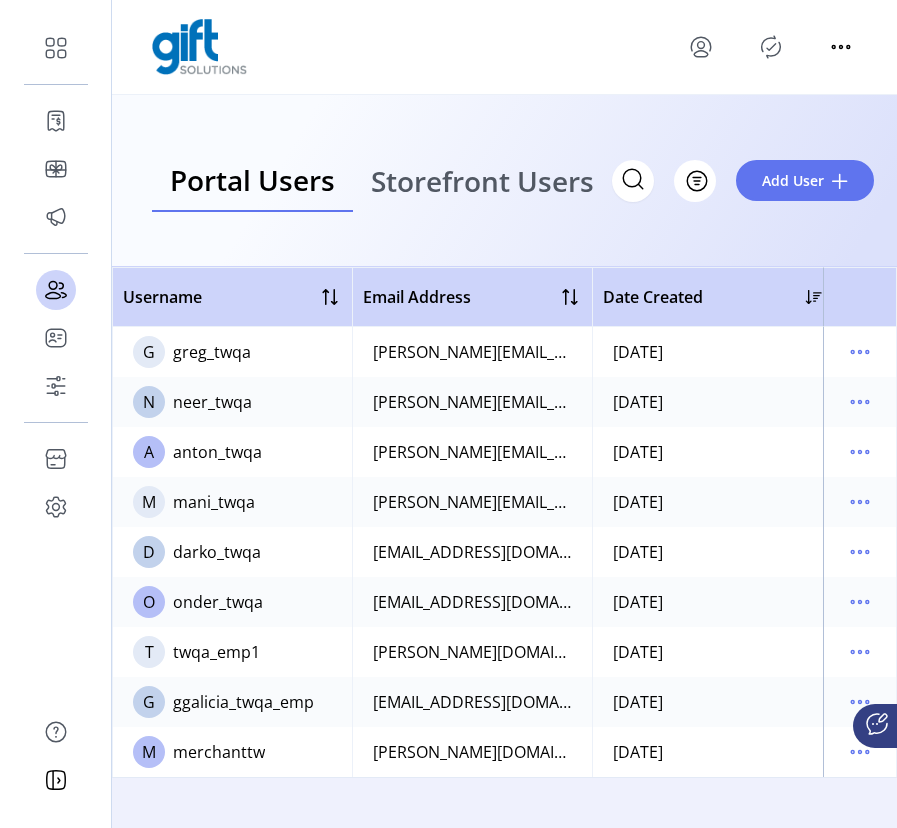 click on "Storefront Users" at bounding box center (482, 181) 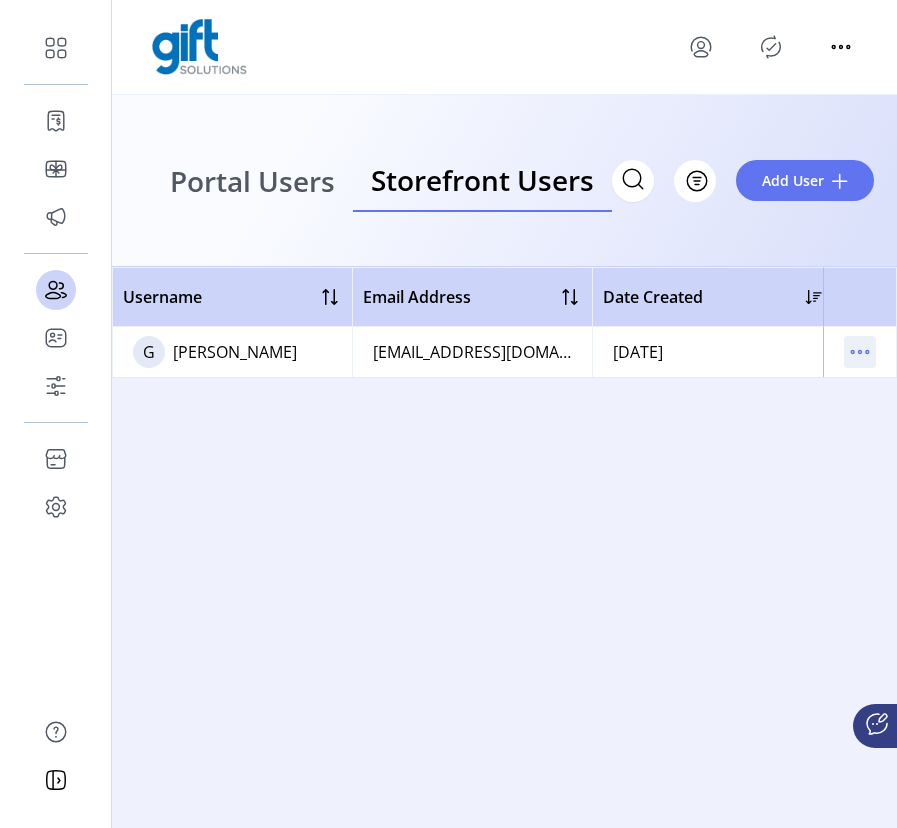 click 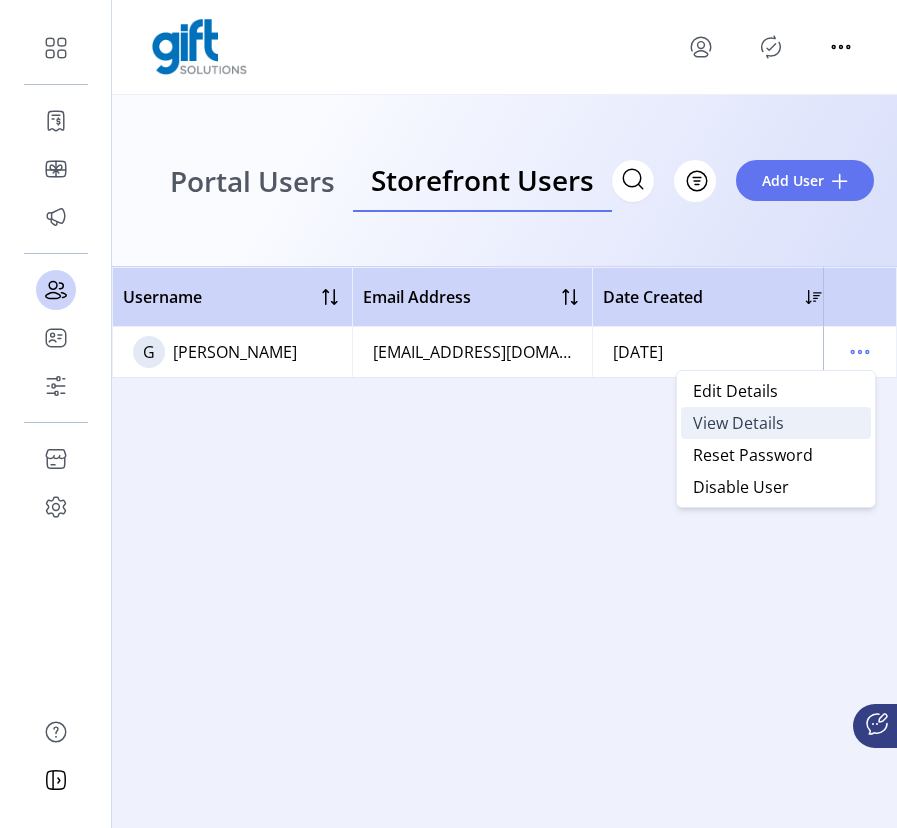 click on "View Details" at bounding box center [738, 423] 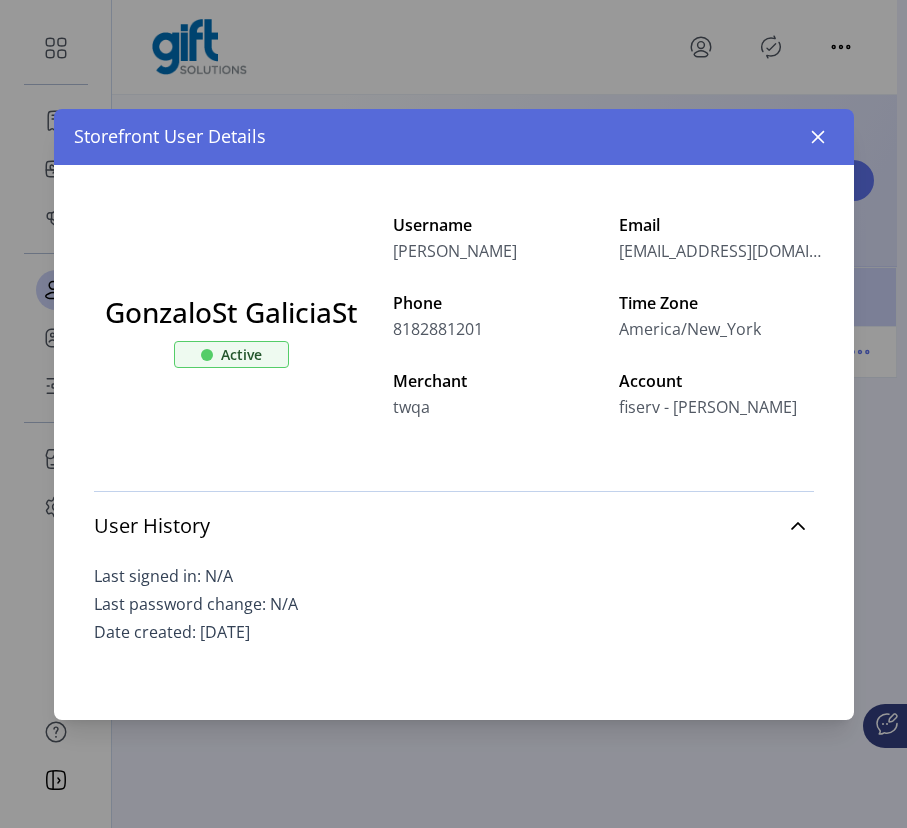 drag, startPoint x: 610, startPoint y: 378, endPoint x: 777, endPoint y: 405, distance: 169.16855 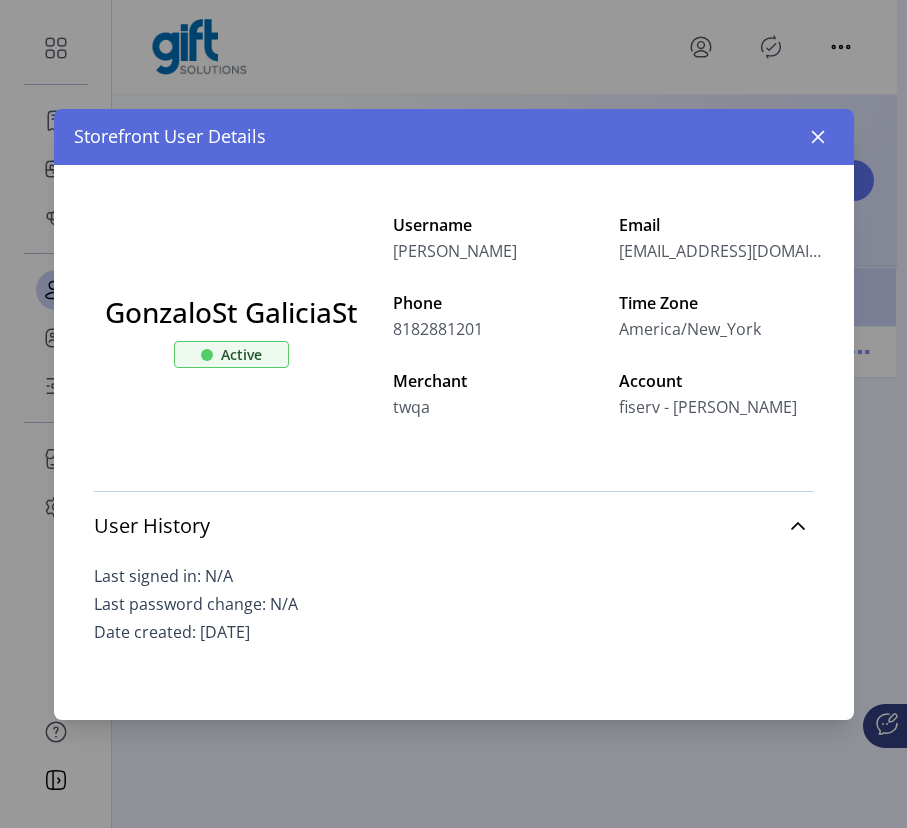 drag, startPoint x: 777, startPoint y: 405, endPoint x: 776, endPoint y: 422, distance: 17.029387 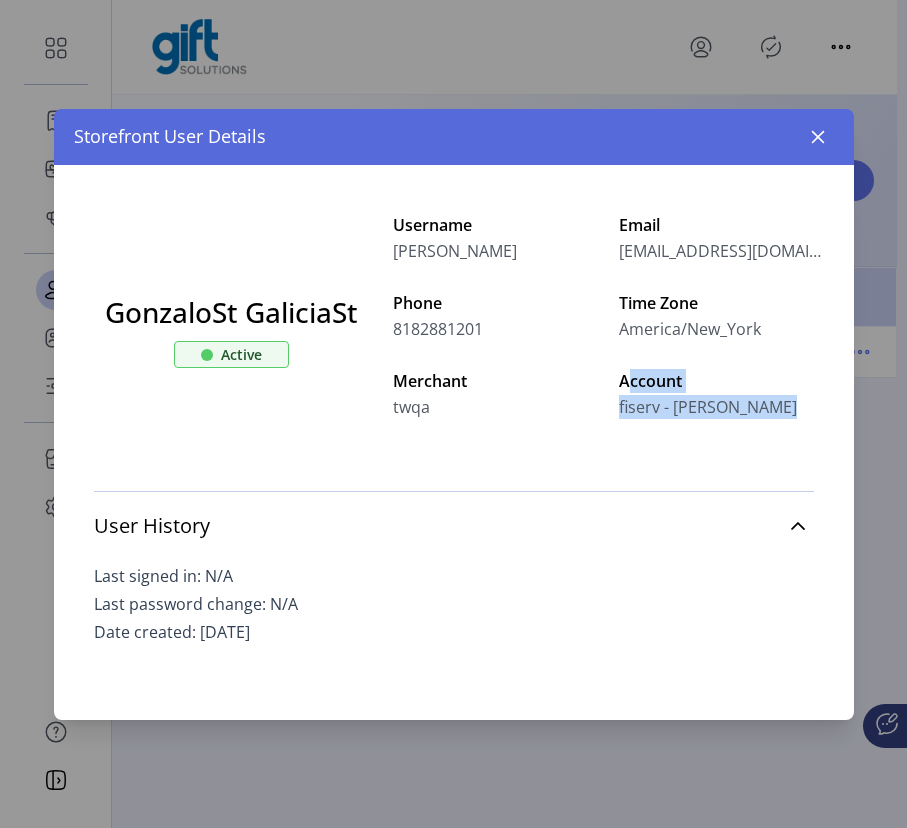 drag, startPoint x: 791, startPoint y: 418, endPoint x: 612, endPoint y: 379, distance: 183.19934 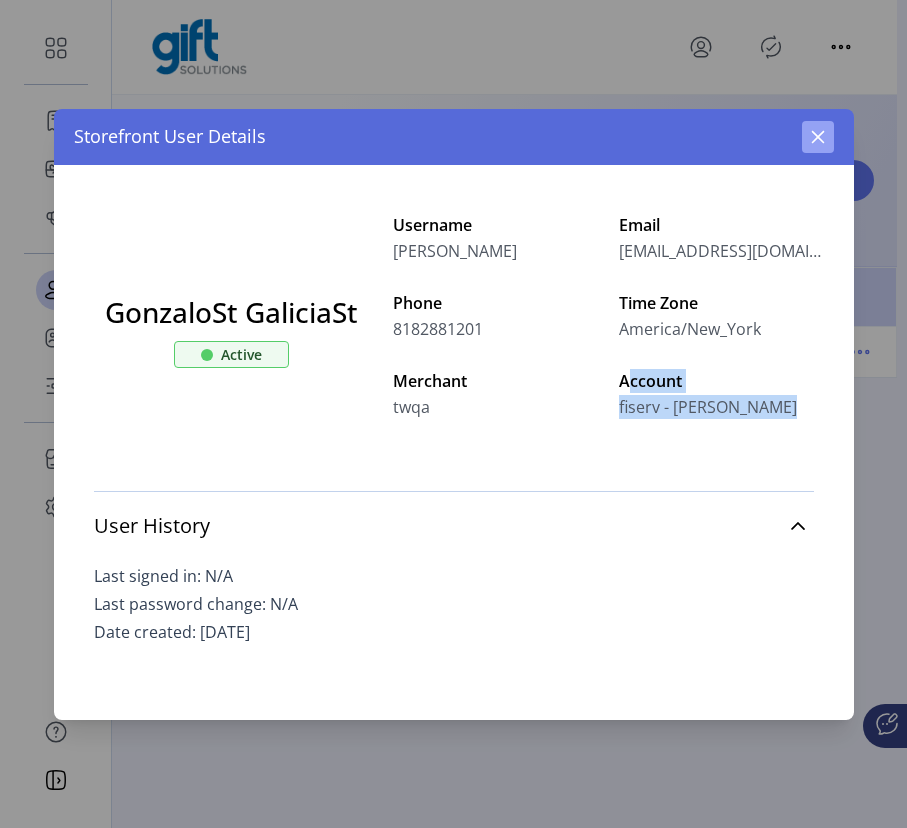 click 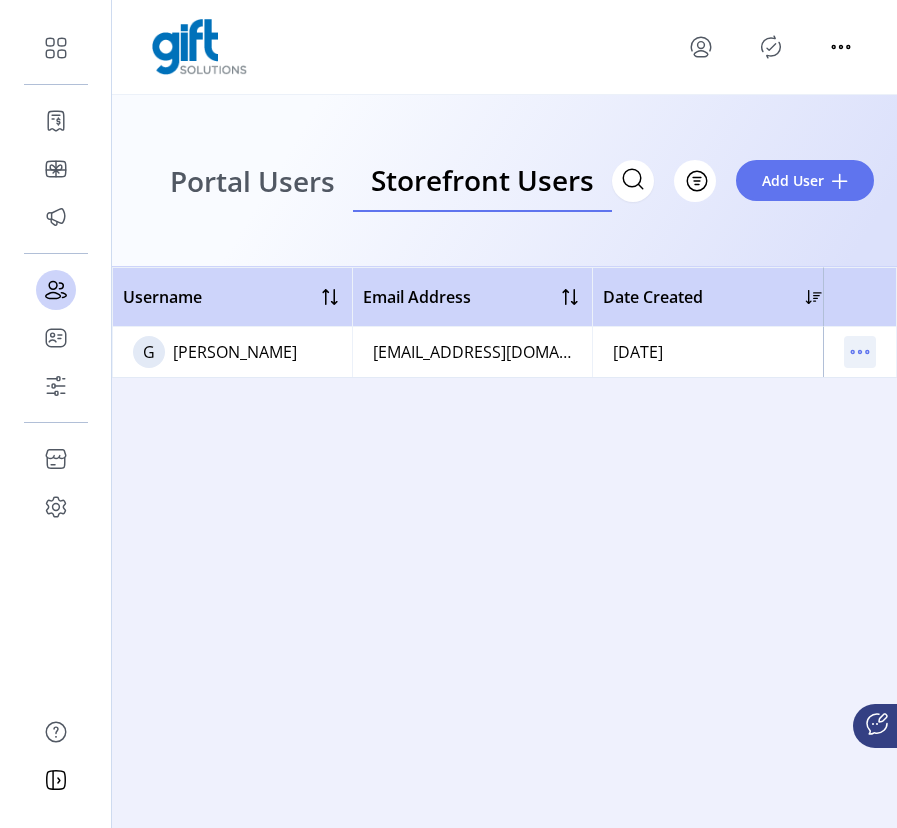click 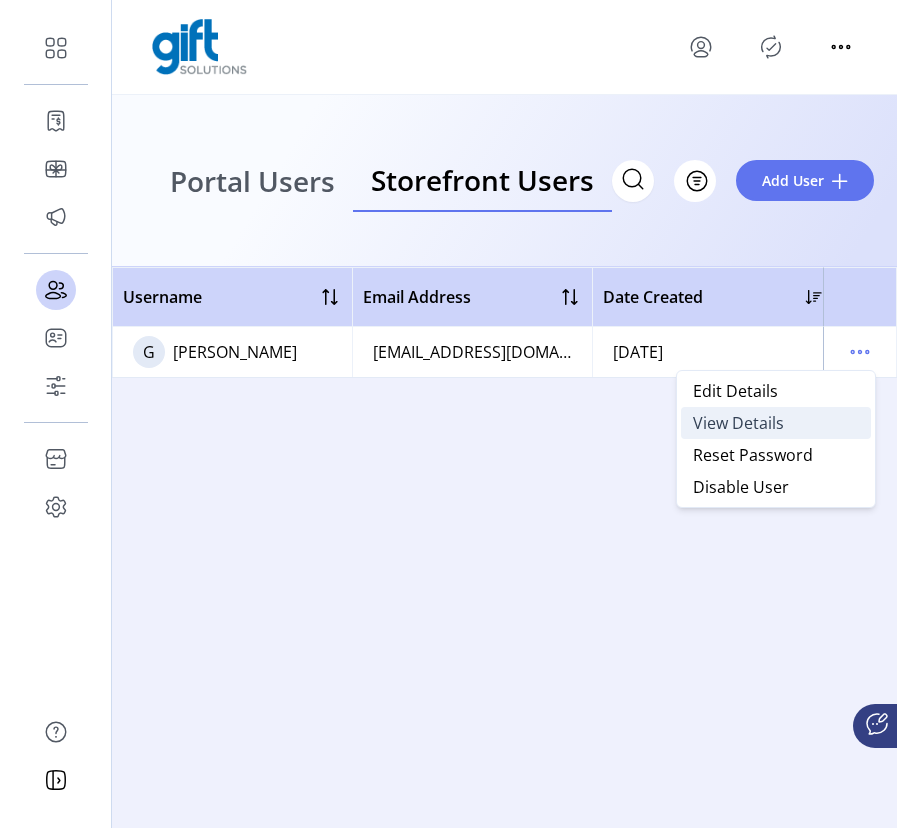 click on "View Details" at bounding box center [738, 423] 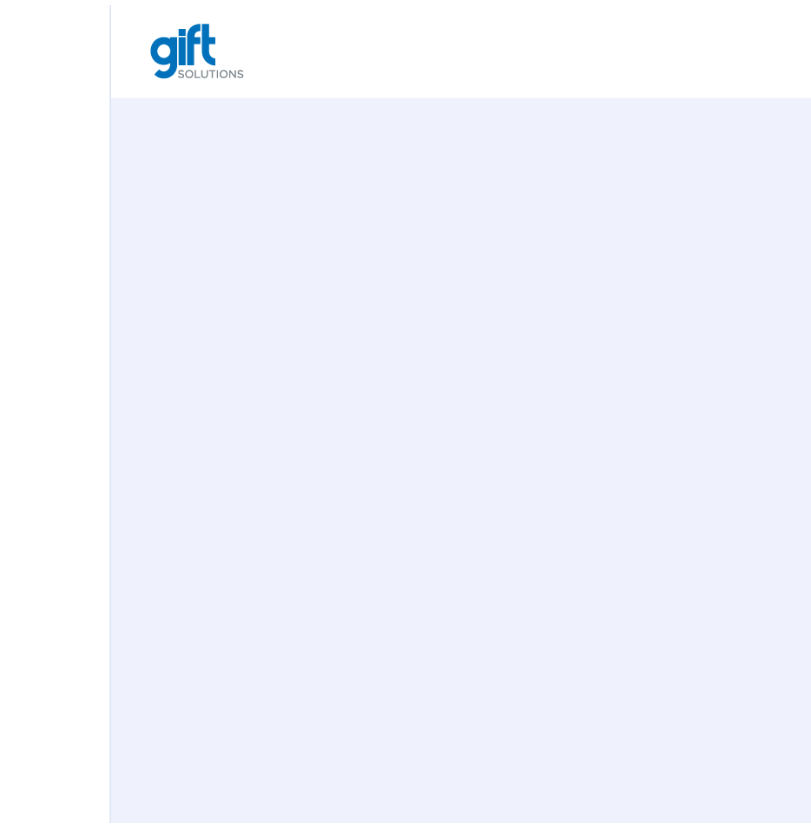 scroll, scrollTop: 0, scrollLeft: 0, axis: both 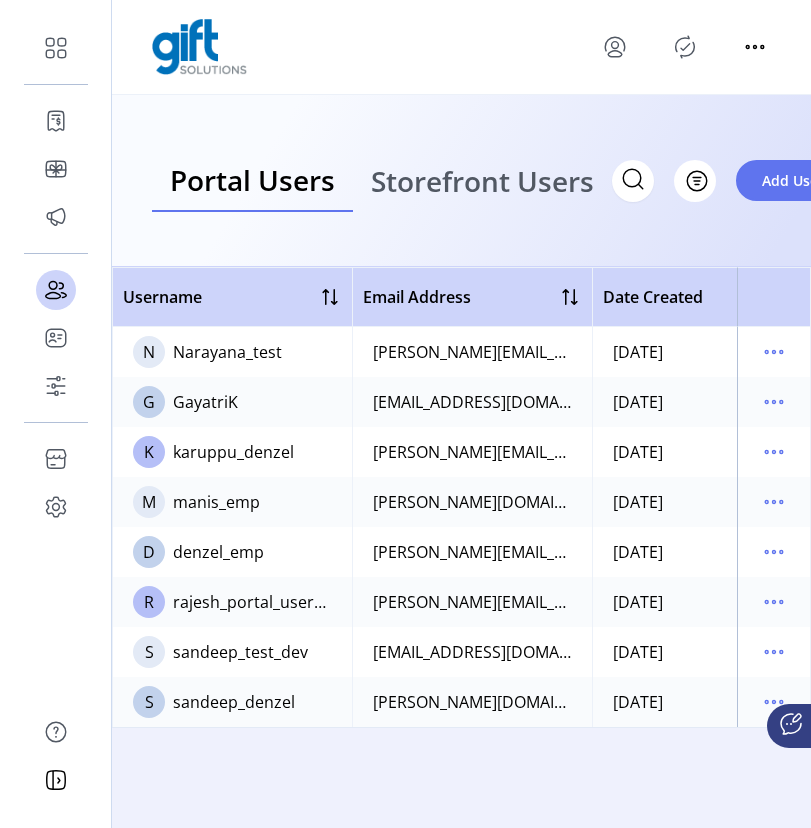 click on "Storefront Users" at bounding box center (482, 181) 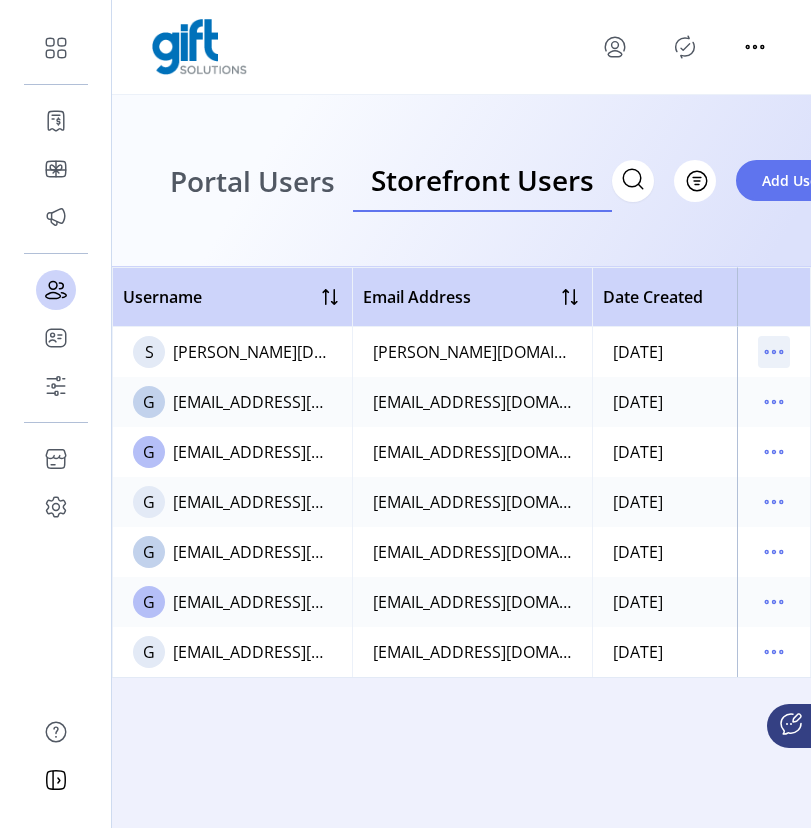 click 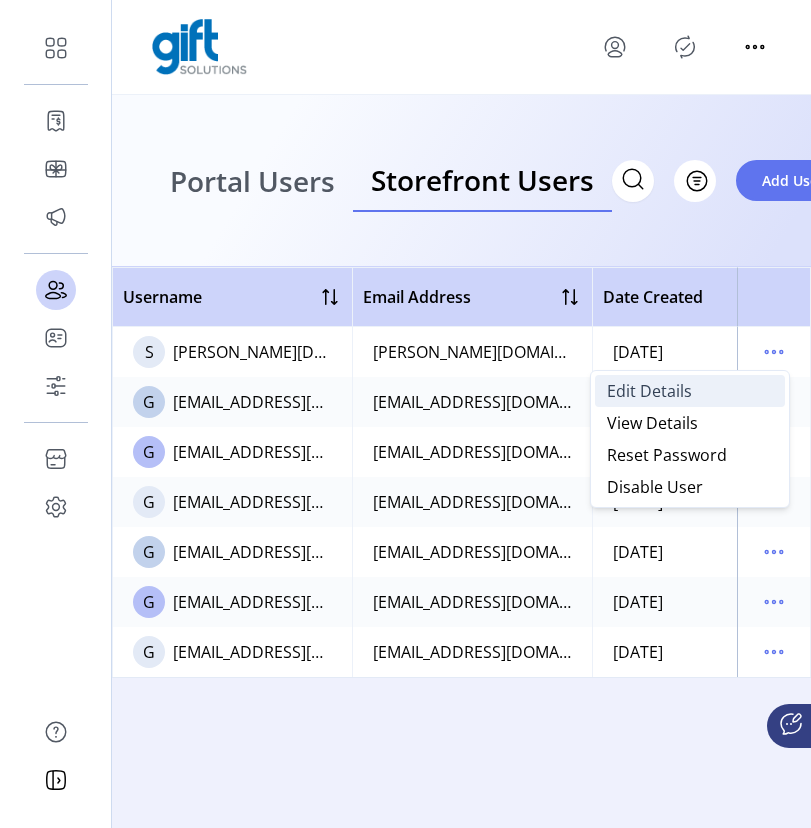 click on "Edit Details" at bounding box center [690, 391] 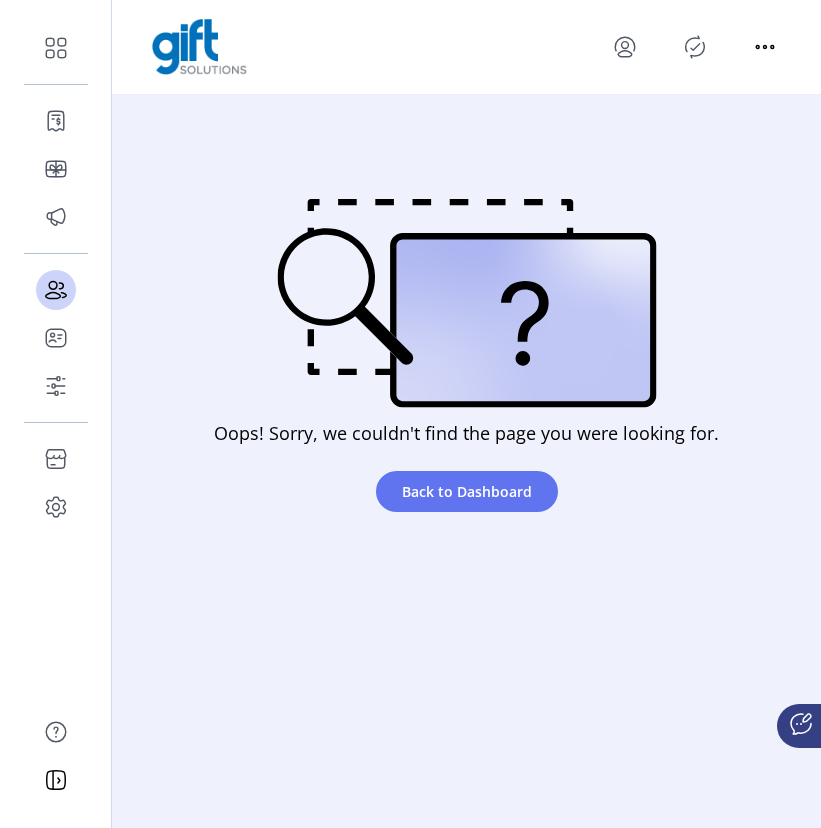 click on "Oops! Sorry, we couldn't find the page you were looking for. Back to Dashboard" 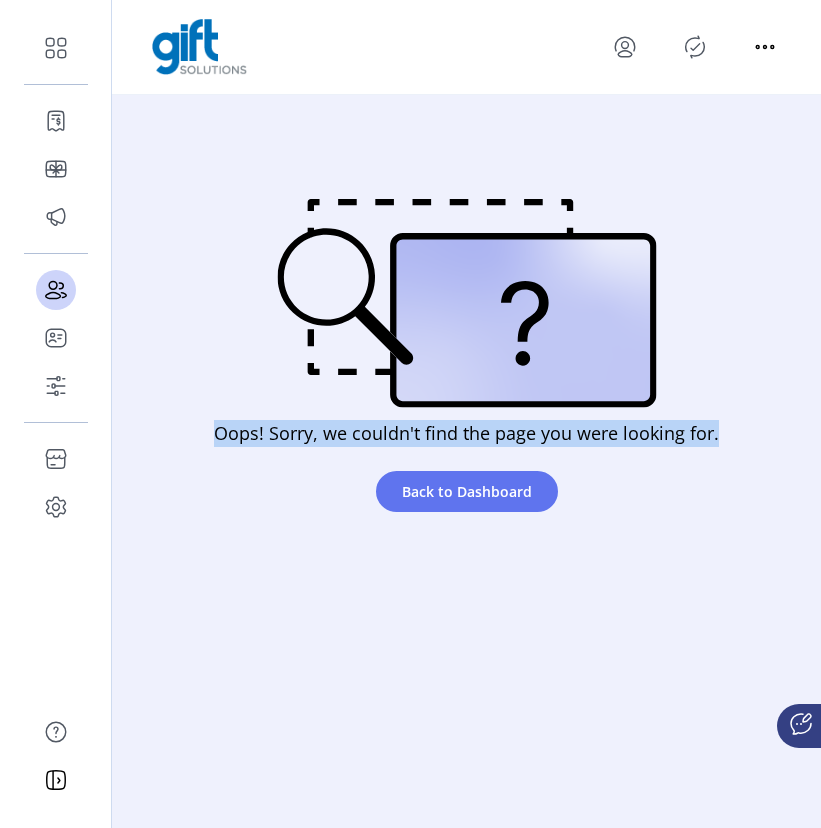 drag, startPoint x: 705, startPoint y: 188, endPoint x: 720, endPoint y: 524, distance: 336.33466 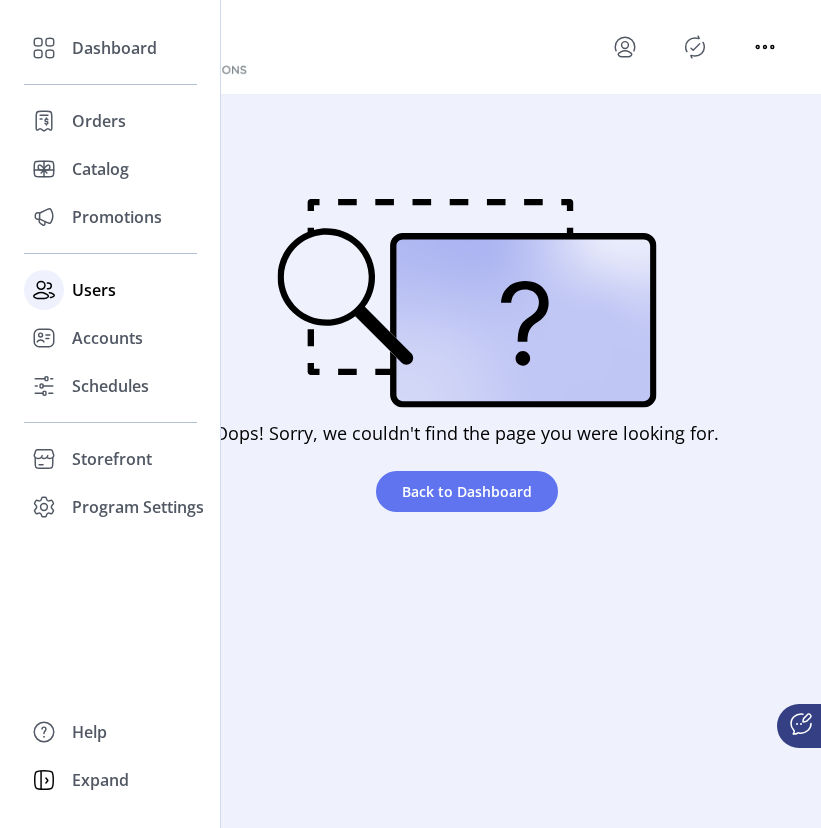 click on "Users" 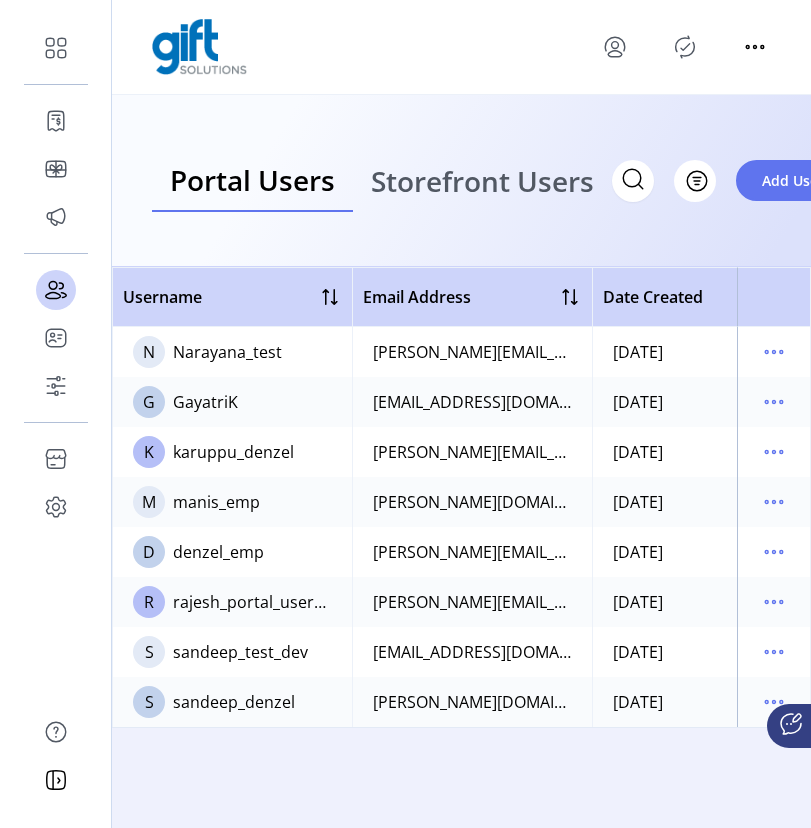 click on "Storefront Users" at bounding box center [482, 181] 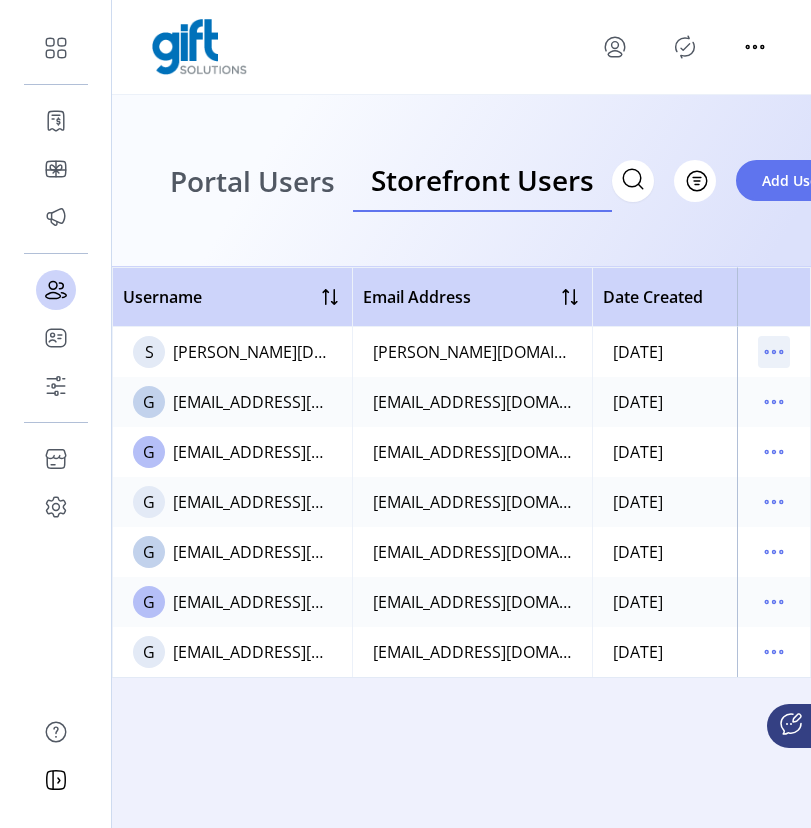 click 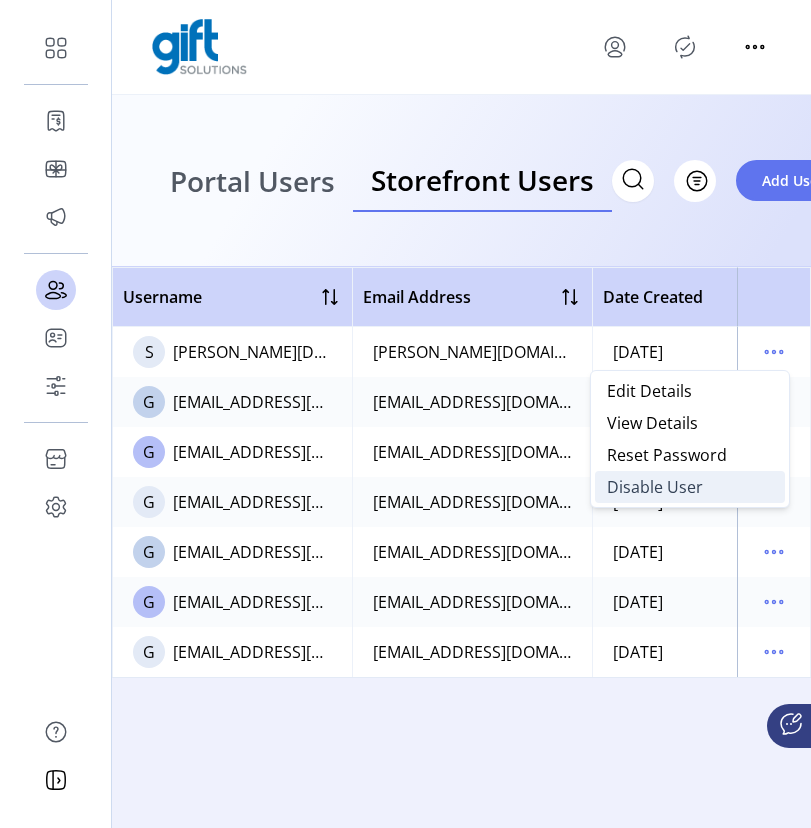 click on "Disable User" at bounding box center (655, 487) 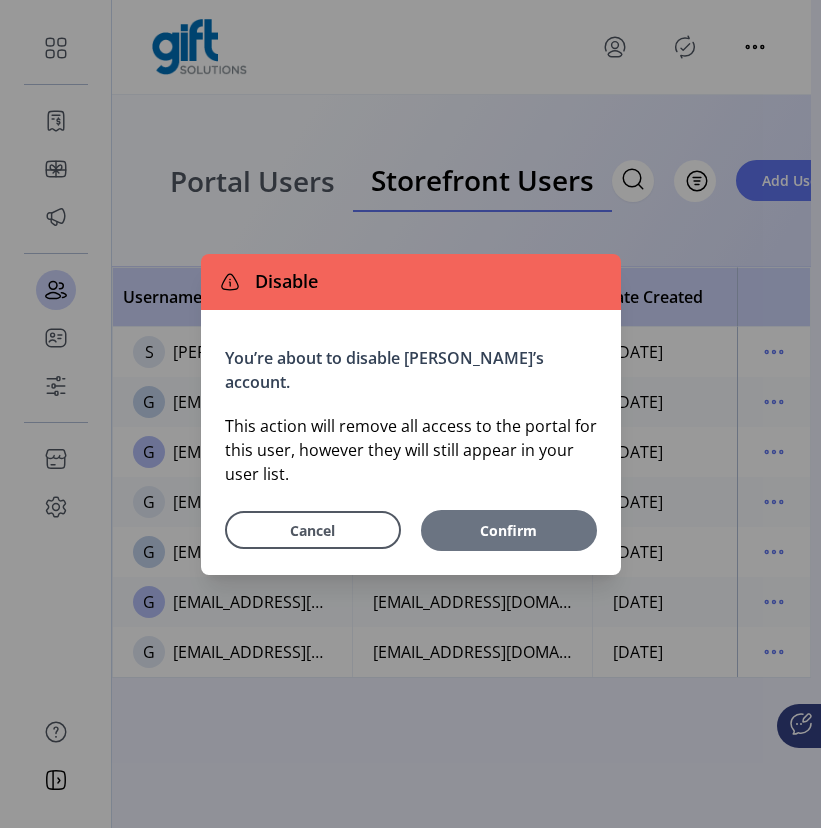 click on "Confirm" at bounding box center [509, 530] 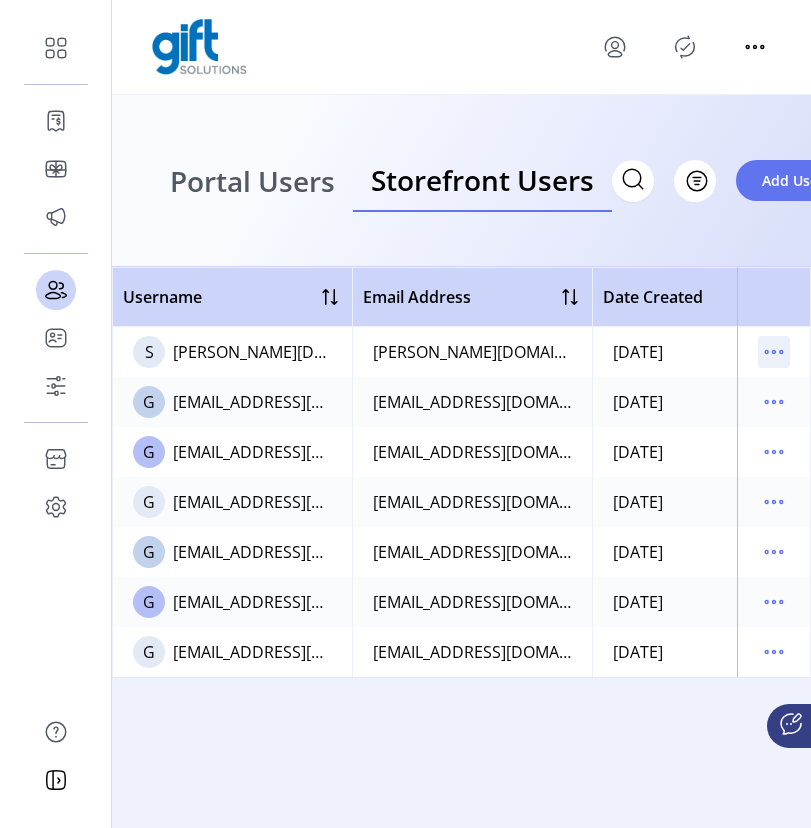 click 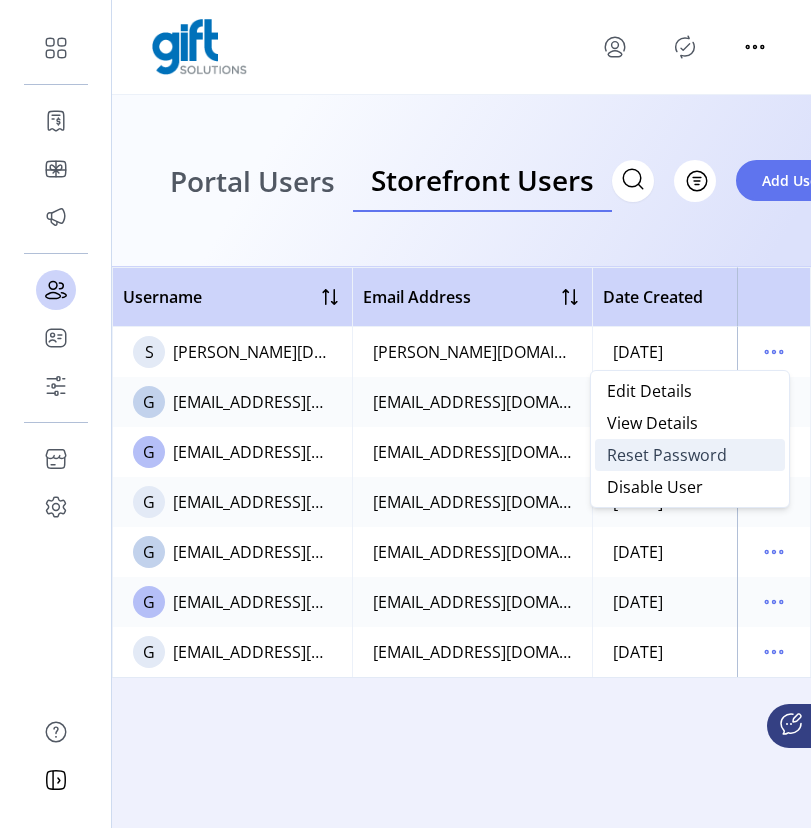 click on "Reset Password" at bounding box center [667, 455] 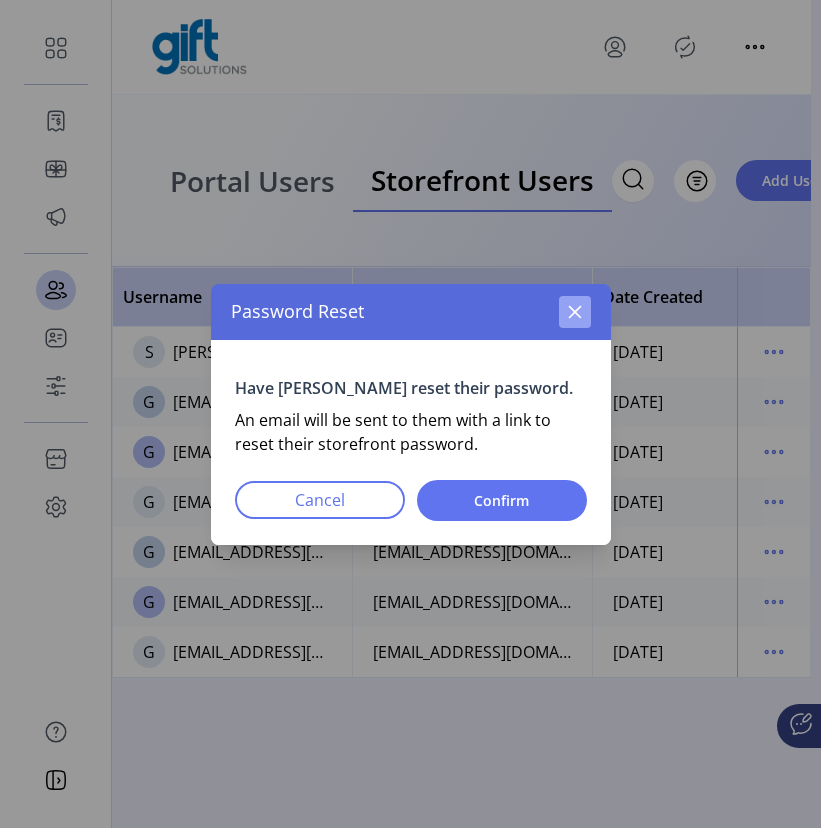 click 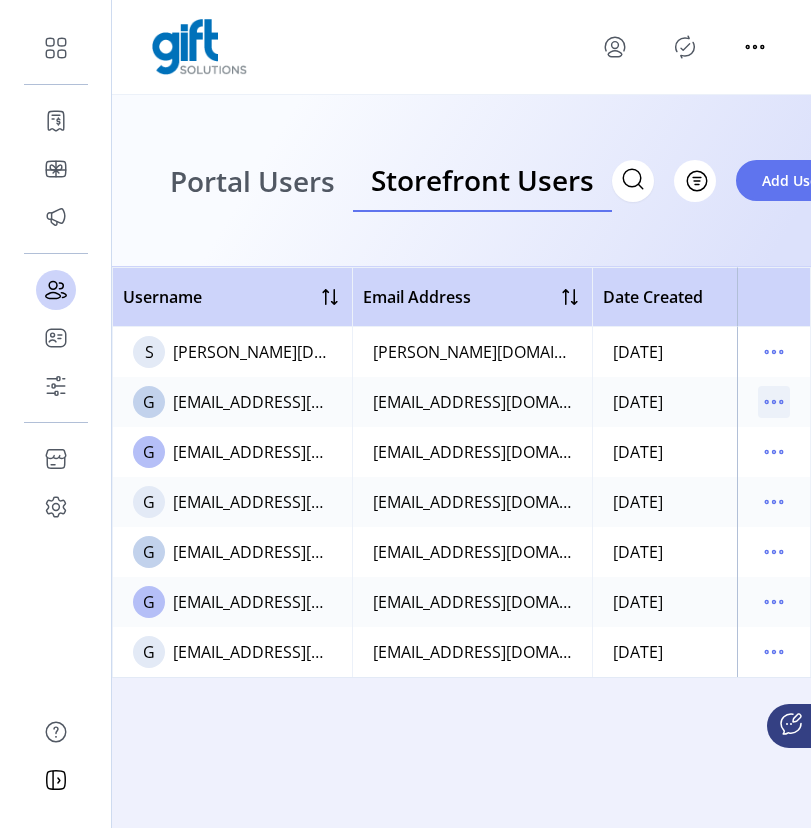click 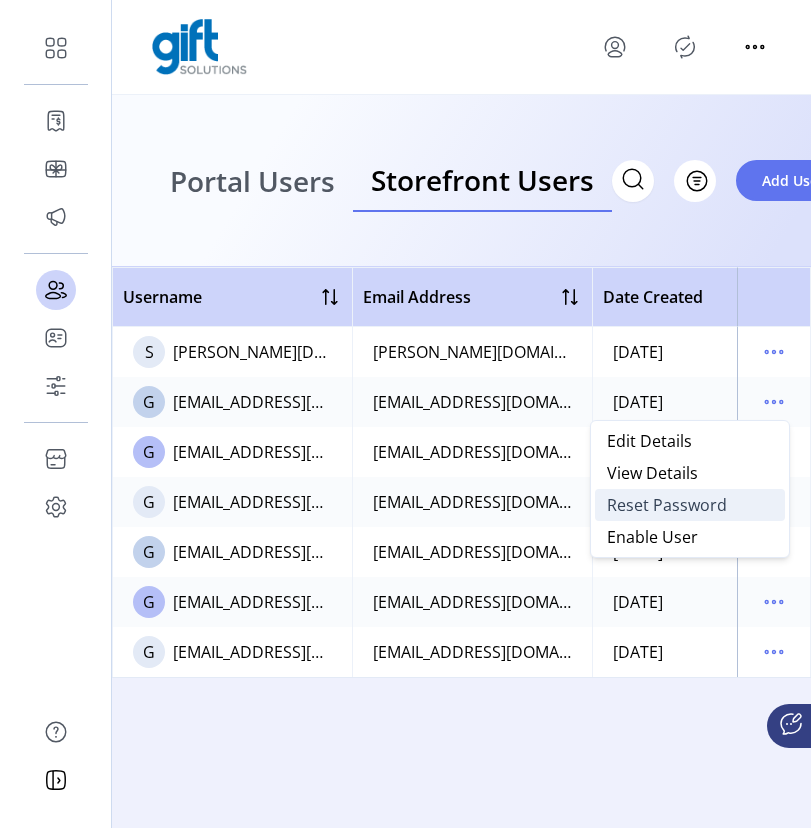 click on "Reset Password" at bounding box center (667, 505) 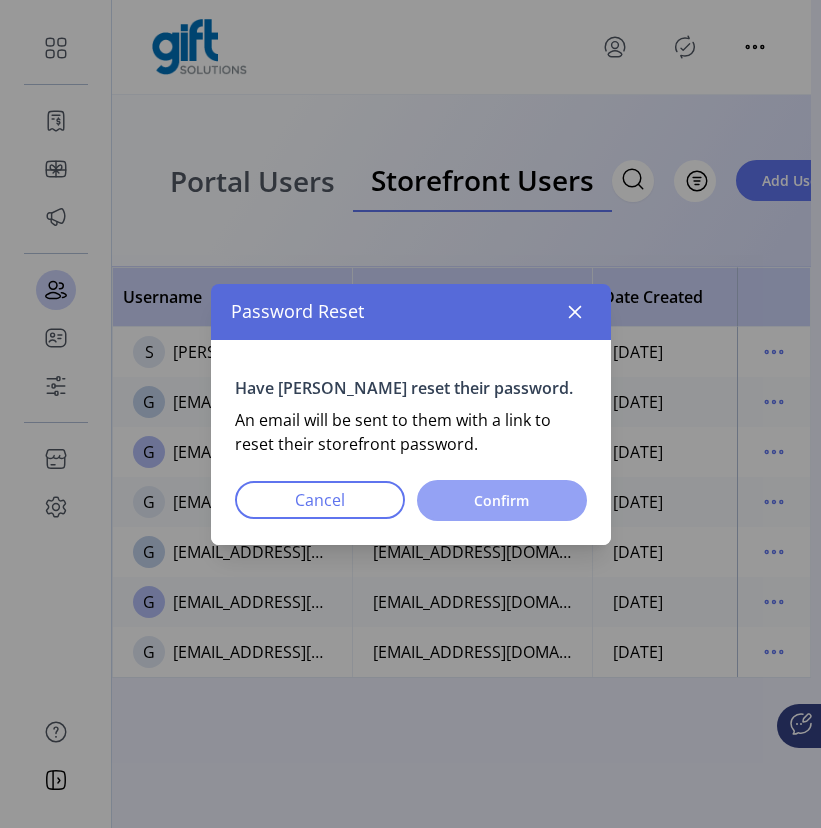 click on "Confirm" 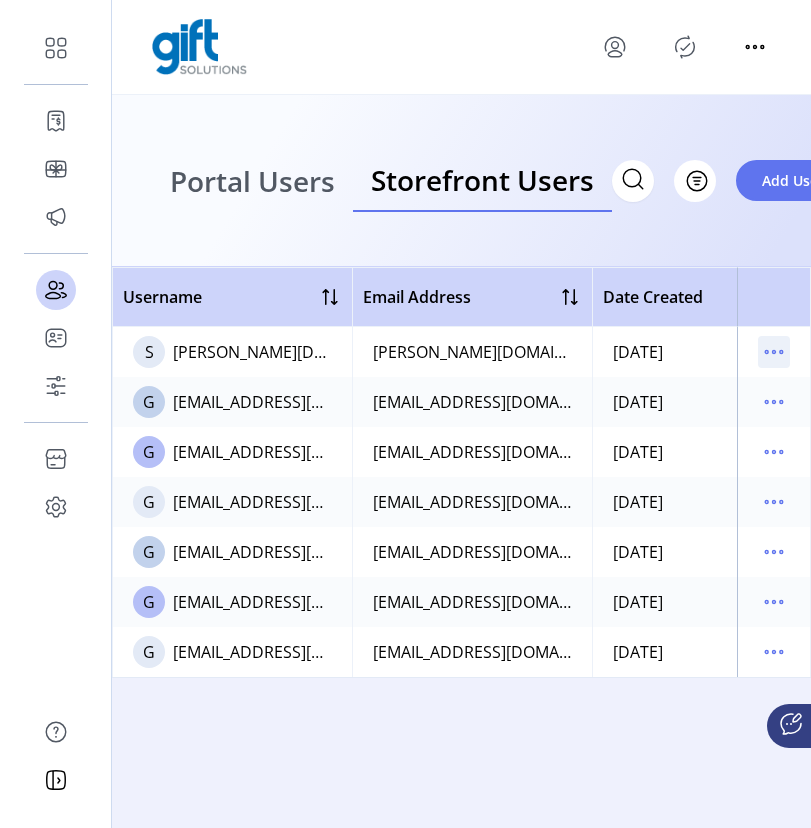 click 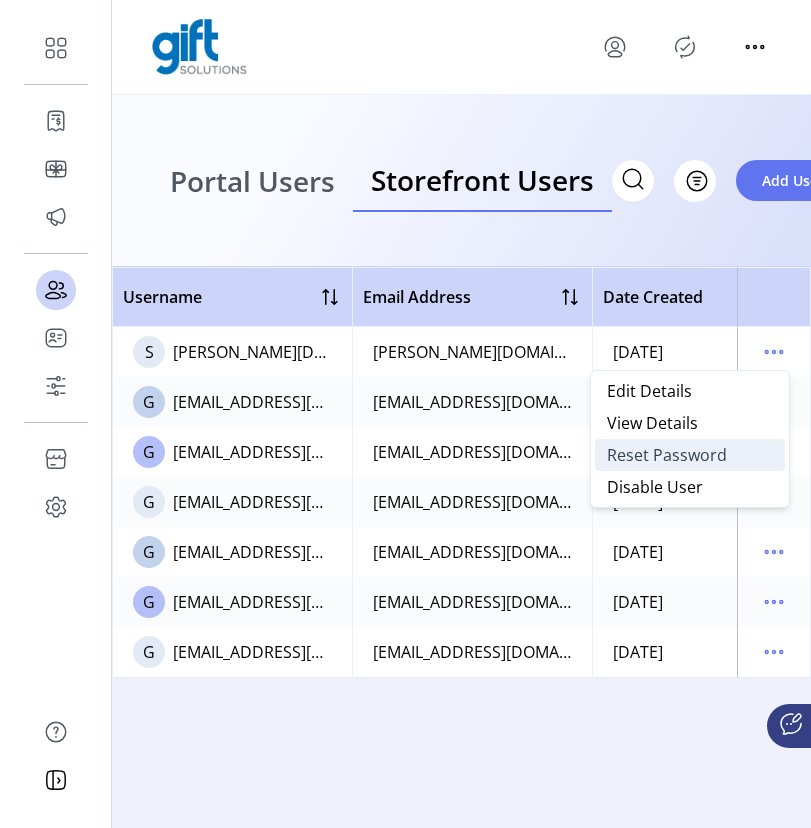 click on "Reset Password" at bounding box center [667, 455] 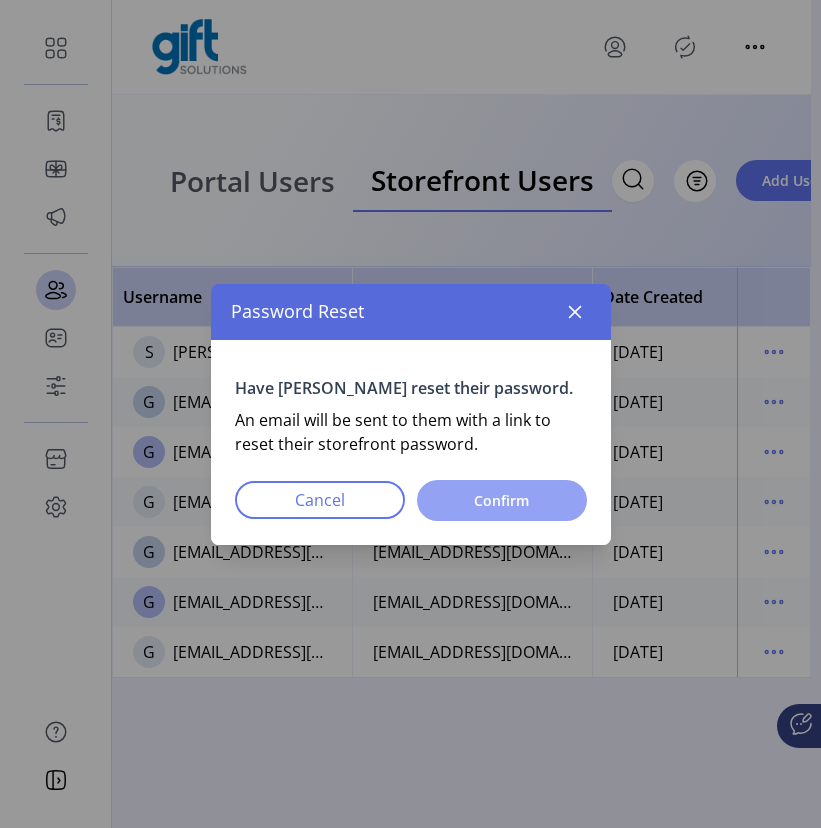 click on "Confirm" 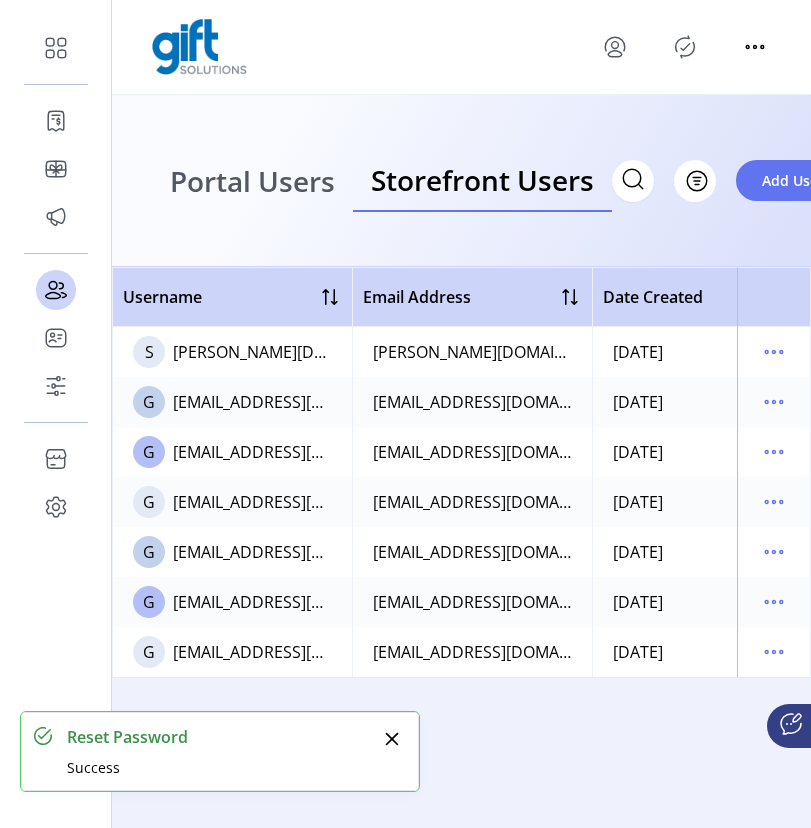 click 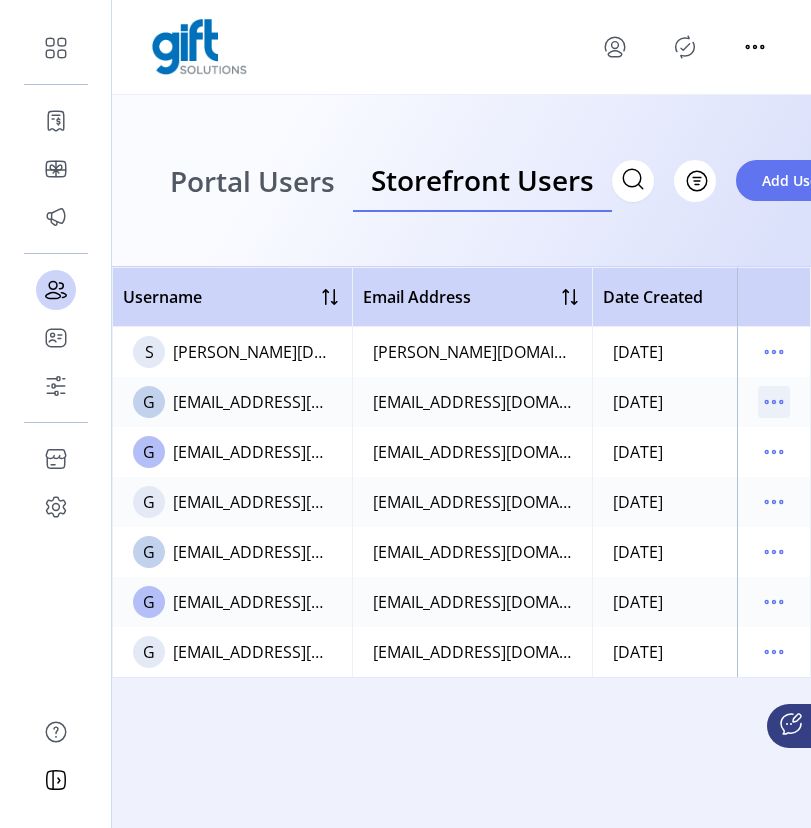 click 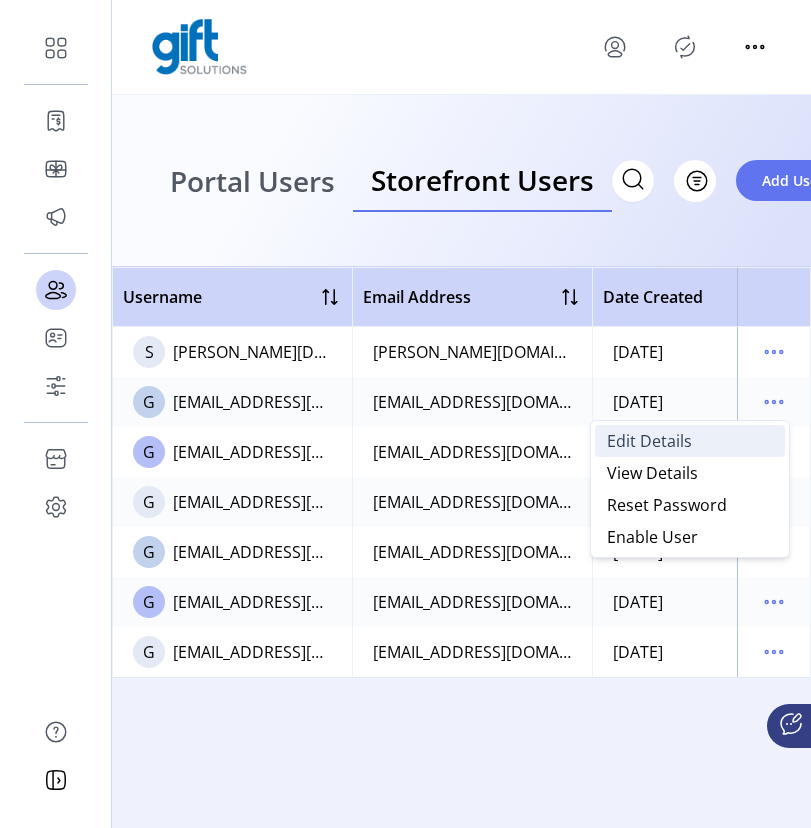 click on "Edit Details" at bounding box center [690, 441] 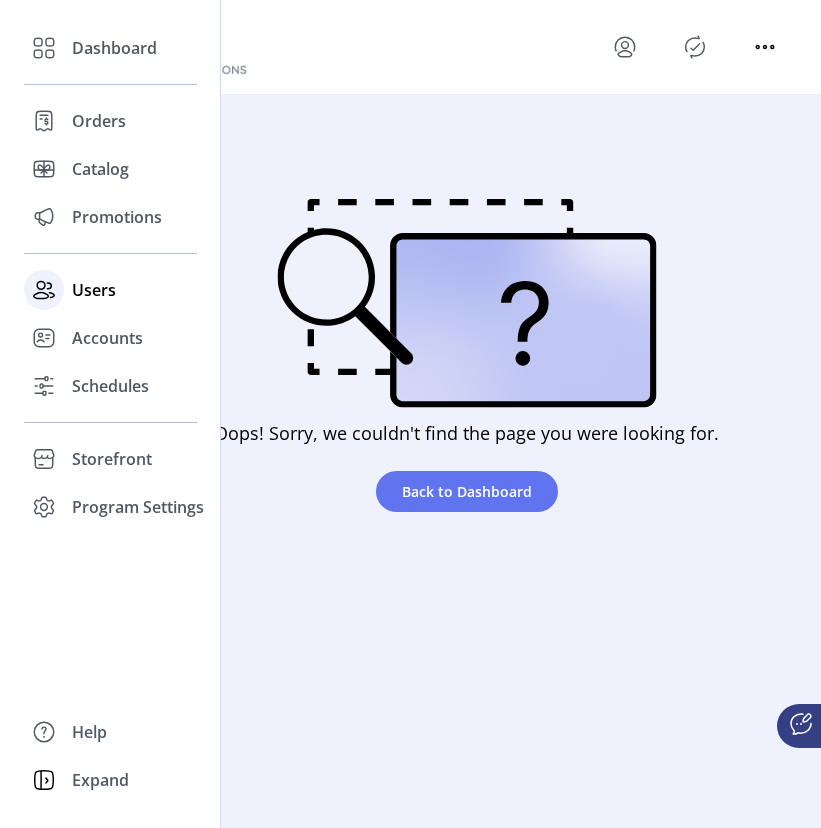 click on "Users" 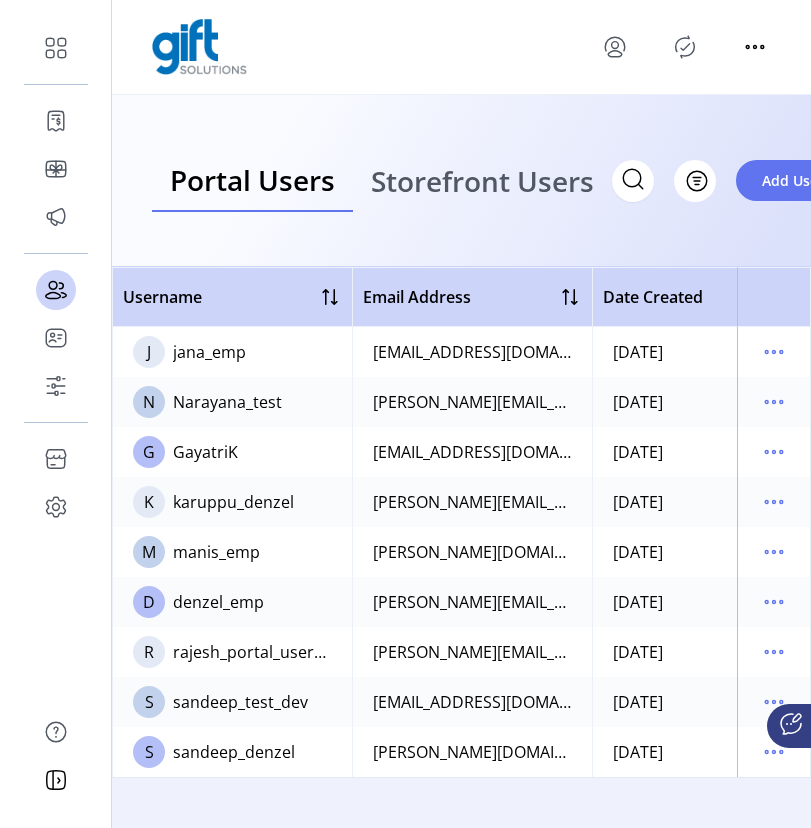 click on "Storefront Users" at bounding box center [482, 181] 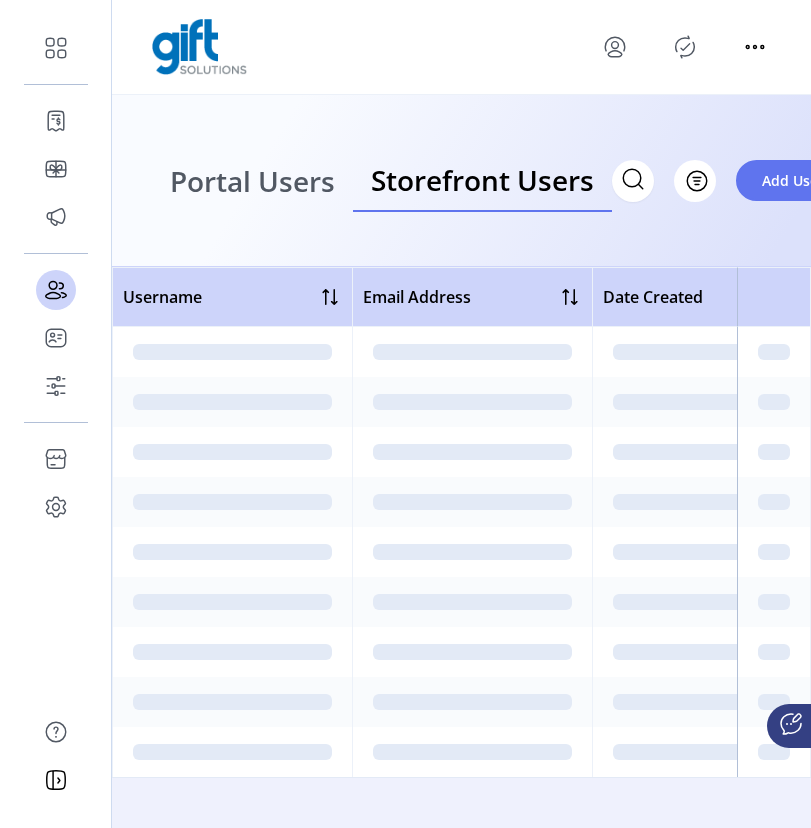 click 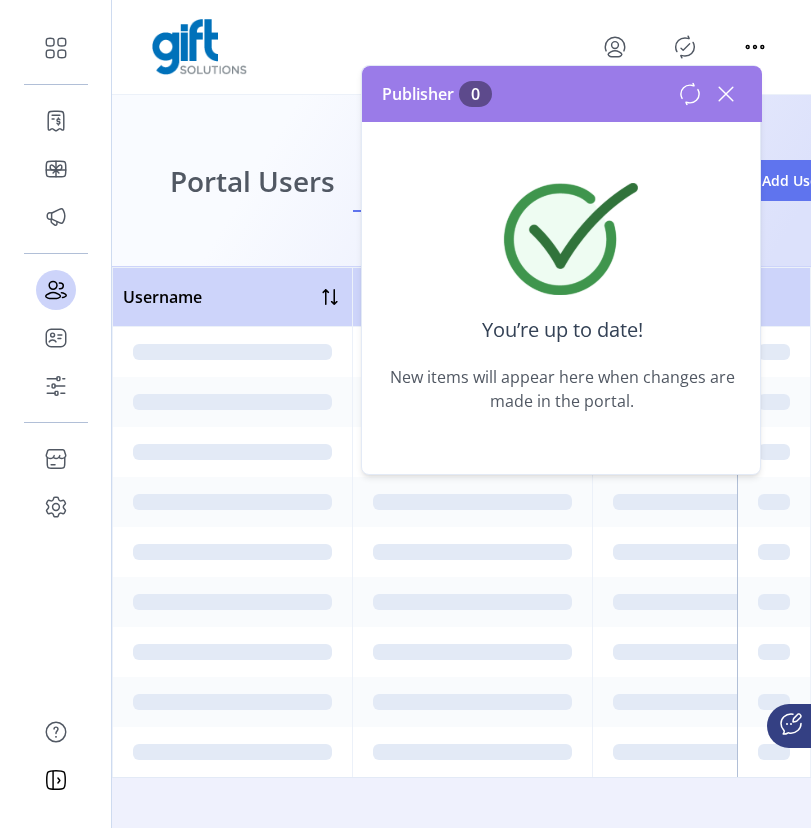 click 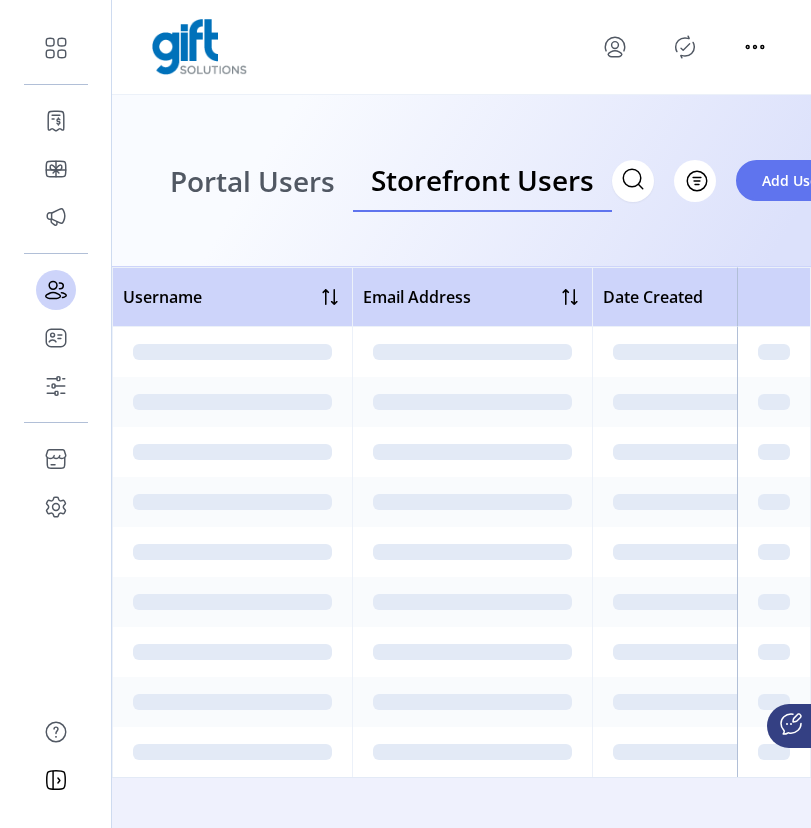 click on "Portal Users" at bounding box center (252, 181) 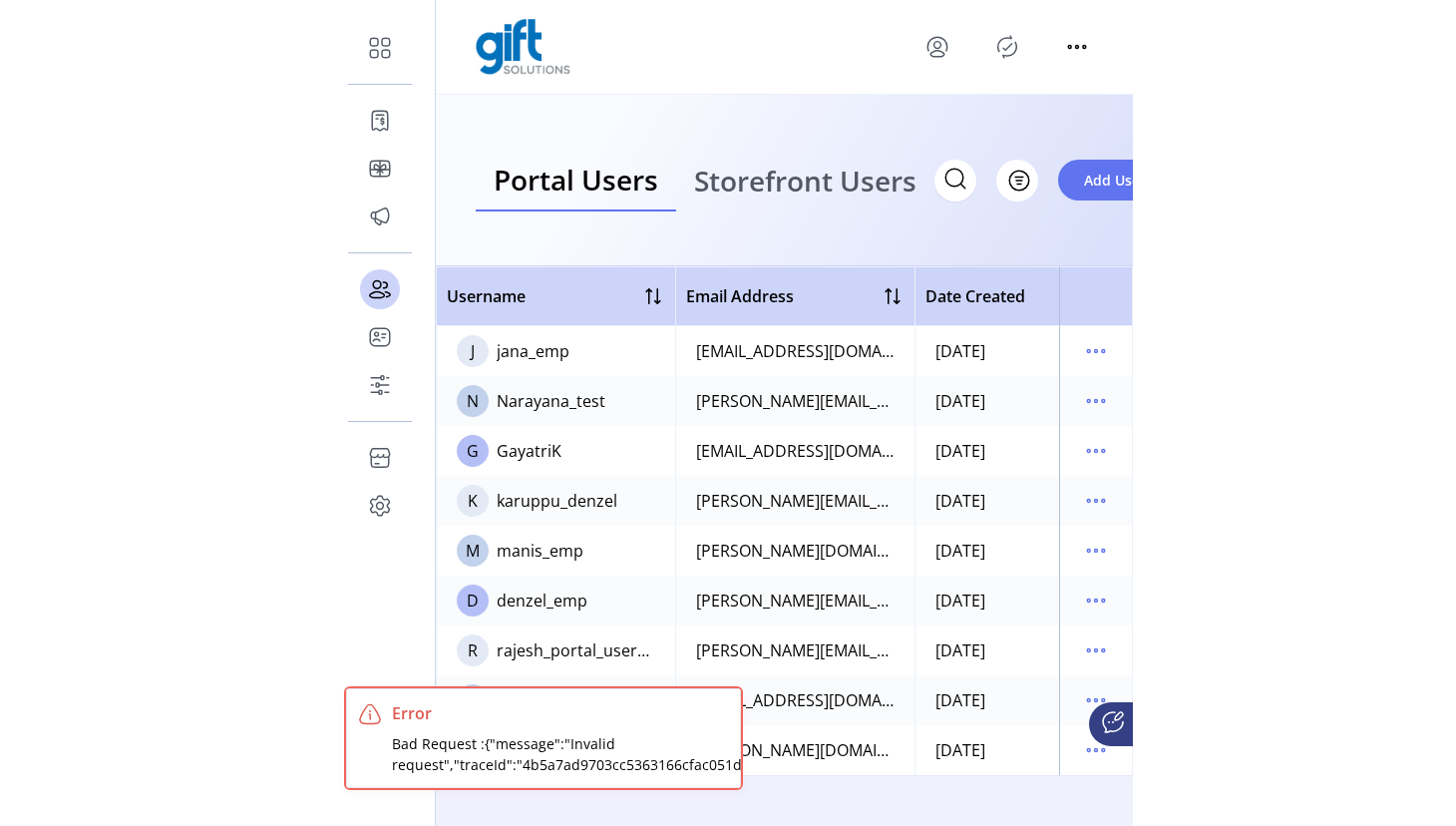 scroll, scrollTop: 16, scrollLeft: 0, axis: vertical 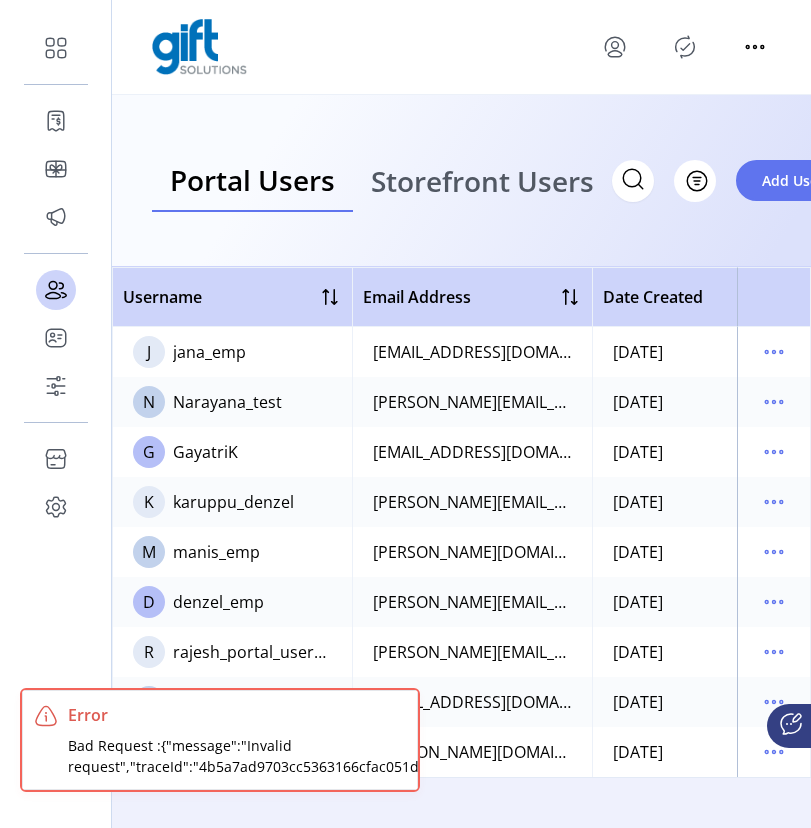 click on "Storefront Users" at bounding box center [482, 181] 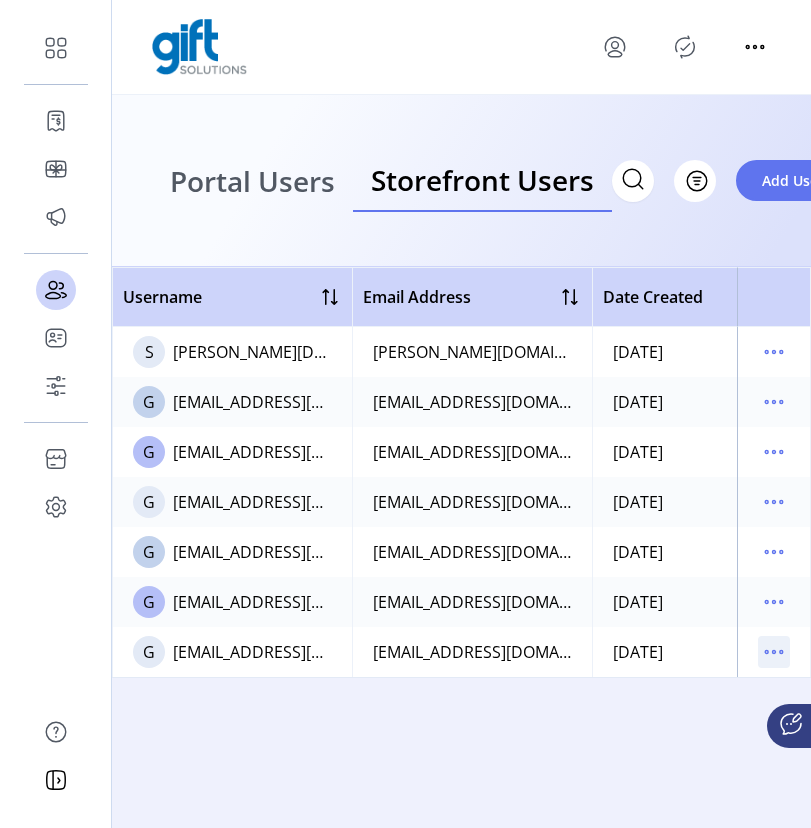 click 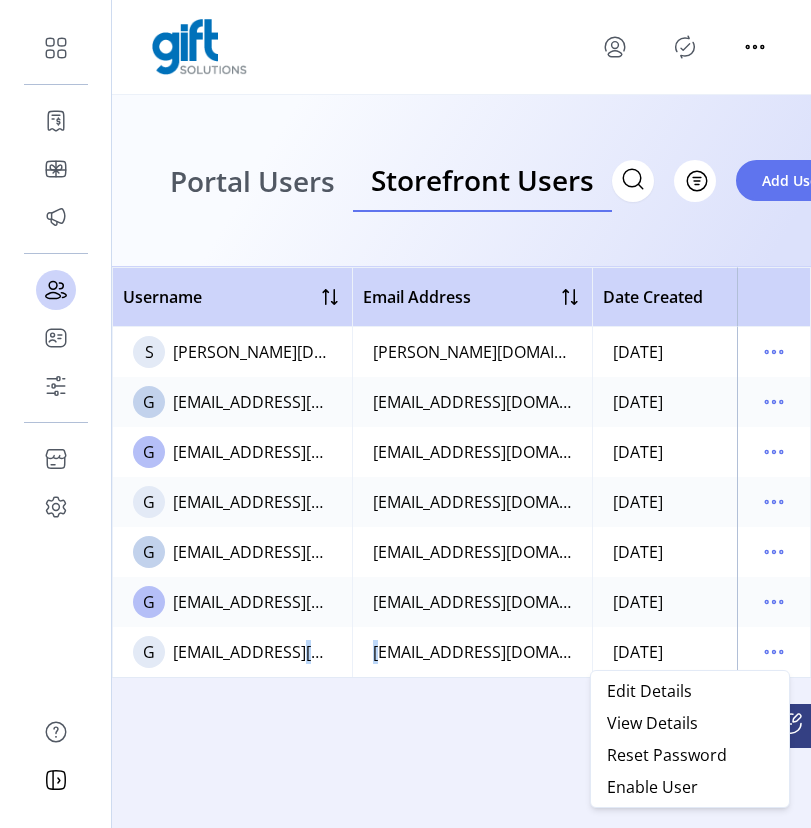drag, startPoint x: 274, startPoint y: 632, endPoint x: 361, endPoint y: 634, distance: 87.02299 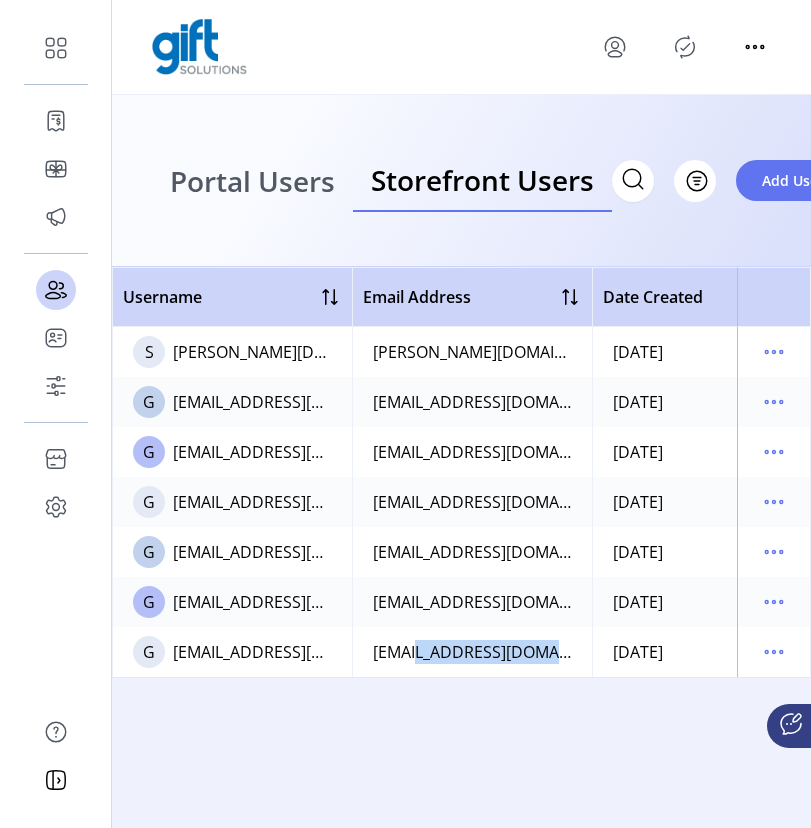 drag, startPoint x: 405, startPoint y: 635, endPoint x: 550, endPoint y: 634, distance: 145.00345 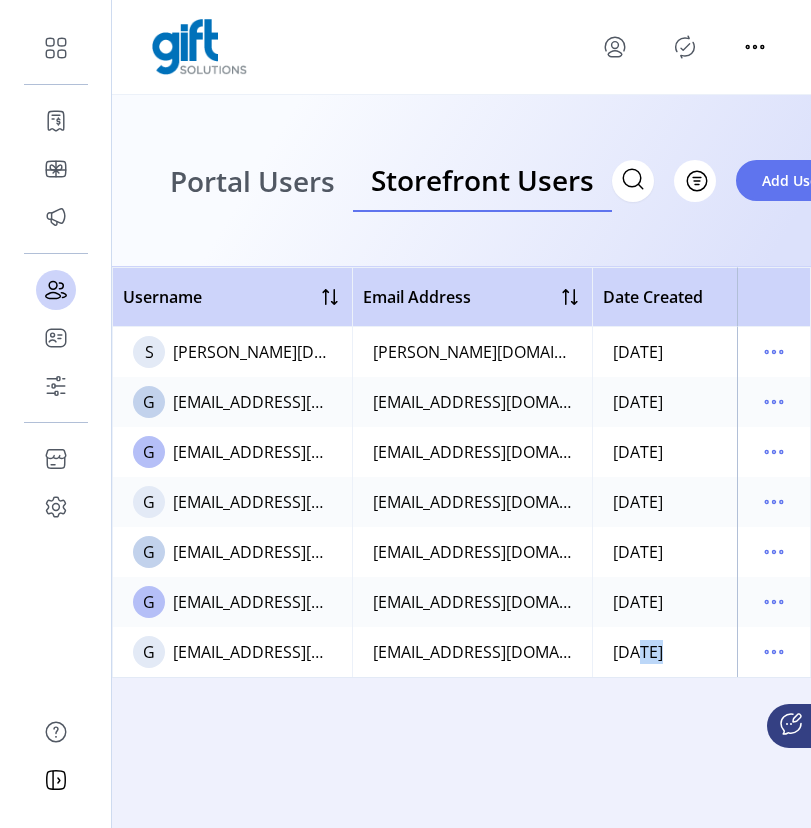 drag, startPoint x: 628, startPoint y: 632, endPoint x: 658, endPoint y: 632, distance: 30 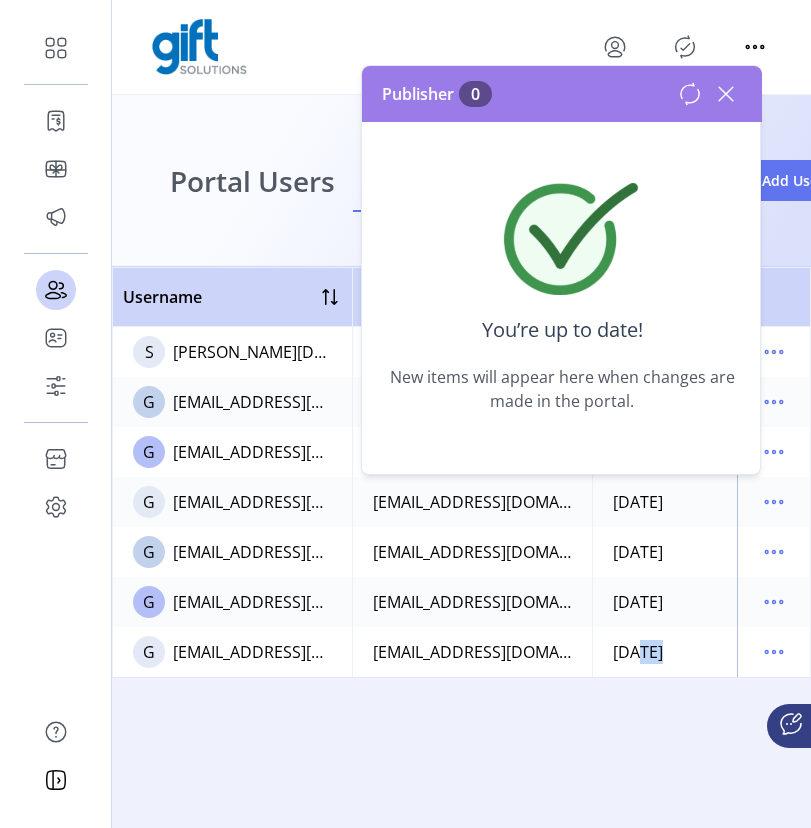click 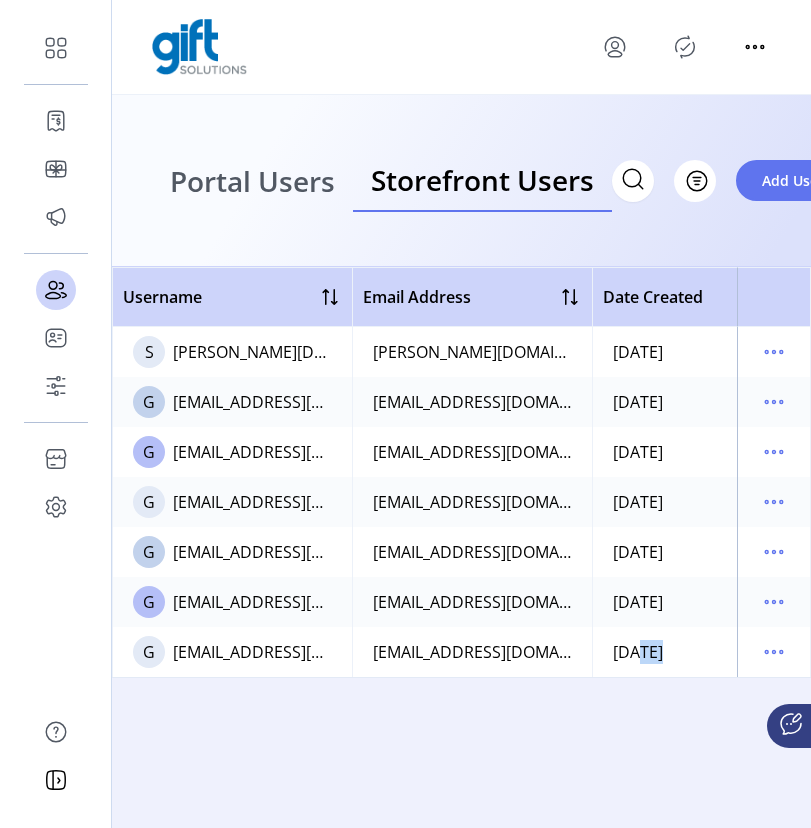 click on "[DATE]" 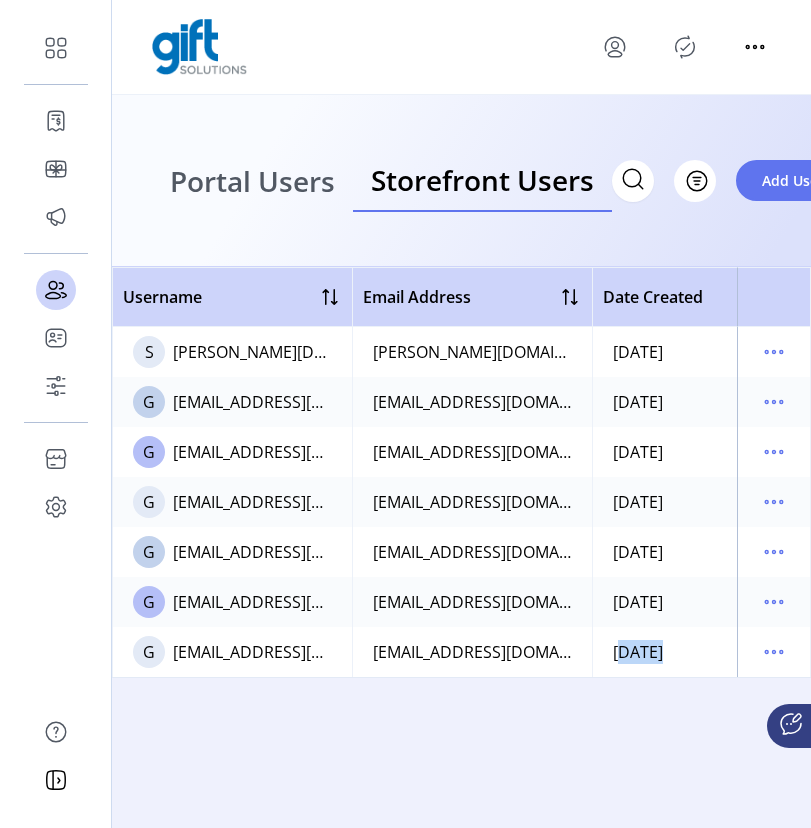 drag, startPoint x: 715, startPoint y: 638, endPoint x: 595, endPoint y: 638, distance: 120 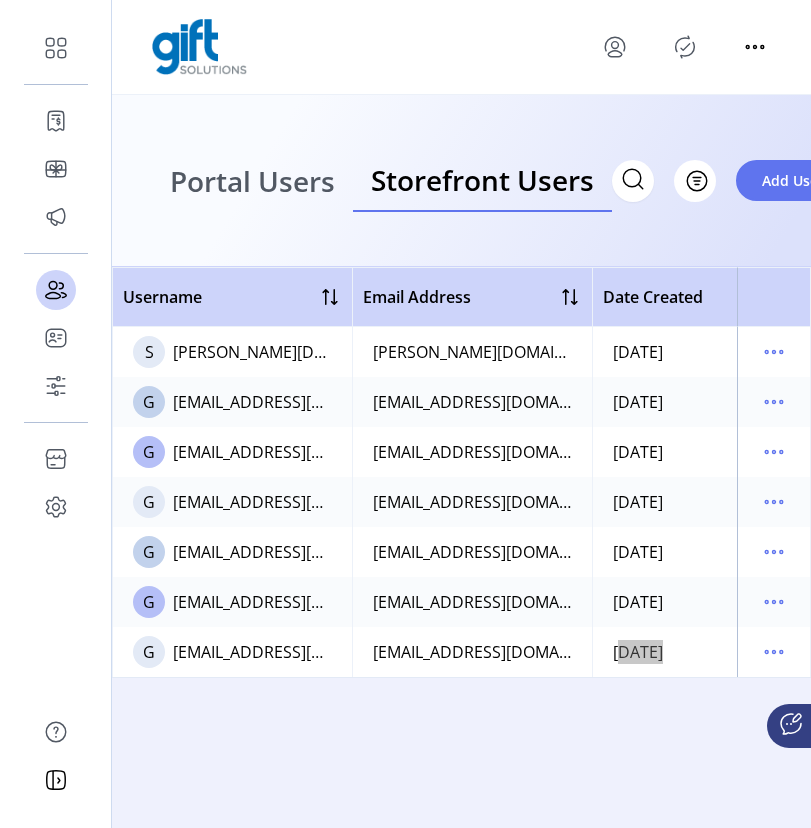 click on "[DATE]" 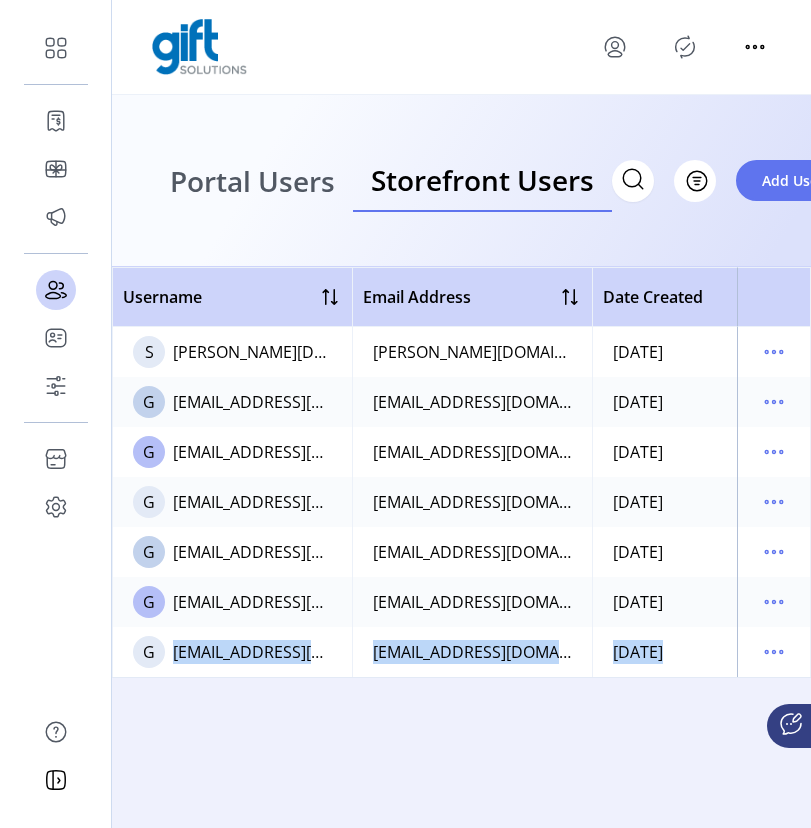 drag, startPoint x: 673, startPoint y: 638, endPoint x: 168, endPoint y: 636, distance: 505.00397 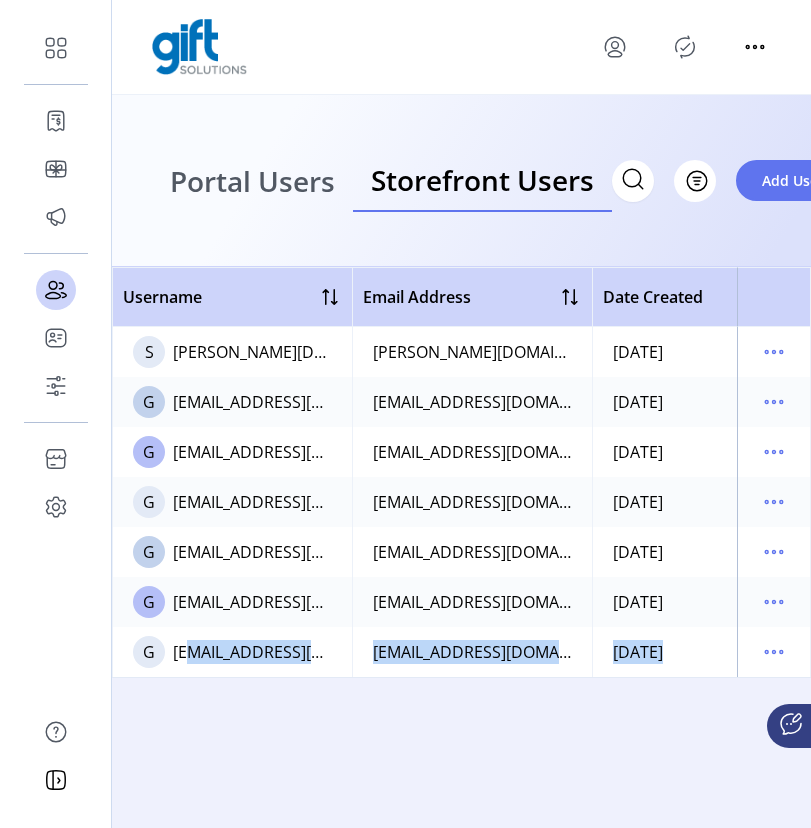 drag, startPoint x: 178, startPoint y: 636, endPoint x: 682, endPoint y: 655, distance: 504.358 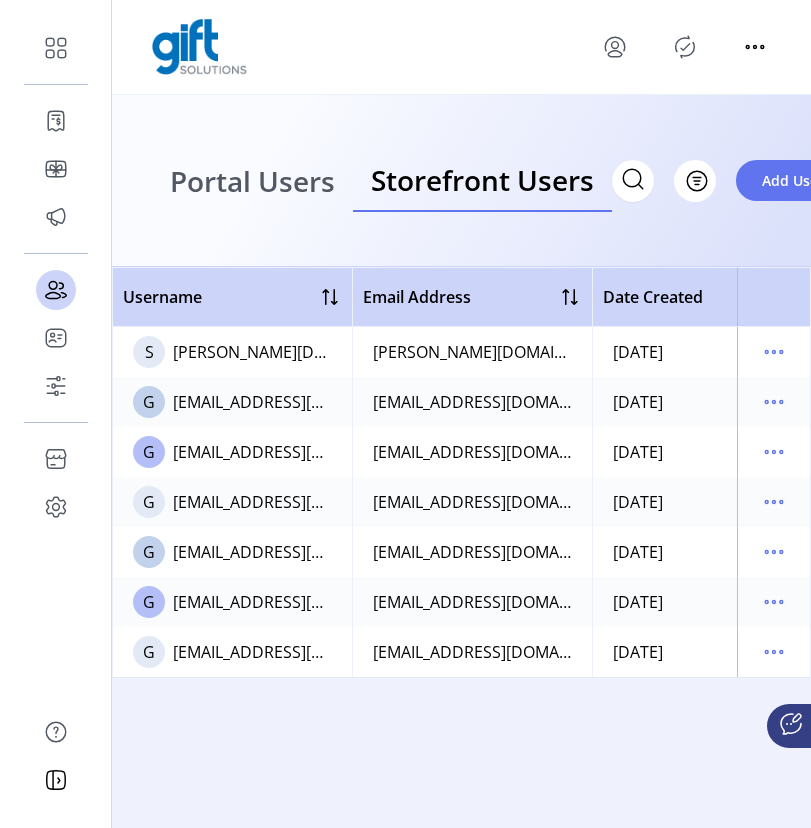click on "Portal Users" at bounding box center [252, 181] 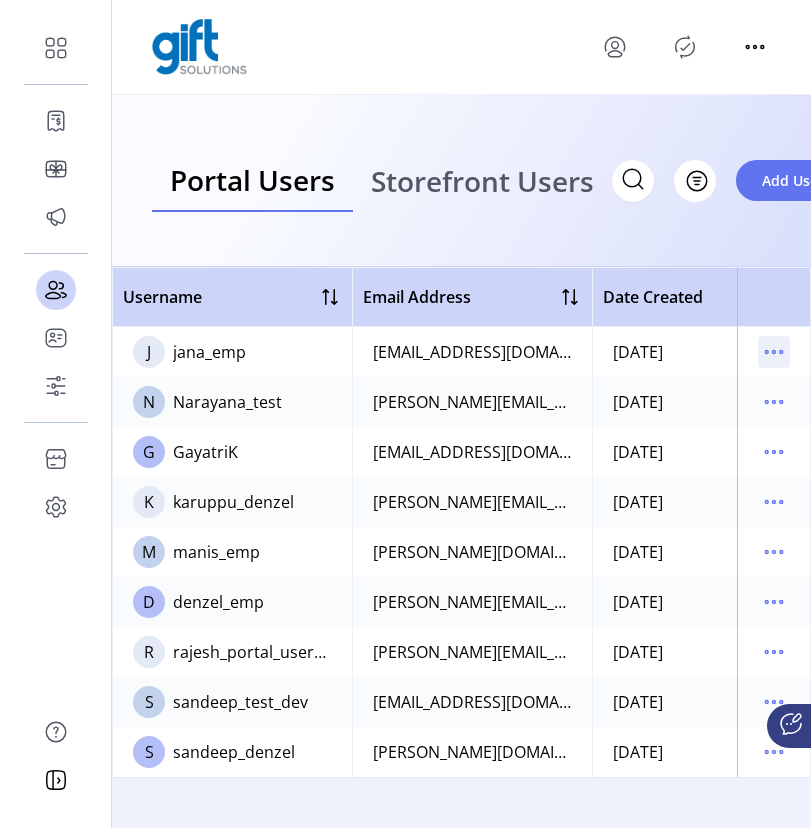 click 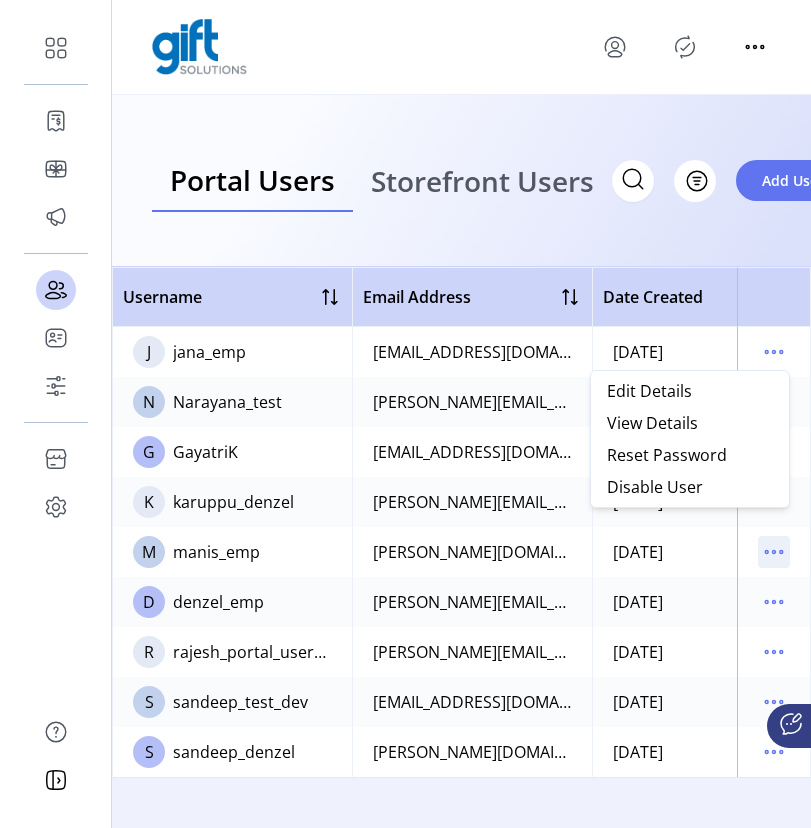 click 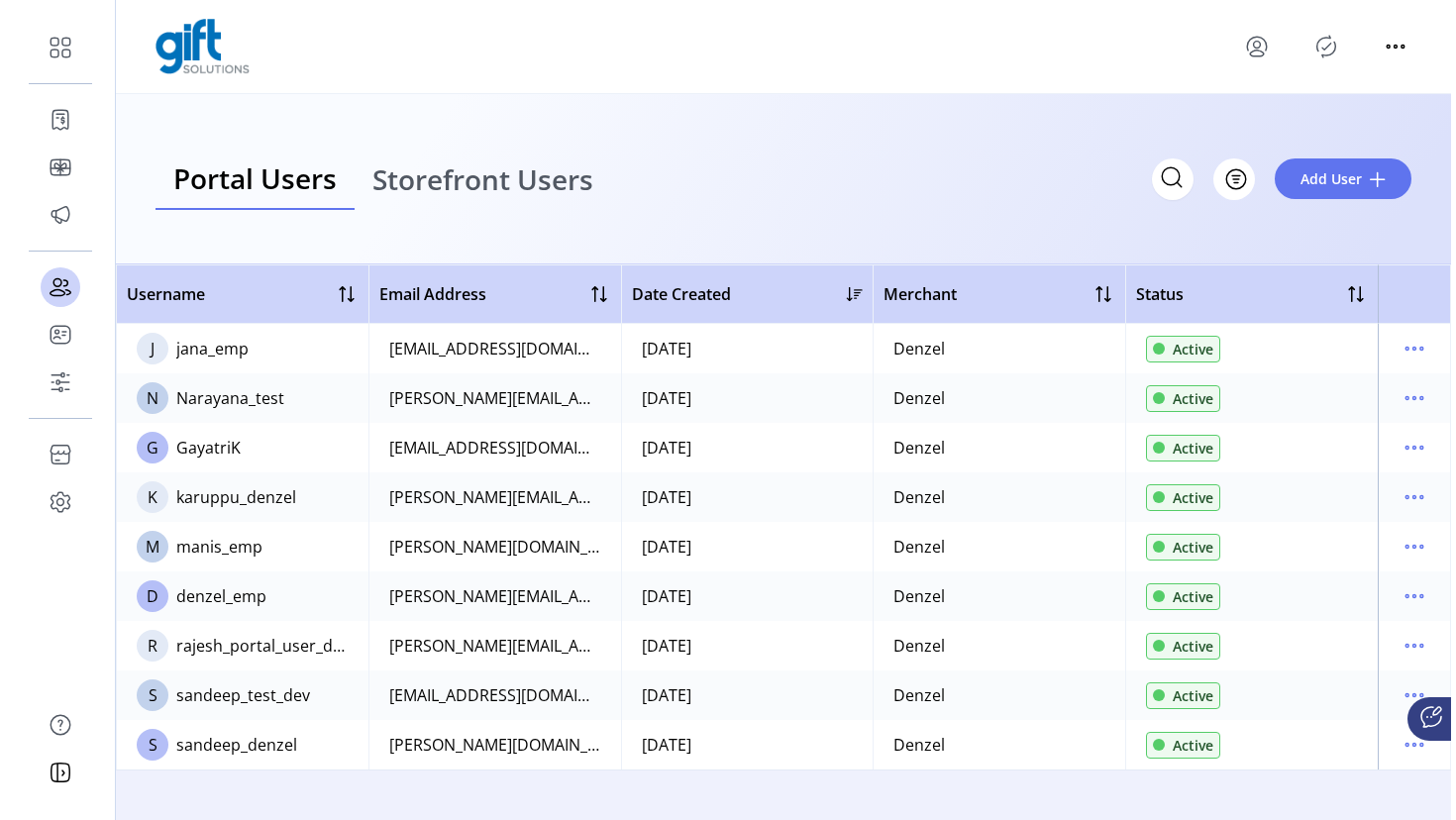 scroll, scrollTop: 0, scrollLeft: 0, axis: both 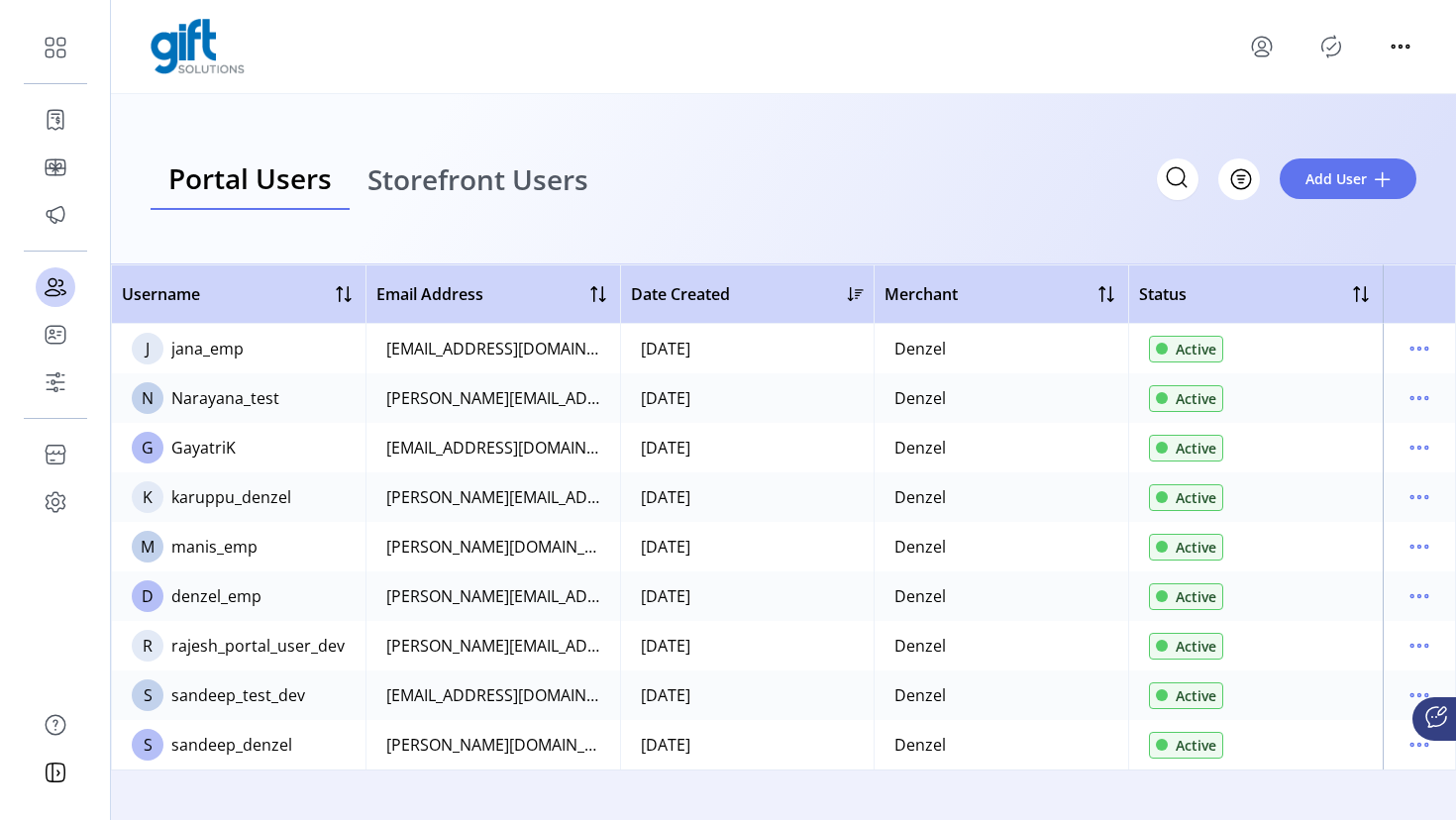 click on "Storefront Users" at bounding box center [477, 179] 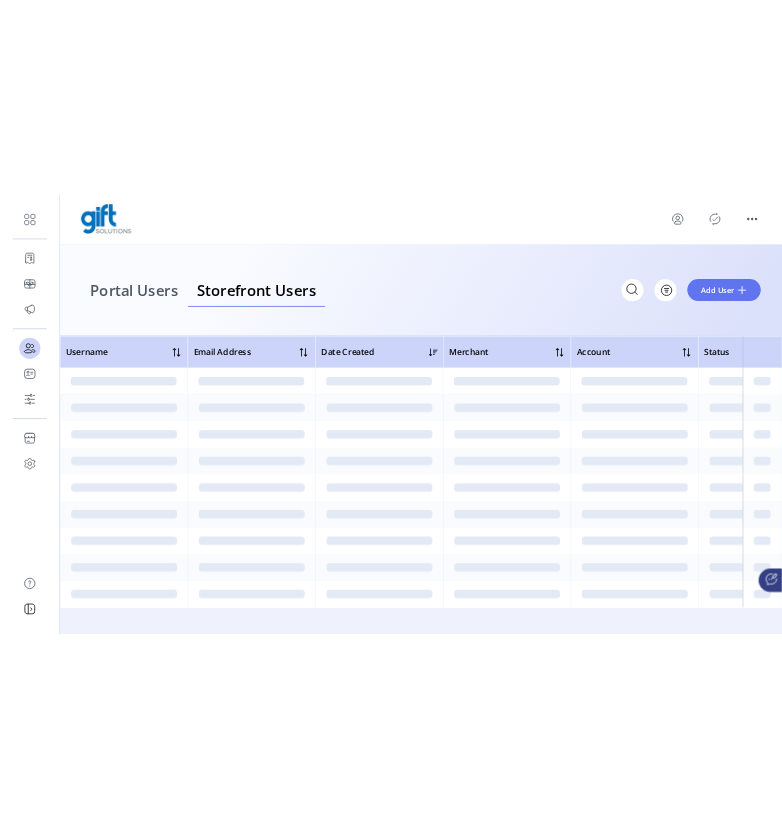 scroll, scrollTop: 0, scrollLeft: 0, axis: both 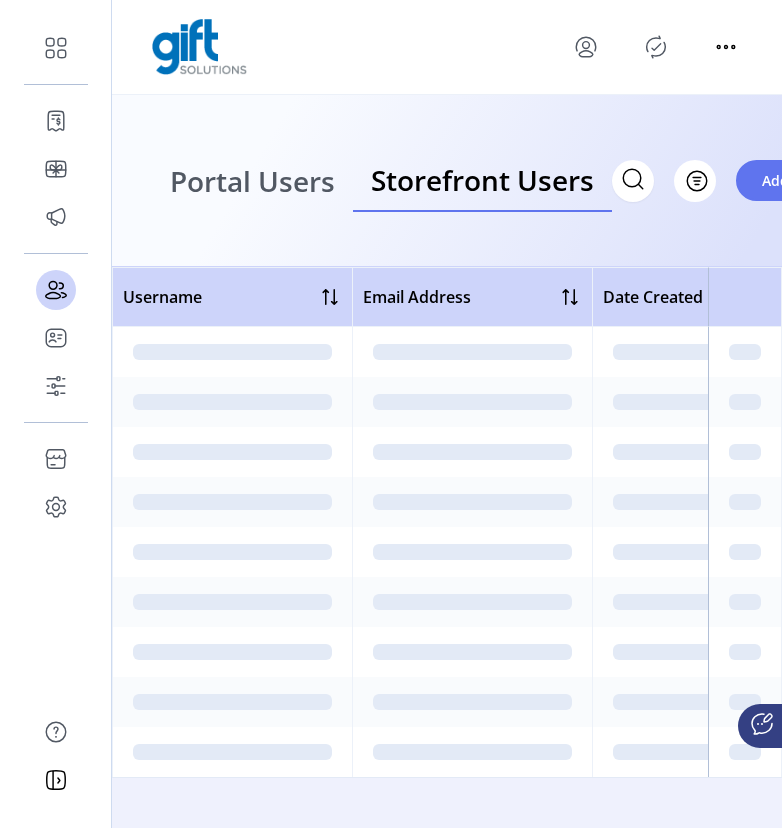 click on "Portal Users" at bounding box center [252, 181] 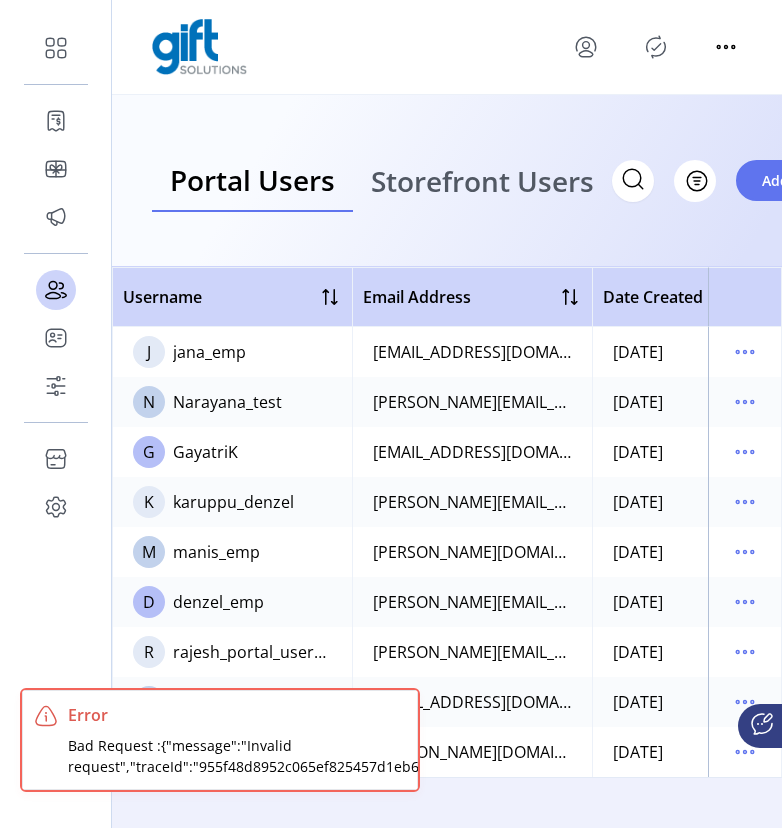 click on "Portal Users" at bounding box center [252, 180] 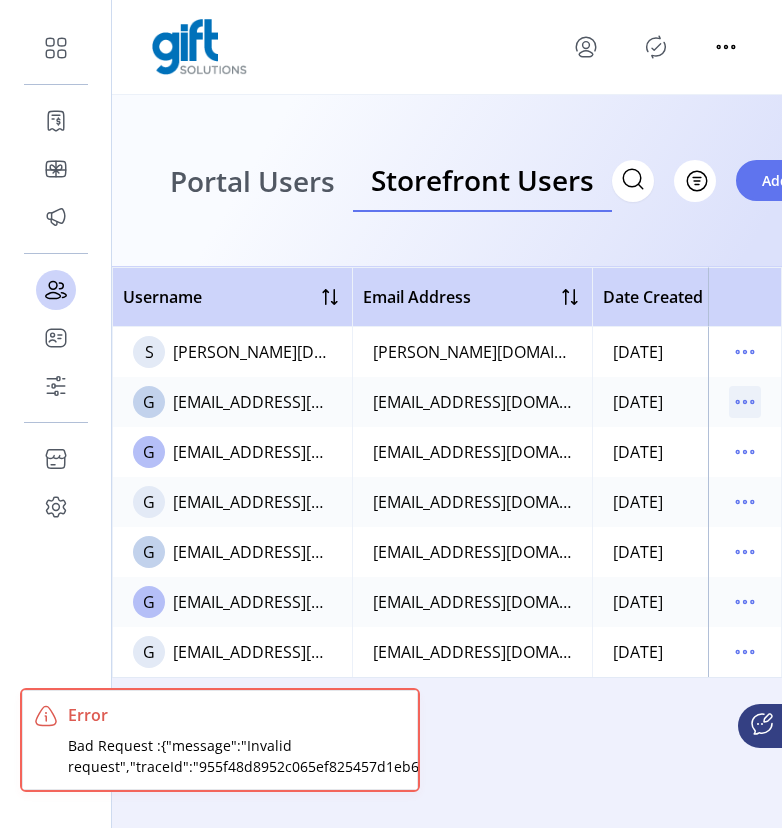 click 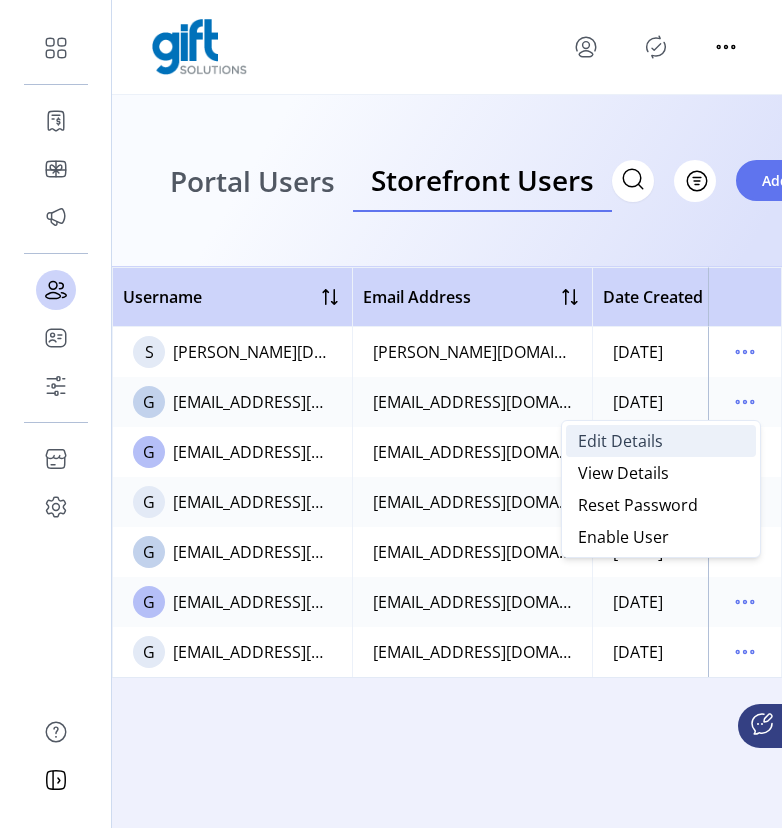 click on "Edit Details" at bounding box center [620, 441] 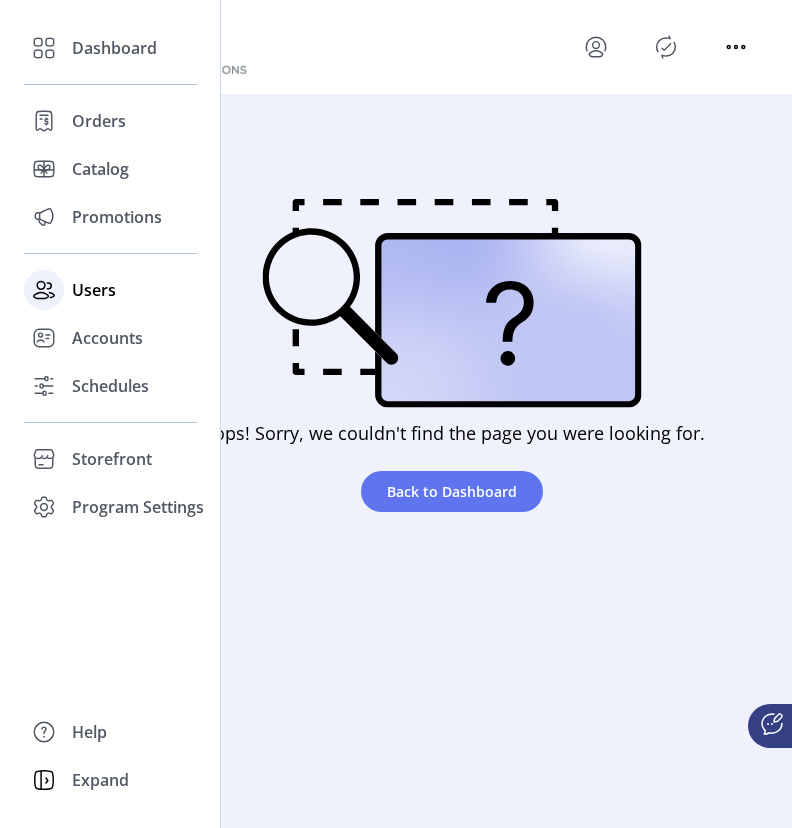 click on "Users" 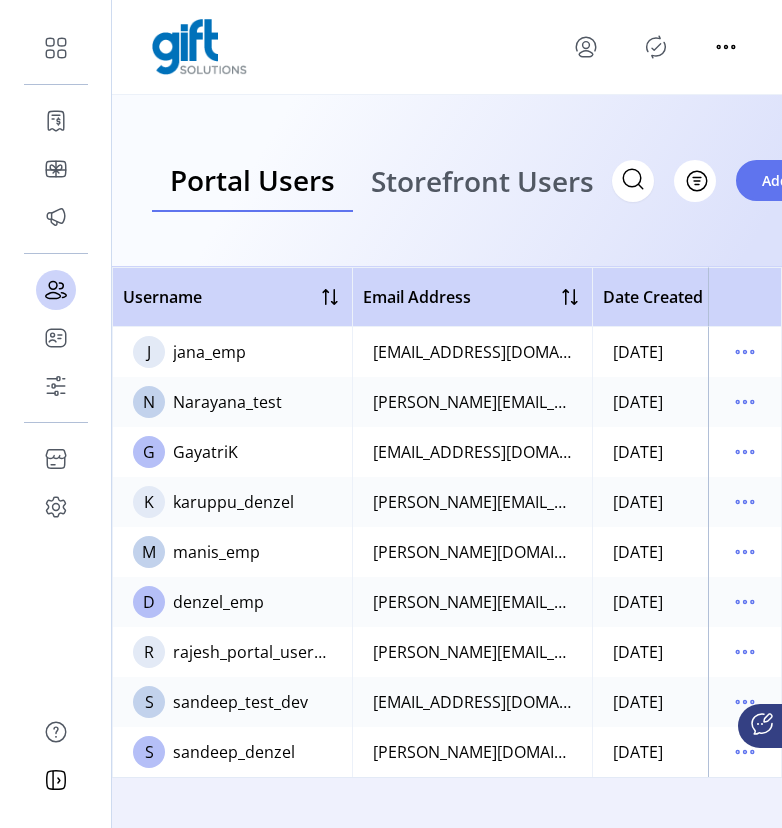 click on "Storefront Users" at bounding box center (482, 181) 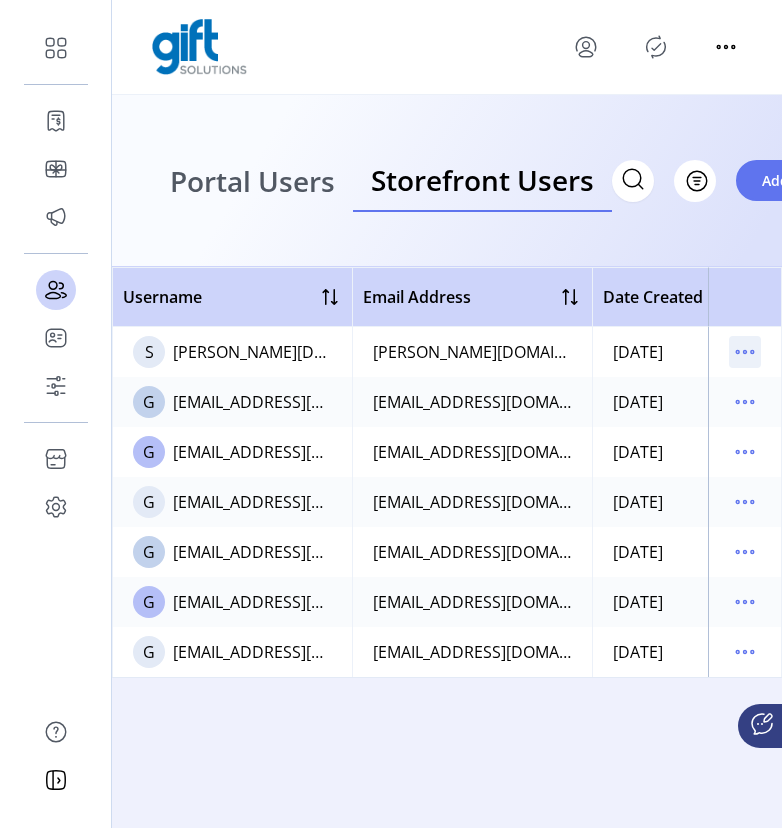 click 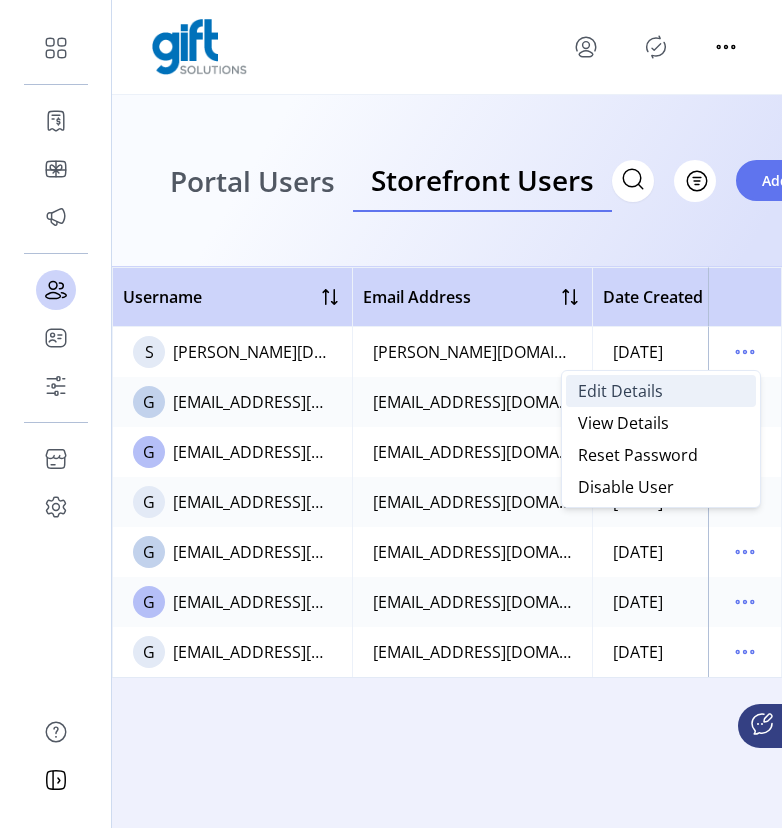 click on "Edit Details" at bounding box center (620, 391) 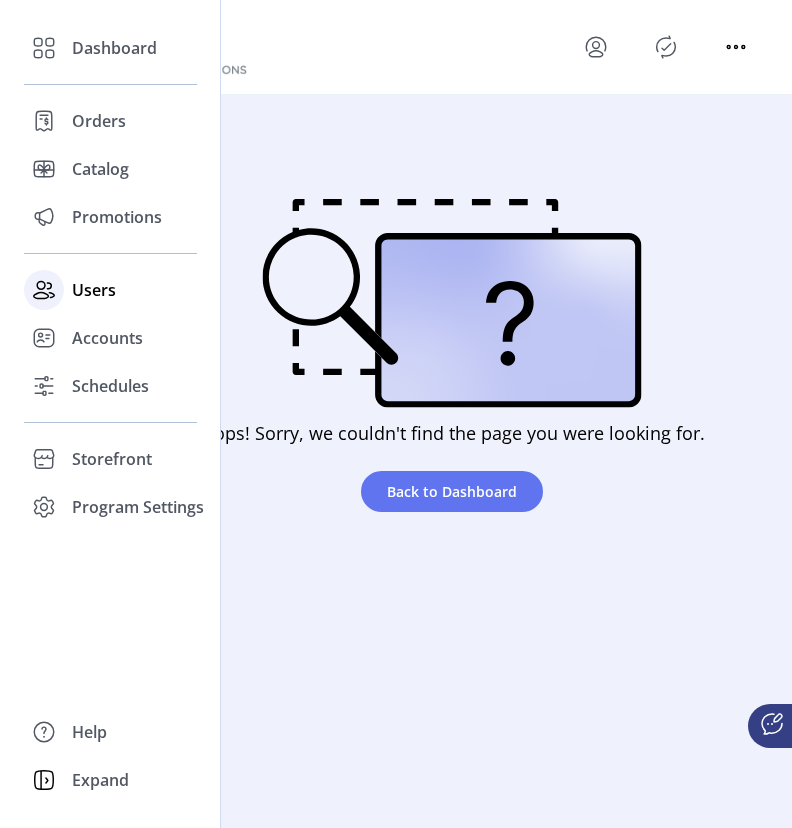 click on "Users" 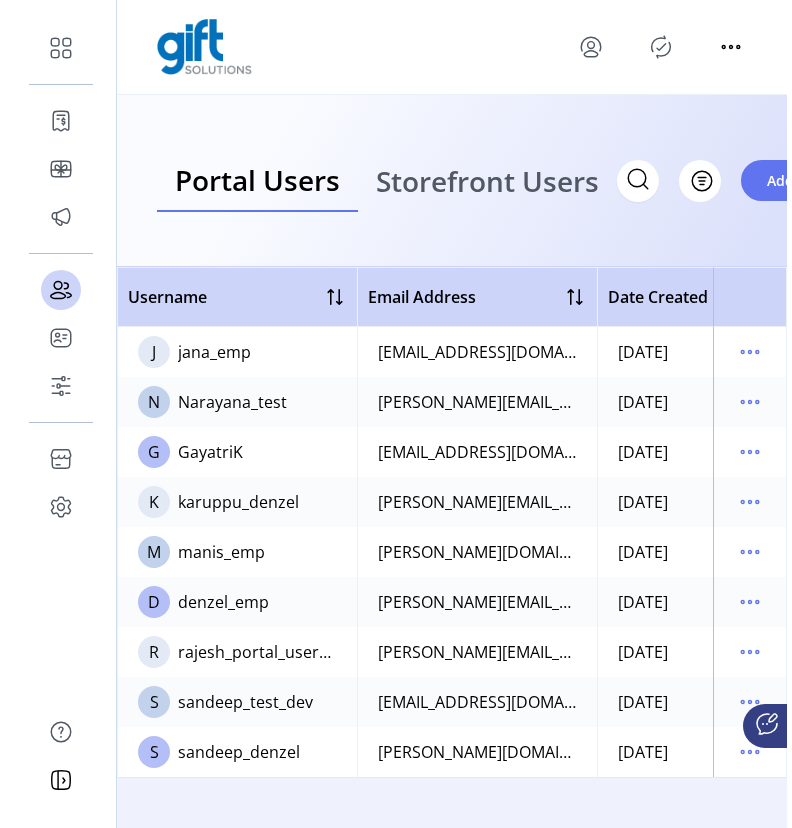 scroll, scrollTop: 16, scrollLeft: 0, axis: vertical 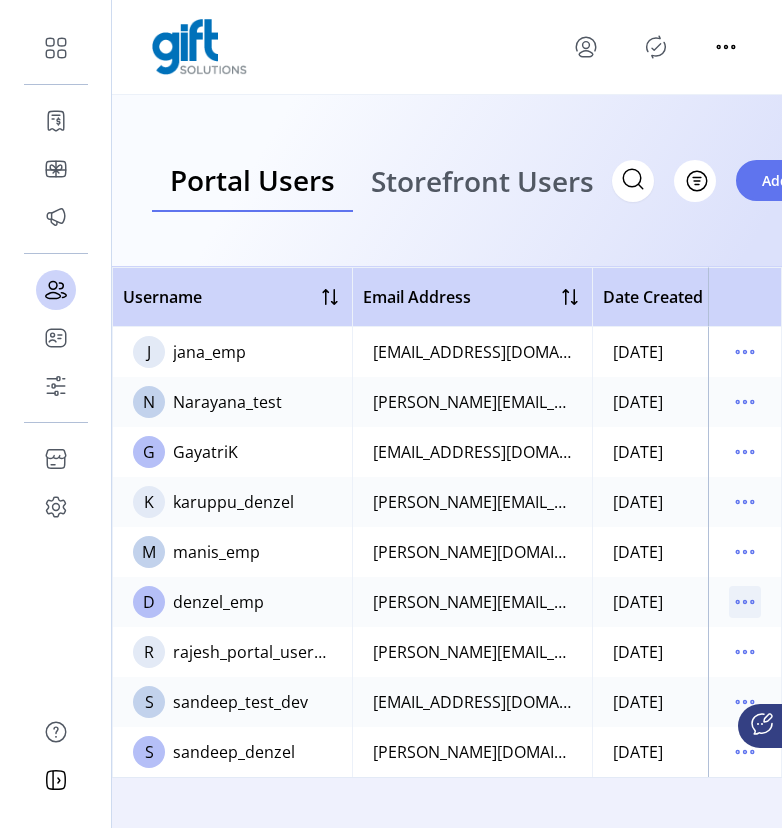click 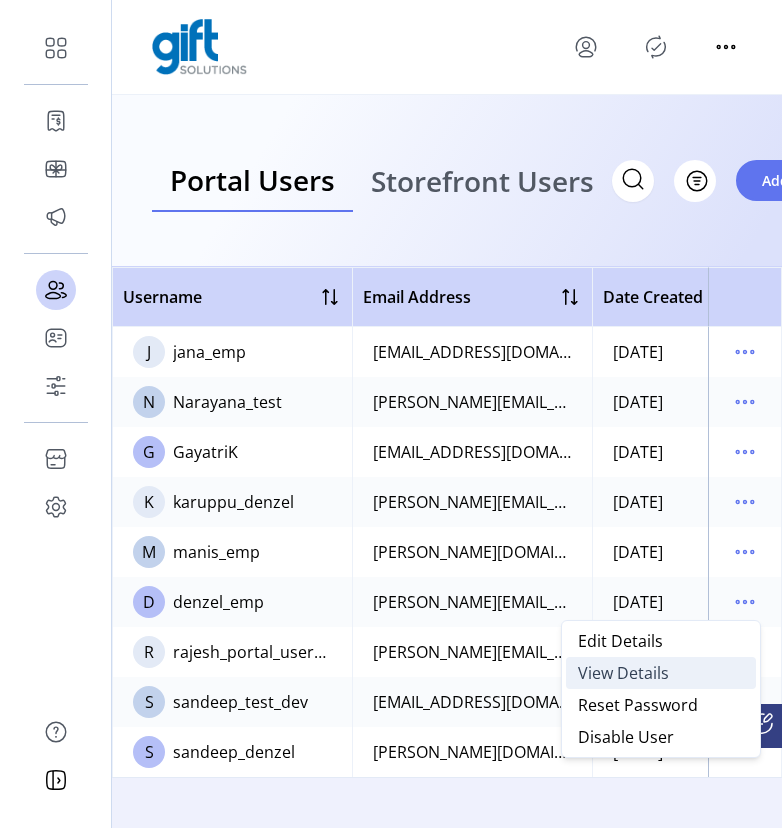 click on "View Details" at bounding box center [623, 673] 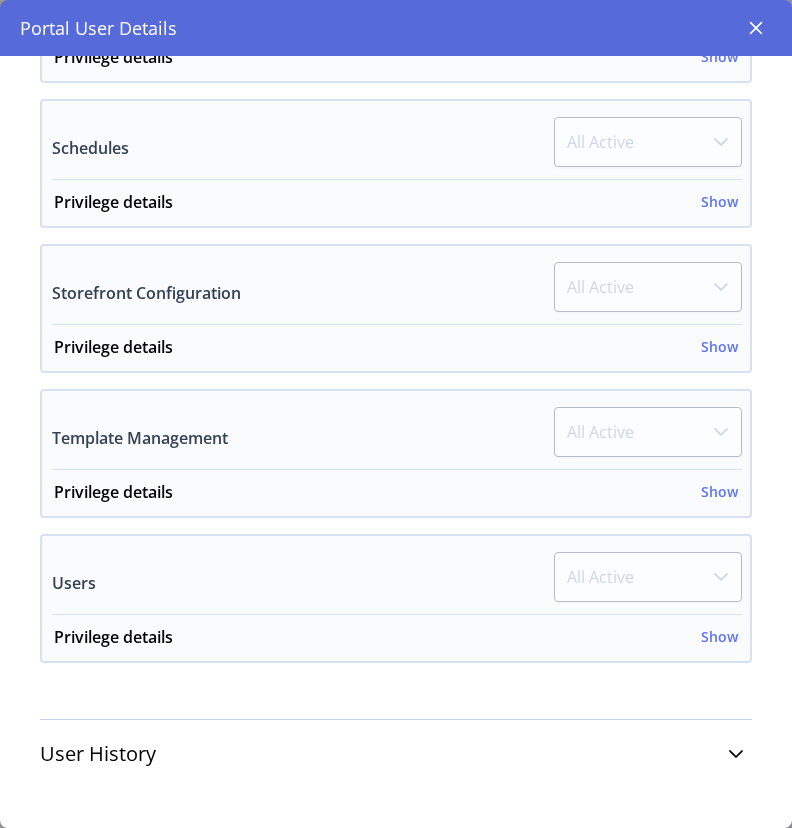 scroll, scrollTop: 1381, scrollLeft: 0, axis: vertical 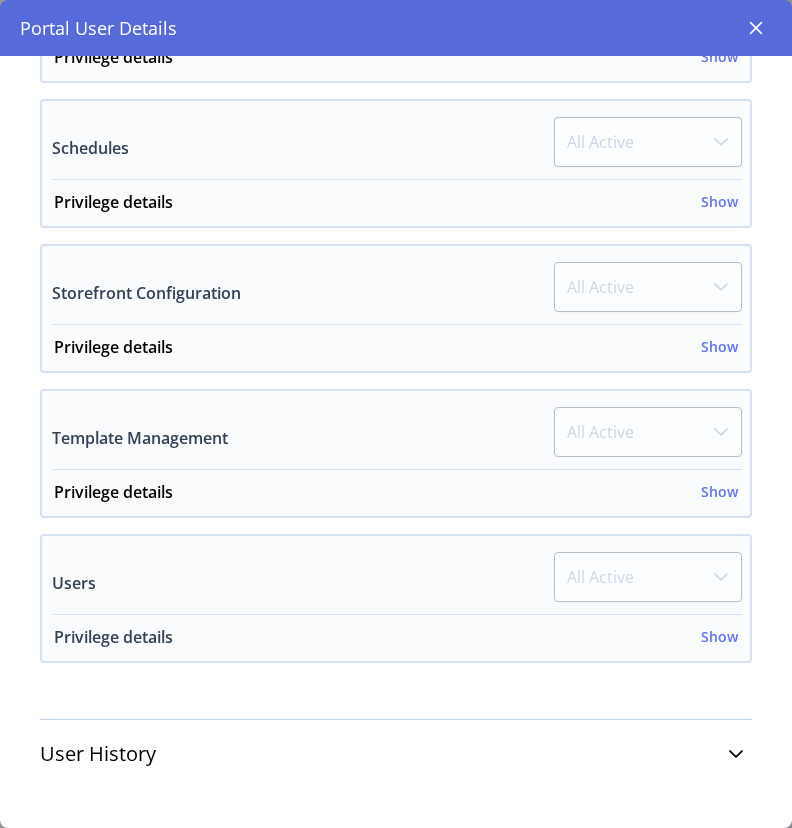click on "Show" at bounding box center (719, 636) 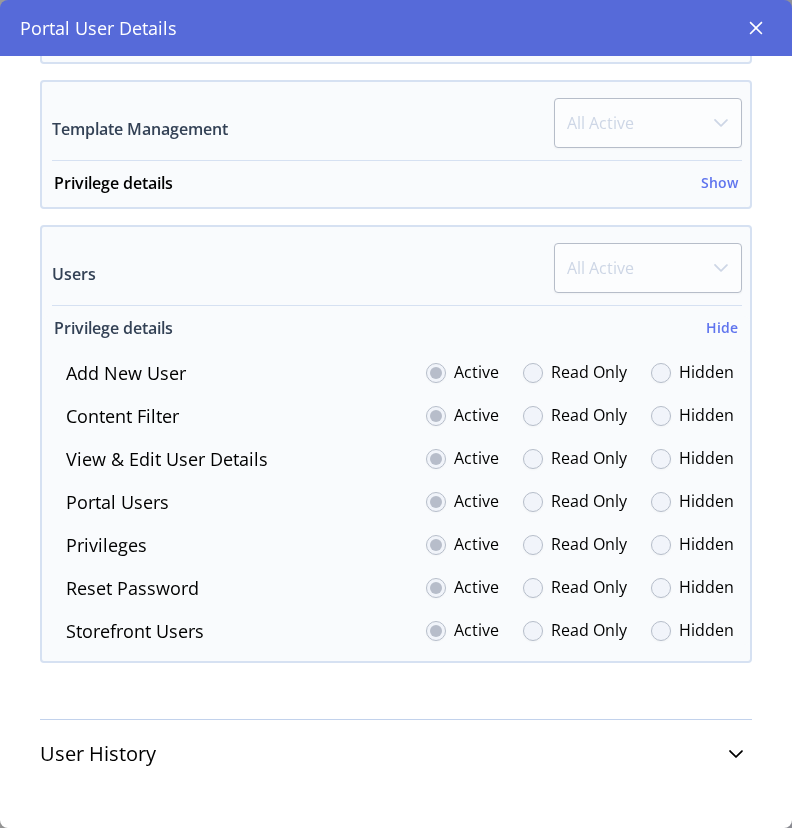 scroll, scrollTop: 1690, scrollLeft: 0, axis: vertical 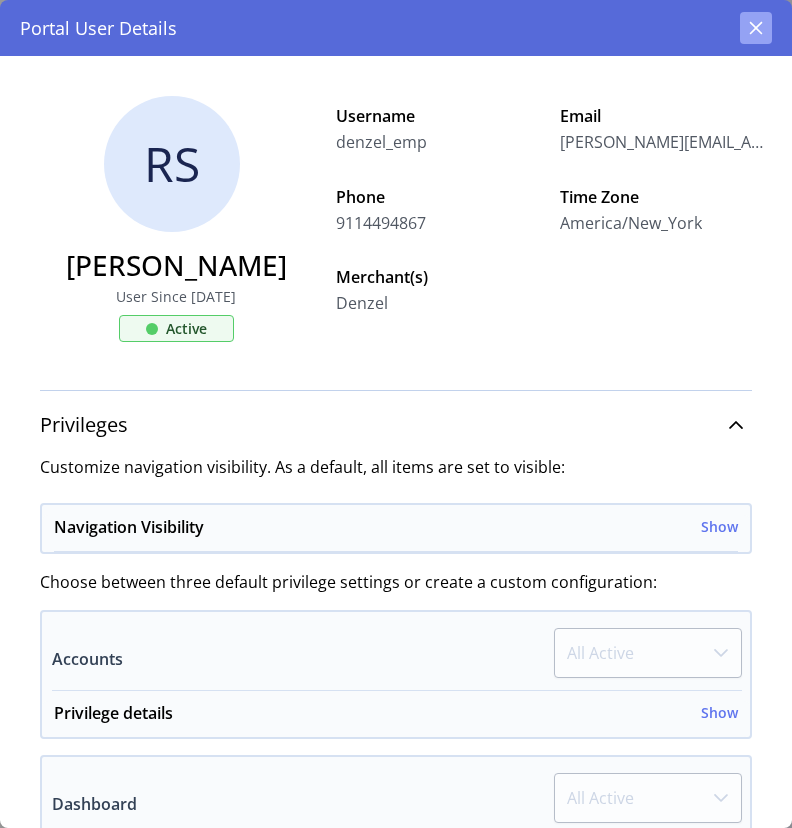 click 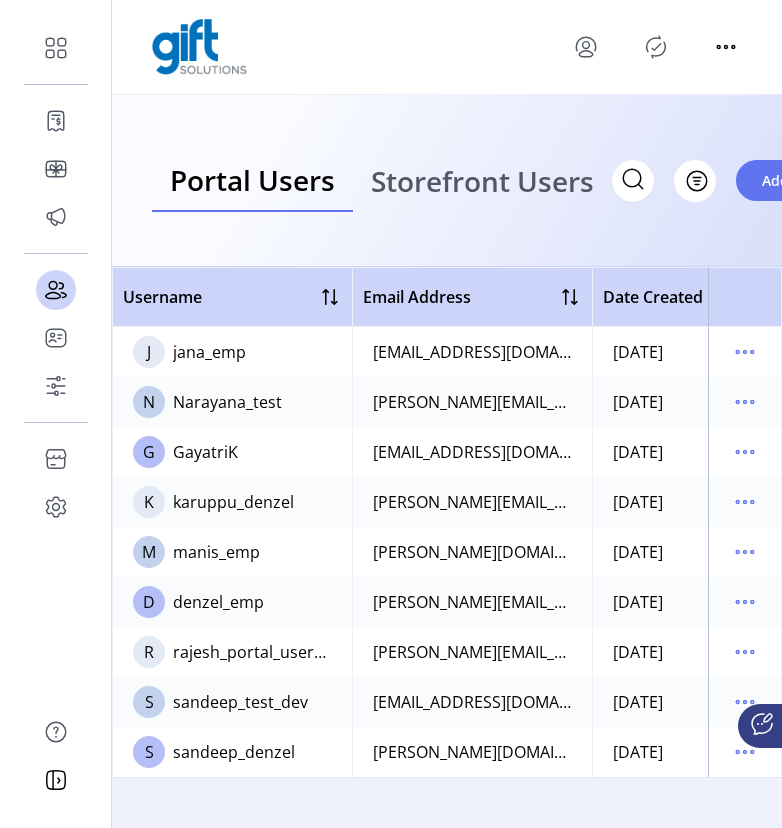 click on "Storefront Users" at bounding box center (482, 181) 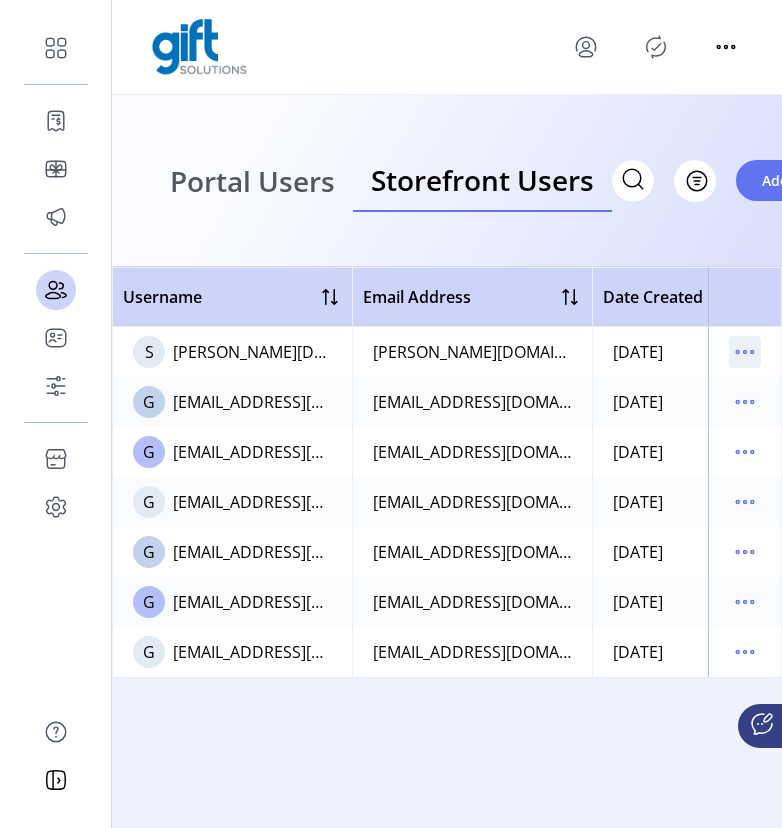 click 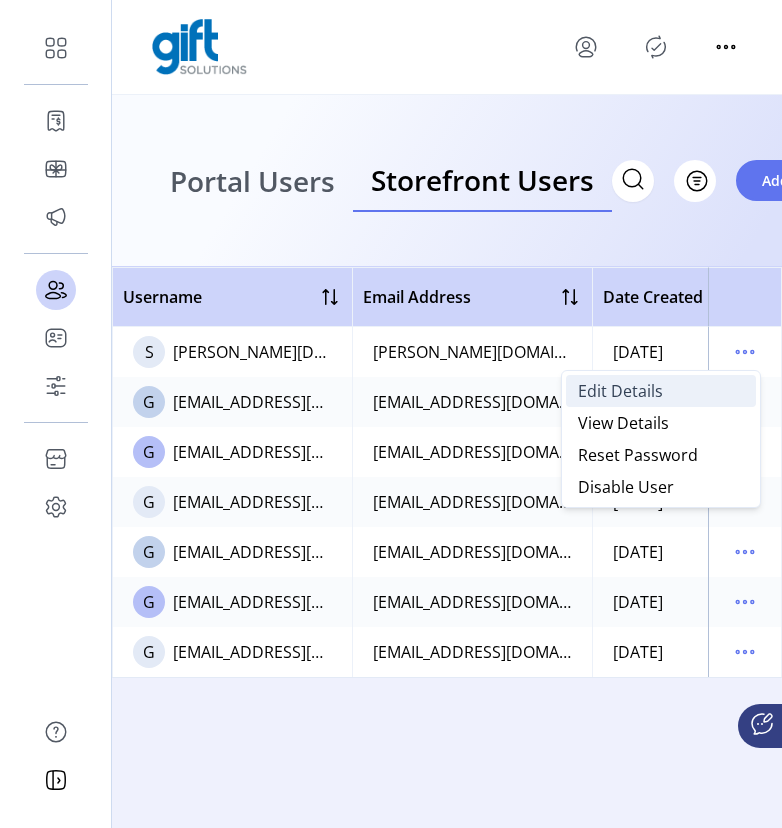 click on "Edit Details" at bounding box center (620, 391) 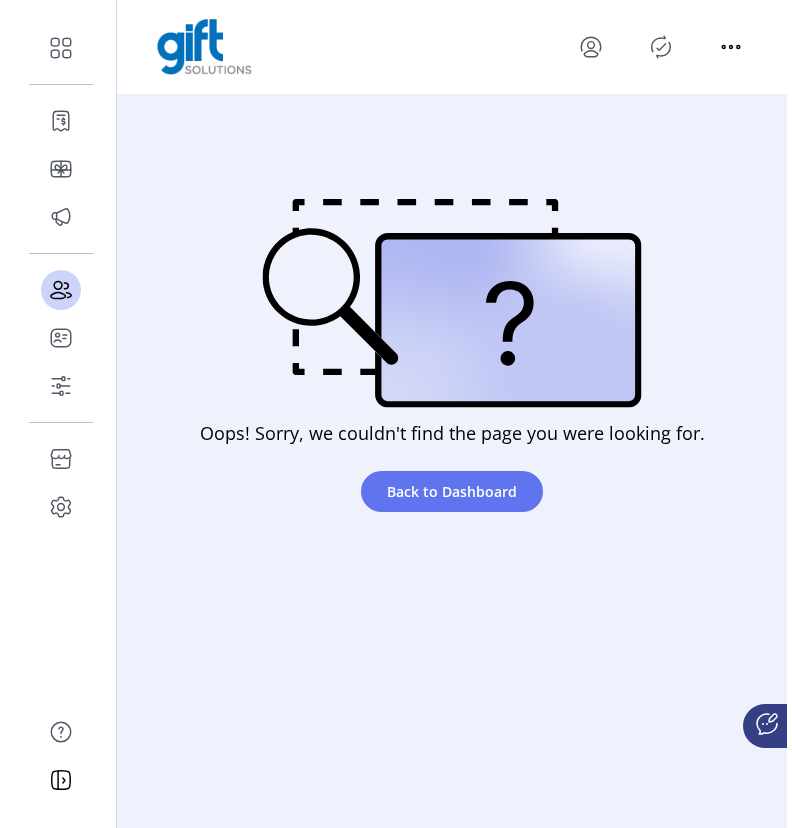 scroll, scrollTop: 0, scrollLeft: 0, axis: both 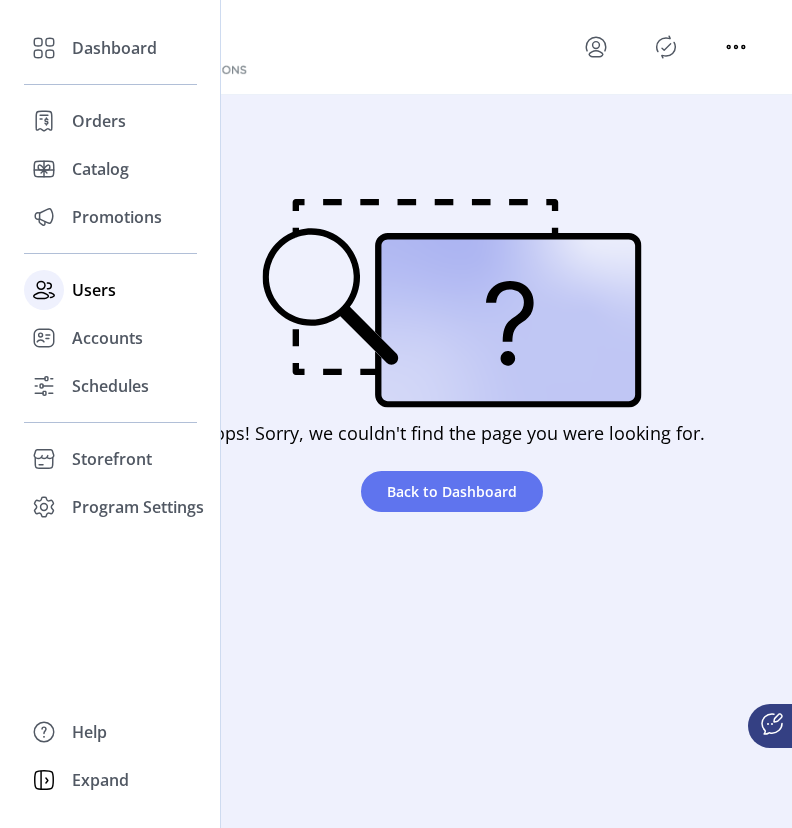 click on "Users" 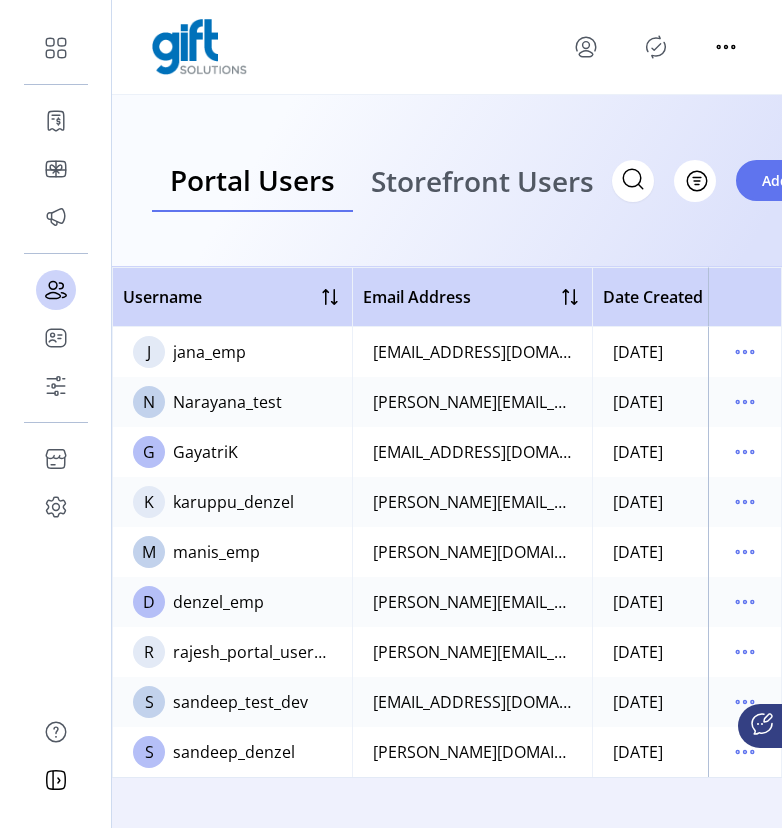 click on "Storefront Users" at bounding box center [482, 181] 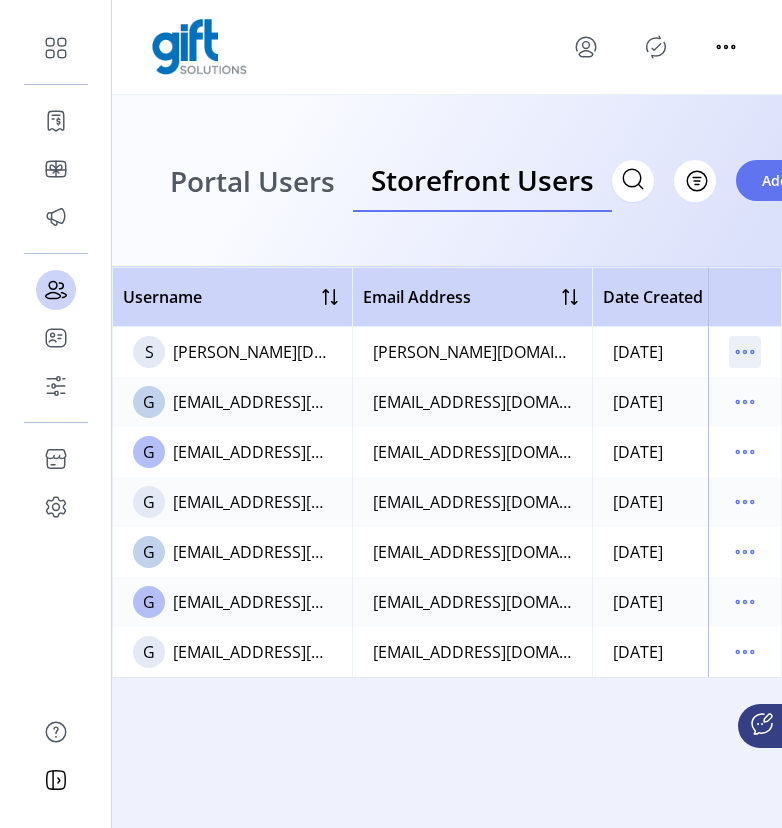 click 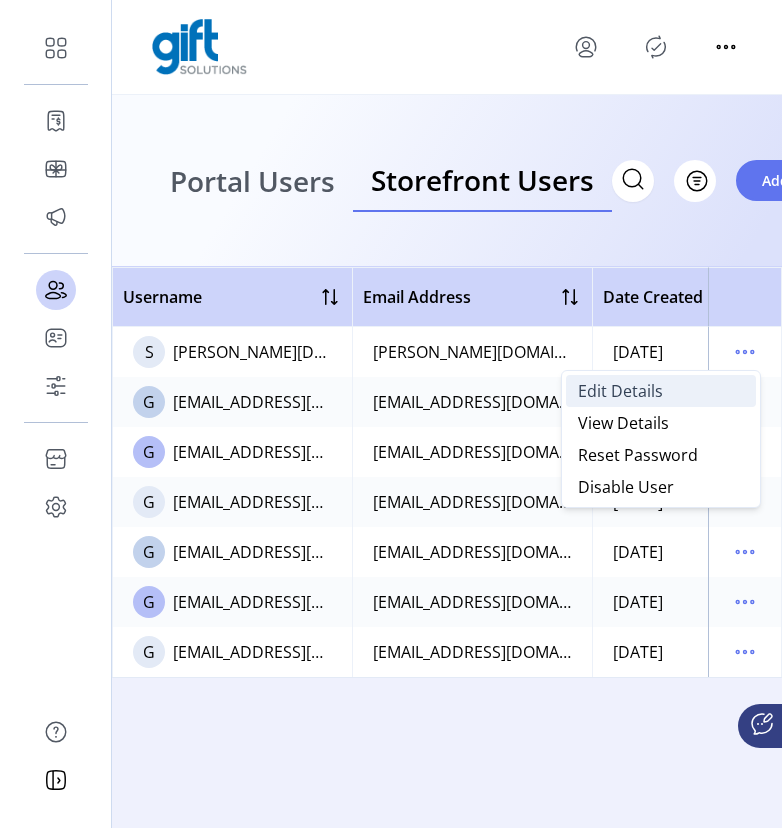 click on "Edit Details" at bounding box center (620, 391) 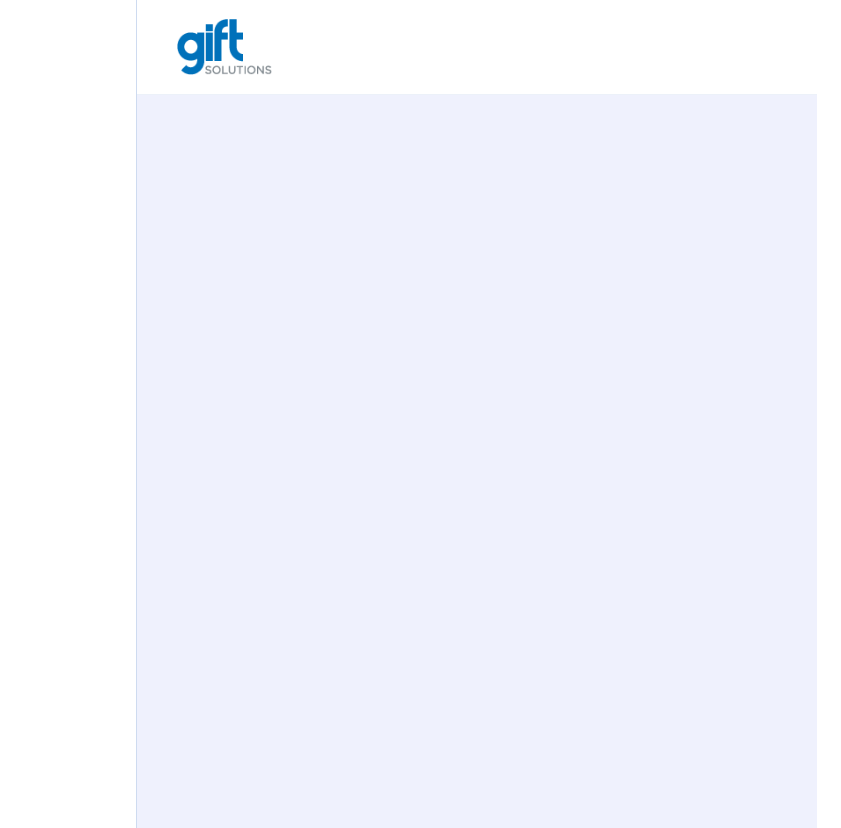scroll, scrollTop: 0, scrollLeft: 0, axis: both 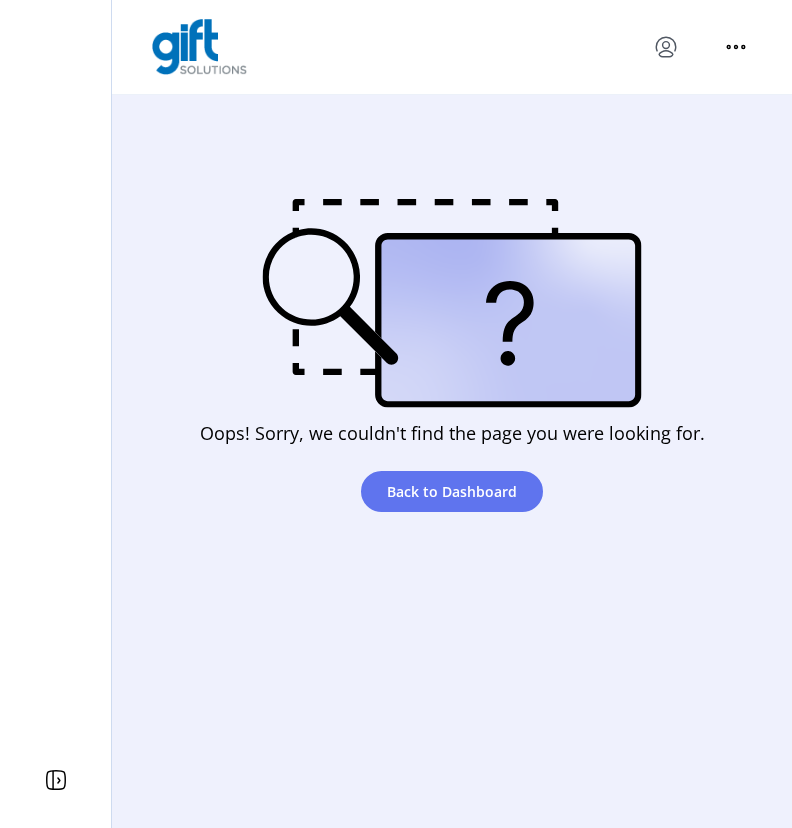 click at bounding box center (701, 47) 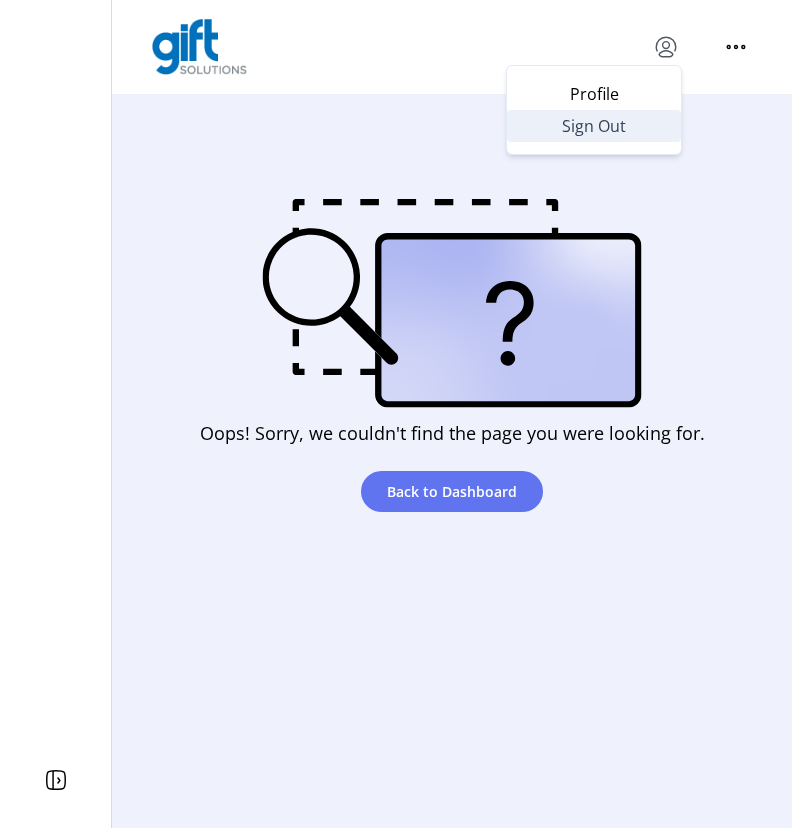 click on "Sign Out" at bounding box center (594, 126) 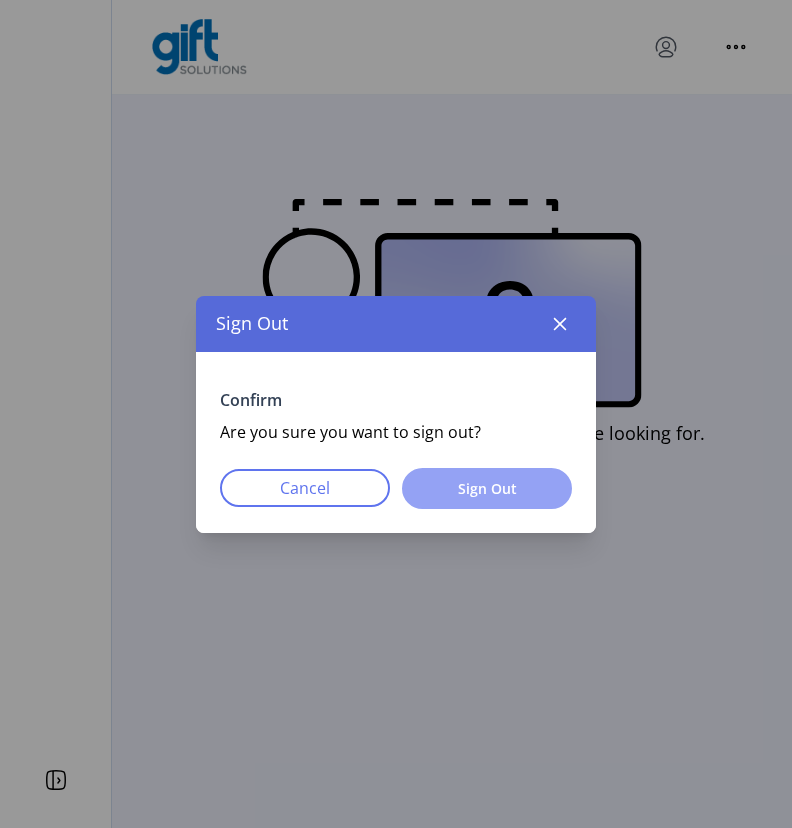 click on "Sign Out" at bounding box center (487, 488) 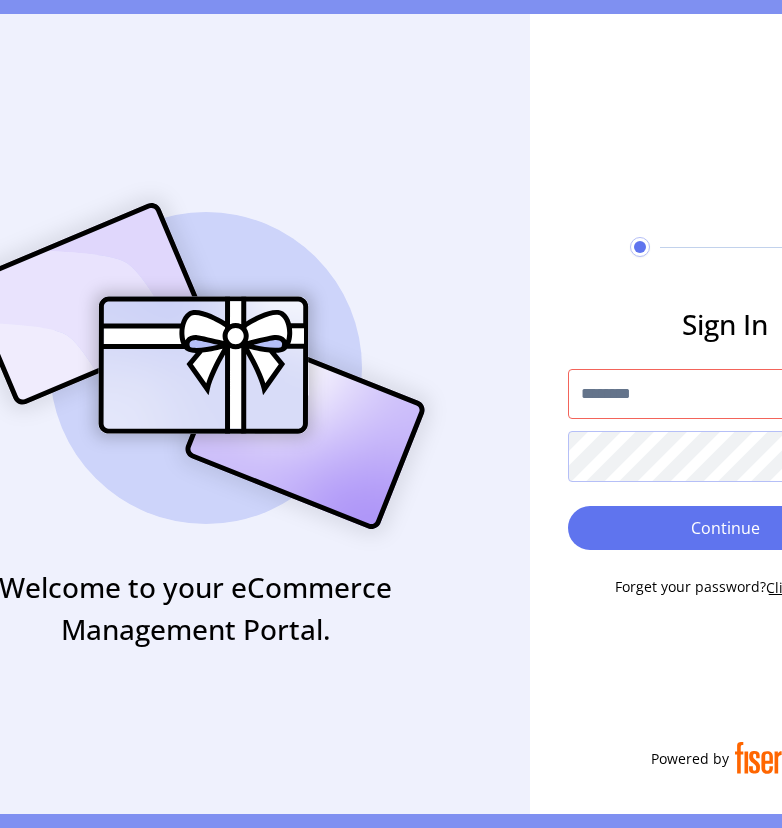 type on "**********" 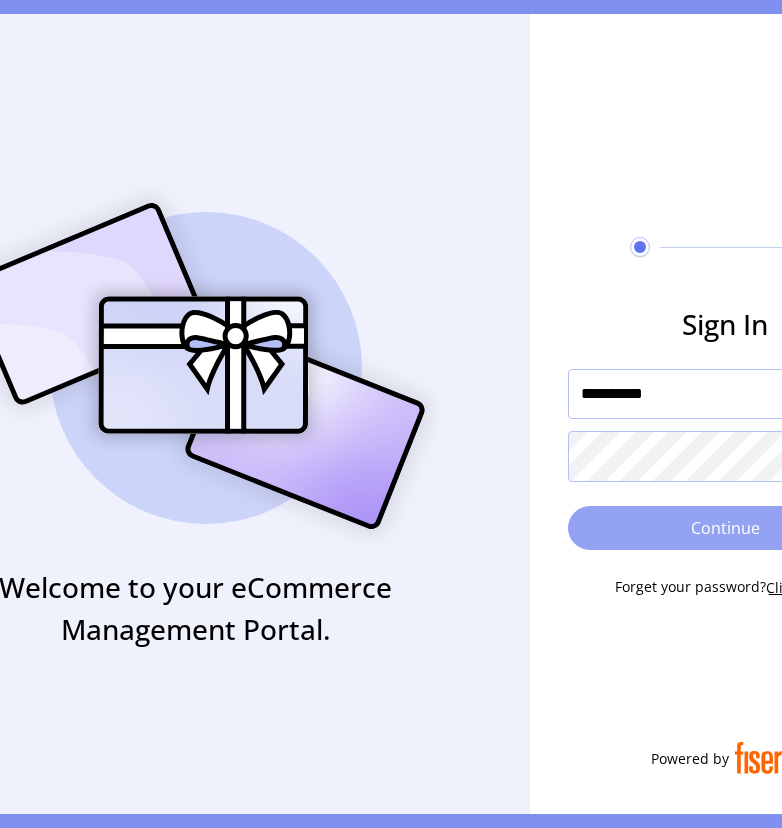 click on "Continue" at bounding box center [725, 528] 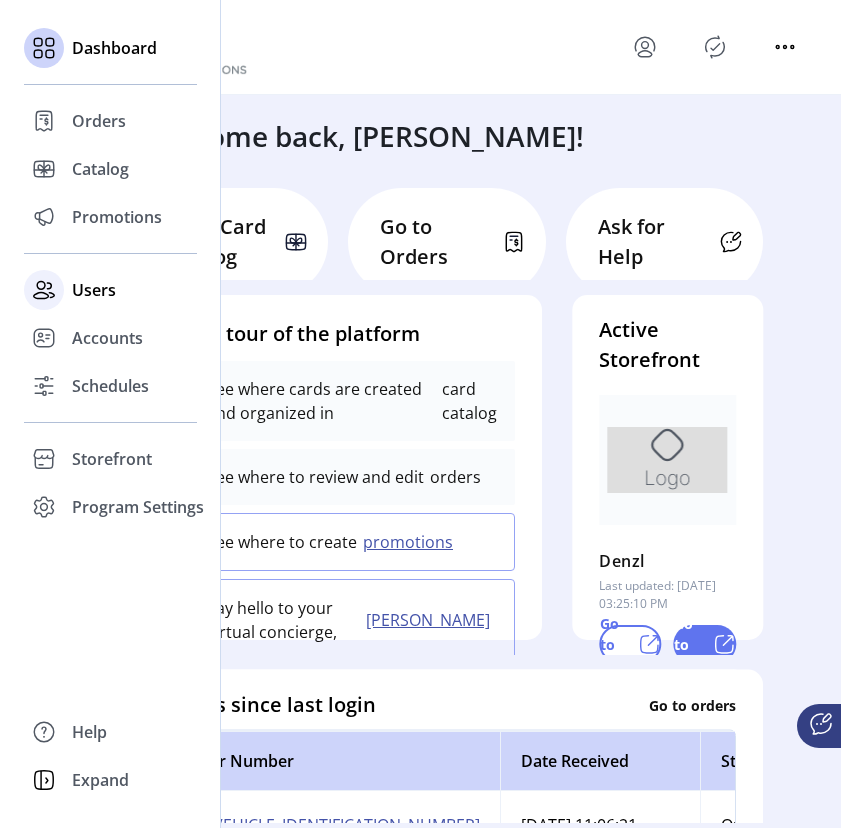 click on "Users" 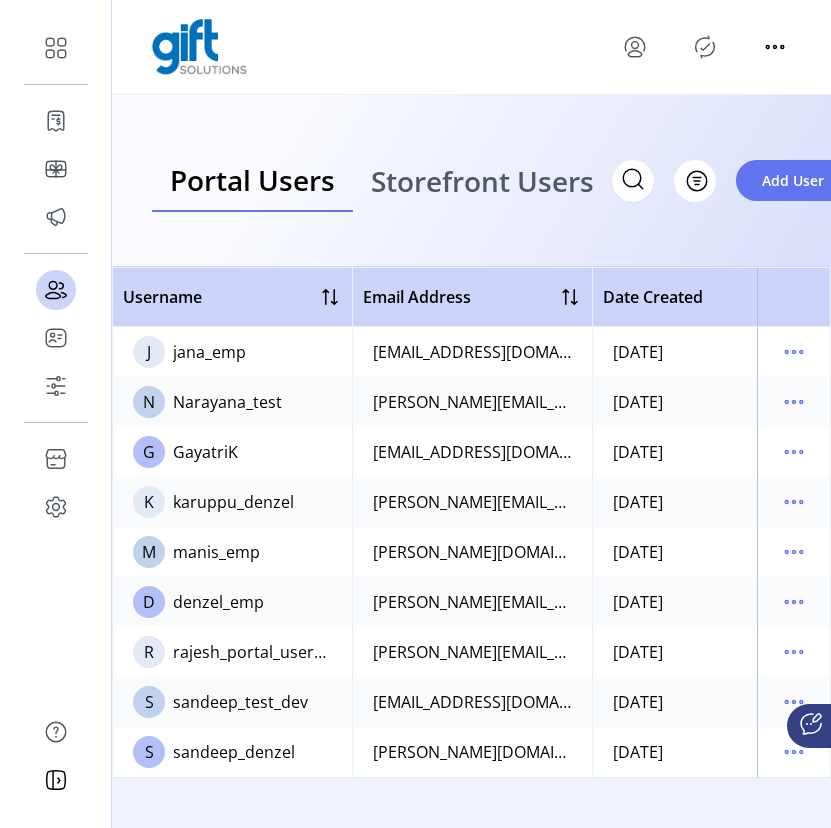click on "denzel_emp" 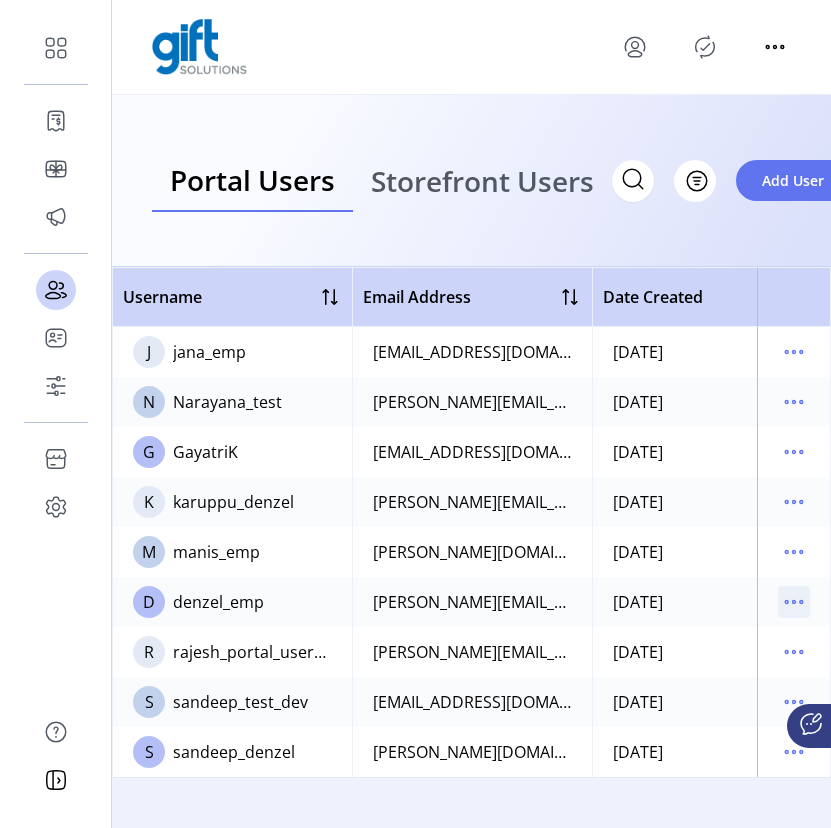 click 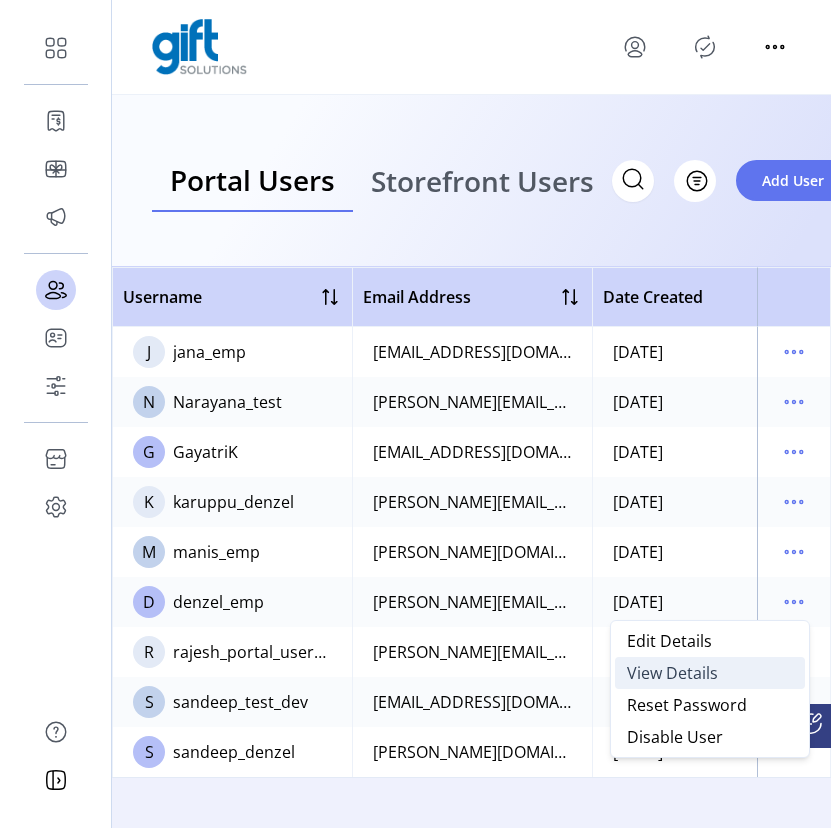 click on "View Details" at bounding box center (672, 673) 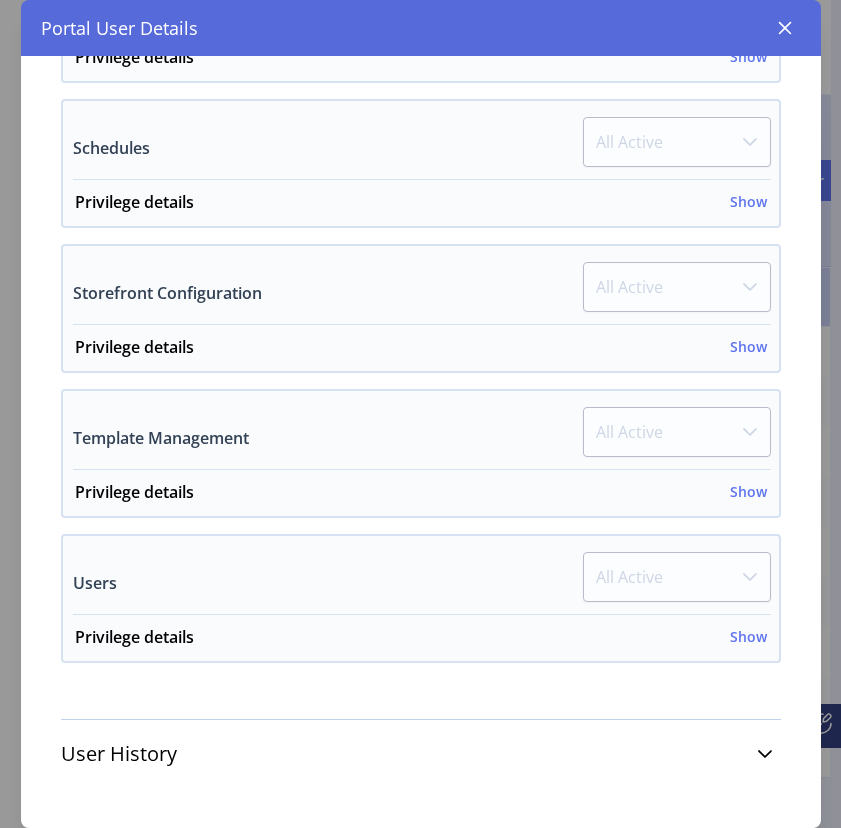 scroll, scrollTop: 1381, scrollLeft: 0, axis: vertical 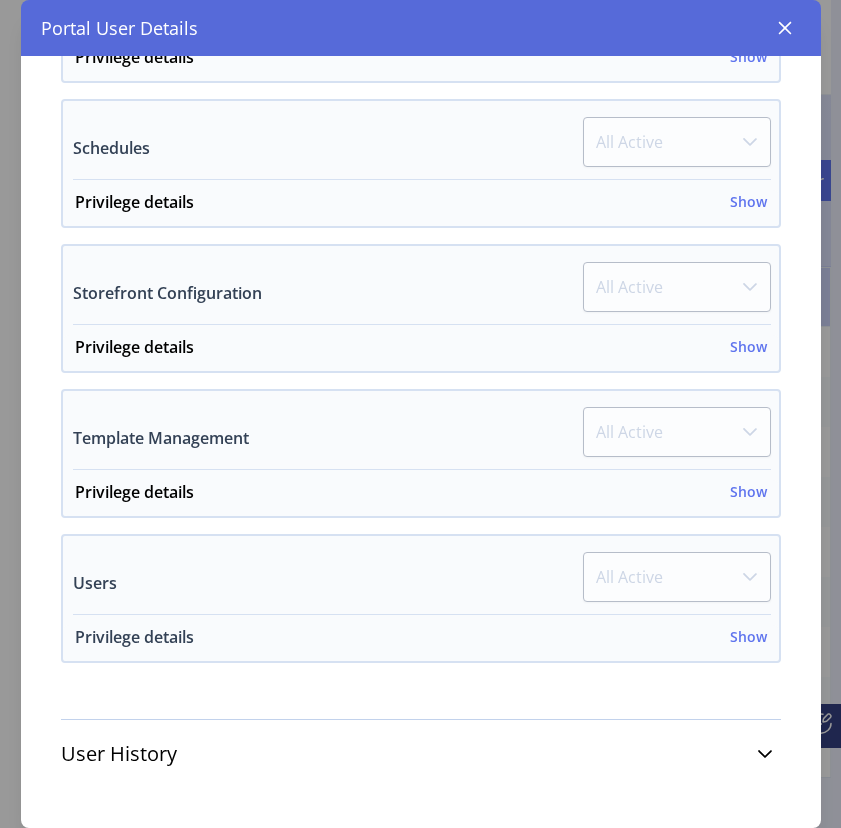 click on "Show" at bounding box center [748, 636] 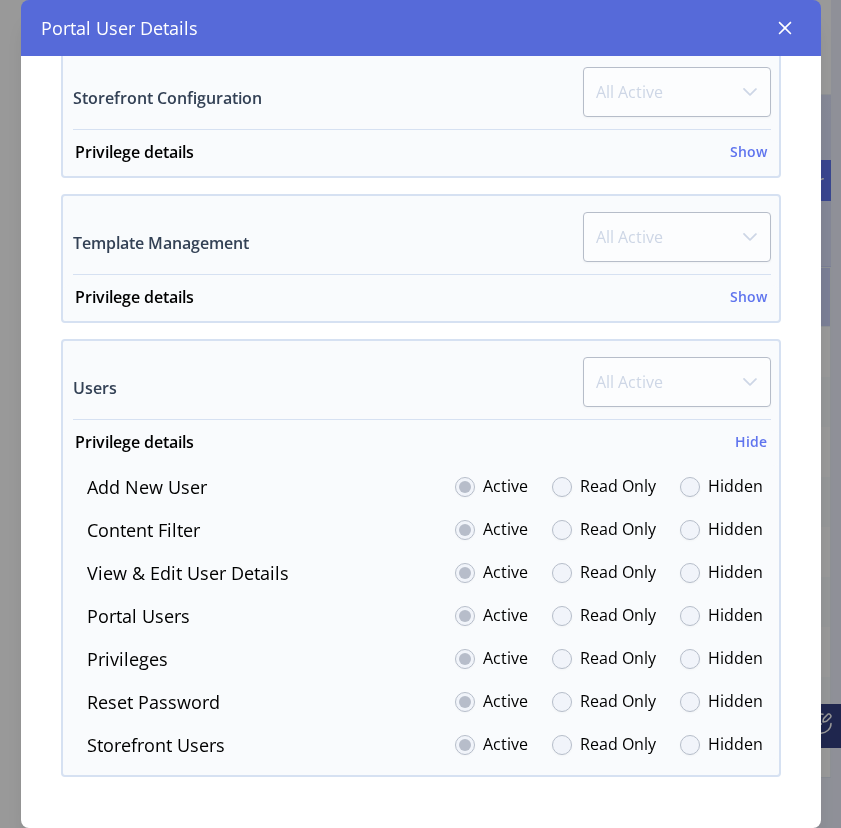 scroll, scrollTop: 1588, scrollLeft: 0, axis: vertical 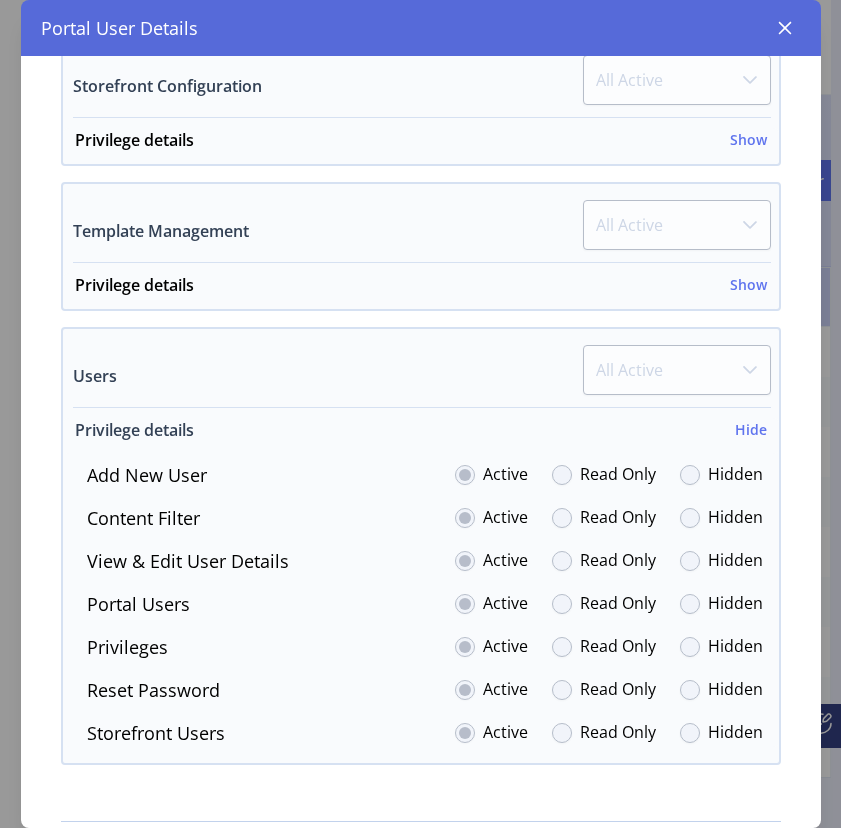 click on "Hide" at bounding box center [751, 429] 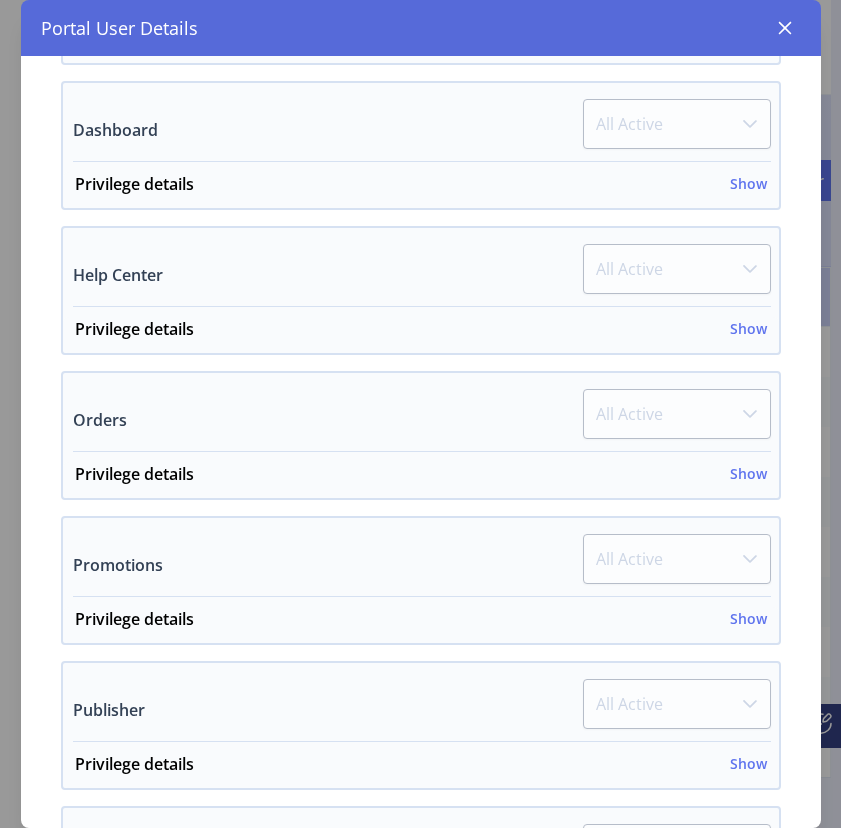 scroll, scrollTop: 643, scrollLeft: 0, axis: vertical 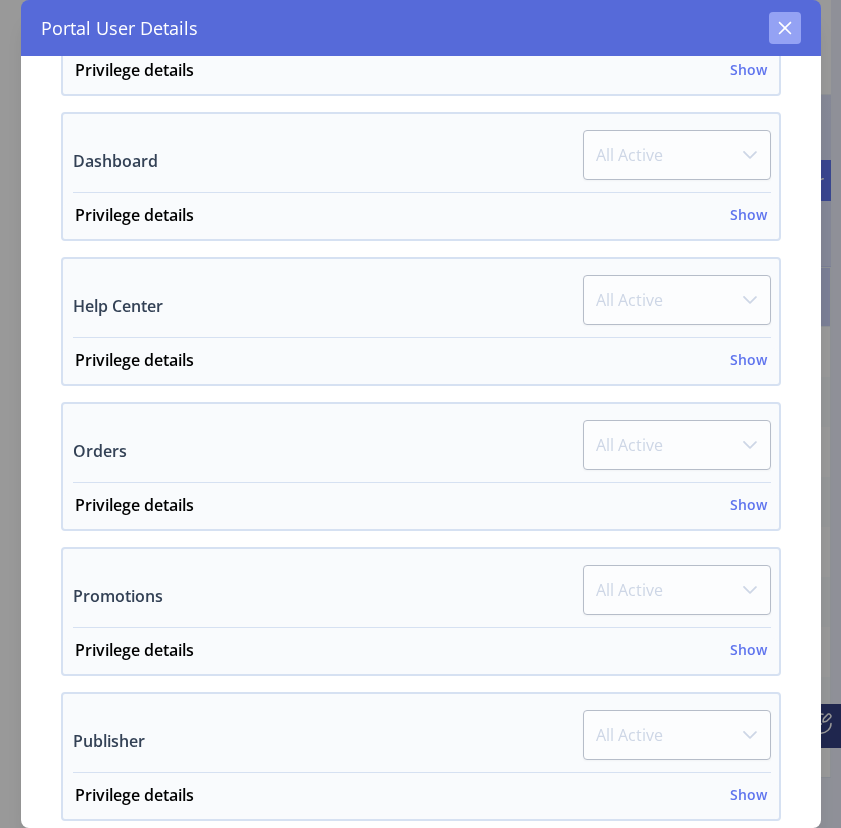 click 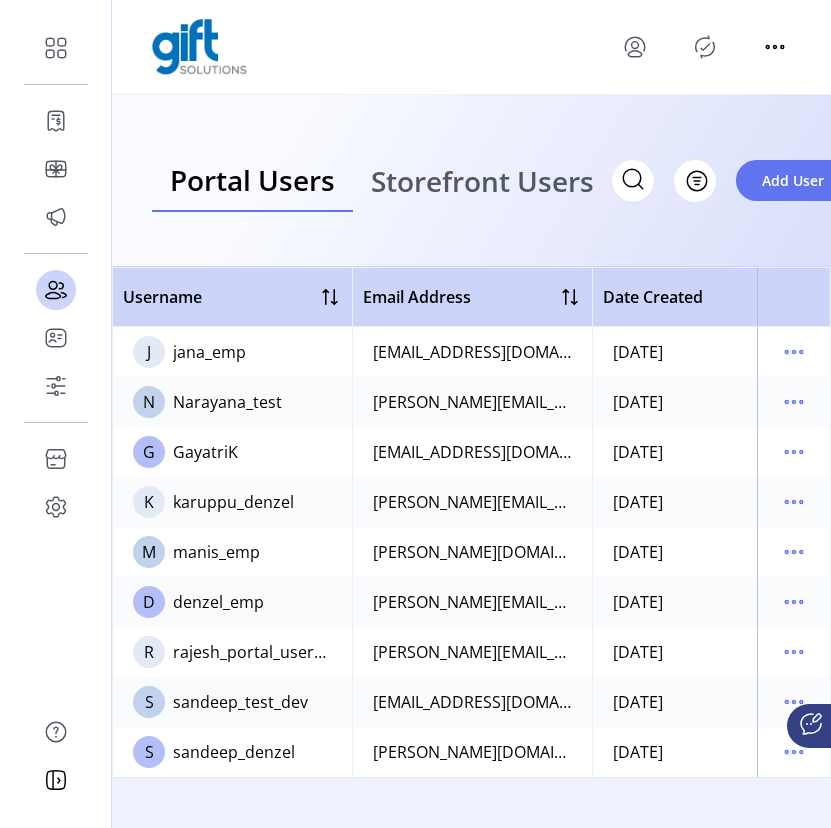 click on "Storefront Users" at bounding box center (482, 181) 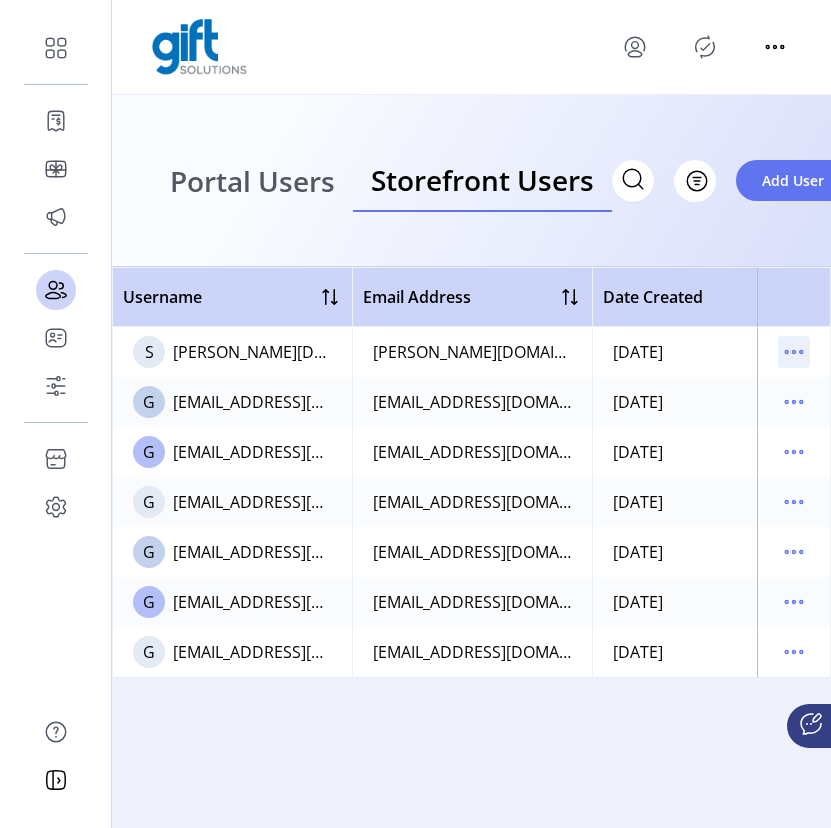 click 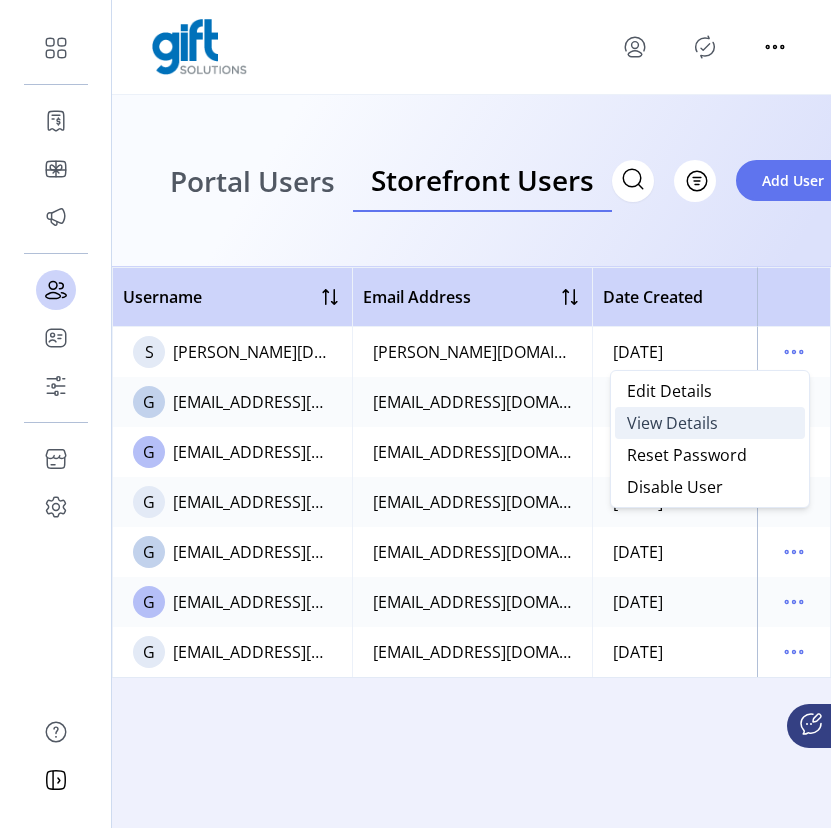 click on "View Details" at bounding box center [672, 423] 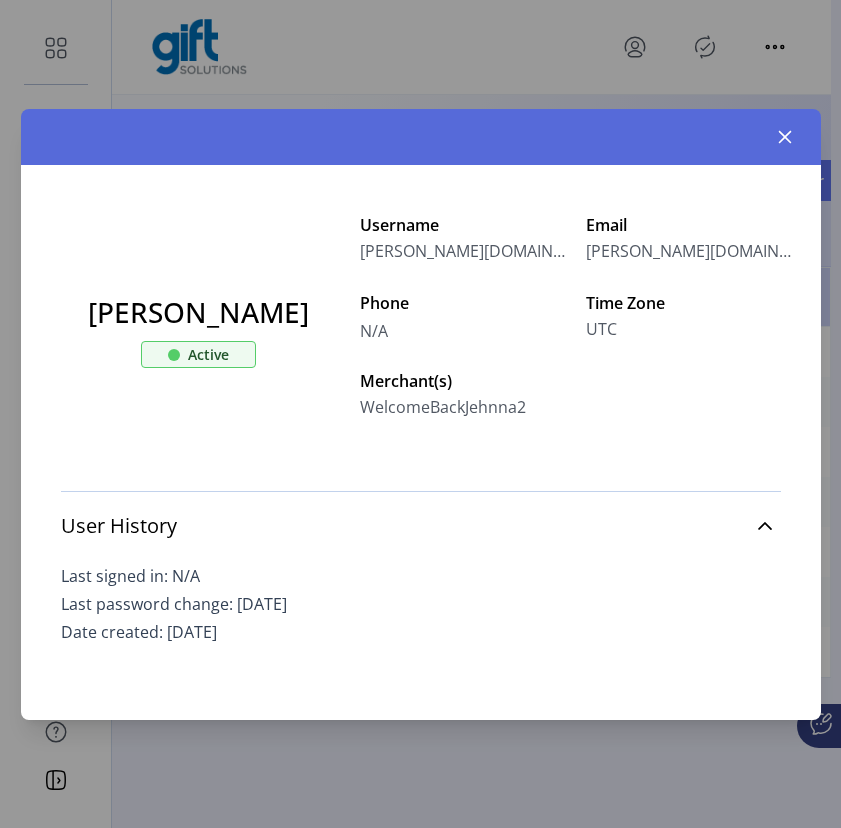 click 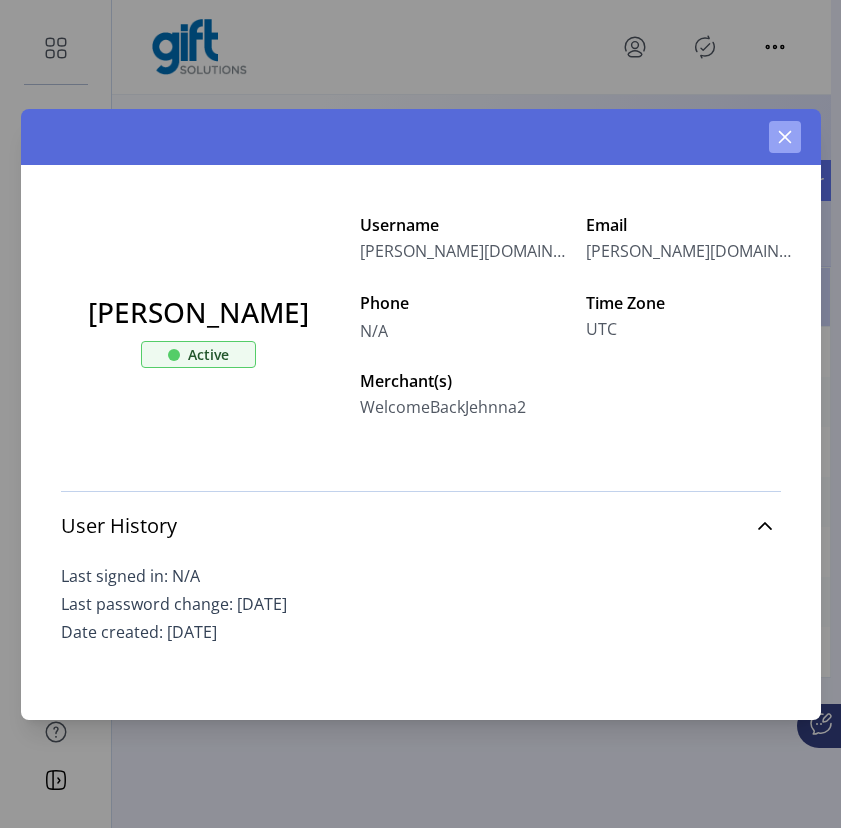 click 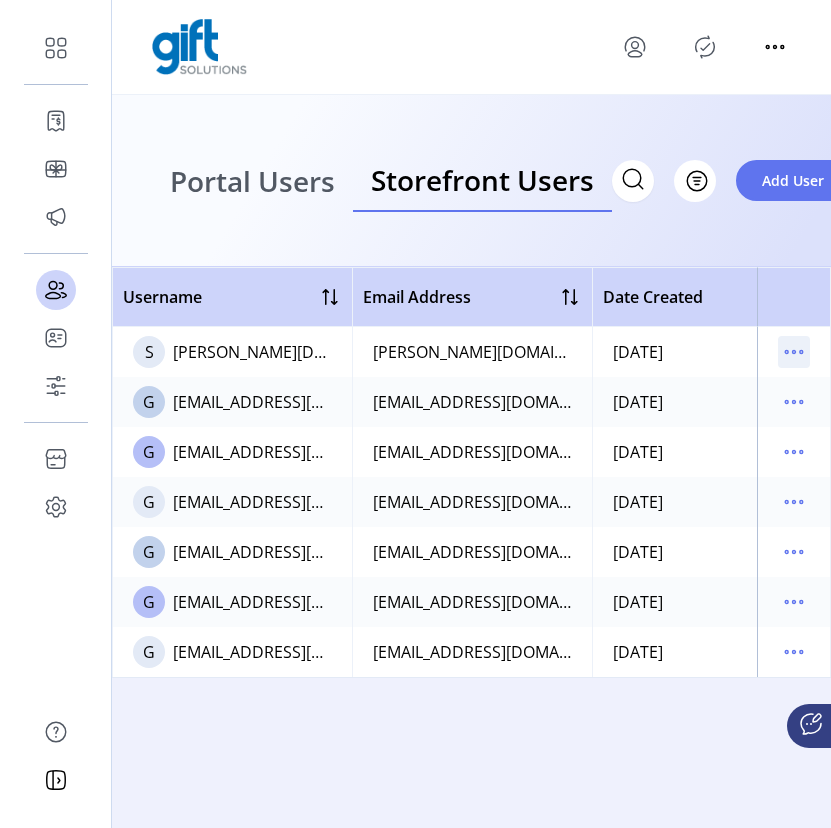 click 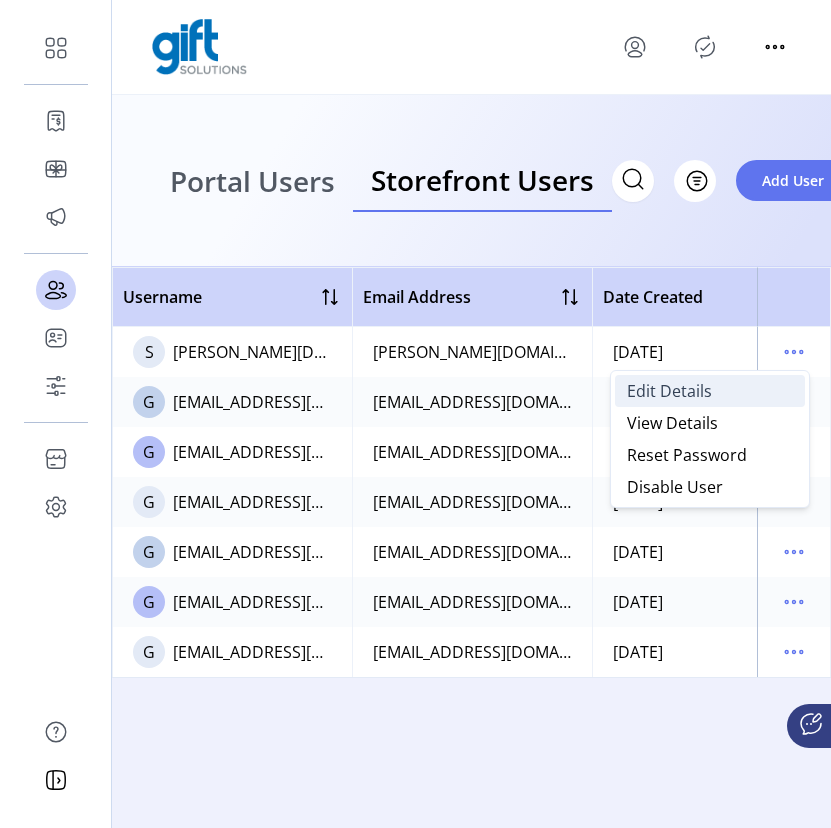 click on "Edit Details" at bounding box center [669, 391] 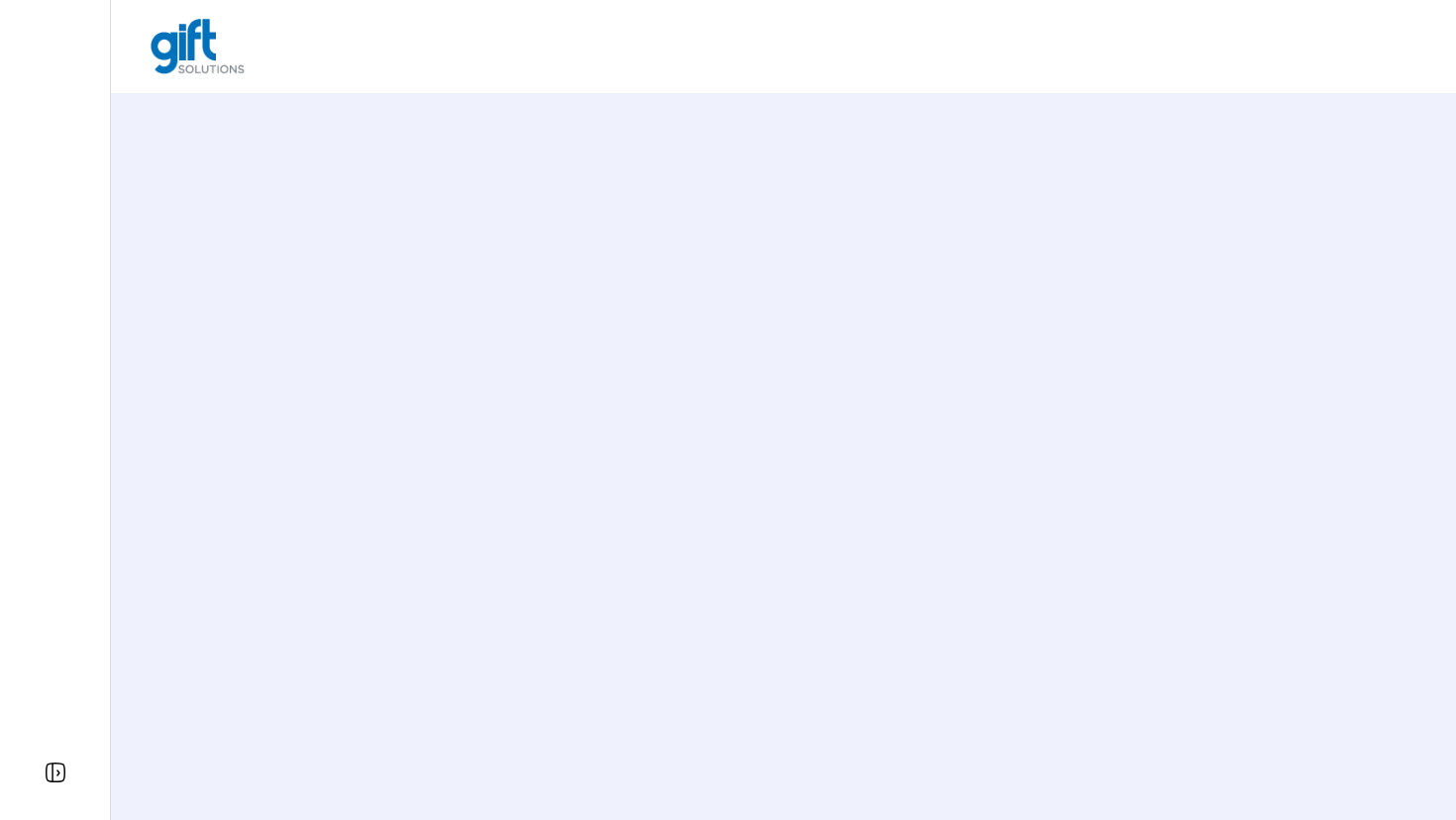 scroll, scrollTop: 0, scrollLeft: 0, axis: both 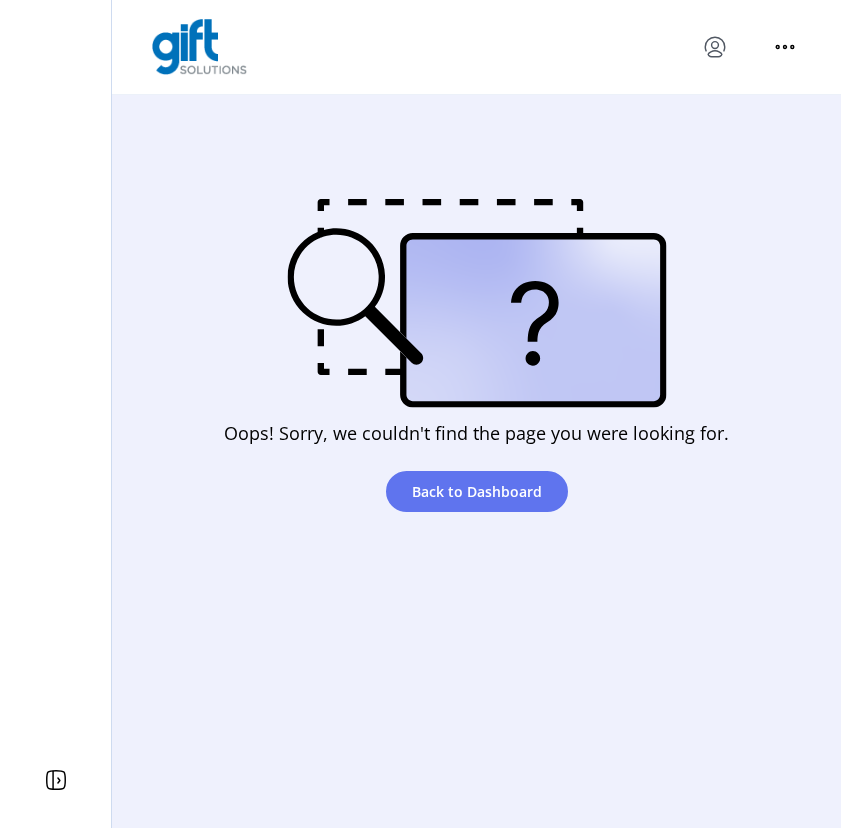 click 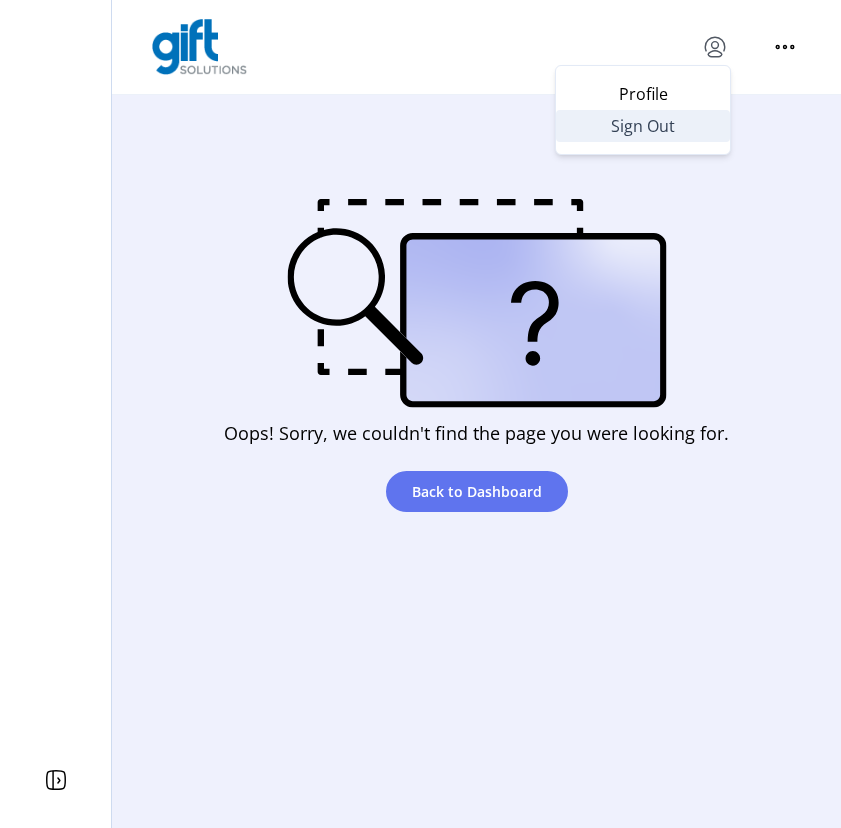 click on "Sign Out" at bounding box center [643, 126] 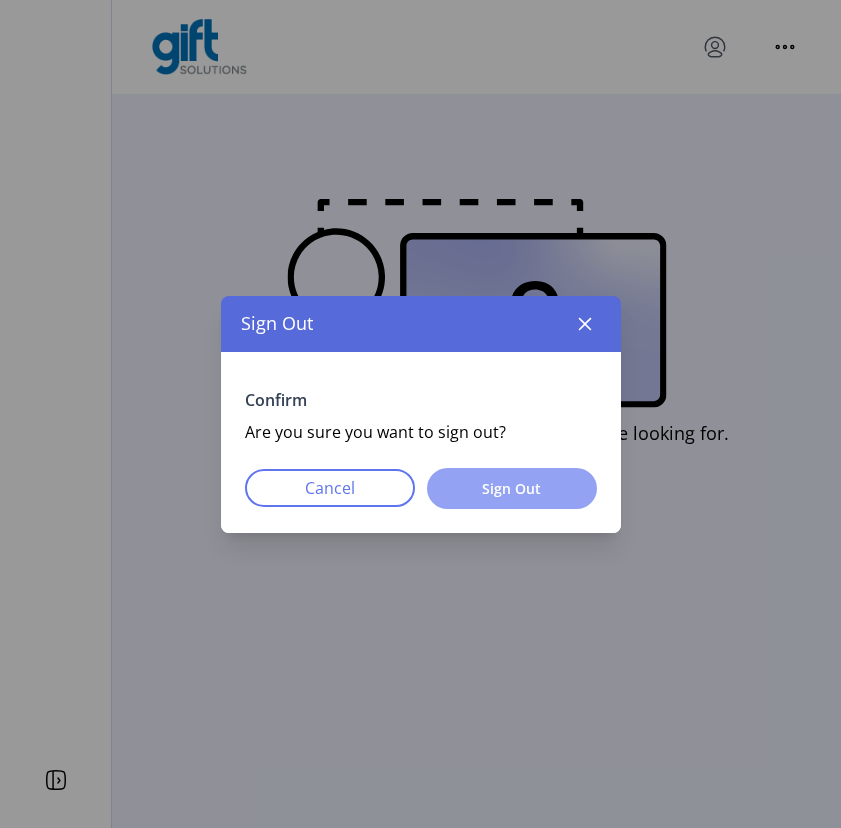 click on "Sign Out" at bounding box center [512, 488] 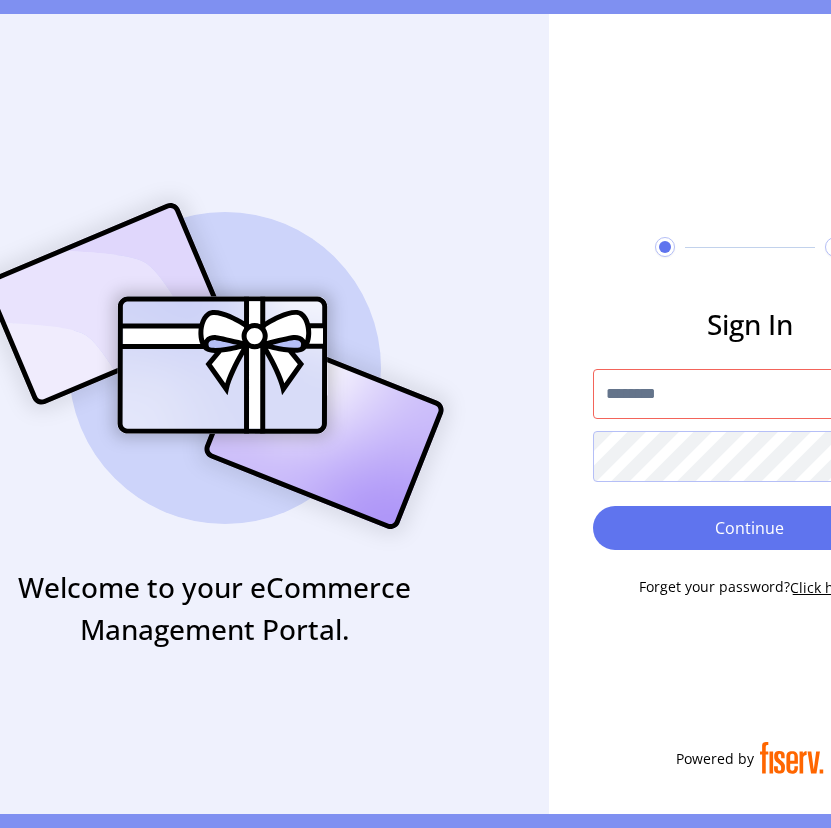 click at bounding box center (750, 394) 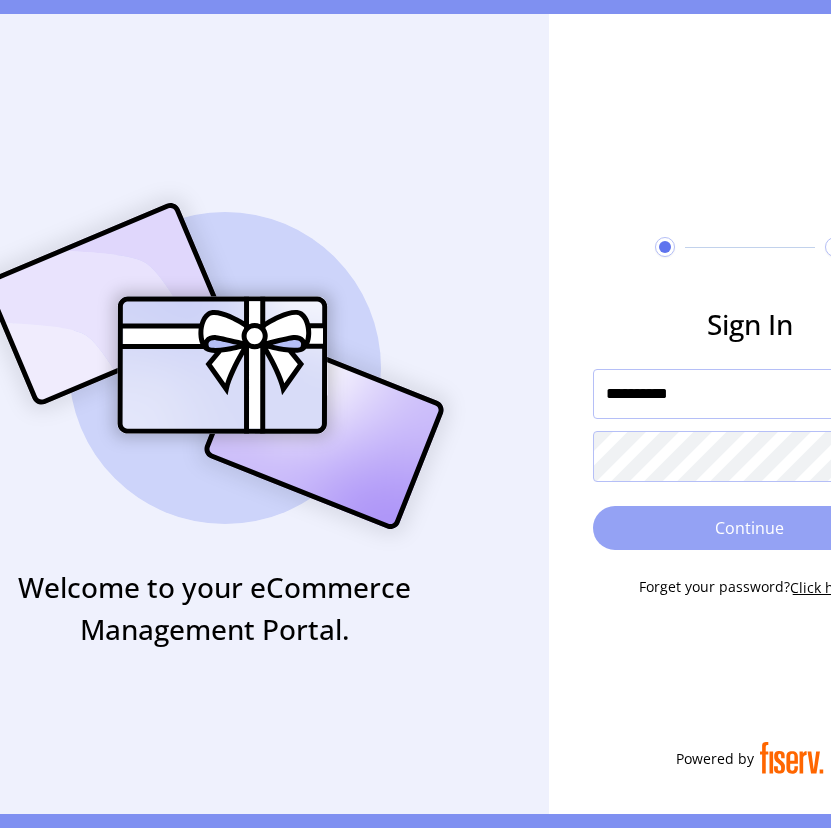 click on "Continue" at bounding box center (750, 528) 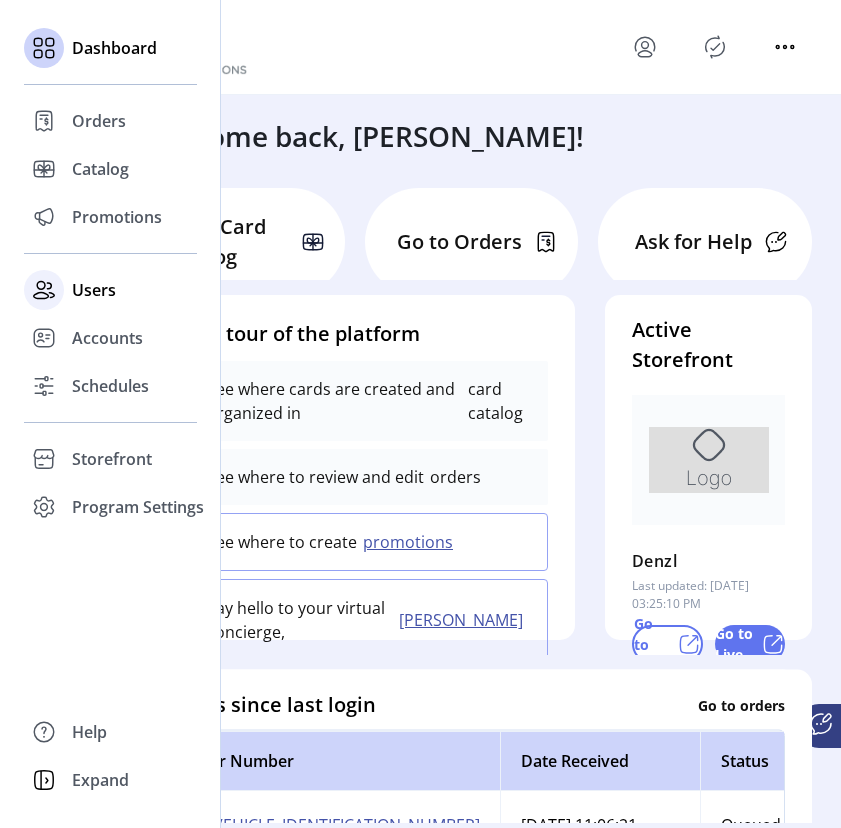 click on "Users" 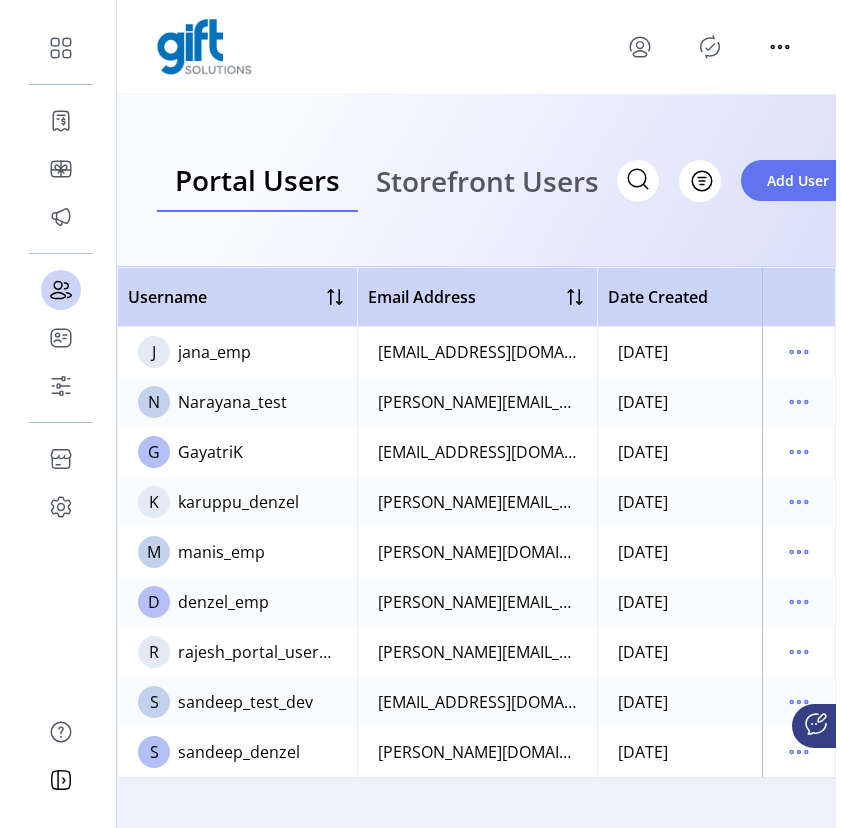 scroll, scrollTop: 16, scrollLeft: 0, axis: vertical 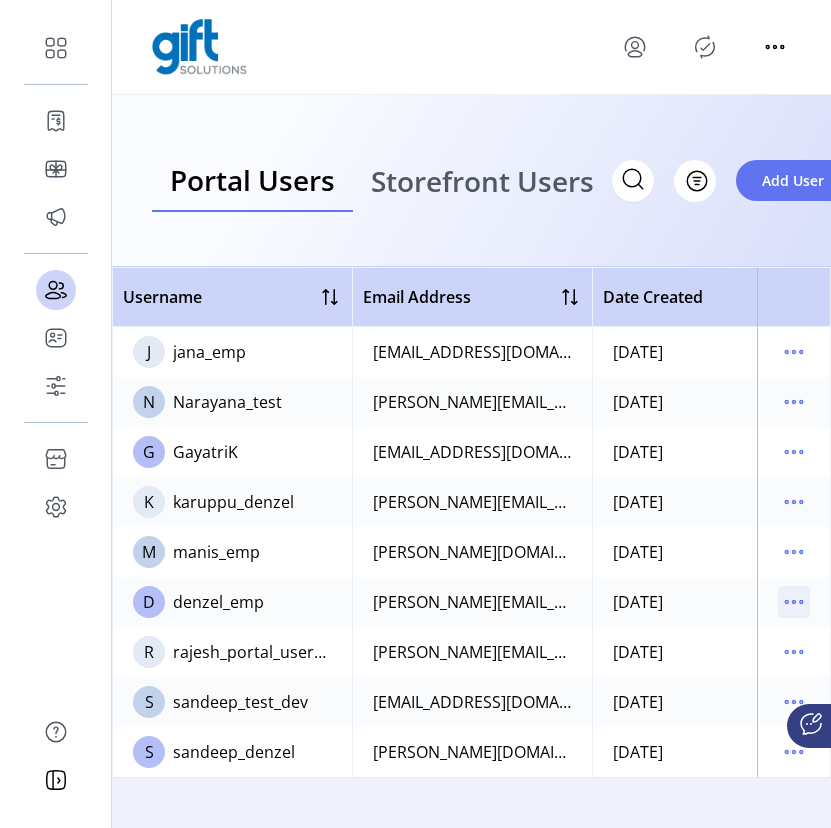 click 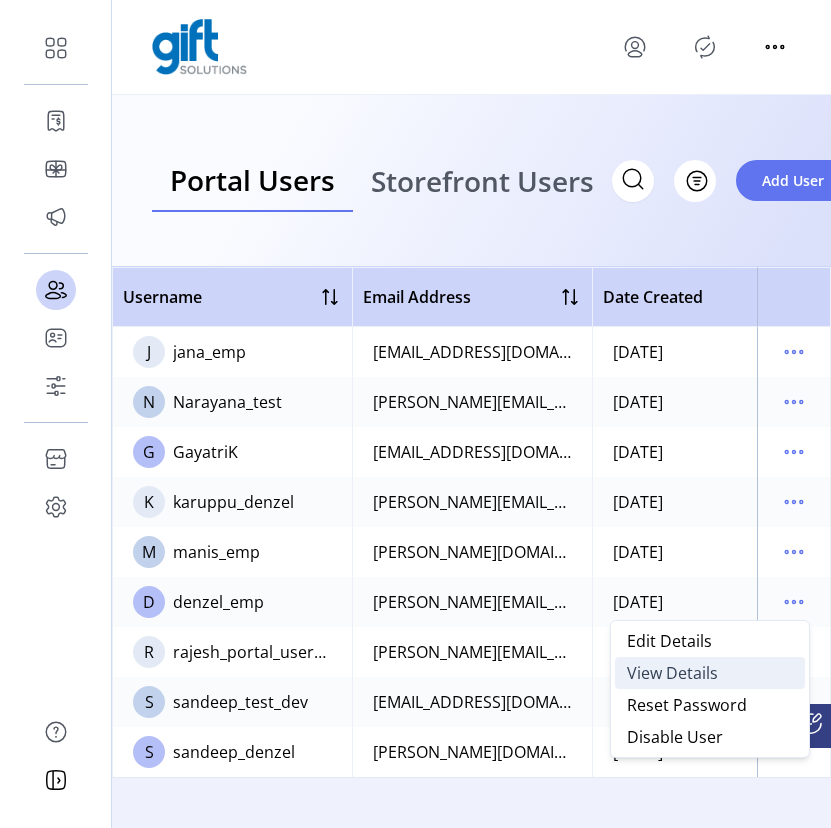 click on "View Details" at bounding box center (672, 673) 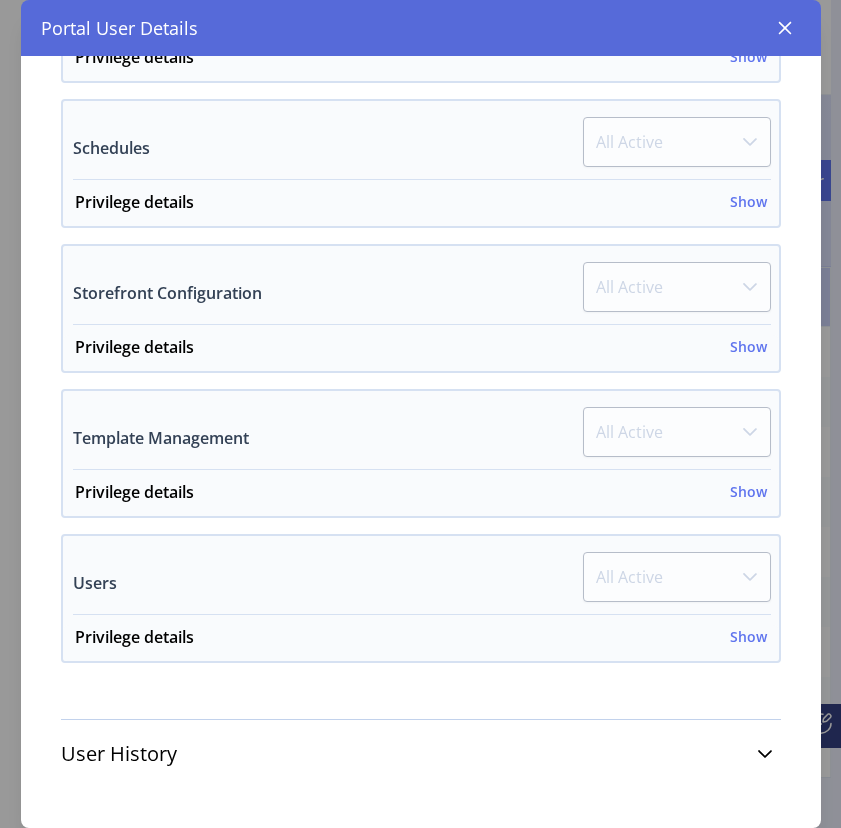 scroll, scrollTop: 1381, scrollLeft: 0, axis: vertical 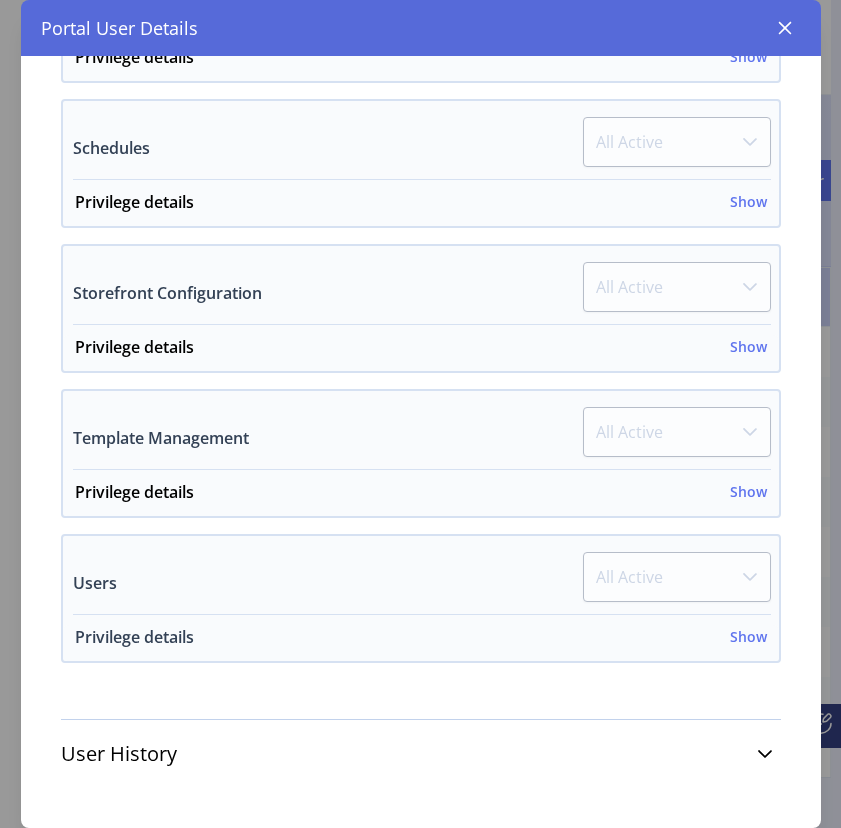 click on "Show" at bounding box center (748, 636) 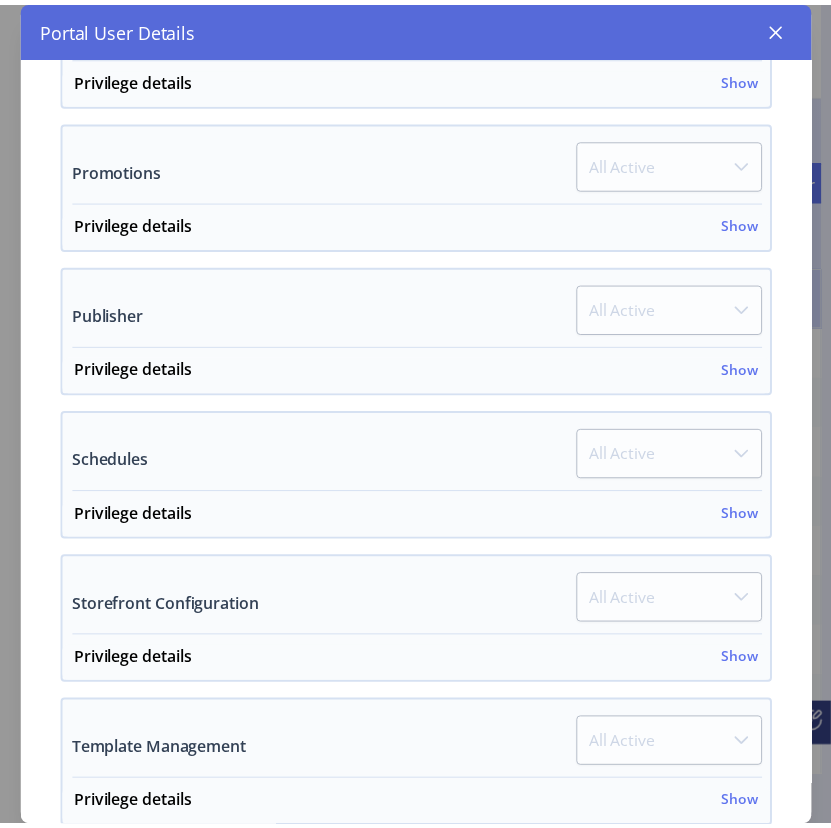 scroll, scrollTop: 1018, scrollLeft: 0, axis: vertical 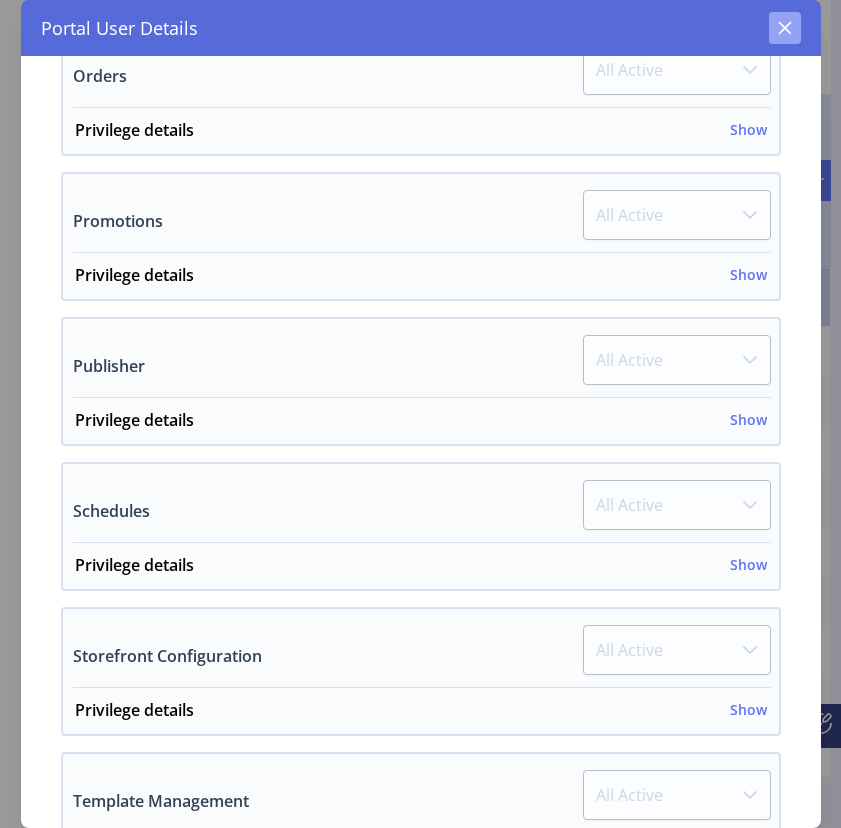 click 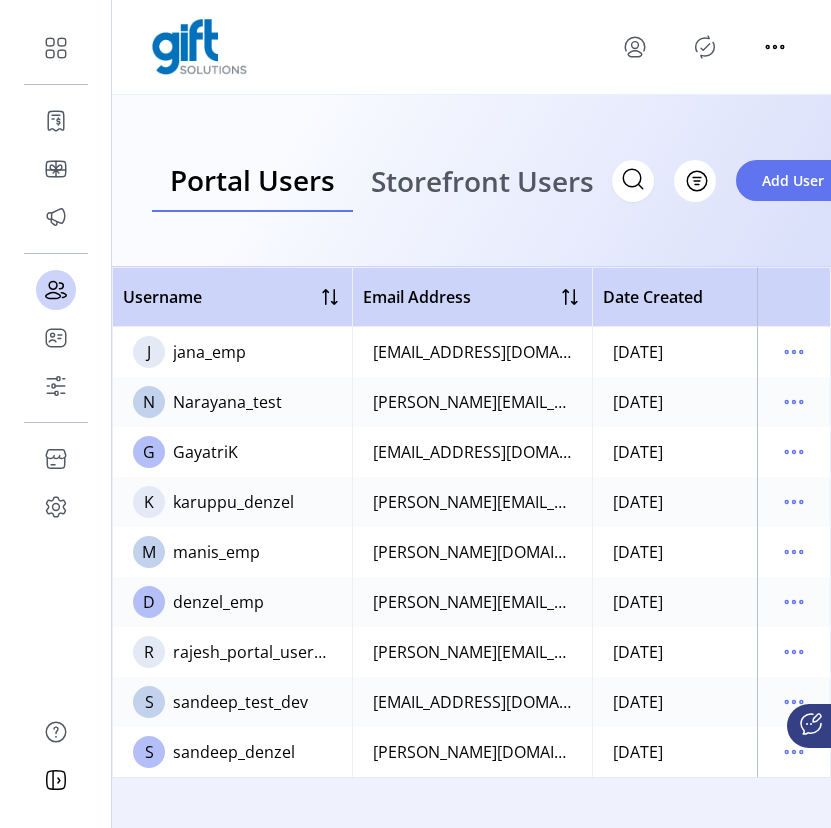 click on "Storefront Users" at bounding box center (482, 181) 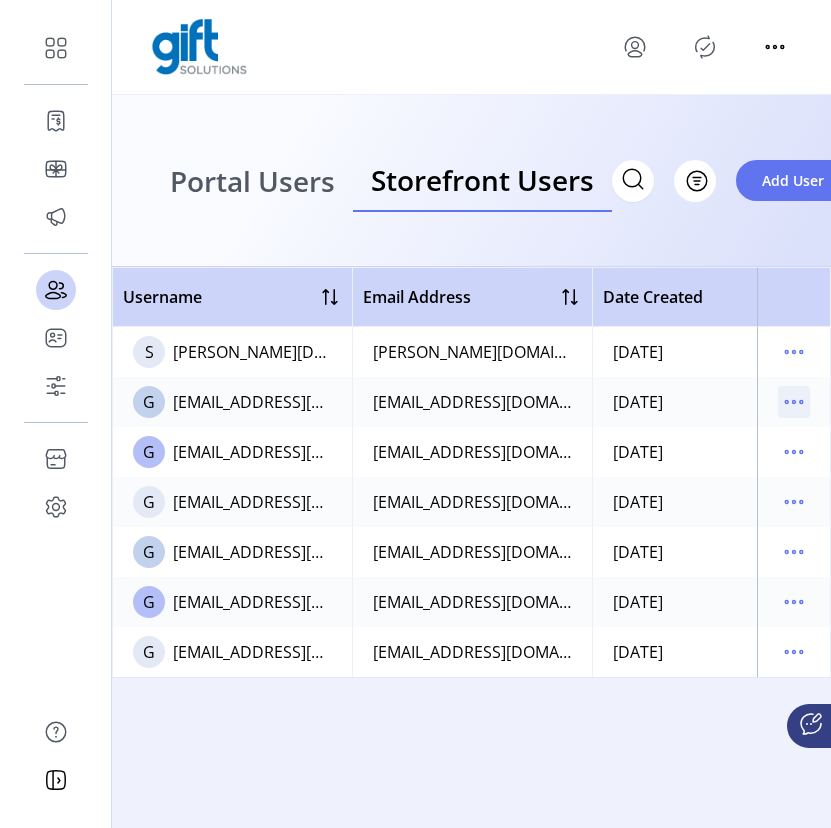 click 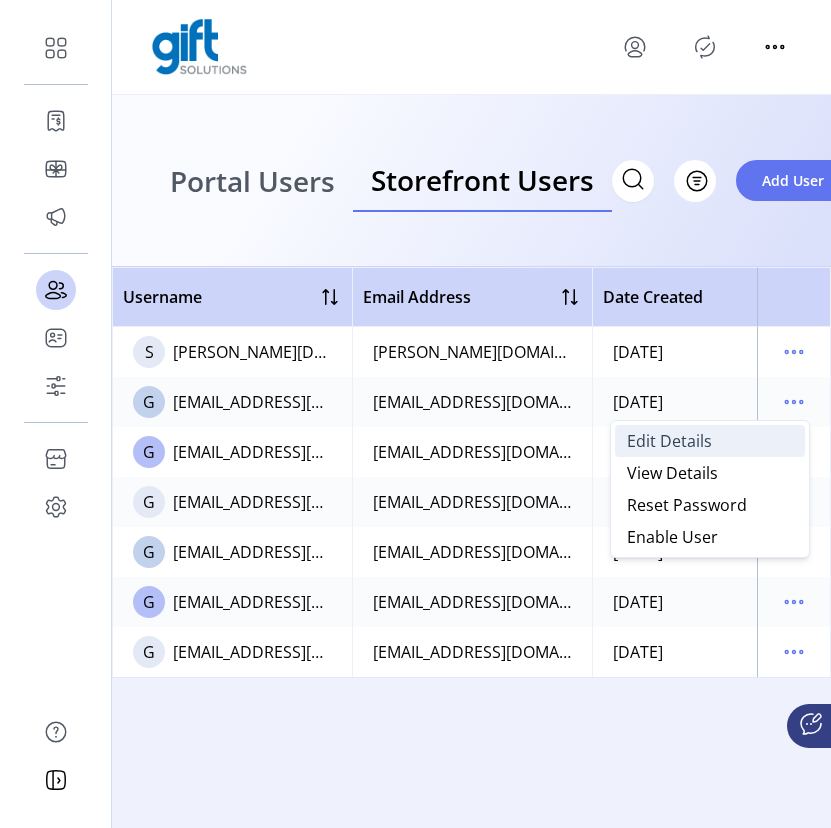 click on "Edit Details" at bounding box center [669, 441] 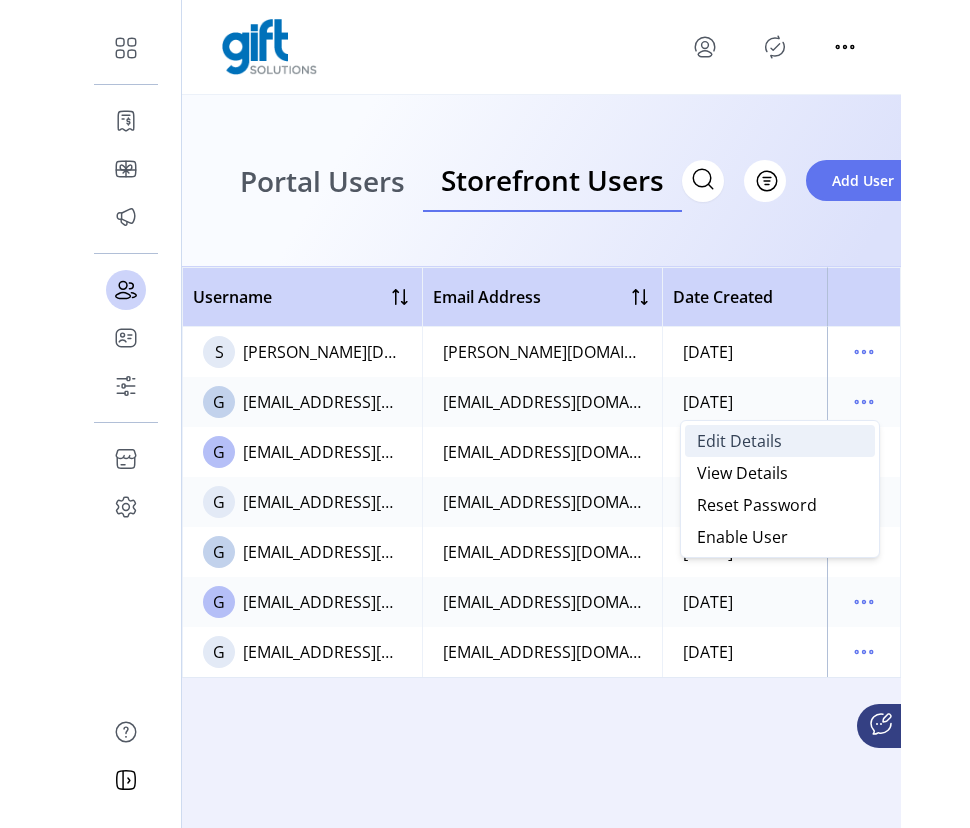 scroll, scrollTop: 0, scrollLeft: 0, axis: both 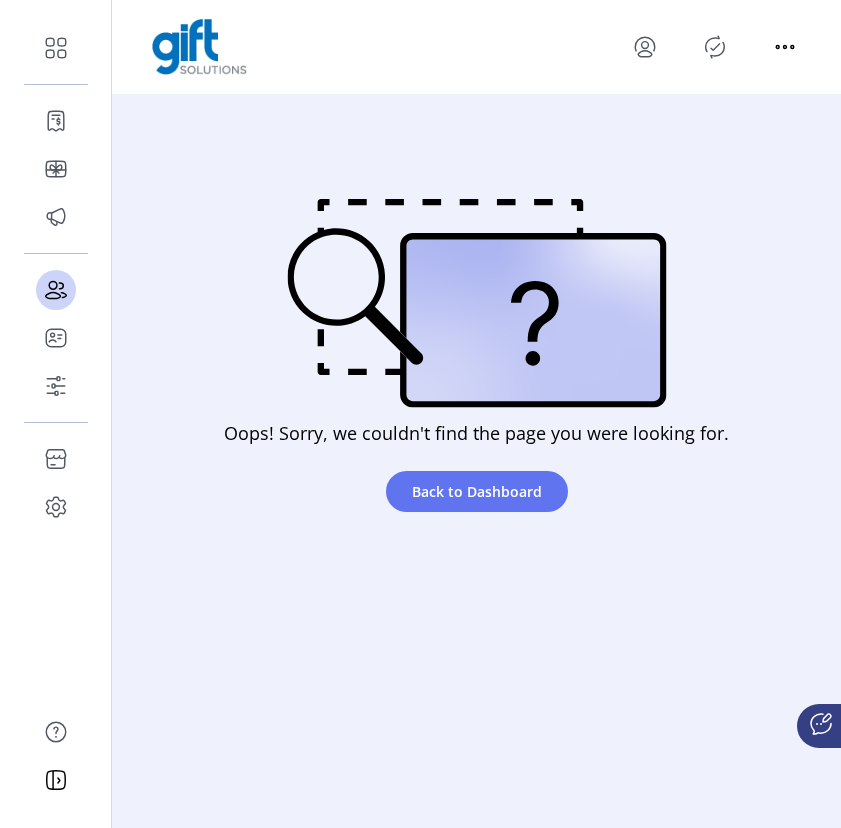 click 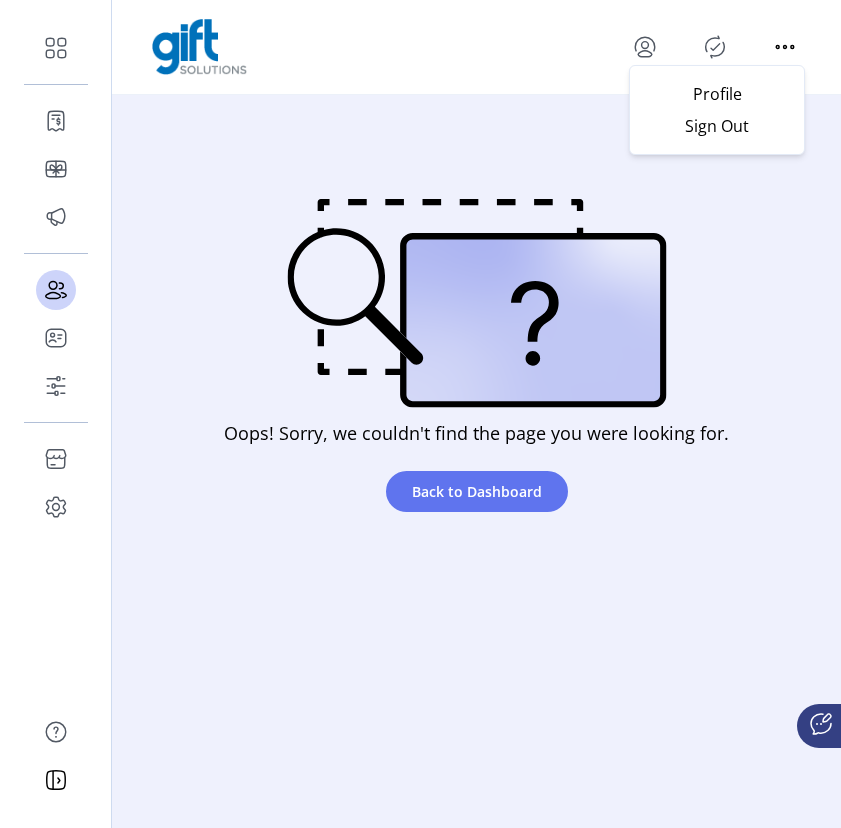 click on "Profile Sign Out" at bounding box center [476, 47] 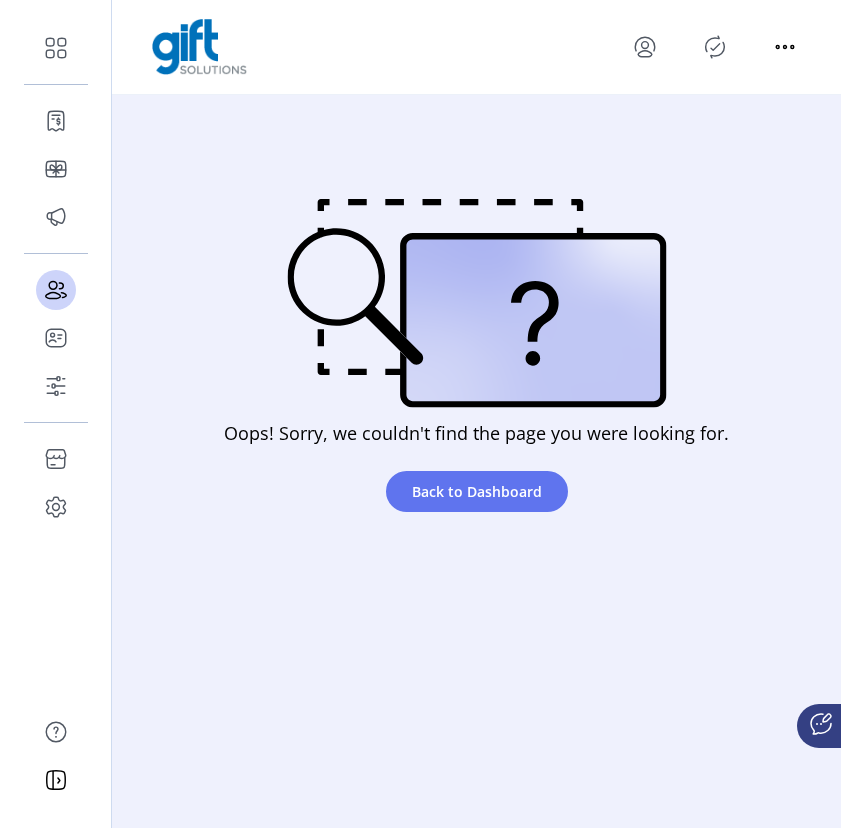 click 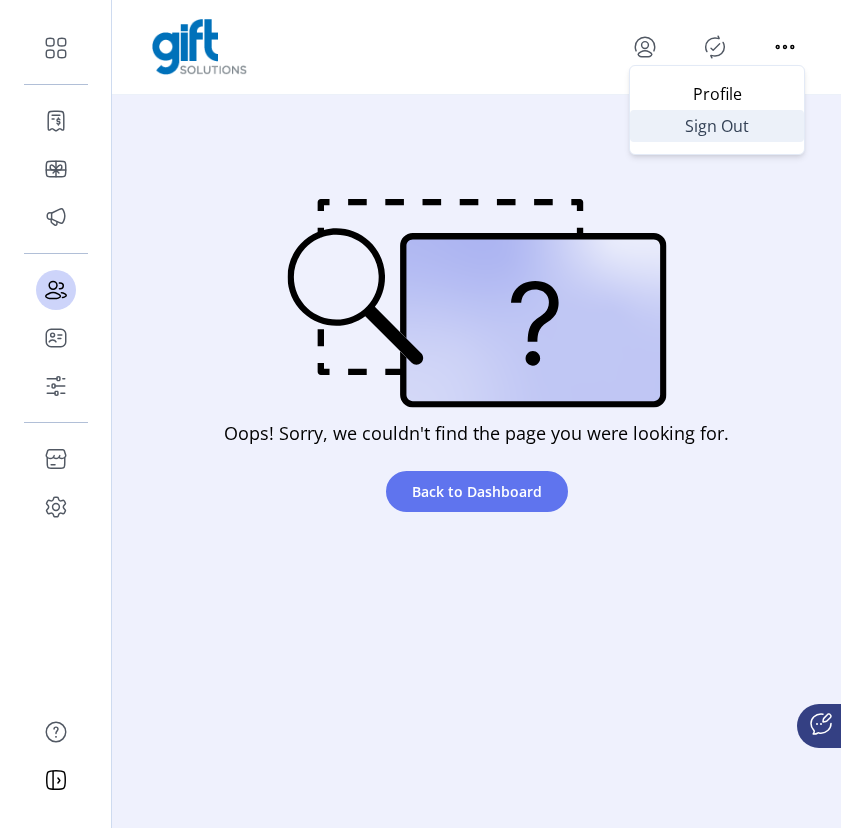 click on "Sign Out" at bounding box center (717, 126) 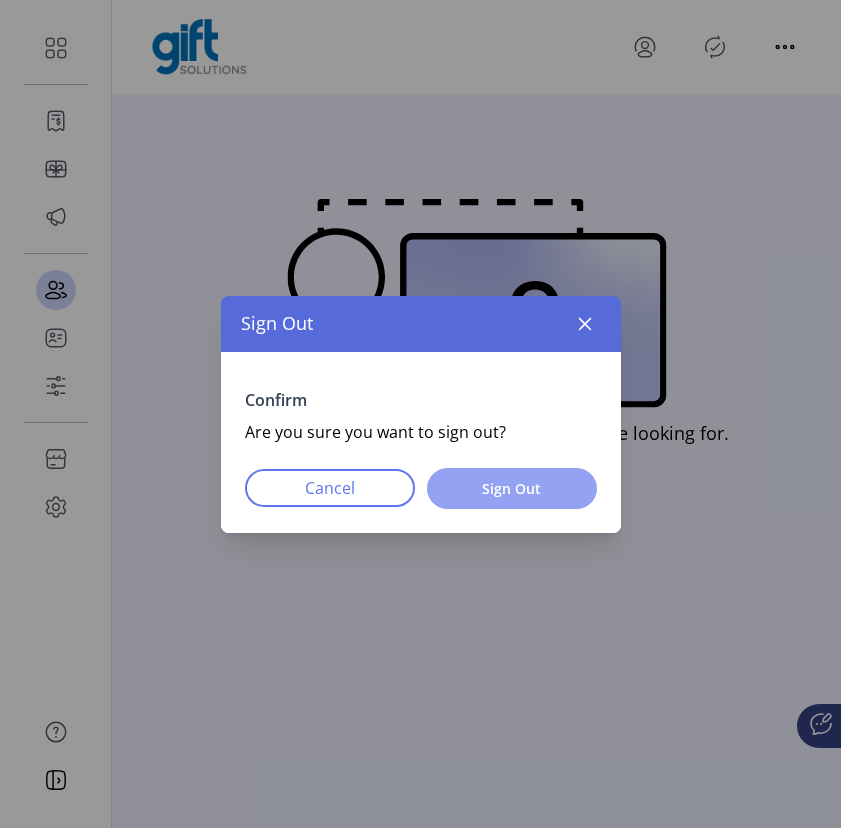click on "Sign Out" at bounding box center [512, 488] 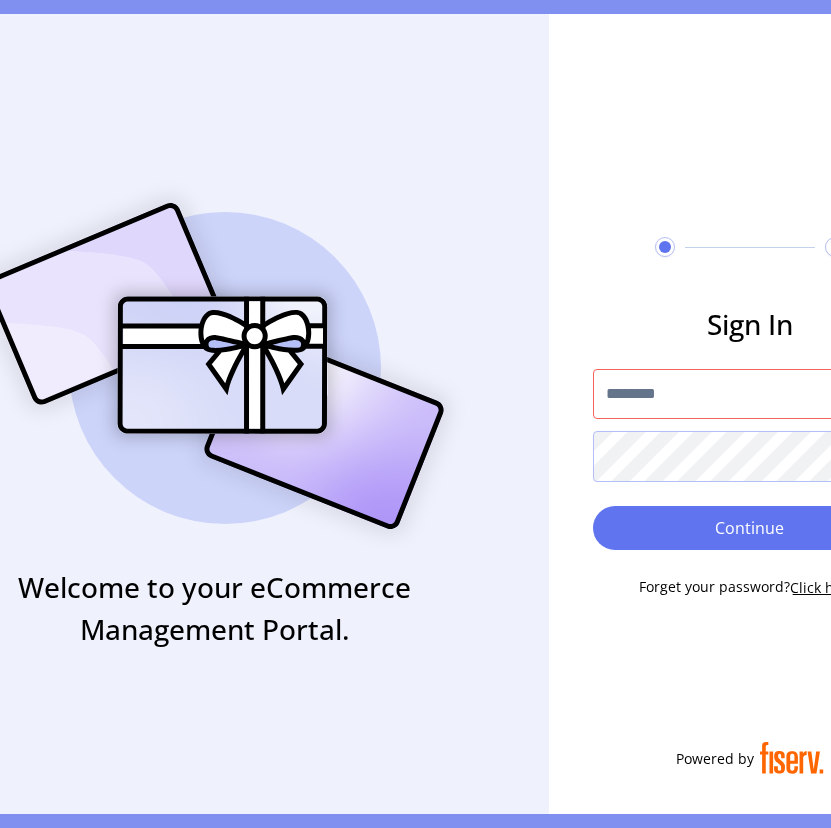 type on "**********" 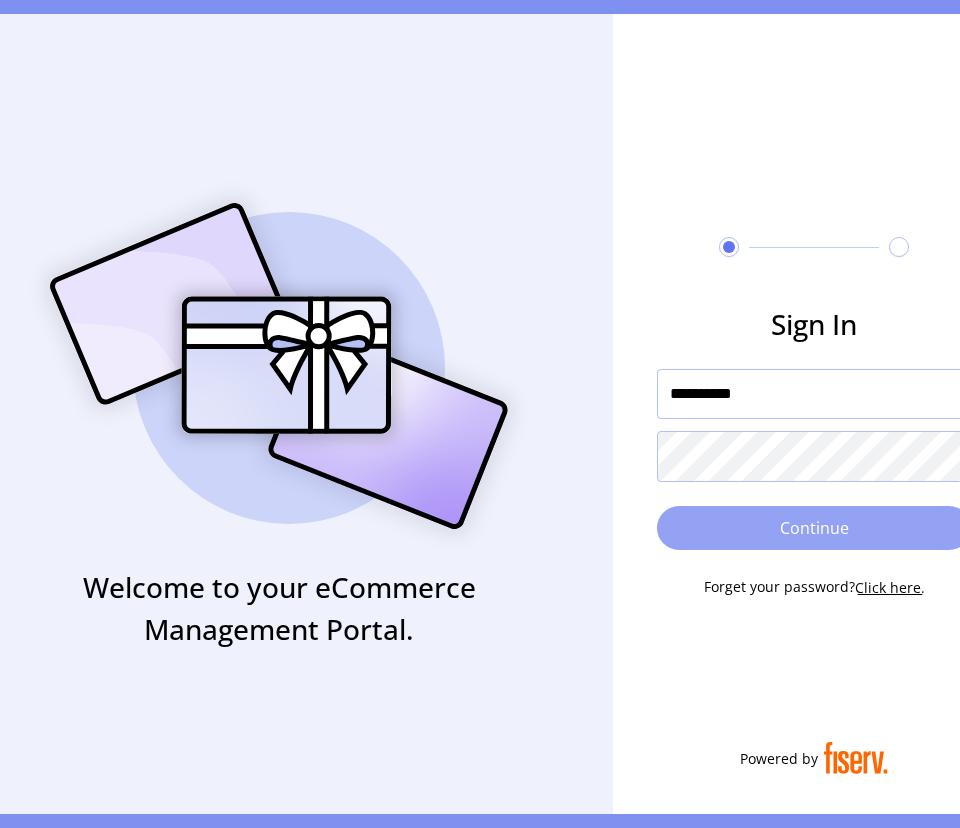 click on "Continue" at bounding box center (814, 528) 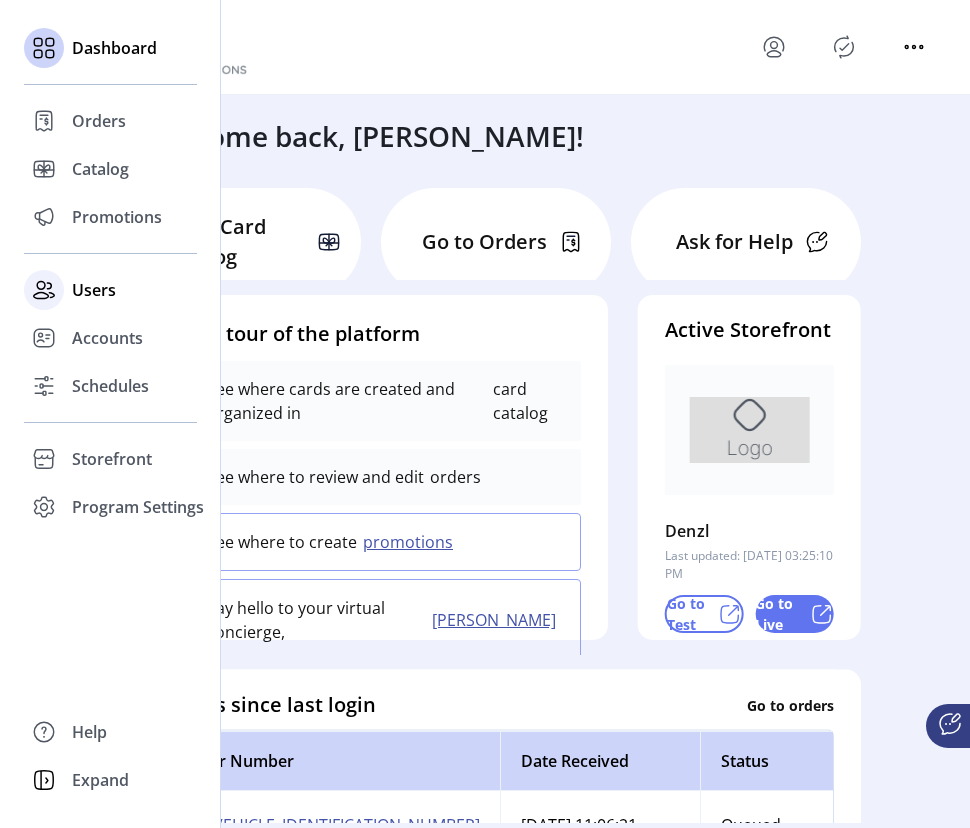 click on "Users" 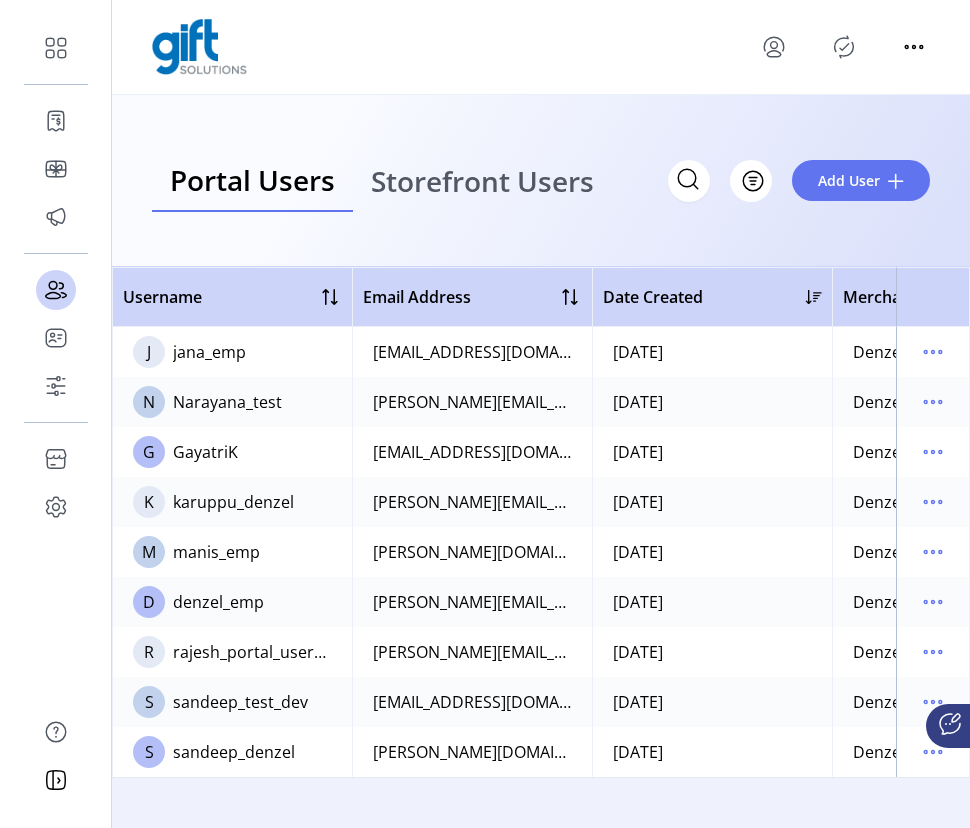 click on "Storefront Users" at bounding box center [482, 181] 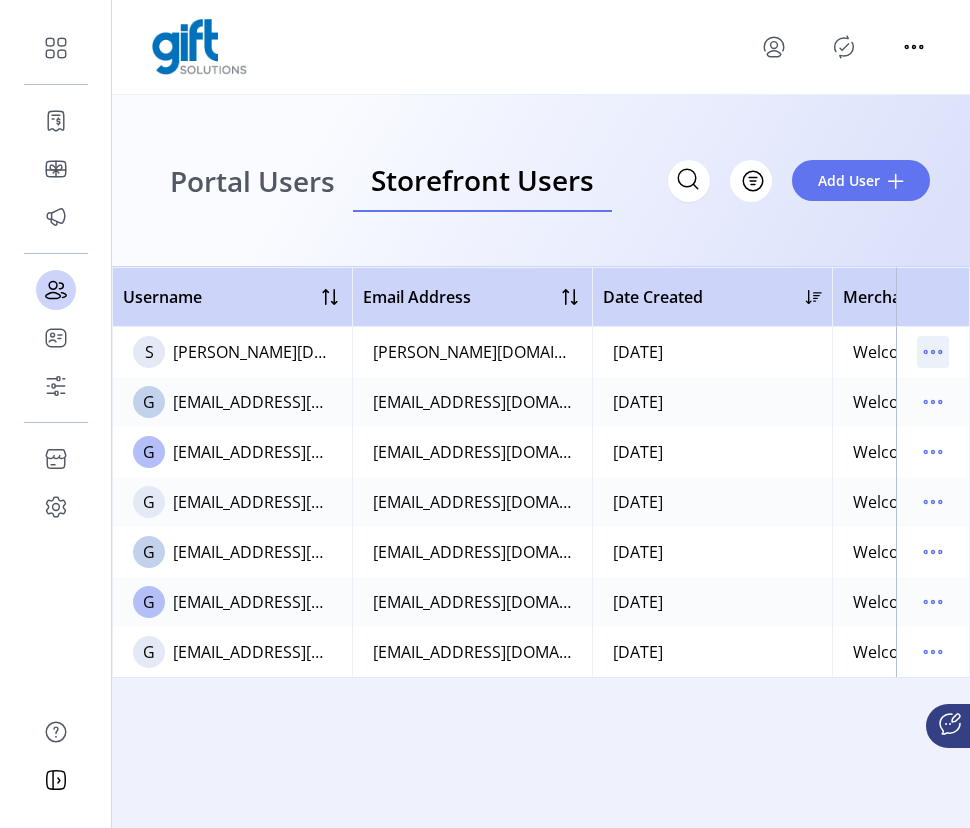 click 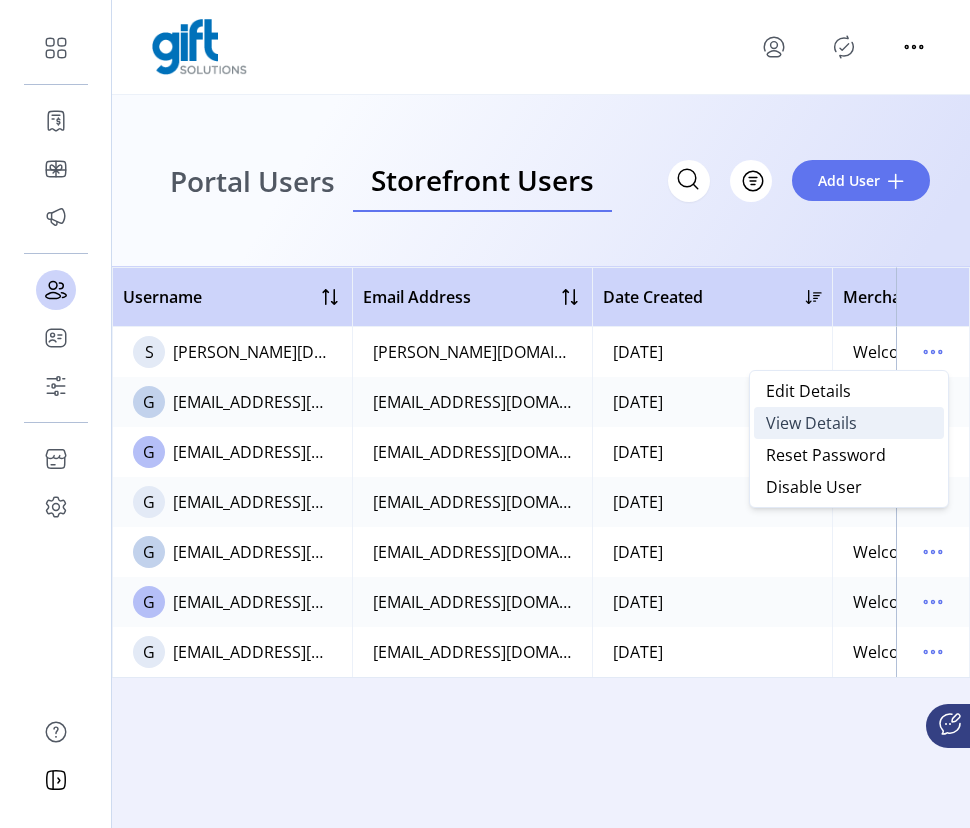 click on "View Details" at bounding box center (849, 423) 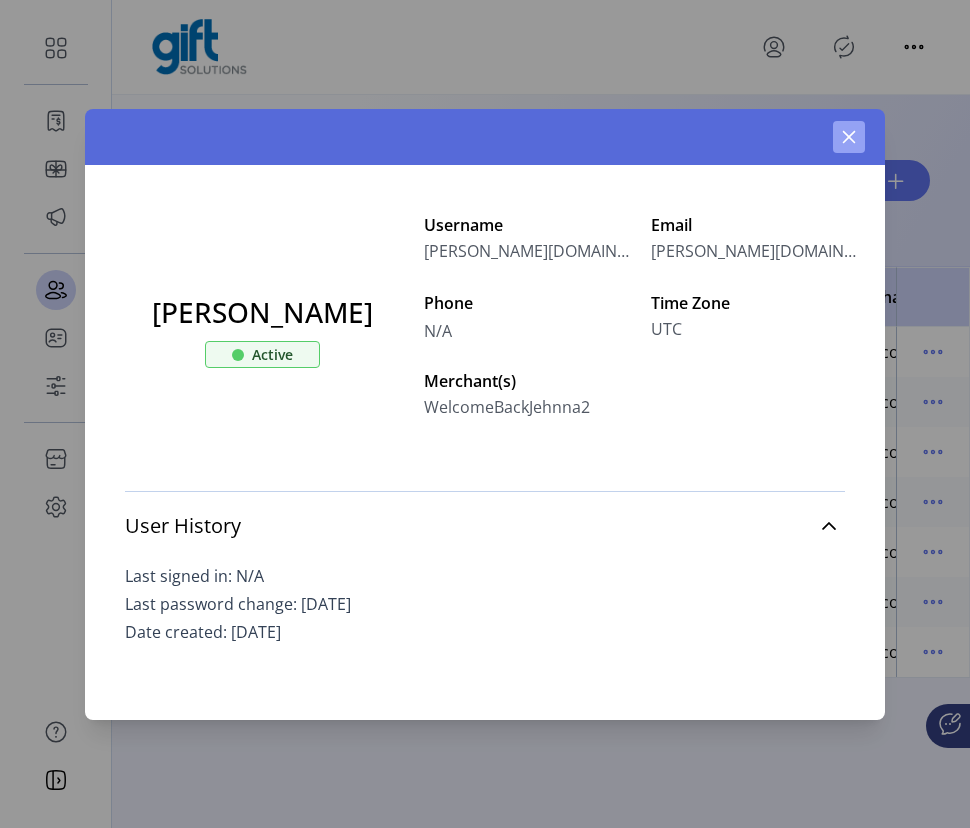 click 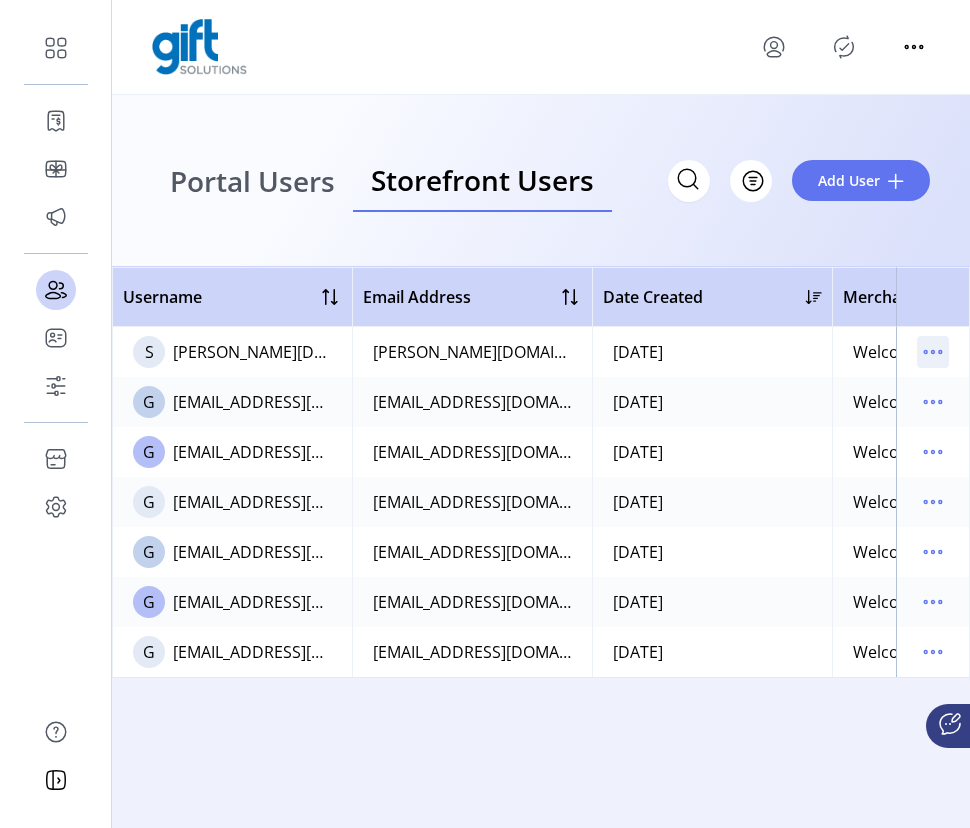 click 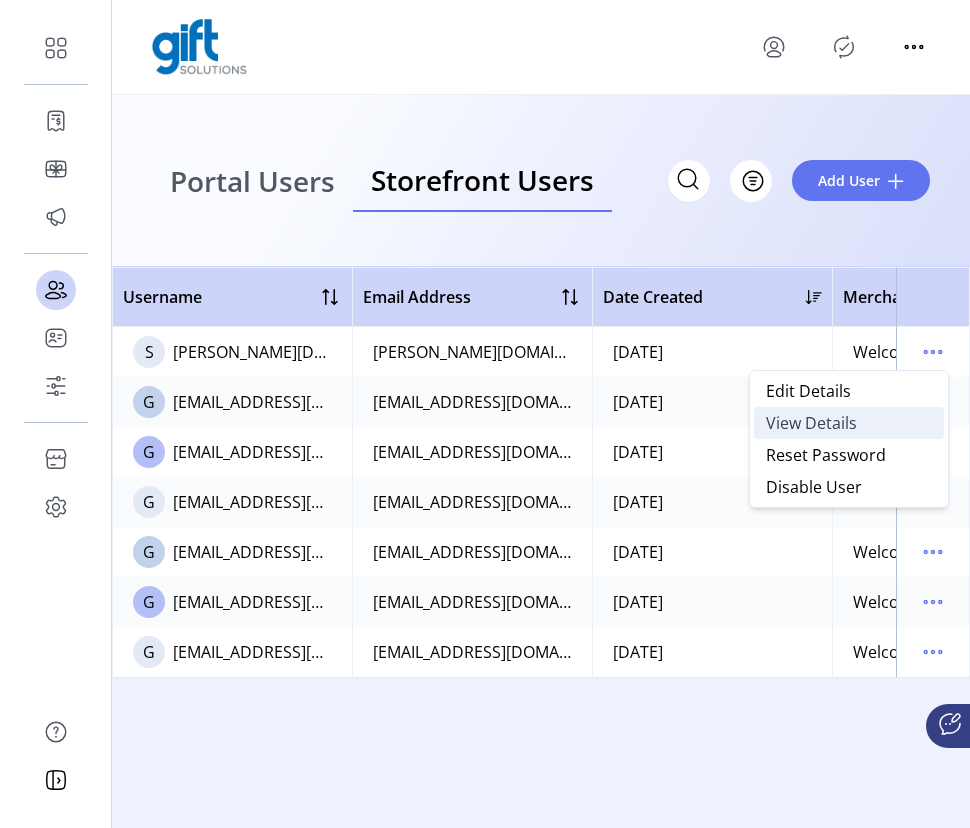 click on "View Details" at bounding box center [811, 423] 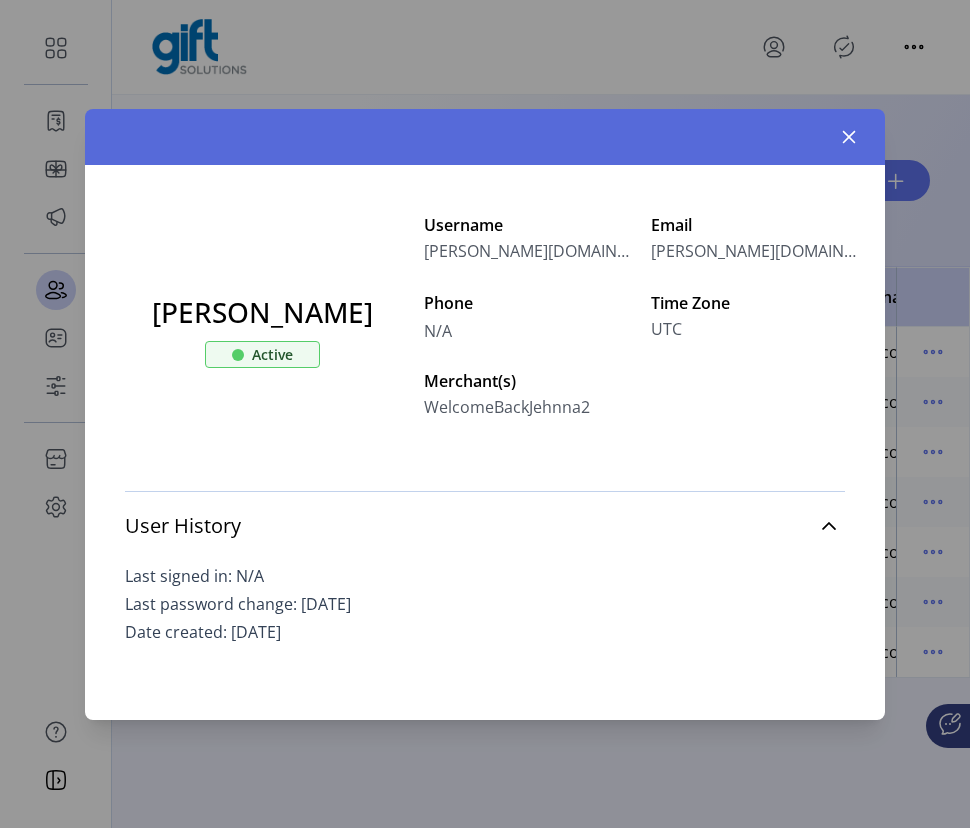 drag, startPoint x: 642, startPoint y: 371, endPoint x: 656, endPoint y: 404, distance: 35.846897 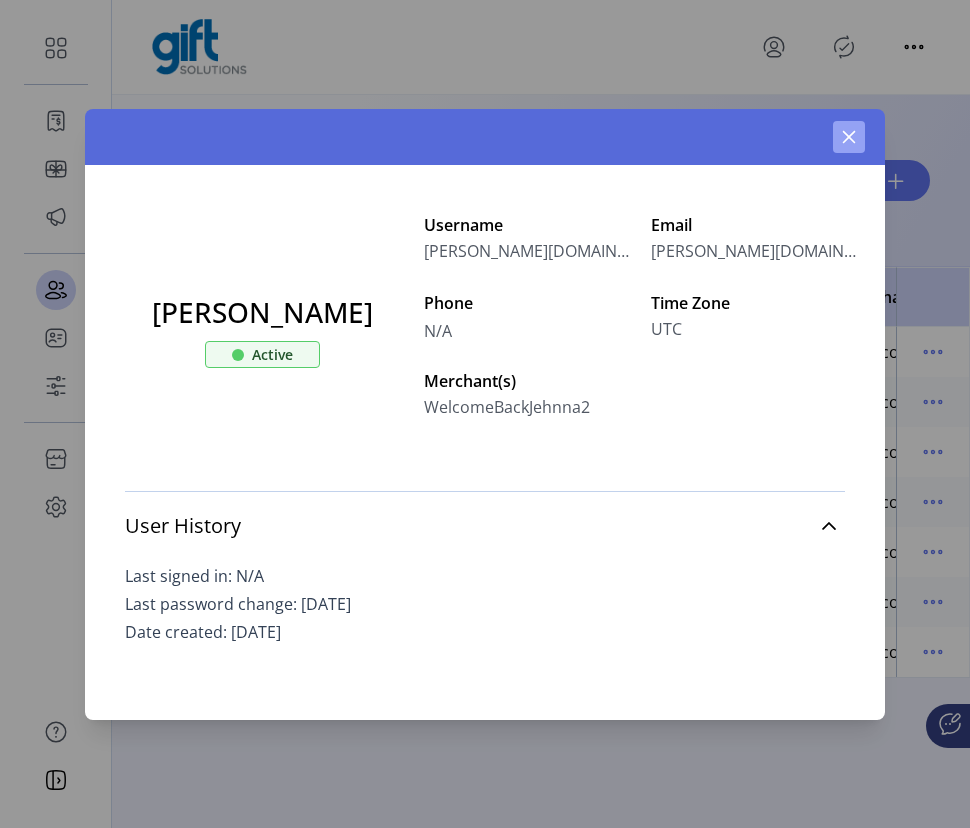 click 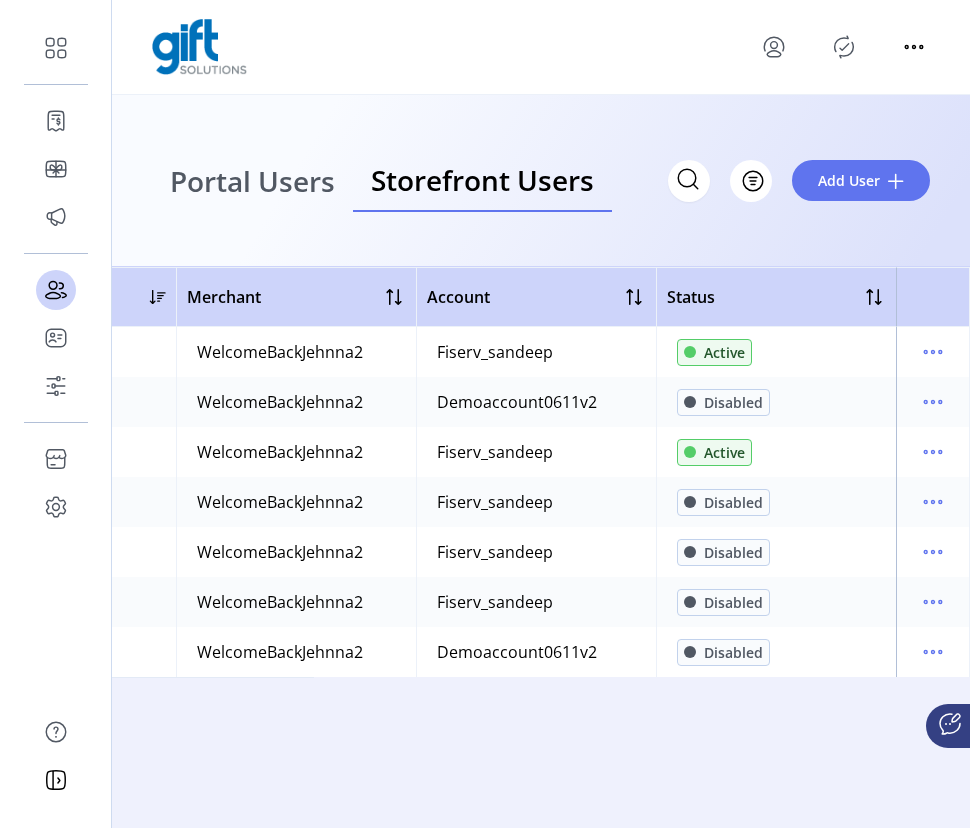 scroll, scrollTop: 0, scrollLeft: 656, axis: horizontal 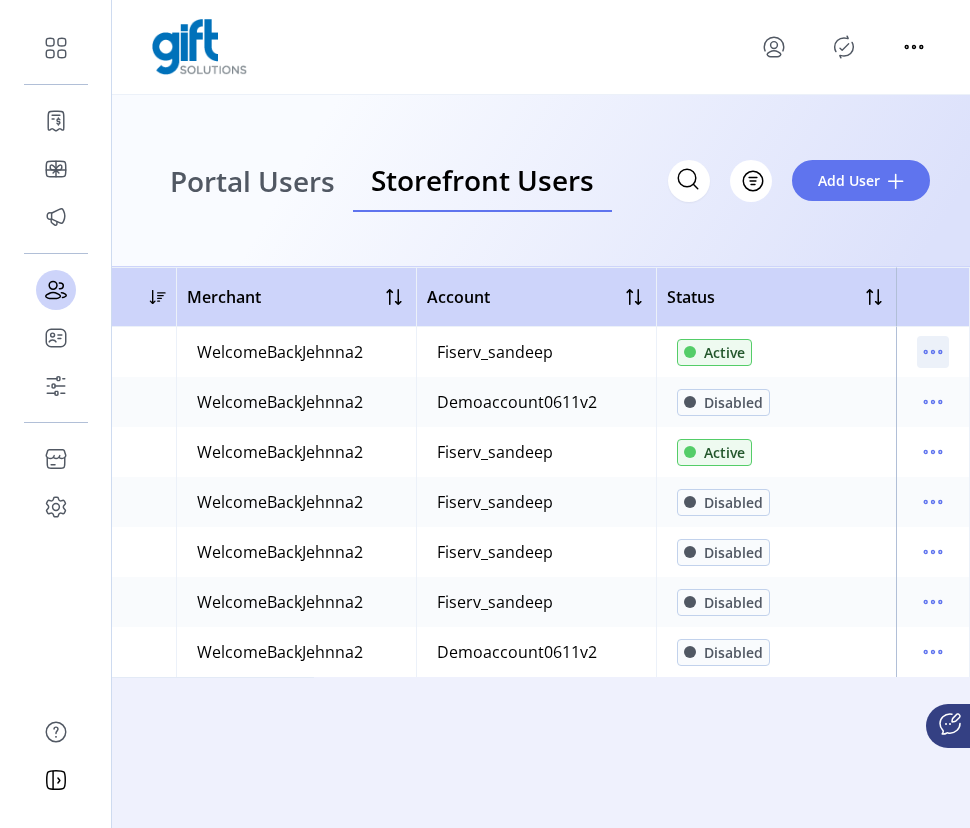 click 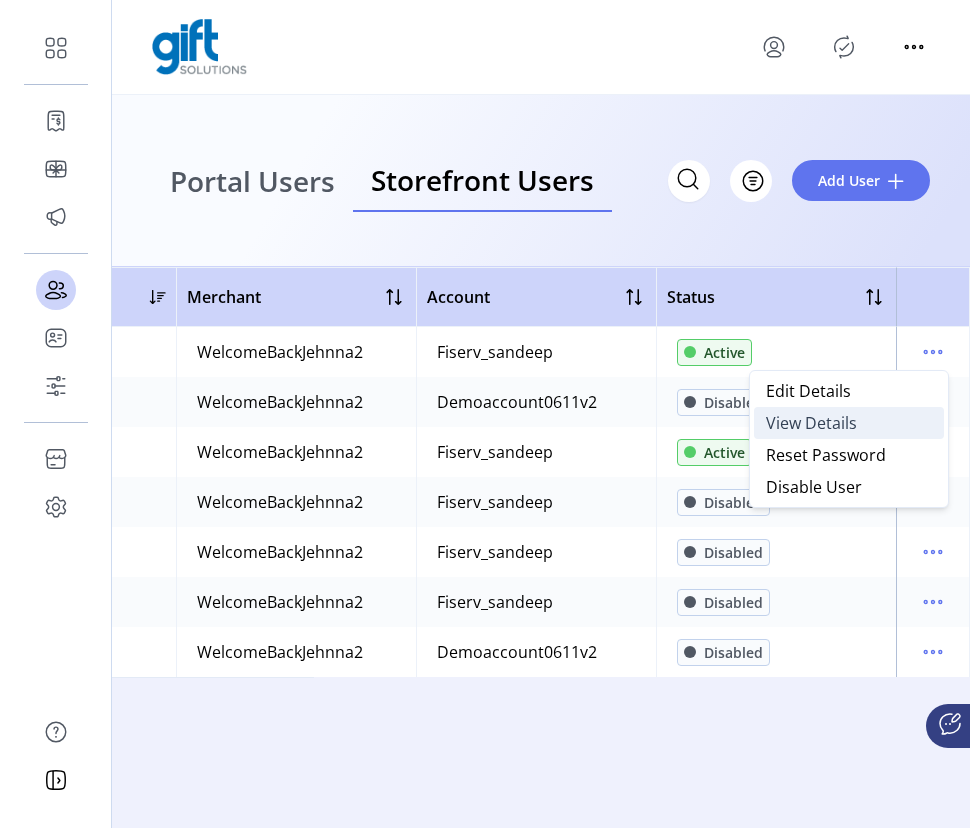 click on "View Details" at bounding box center (849, 423) 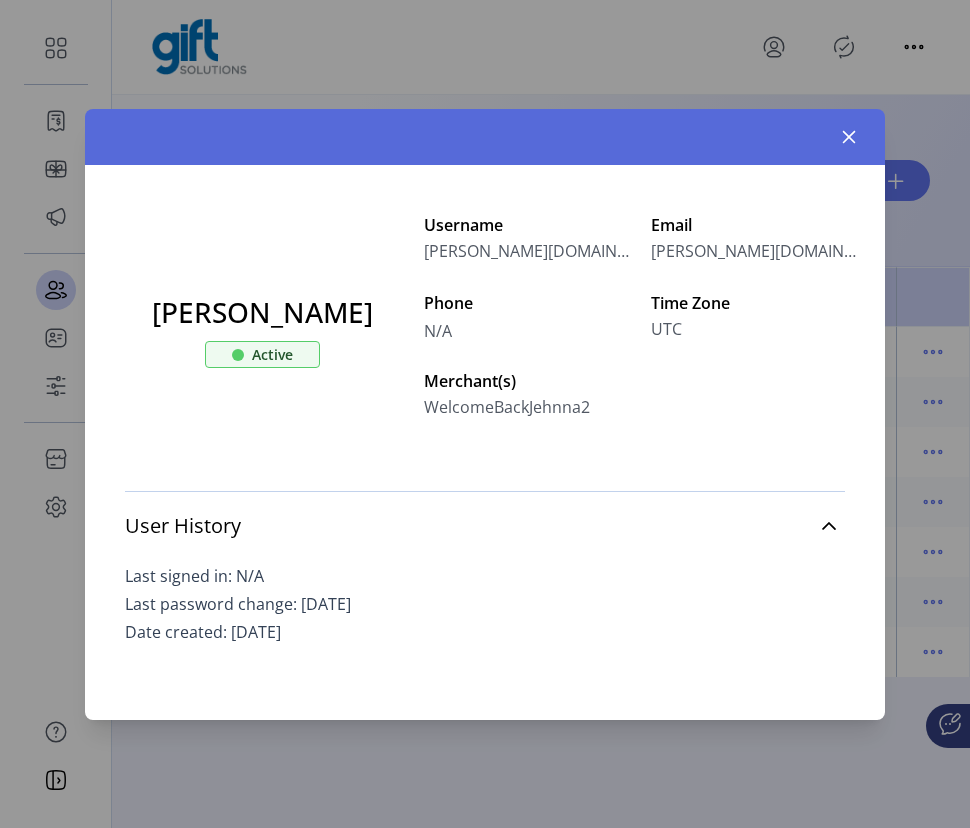 drag, startPoint x: 142, startPoint y: 600, endPoint x: 462, endPoint y: 602, distance: 320.00626 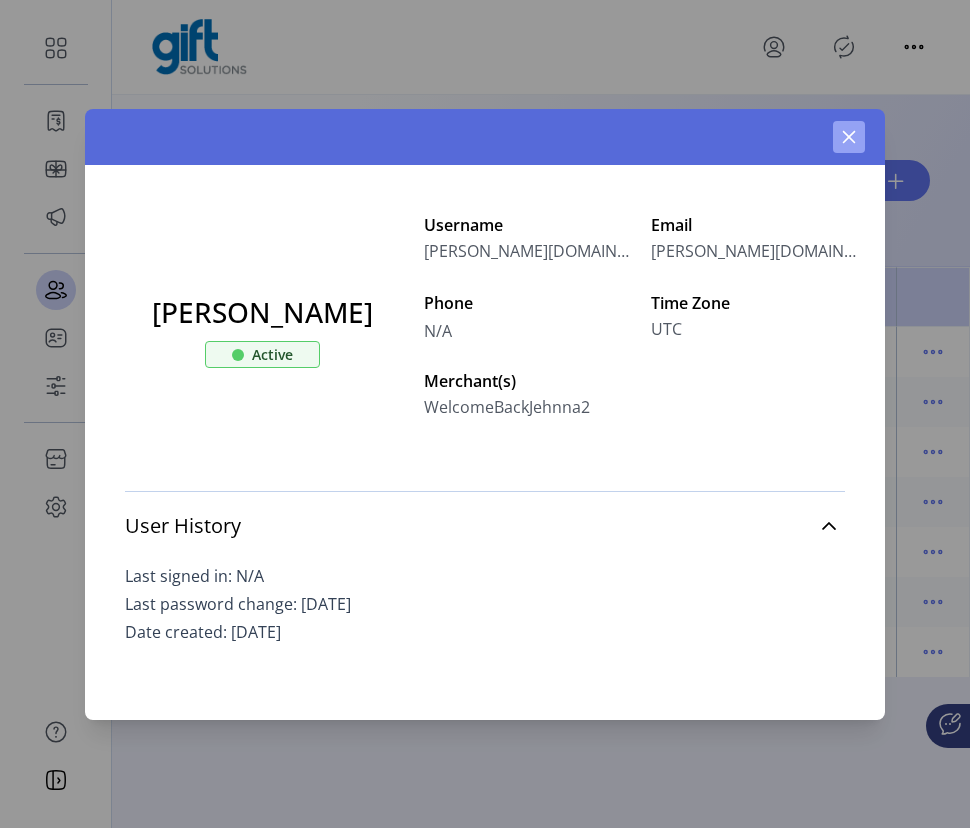 click 